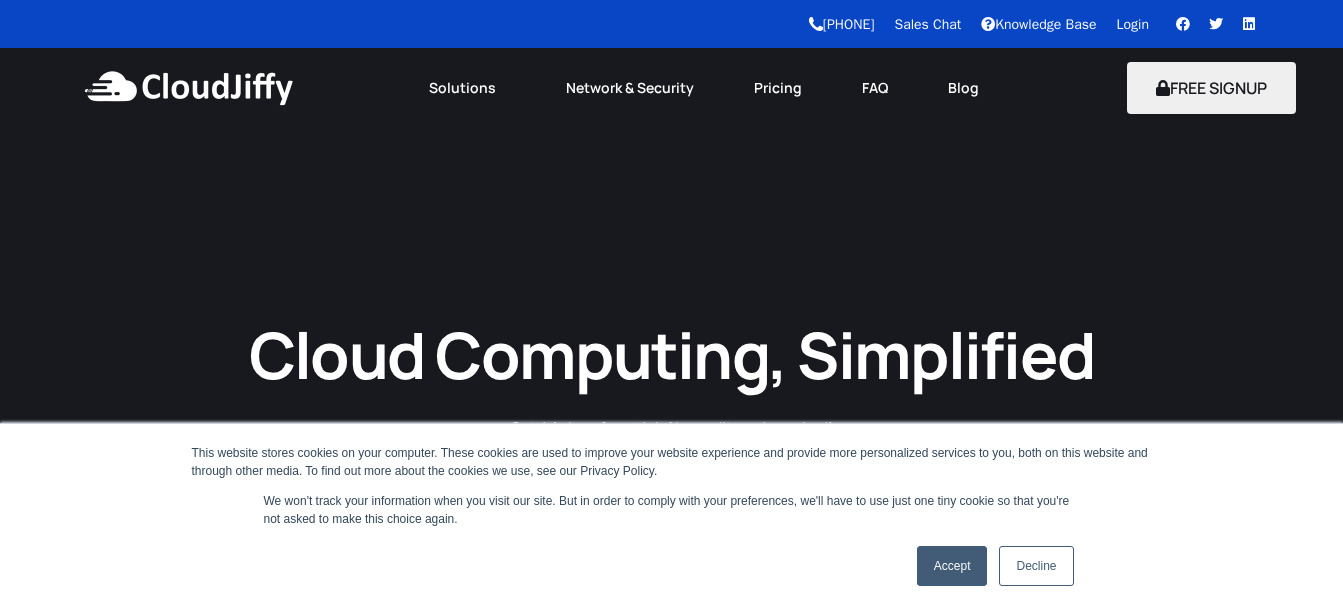 scroll, scrollTop: 0, scrollLeft: 0, axis: both 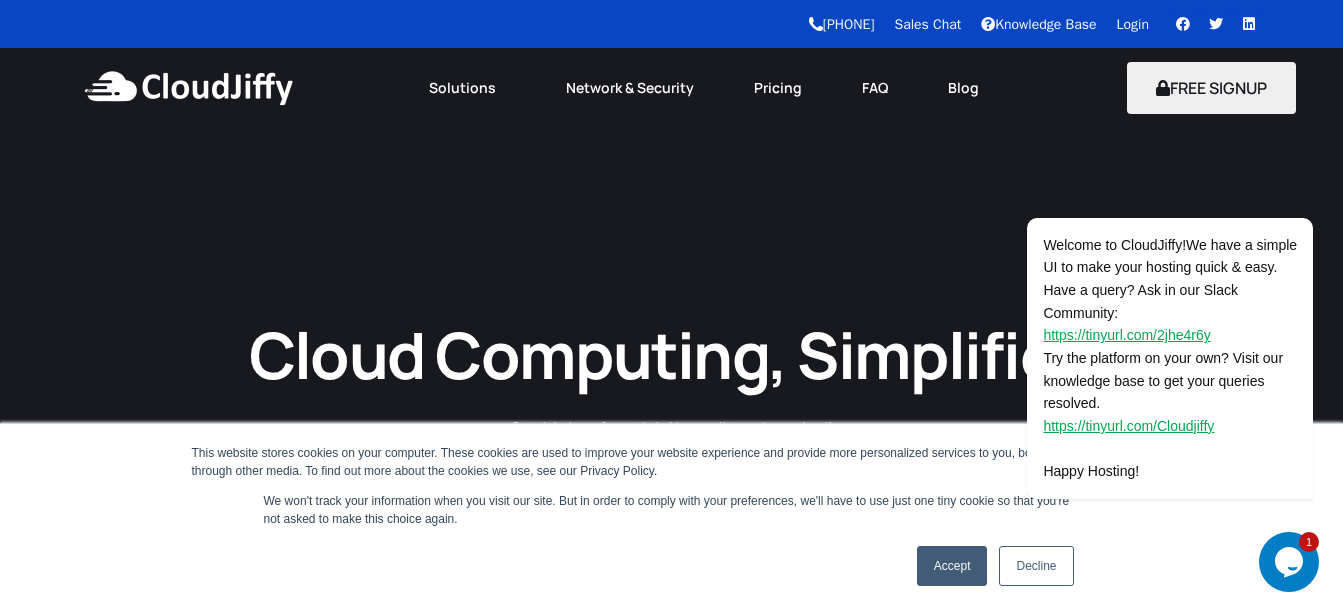click on "Login" at bounding box center [1133, 24] 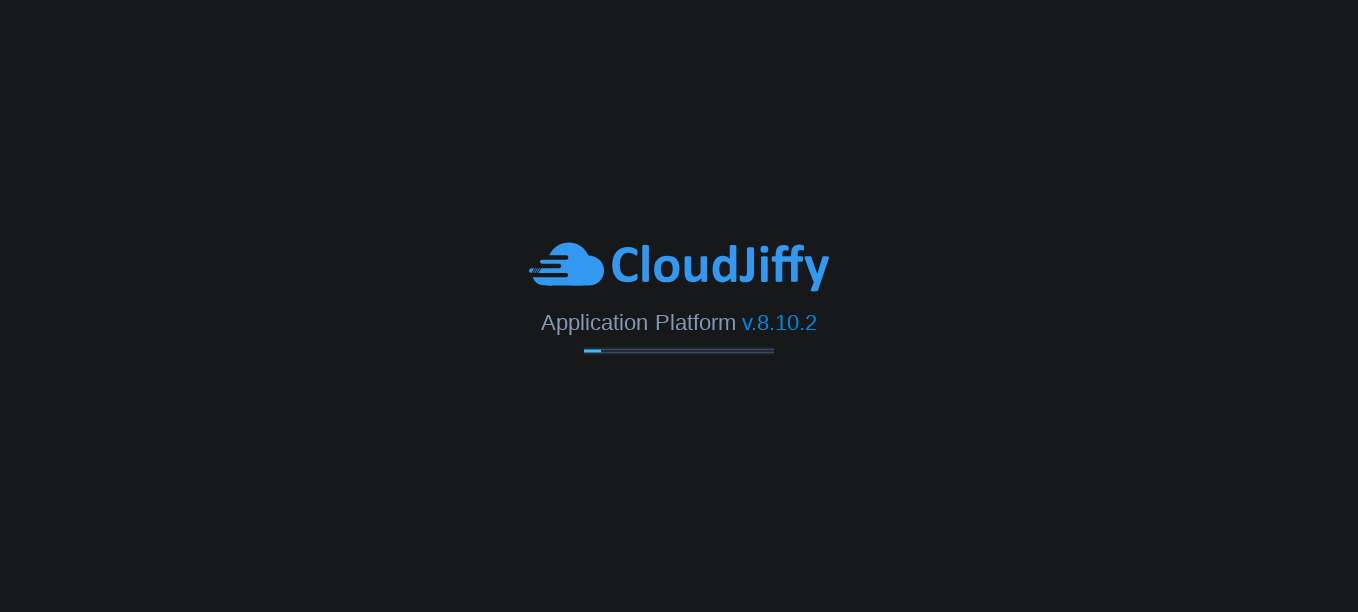 scroll, scrollTop: 0, scrollLeft: 0, axis: both 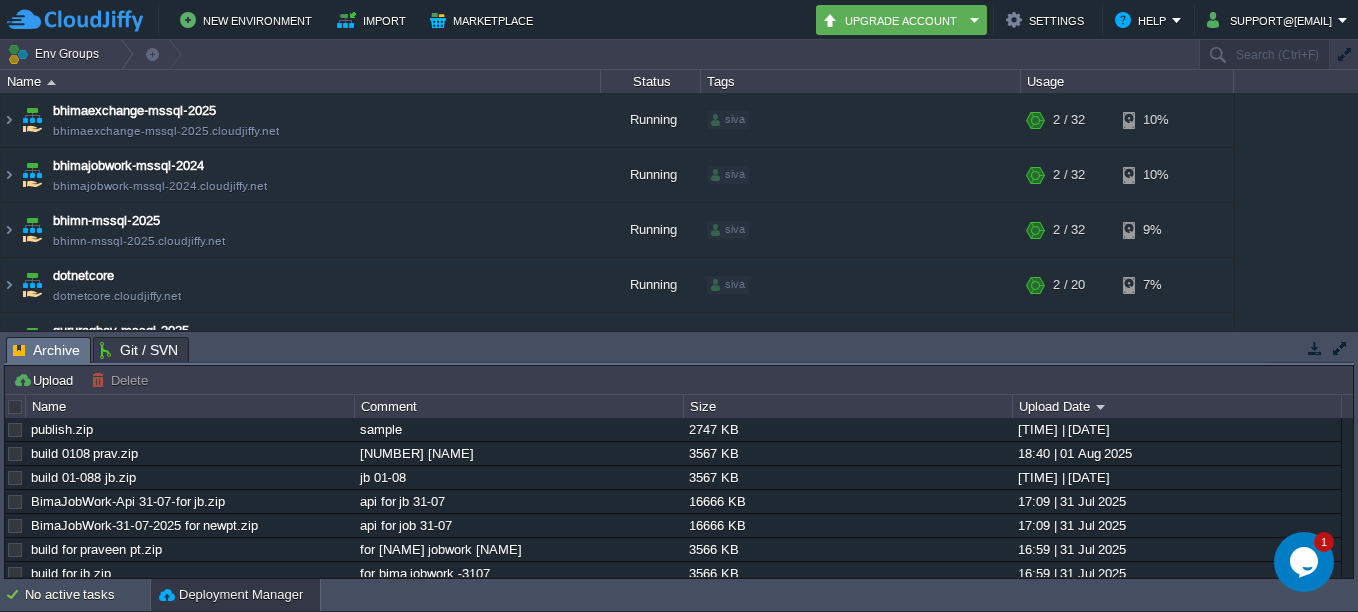 click on "Git / SVN" at bounding box center [139, 350] 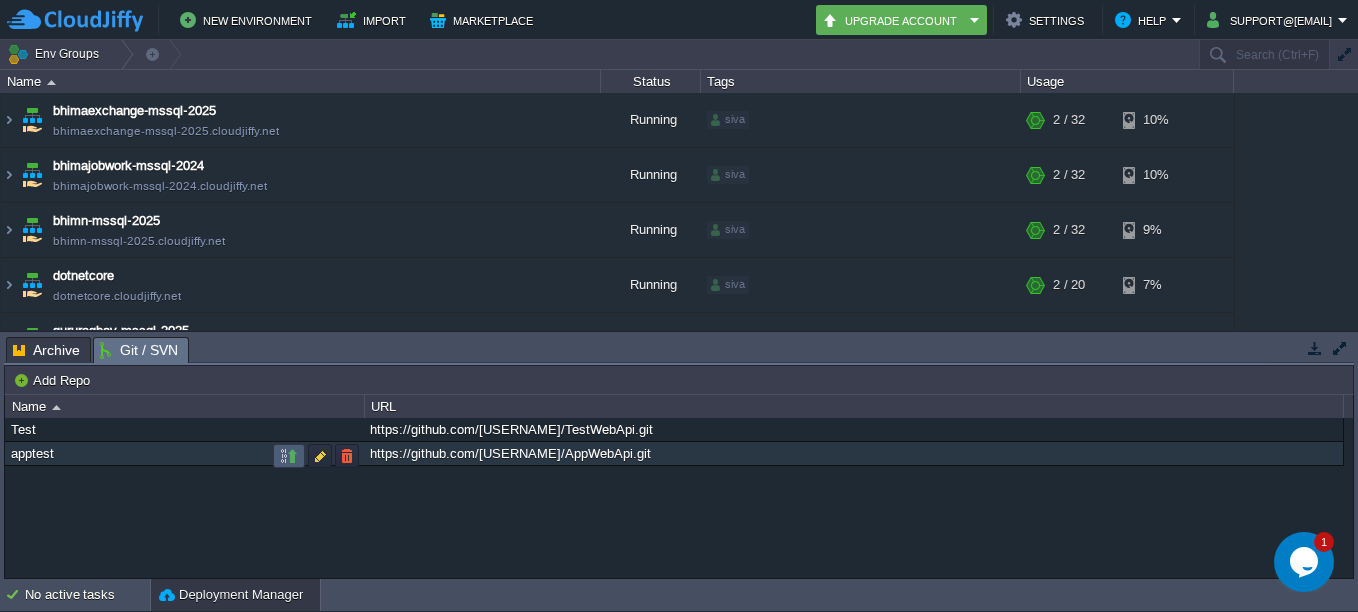 click at bounding box center (289, 456) 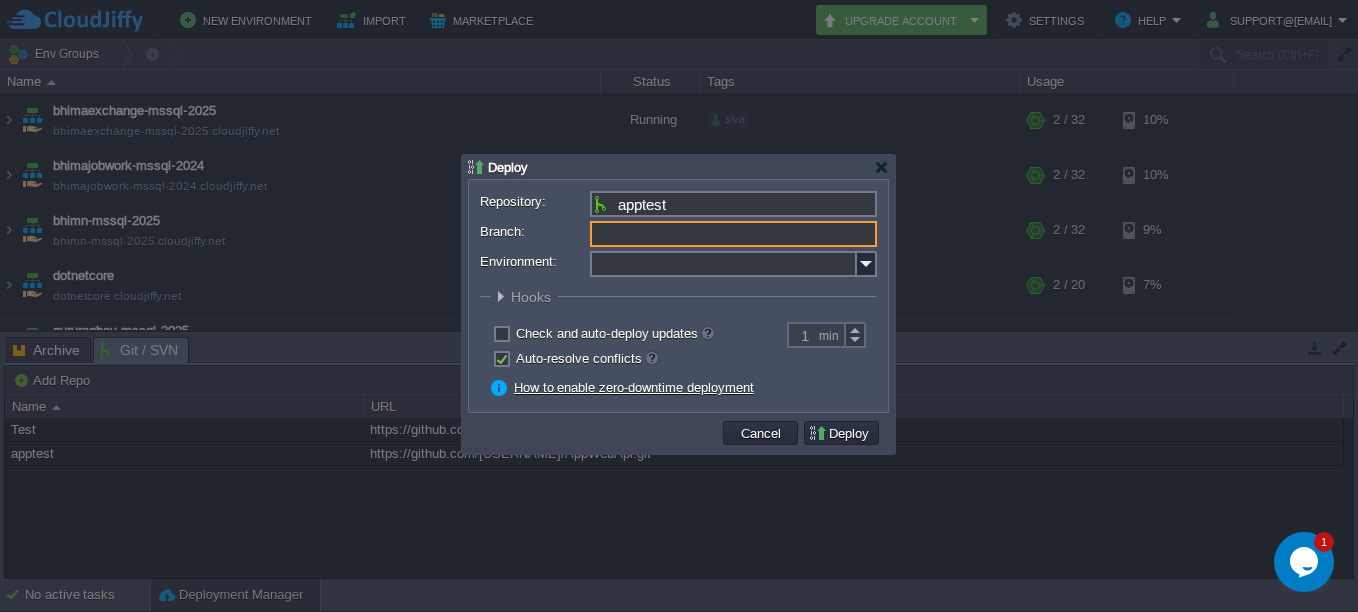 click on "Branch:" at bounding box center (733, 234) 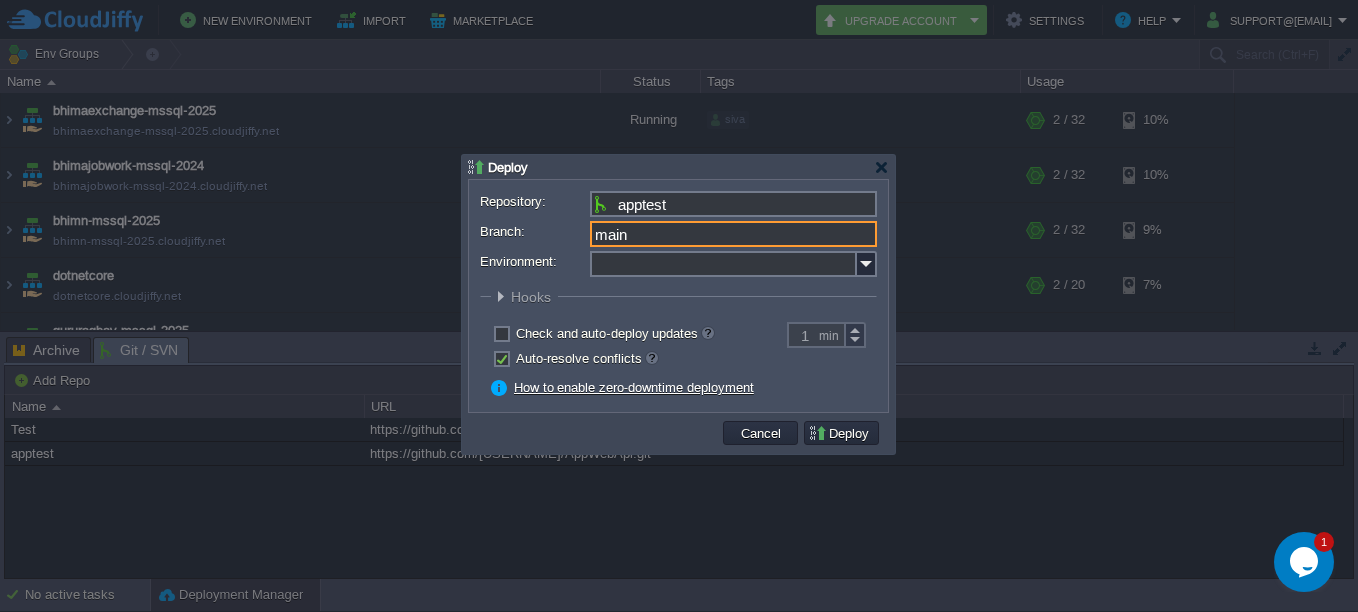 click on "Environment:" at bounding box center [723, 264] 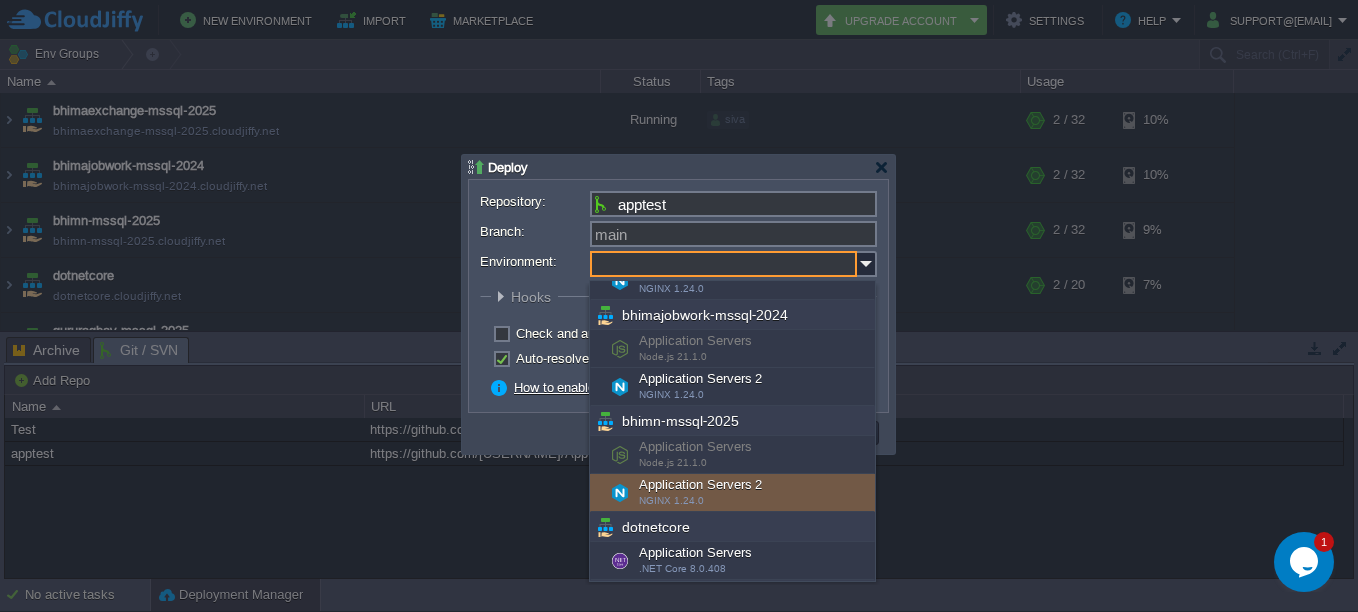 scroll, scrollTop: 200, scrollLeft: 0, axis: vertical 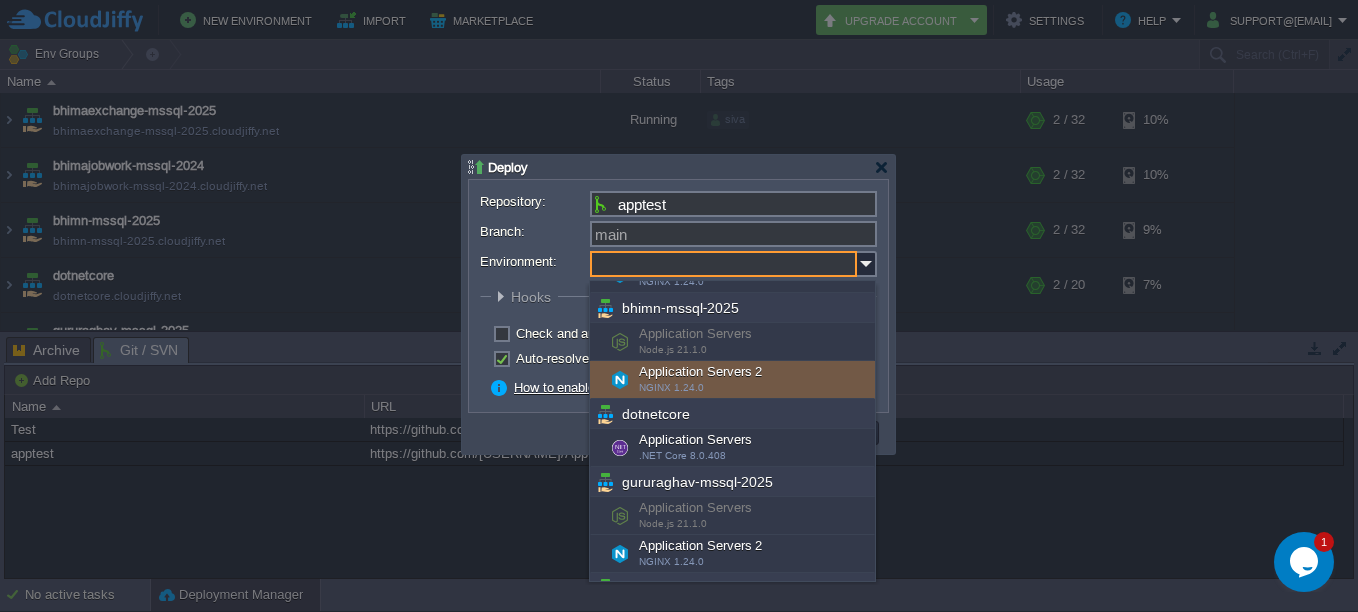 click on "NGINX 1.24.0" at bounding box center [671, 387] 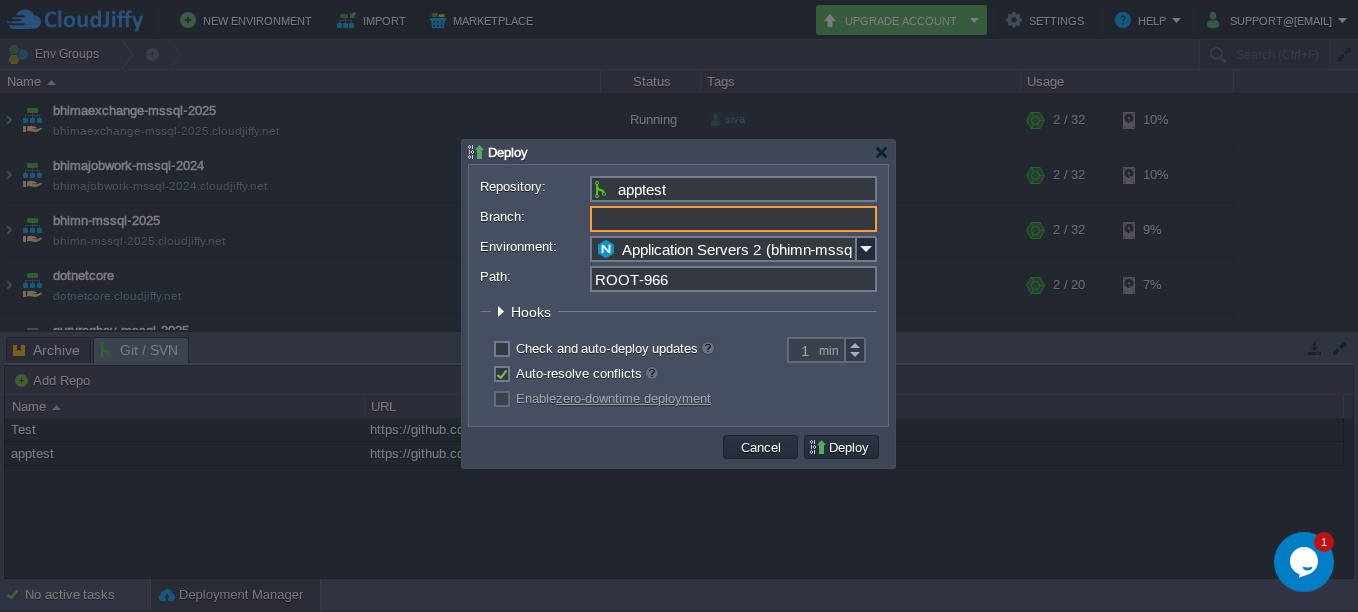 click on "Branch:" at bounding box center [733, 219] 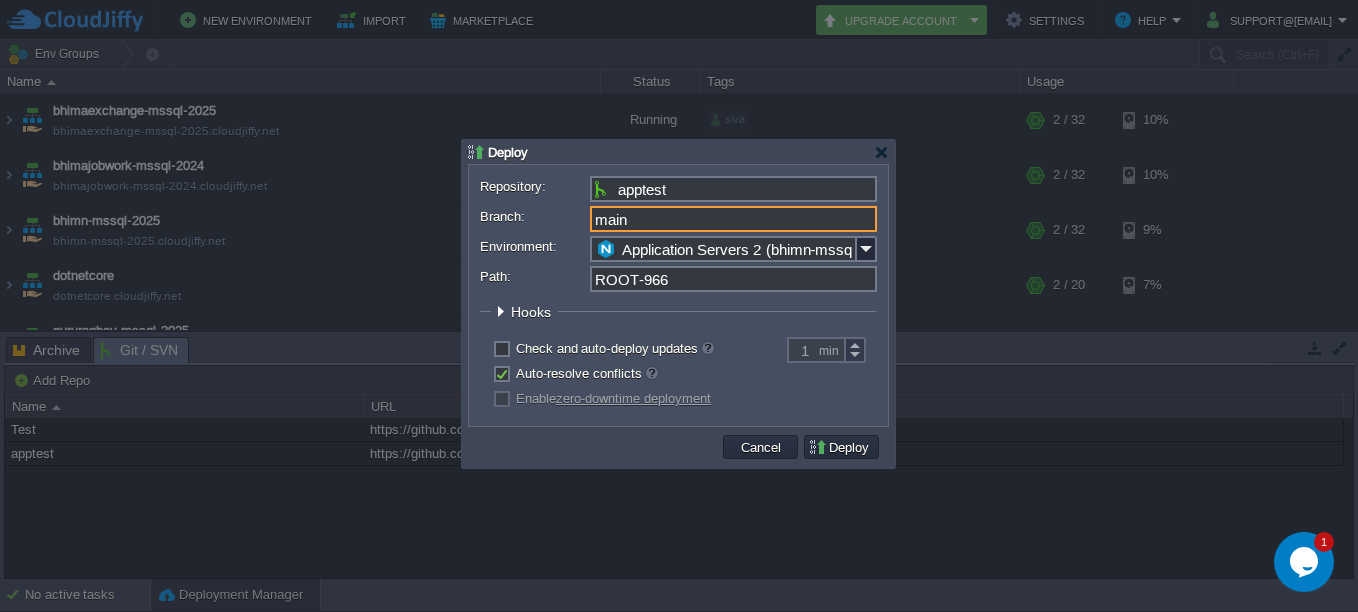 click on "ROOT-966" at bounding box center [733, 279] 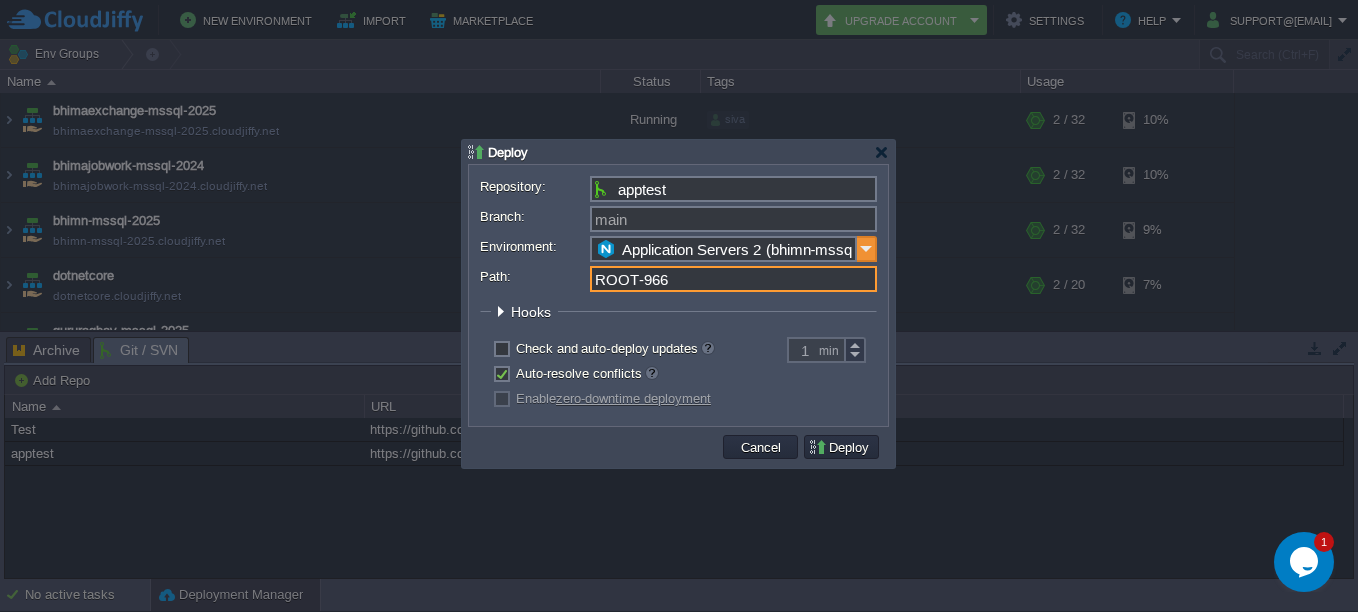 click at bounding box center (867, 249) 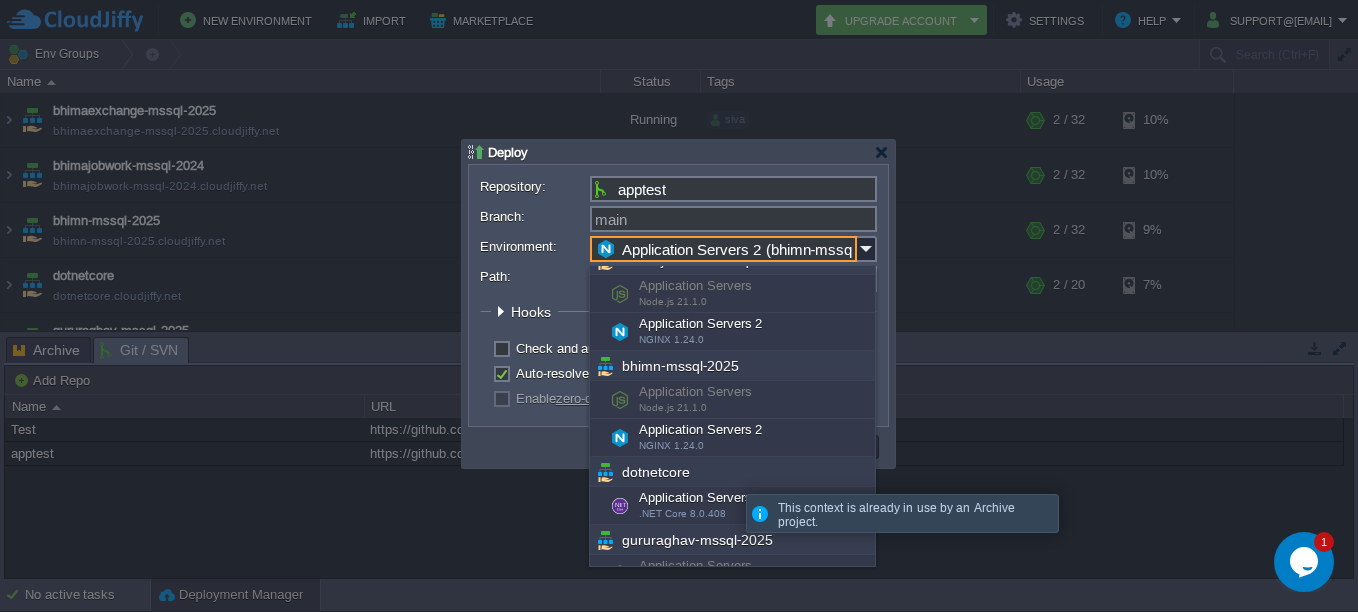 scroll, scrollTop: 126, scrollLeft: 0, axis: vertical 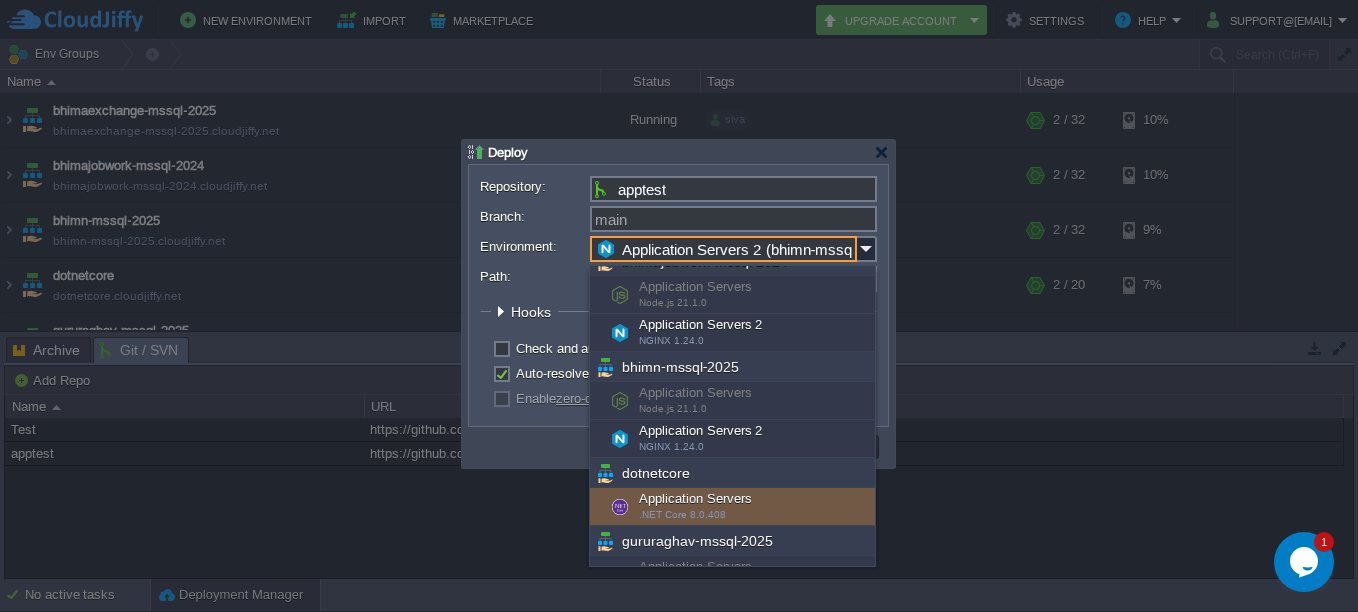 click on "Application Servers .NET Core 8.0.408" at bounding box center [732, 507] 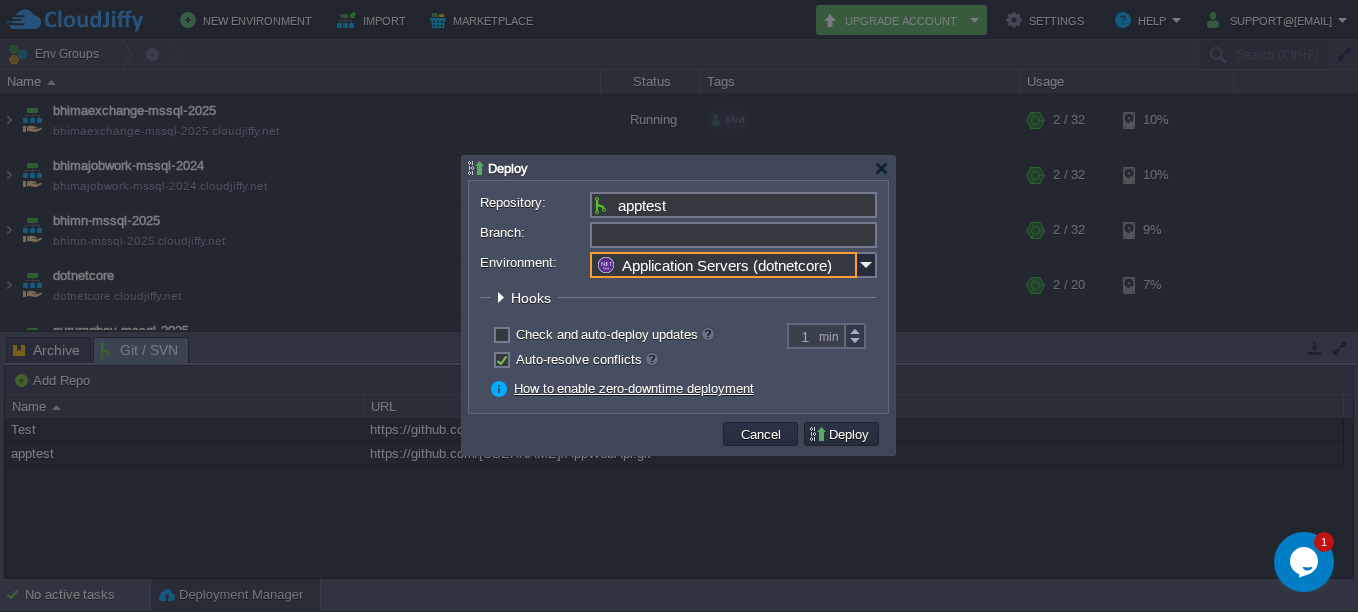 click on "Branch:" at bounding box center (733, 235) 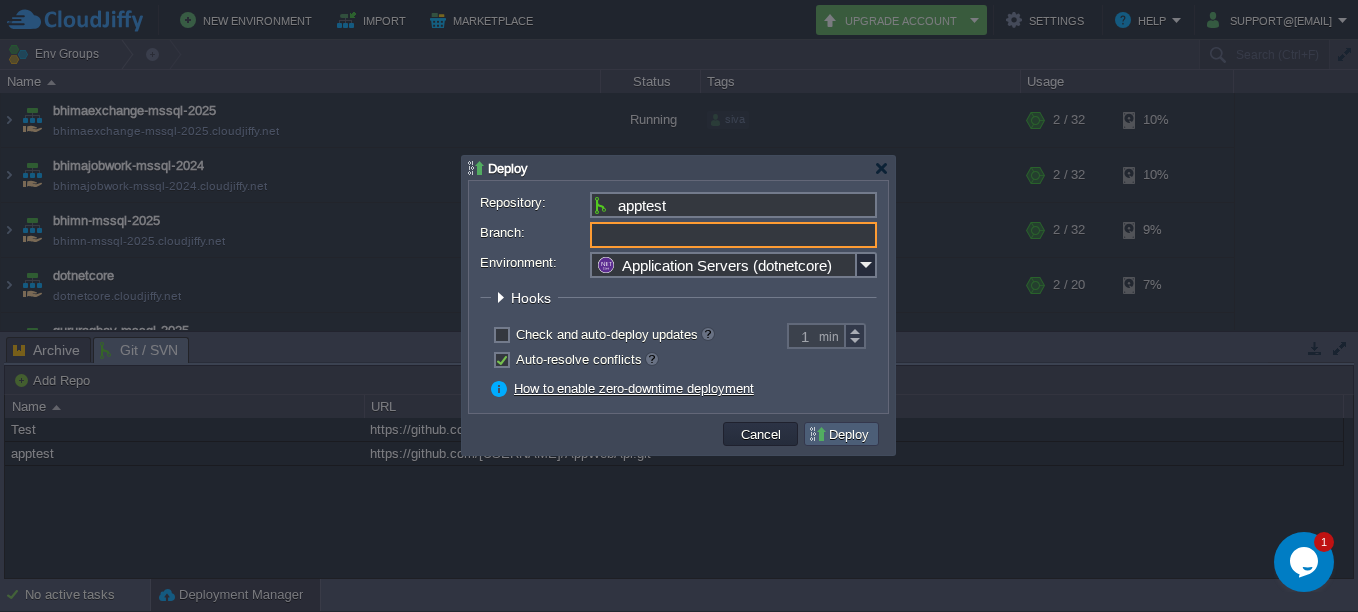 type on "main" 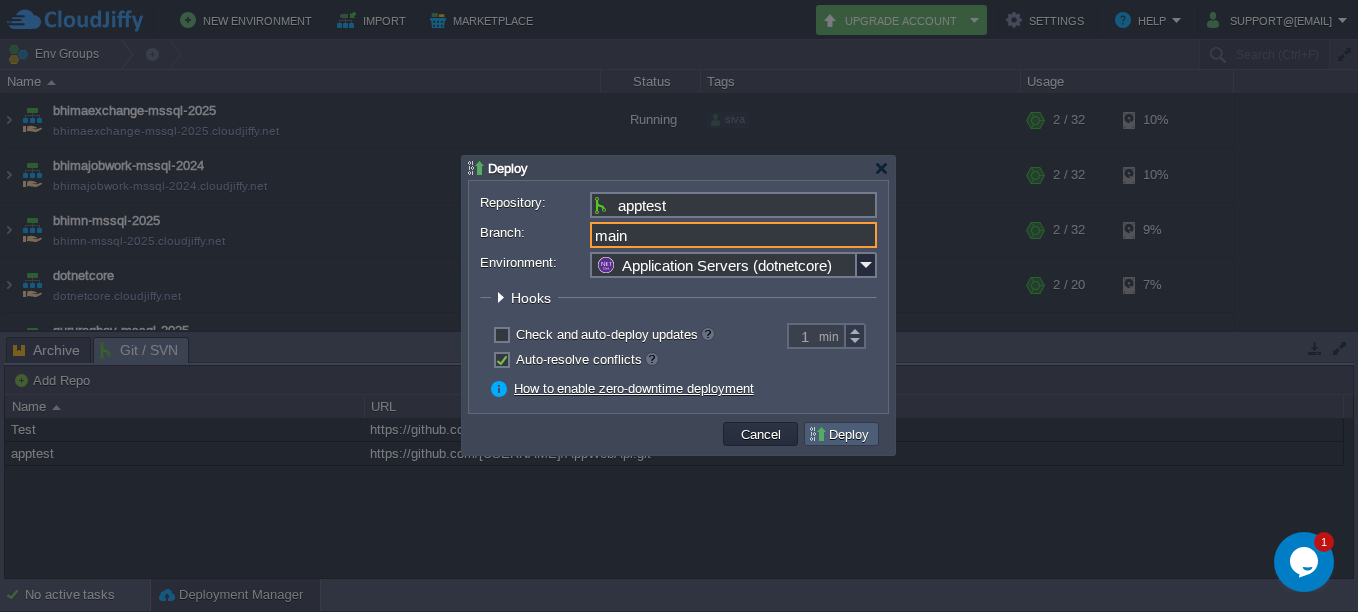 click on "Deploy" at bounding box center (841, 434) 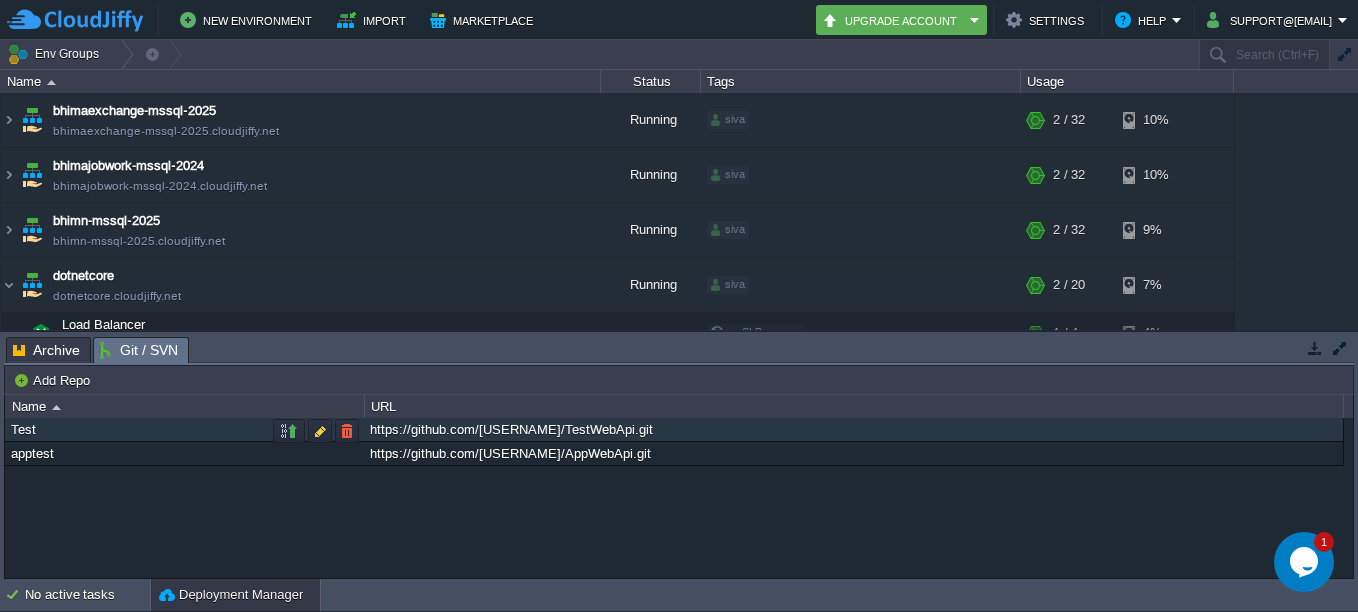 scroll, scrollTop: 185, scrollLeft: 0, axis: vertical 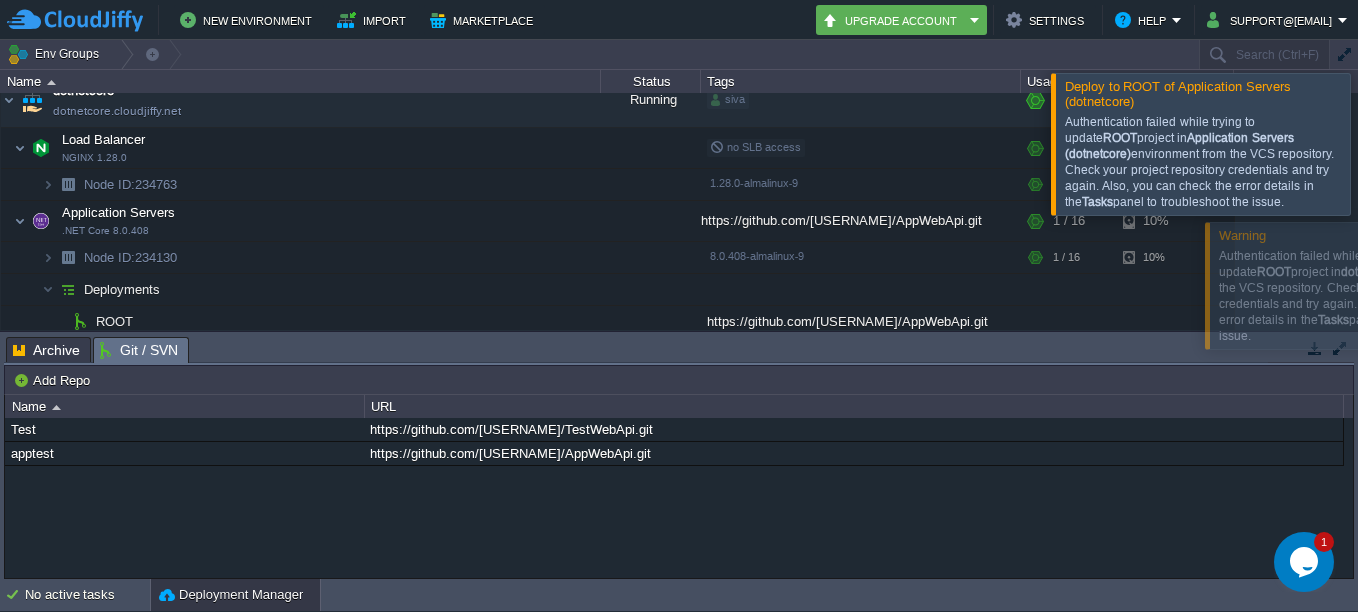 click on "Authentication failed while trying to update ROOT project in Application Servers (dotnetcore) environment from the VCS repository. Check your project repository credentials and try again. Also, you can check the error details in the Tasks panel to troubleshoot the issue." at bounding box center [1205, 162] 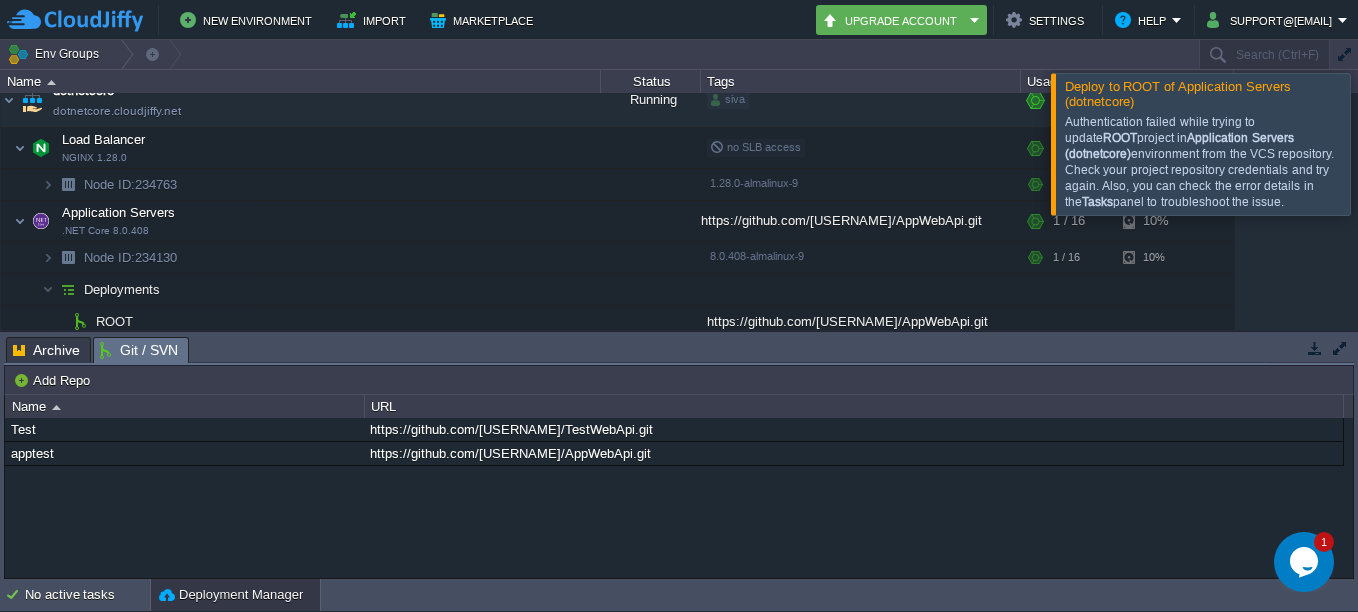 click at bounding box center (1382, 143) 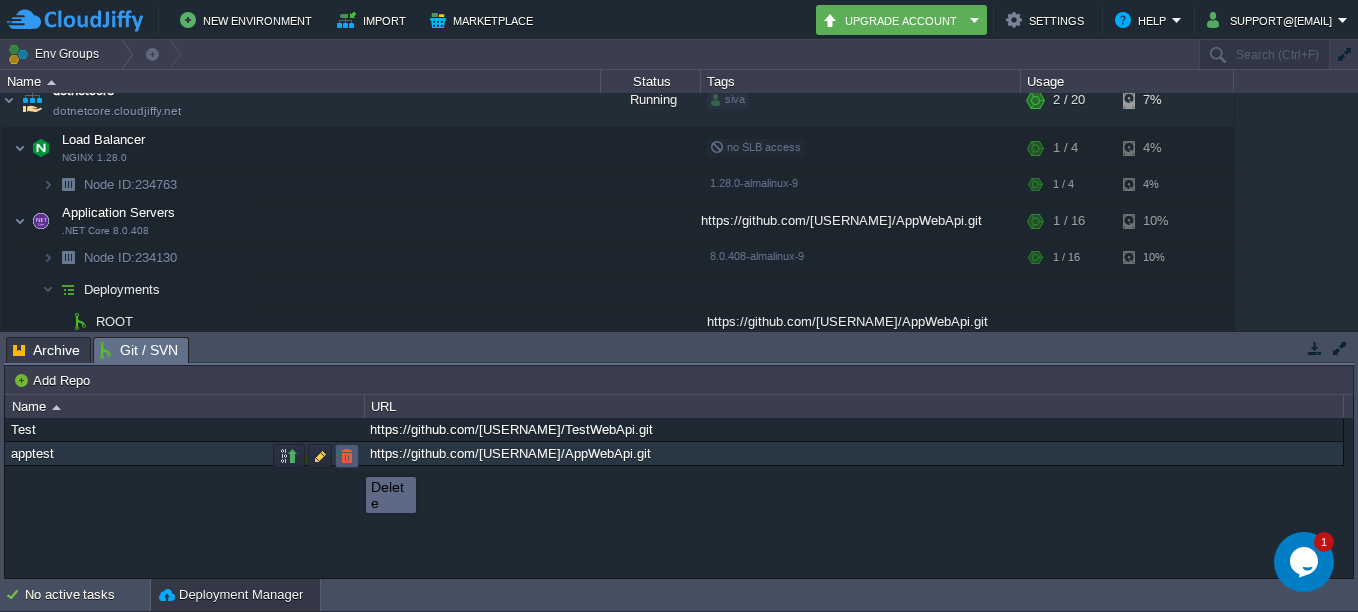 click at bounding box center [347, 456] 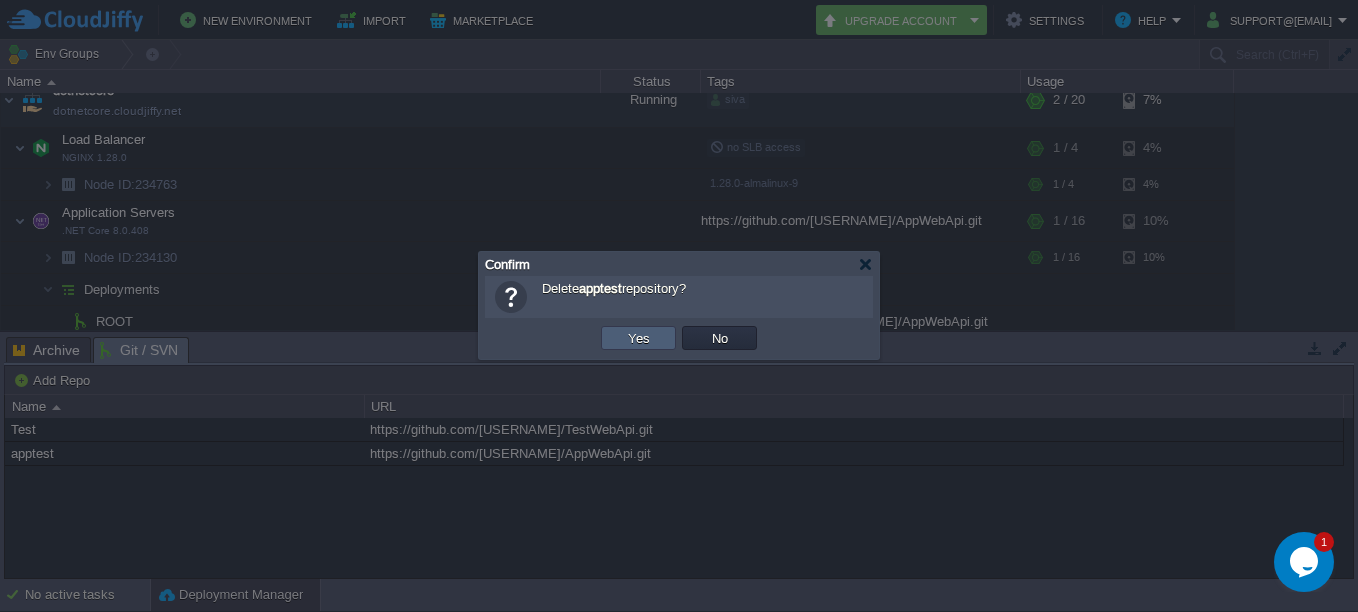 click on "Yes" at bounding box center (639, 338) 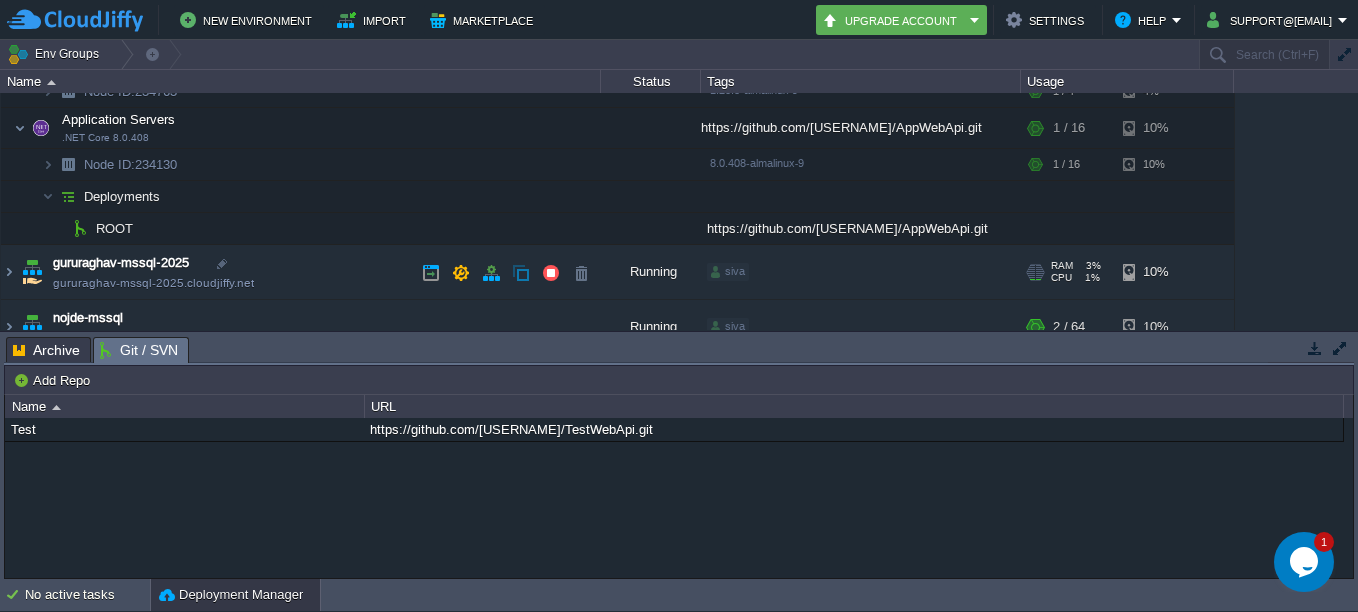 scroll, scrollTop: 285, scrollLeft: 0, axis: vertical 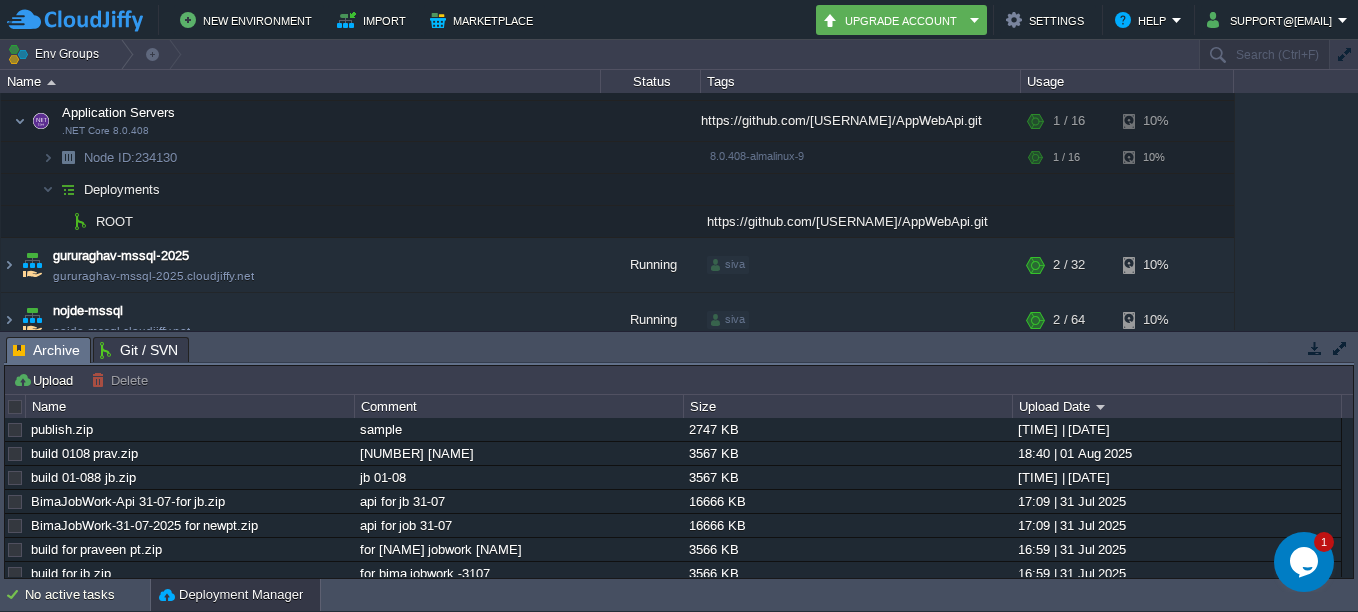 drag, startPoint x: 48, startPoint y: 344, endPoint x: 35, endPoint y: 317, distance: 29.966648 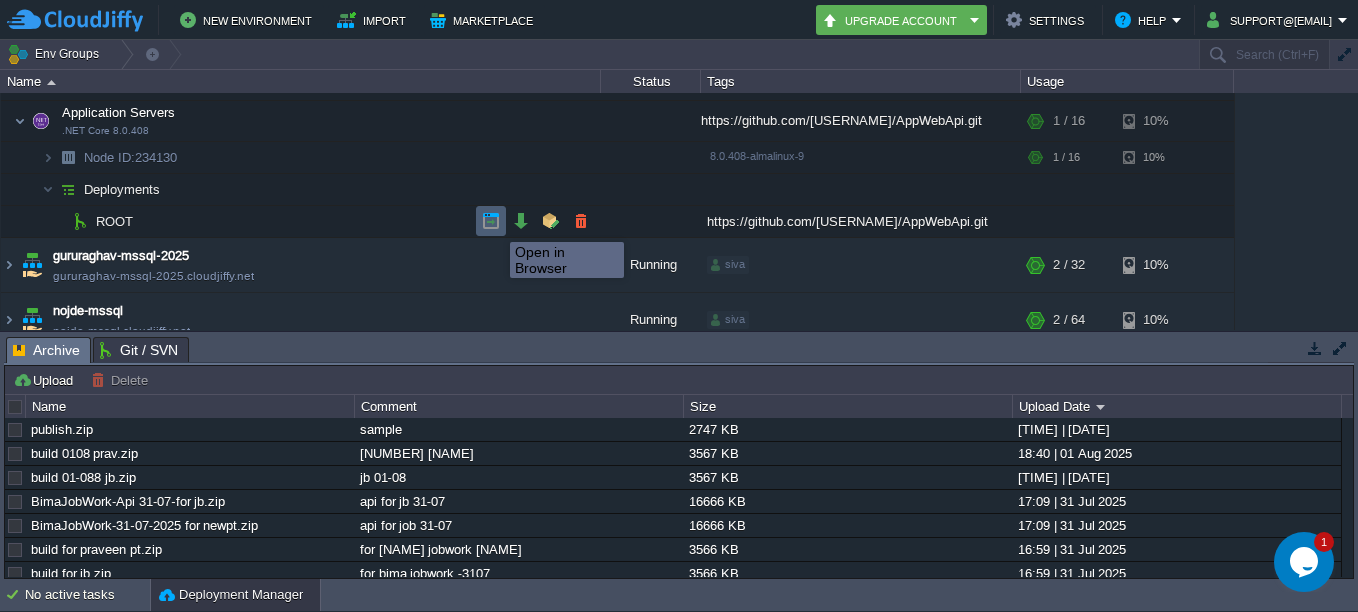 click at bounding box center (491, 221) 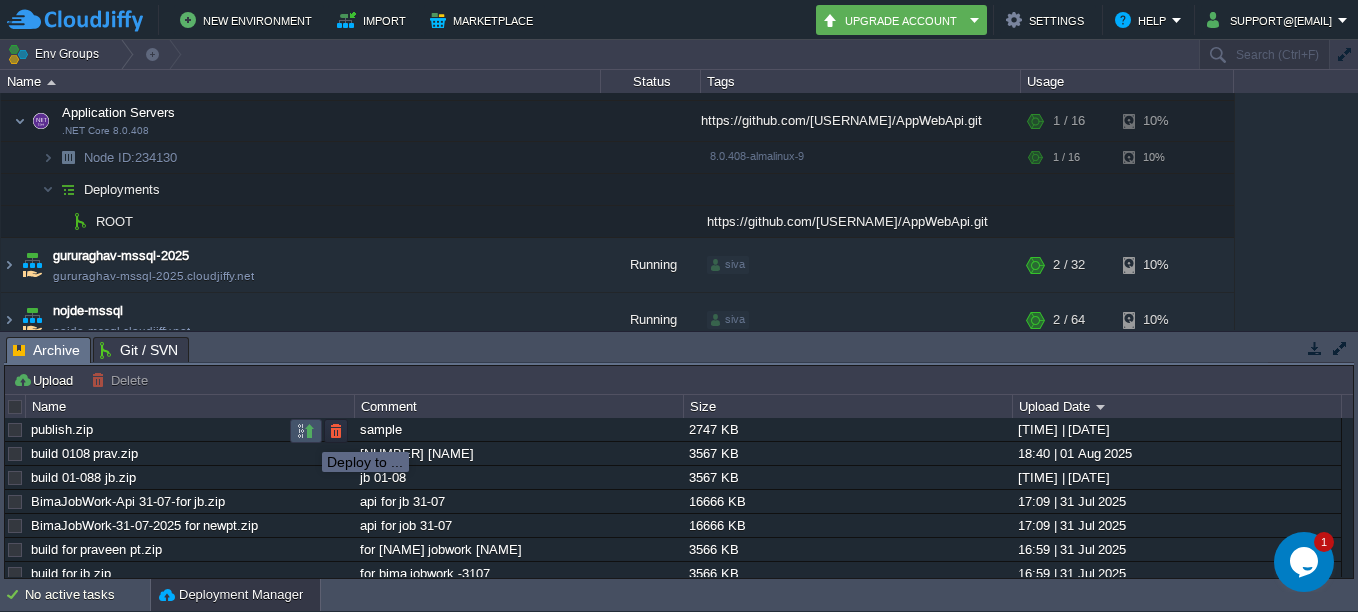 click at bounding box center (306, 431) 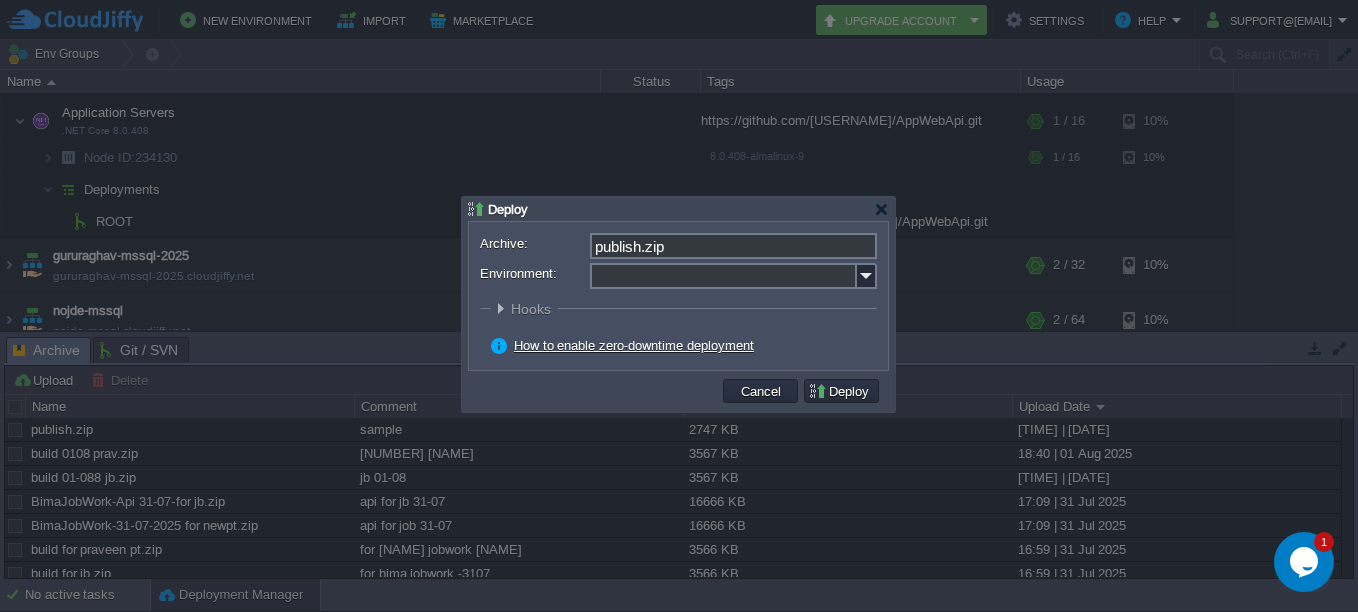 click on "Environment:" at bounding box center [723, 276] 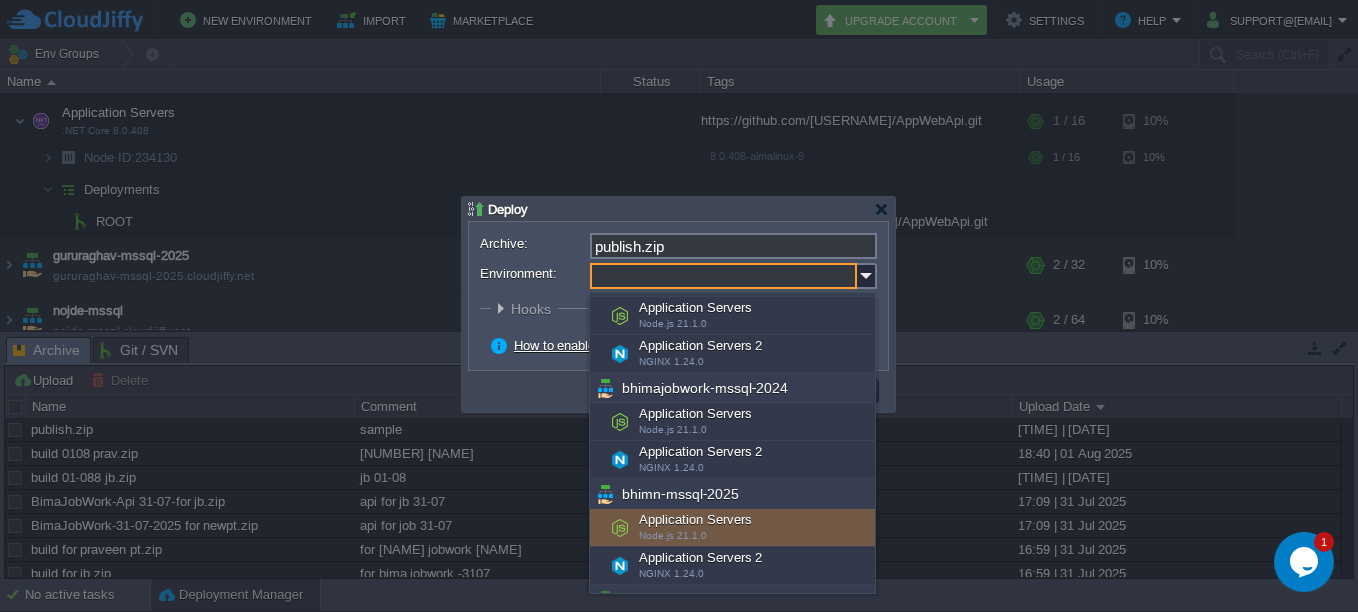 scroll, scrollTop: 0, scrollLeft: 0, axis: both 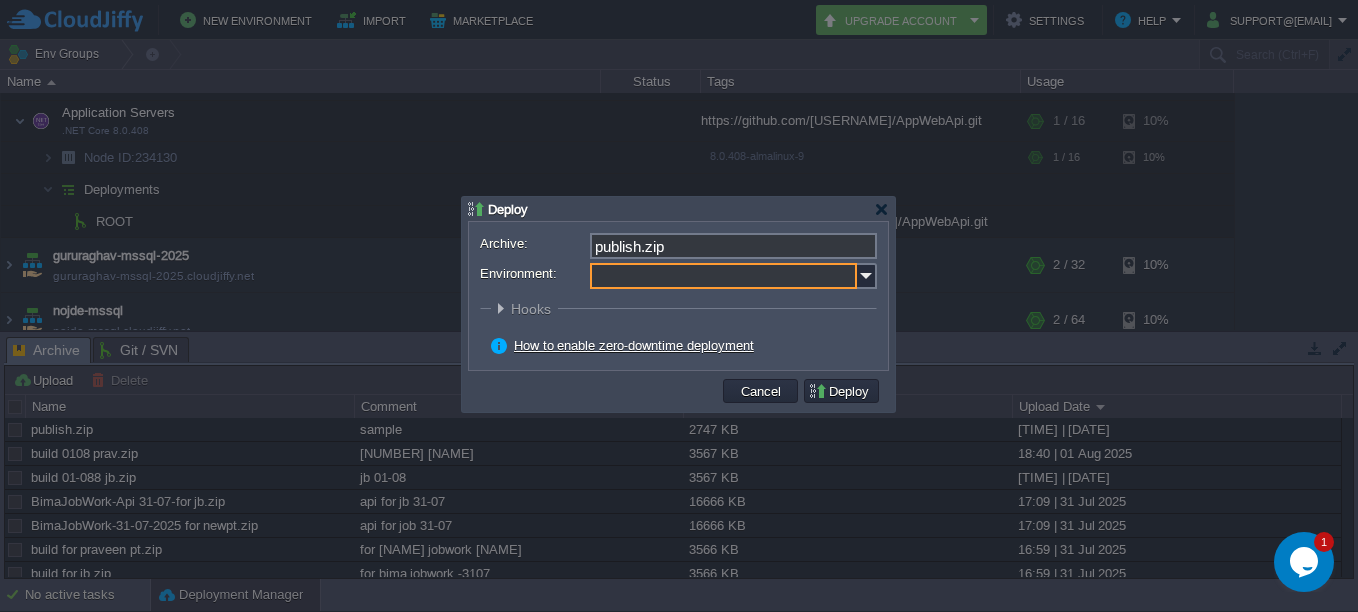 click on "Environment:" at bounding box center (723, 276) 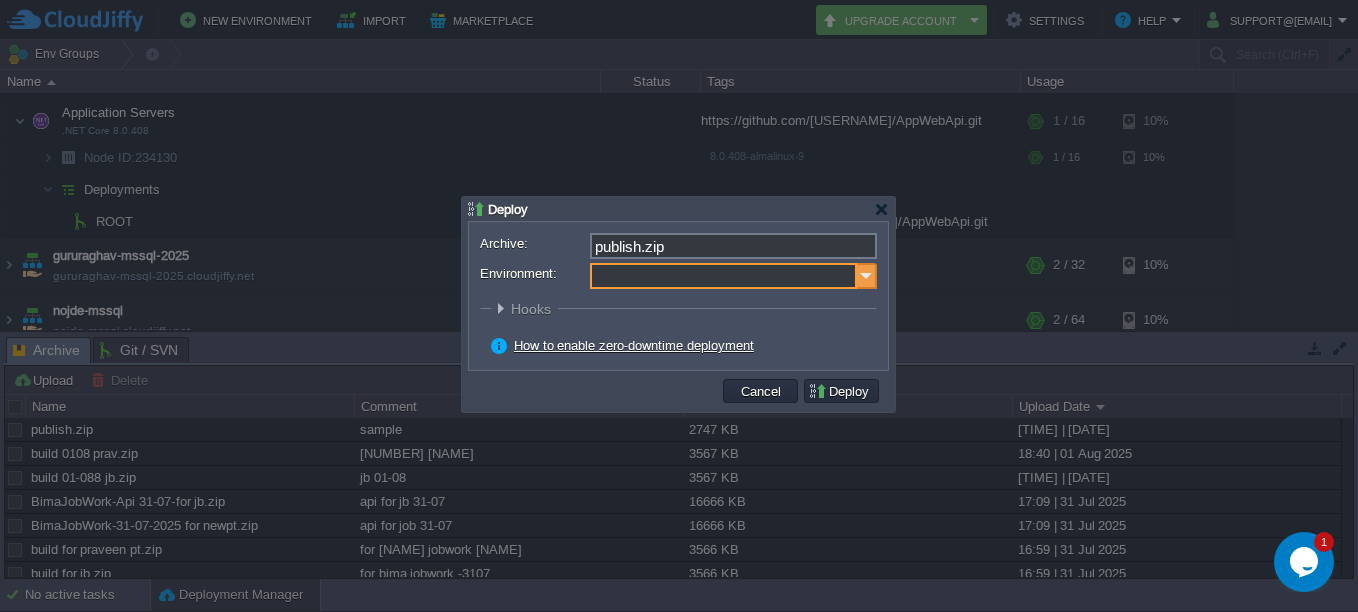 click at bounding box center [867, 276] 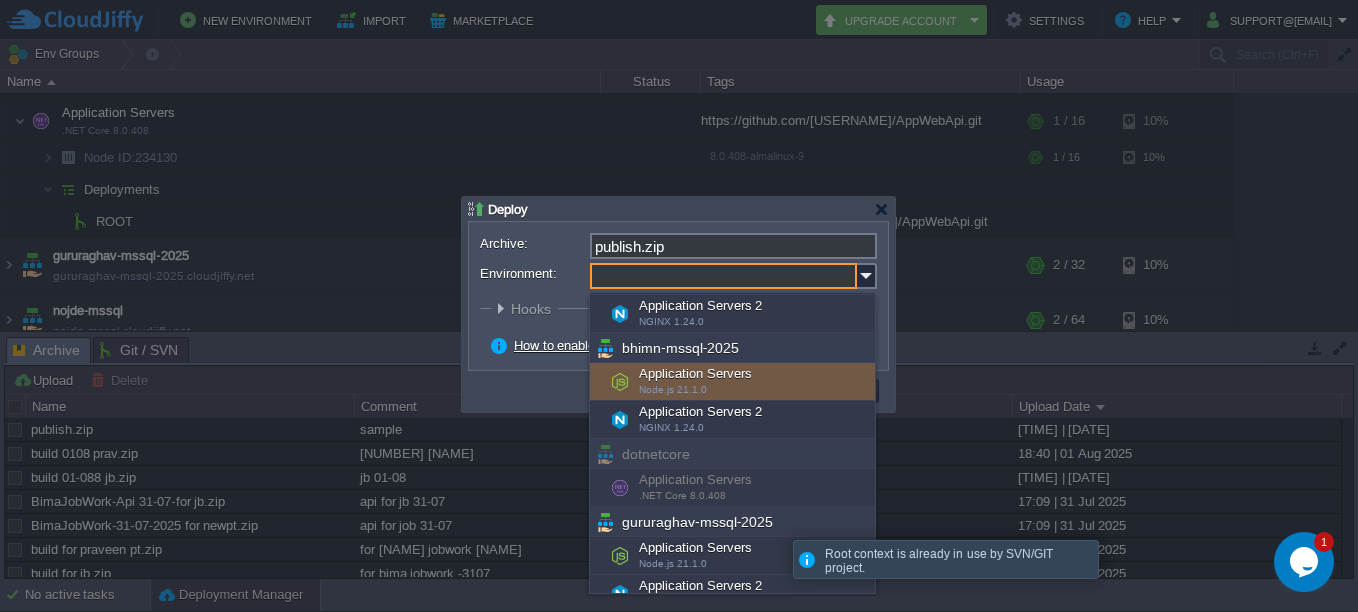 scroll, scrollTop: 200, scrollLeft: 0, axis: vertical 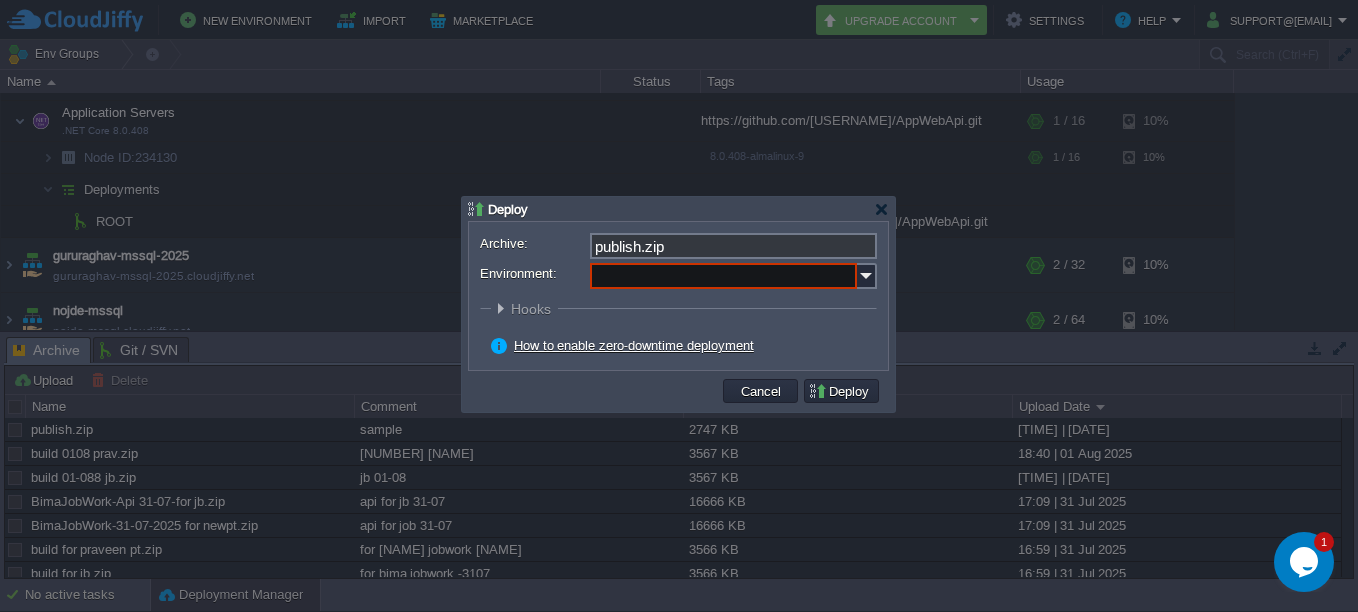click on "Deploy" at bounding box center (678, 209) 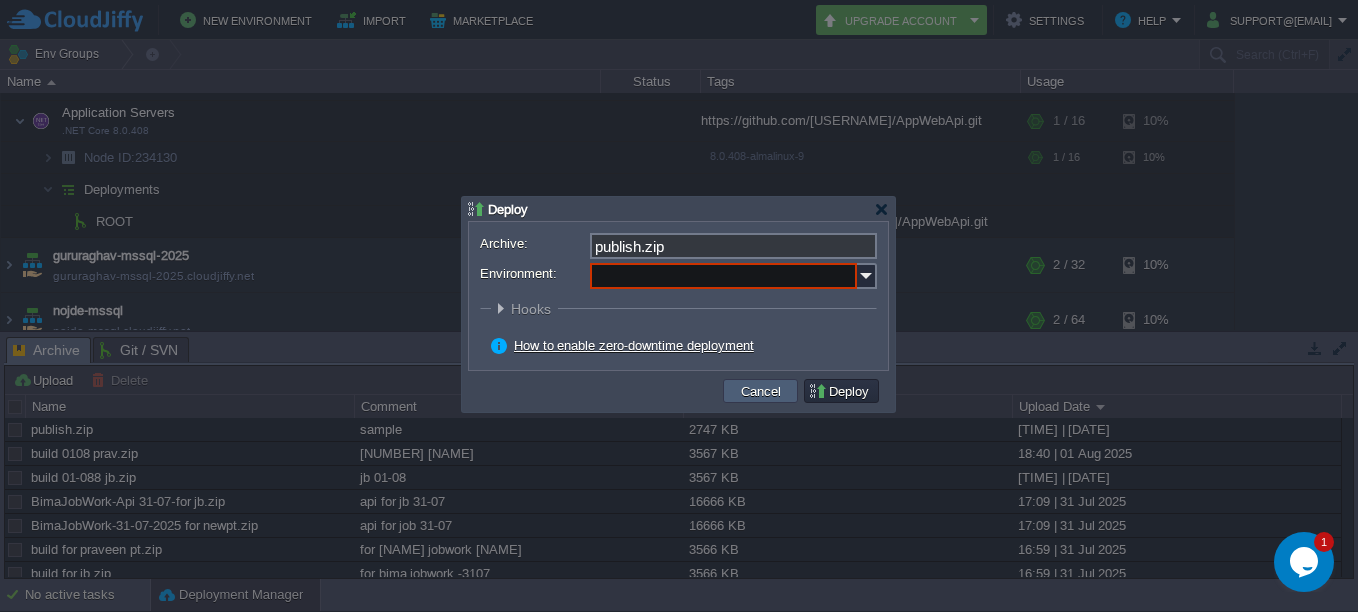 click on "Cancel" at bounding box center (761, 391) 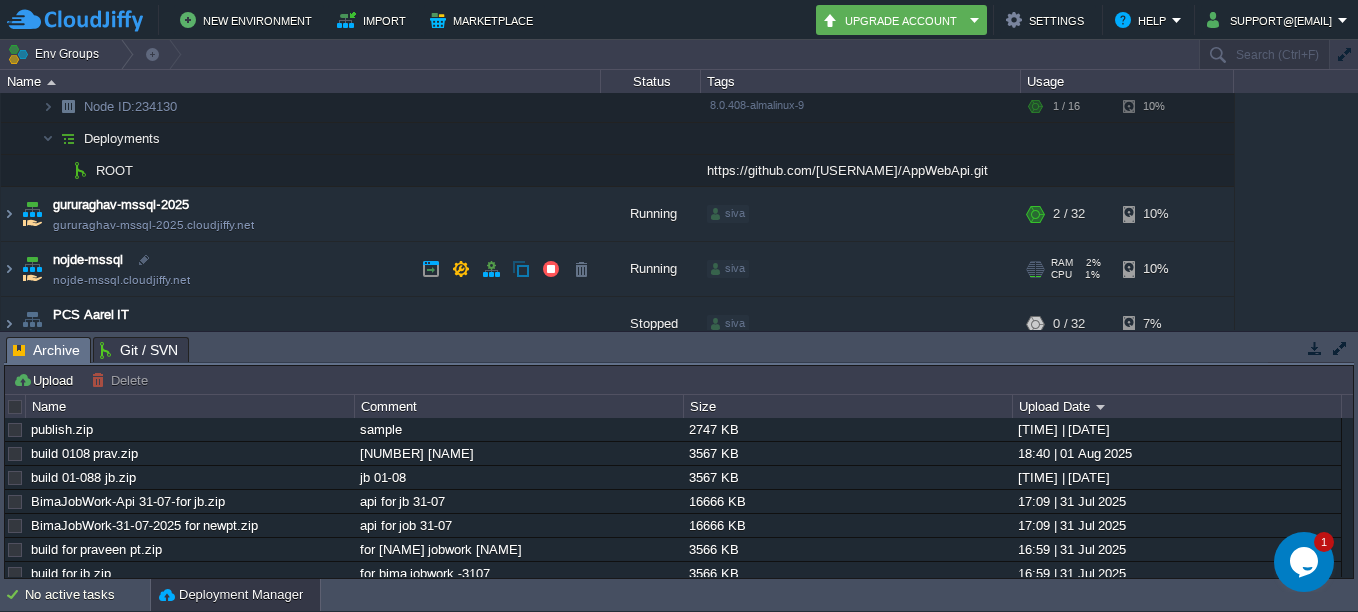 scroll, scrollTop: 385, scrollLeft: 0, axis: vertical 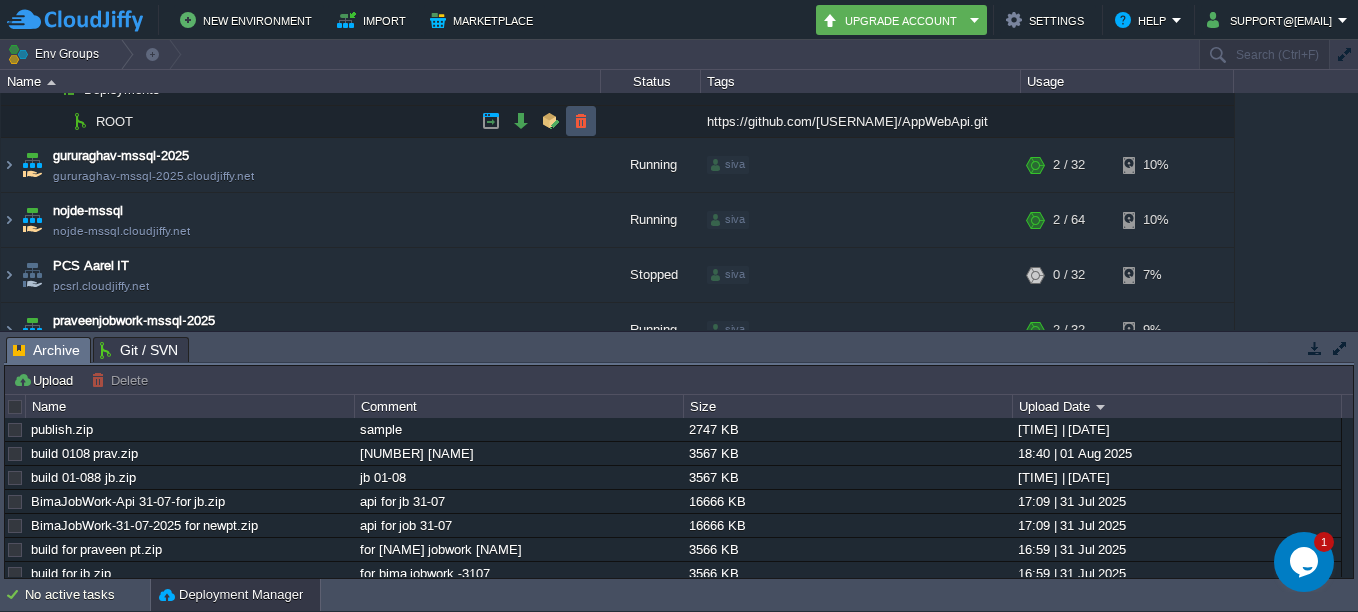 click at bounding box center [581, 121] 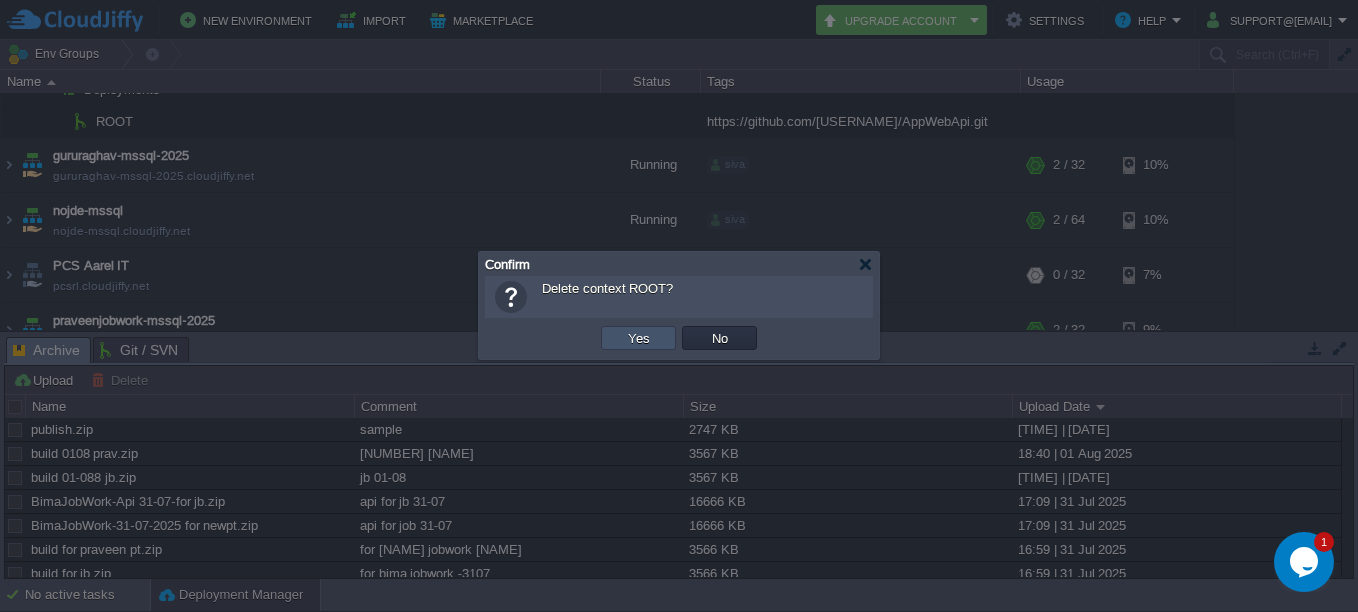 click on "Yes" at bounding box center [639, 338] 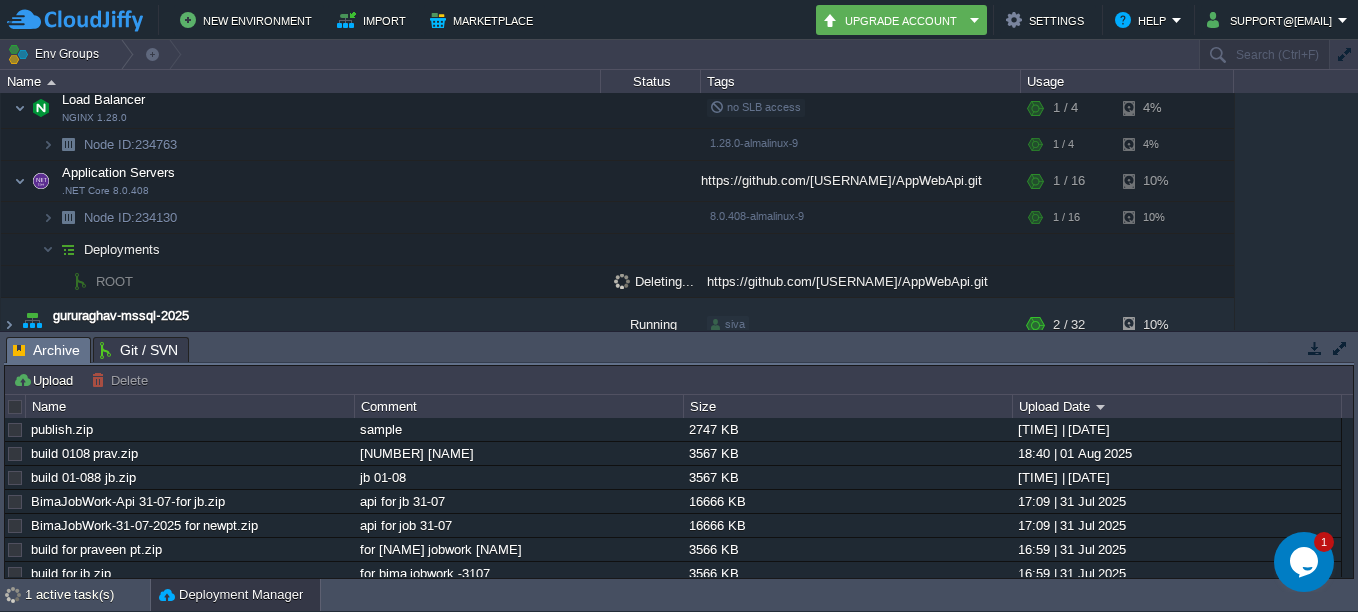 scroll, scrollTop: 272, scrollLeft: 0, axis: vertical 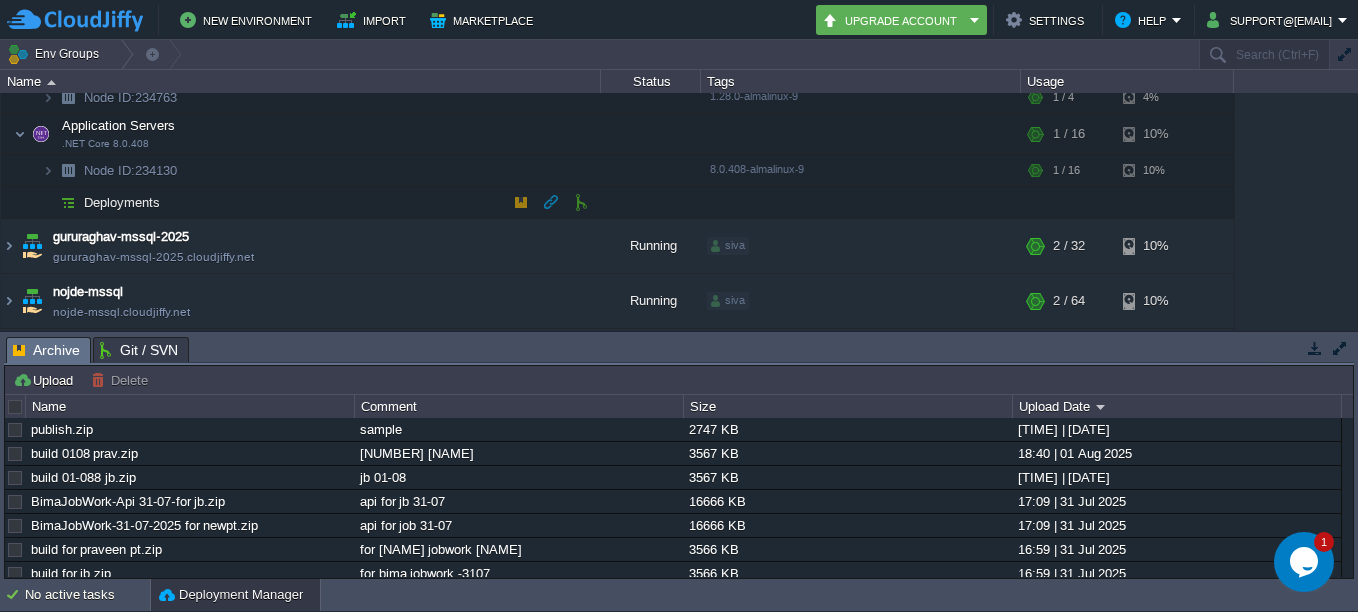 click on "Deployments" at bounding box center [122, 202] 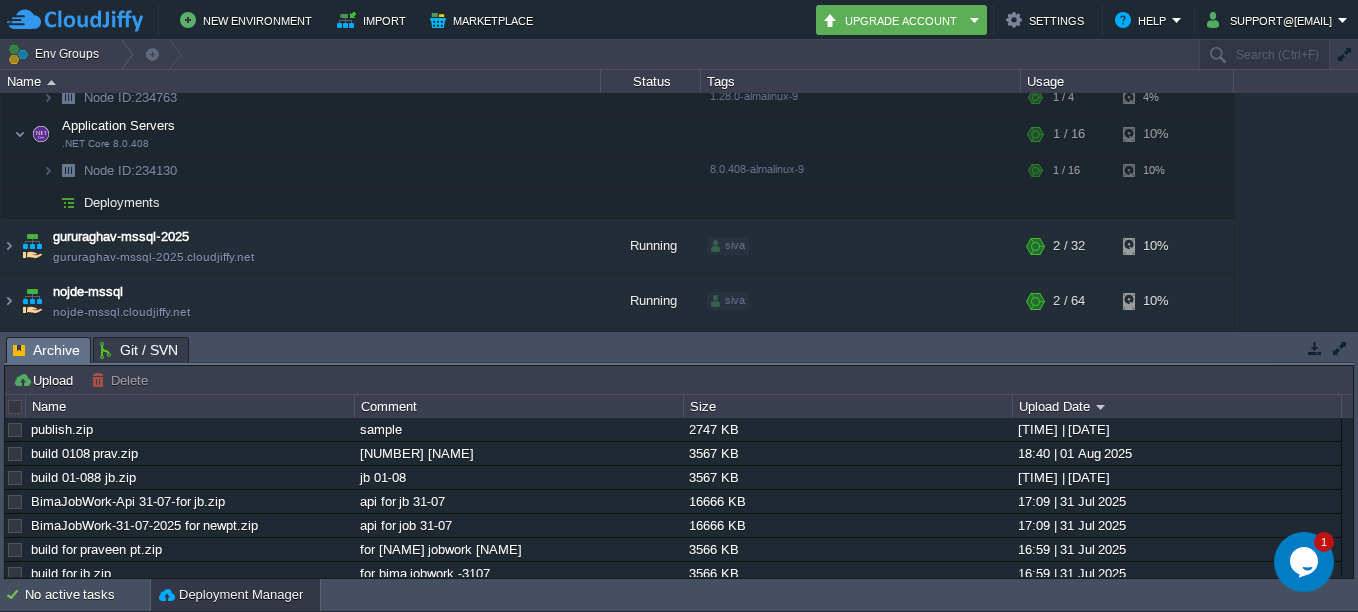 click on "Git / SVN" at bounding box center [139, 350] 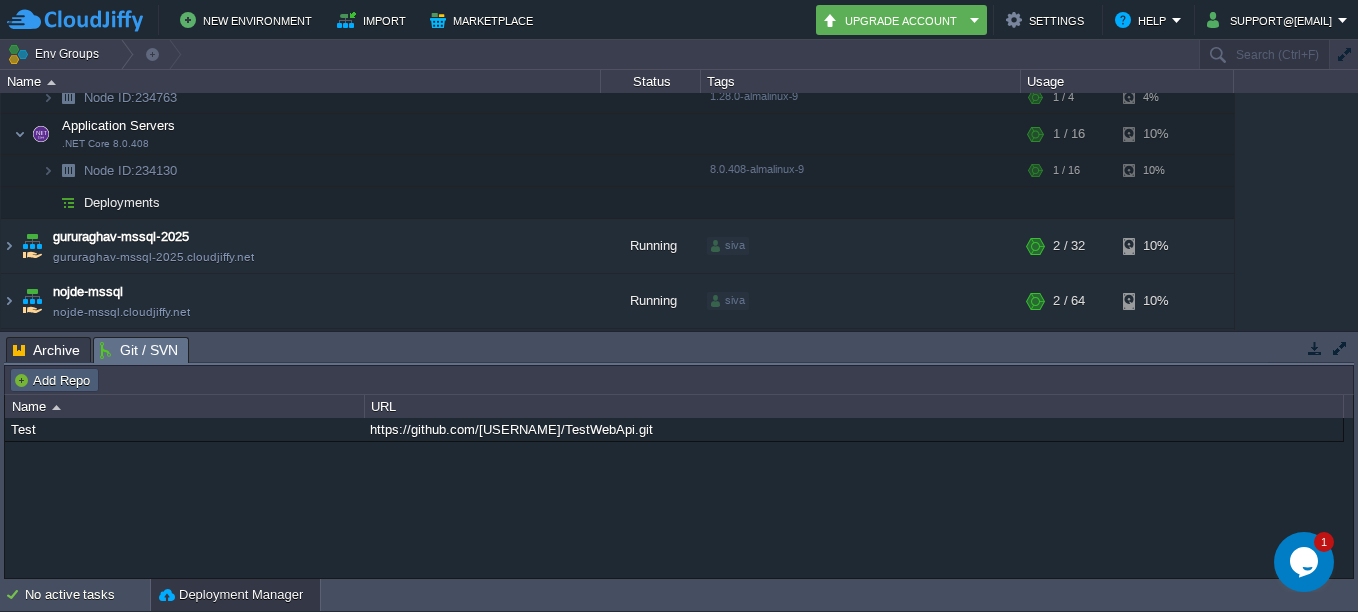 click on "Add Repo" at bounding box center [54, 380] 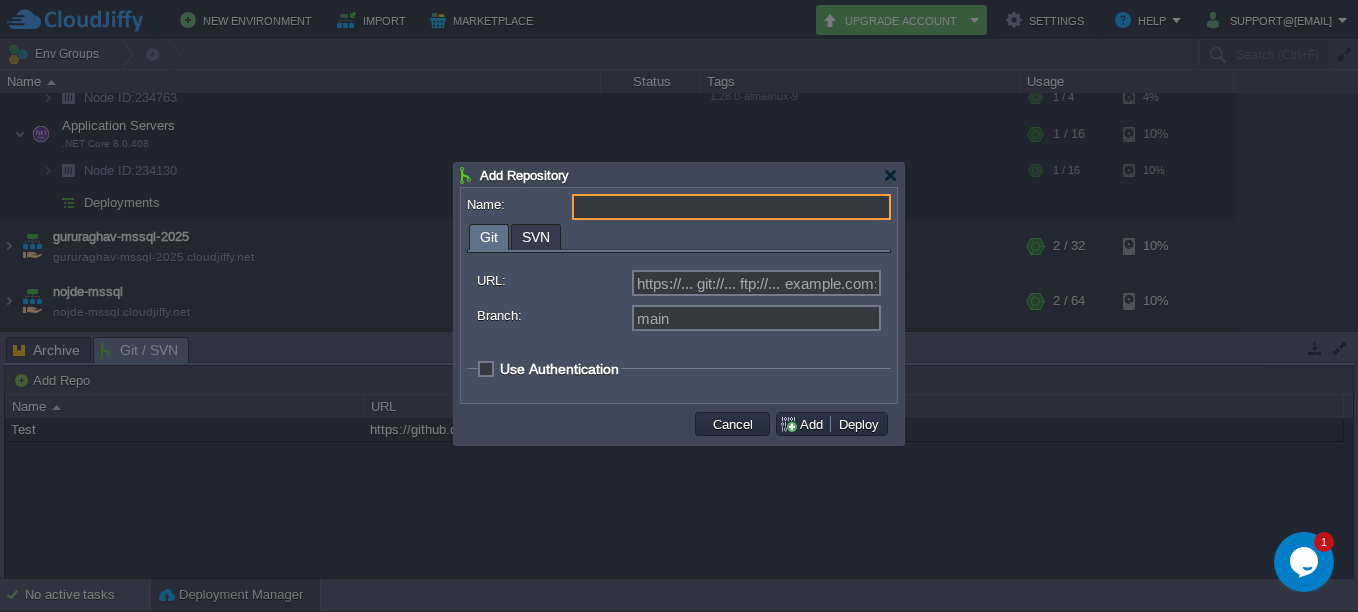 click on "Name:" at bounding box center (731, 207) 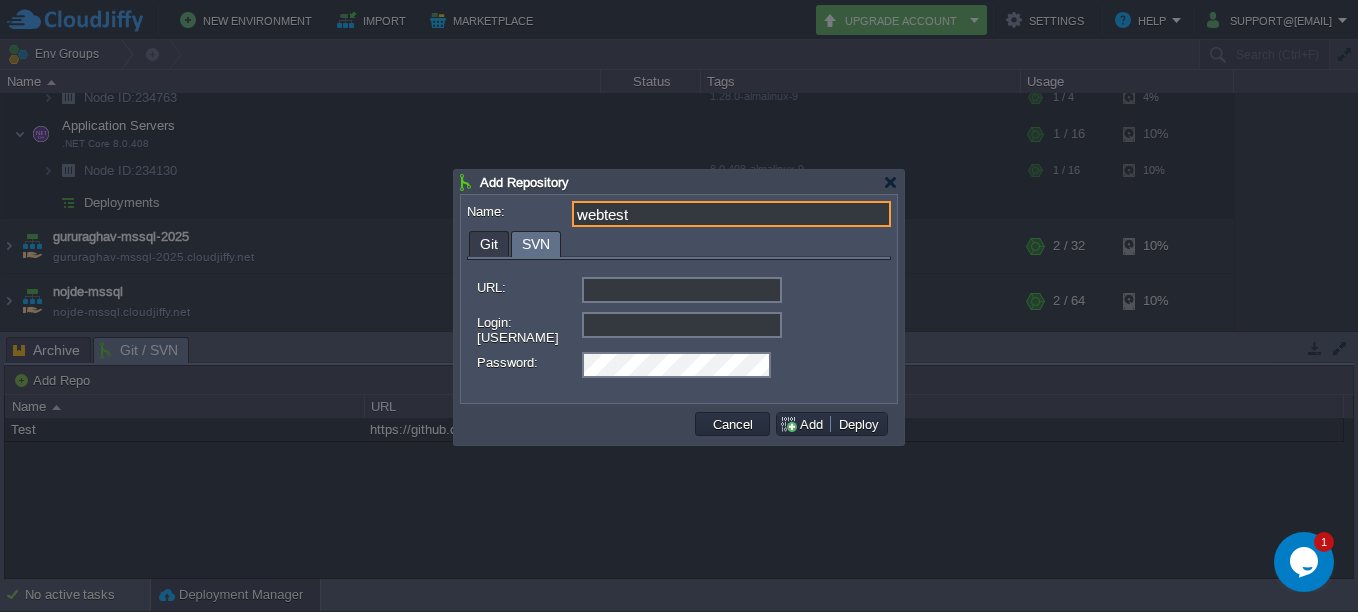 click on "SVN" at bounding box center [536, 244] 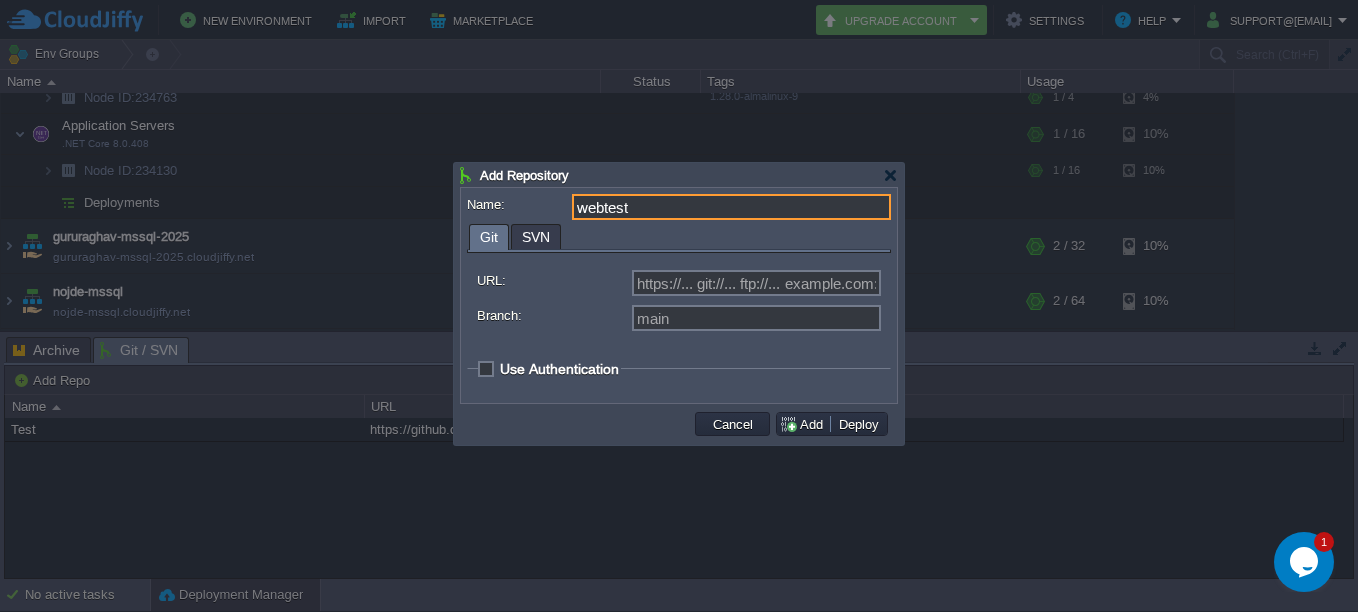 click on "Git" at bounding box center [489, 237] 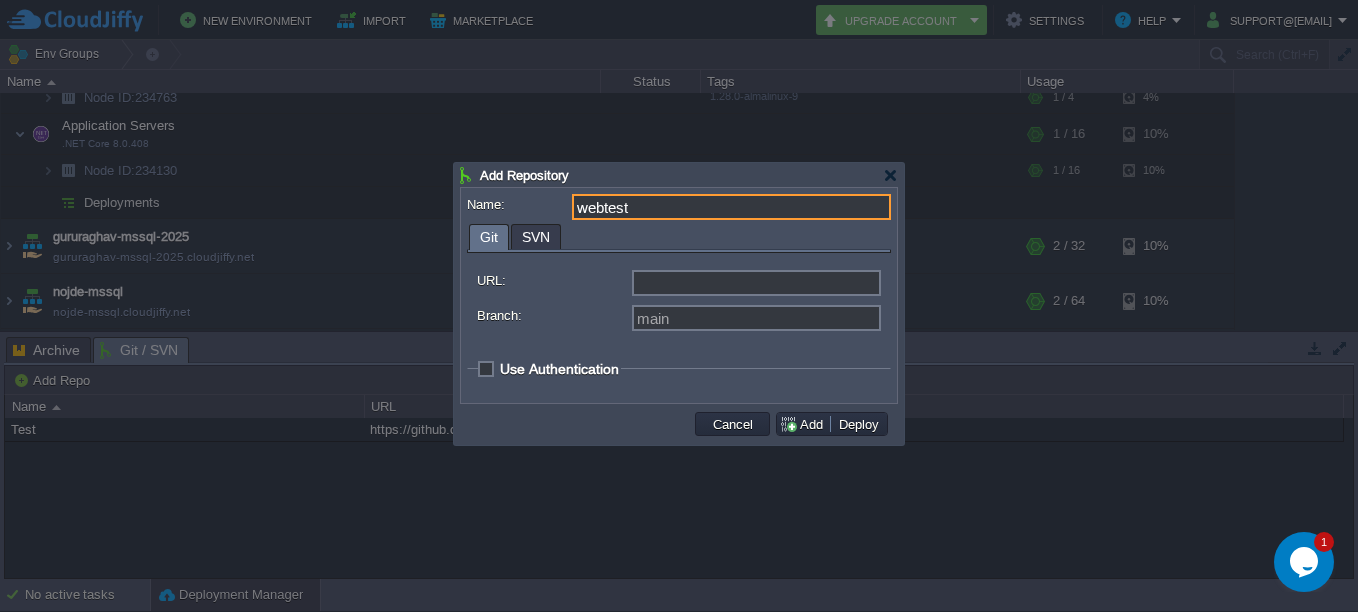 click on "URL:" at bounding box center (756, 283) 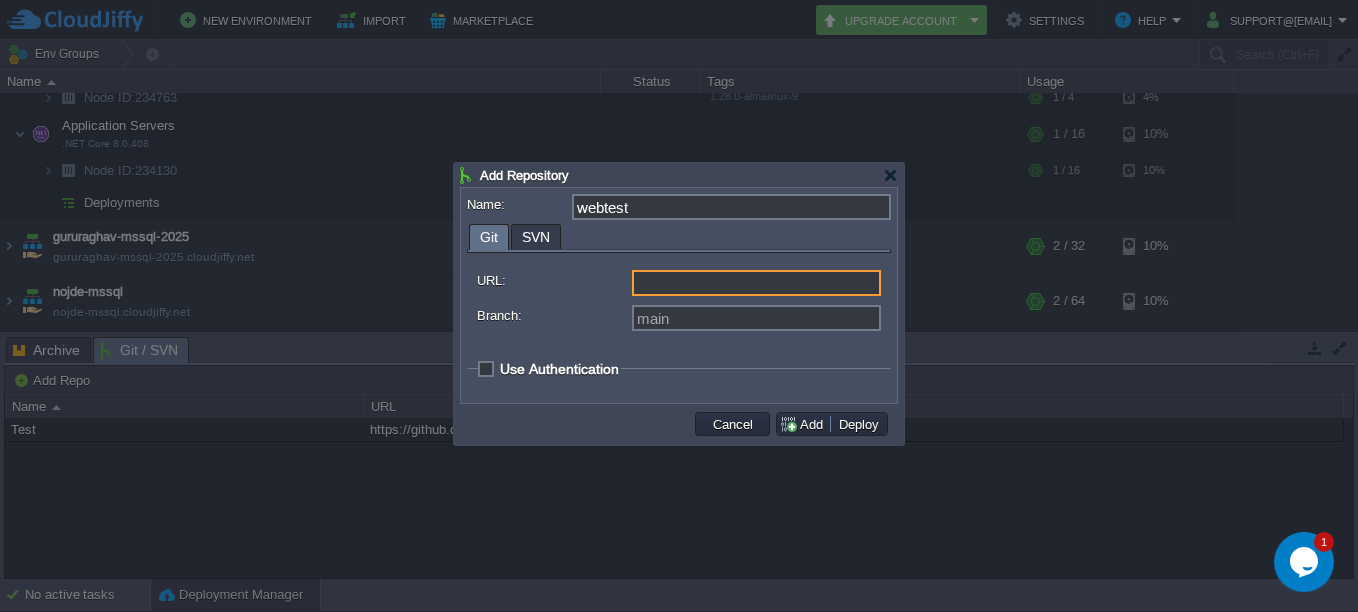type on "https://... git://... ftp://... example.com:repo..." 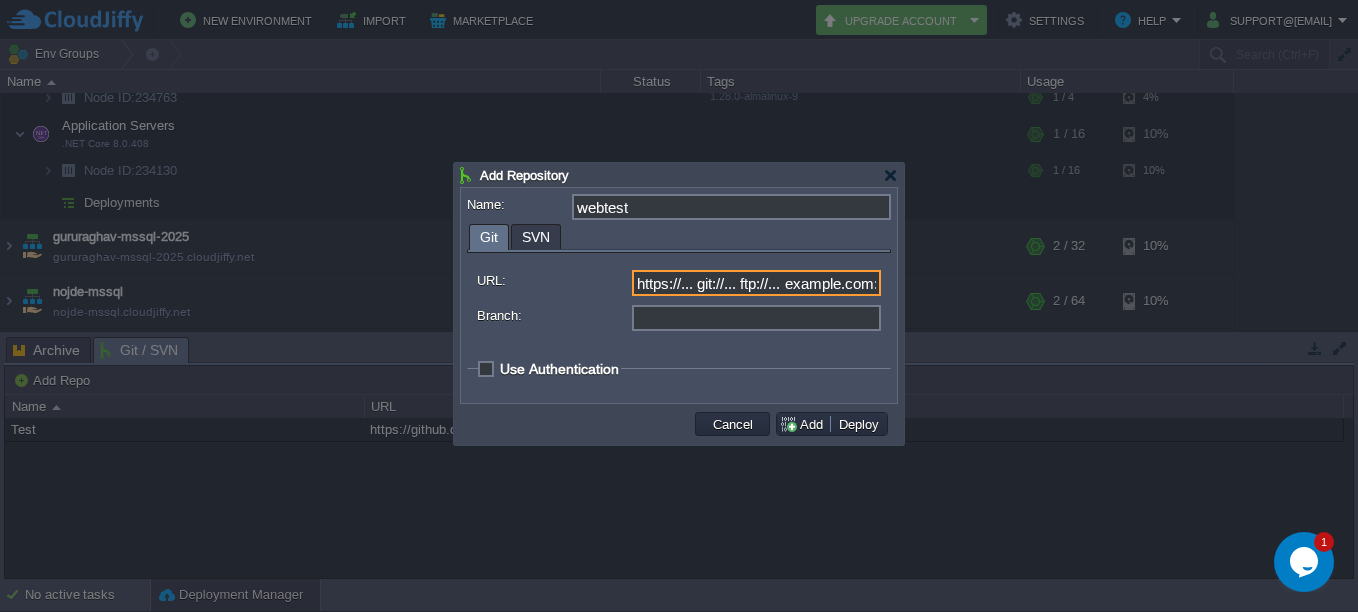 click on "Branch:" at bounding box center (756, 318) 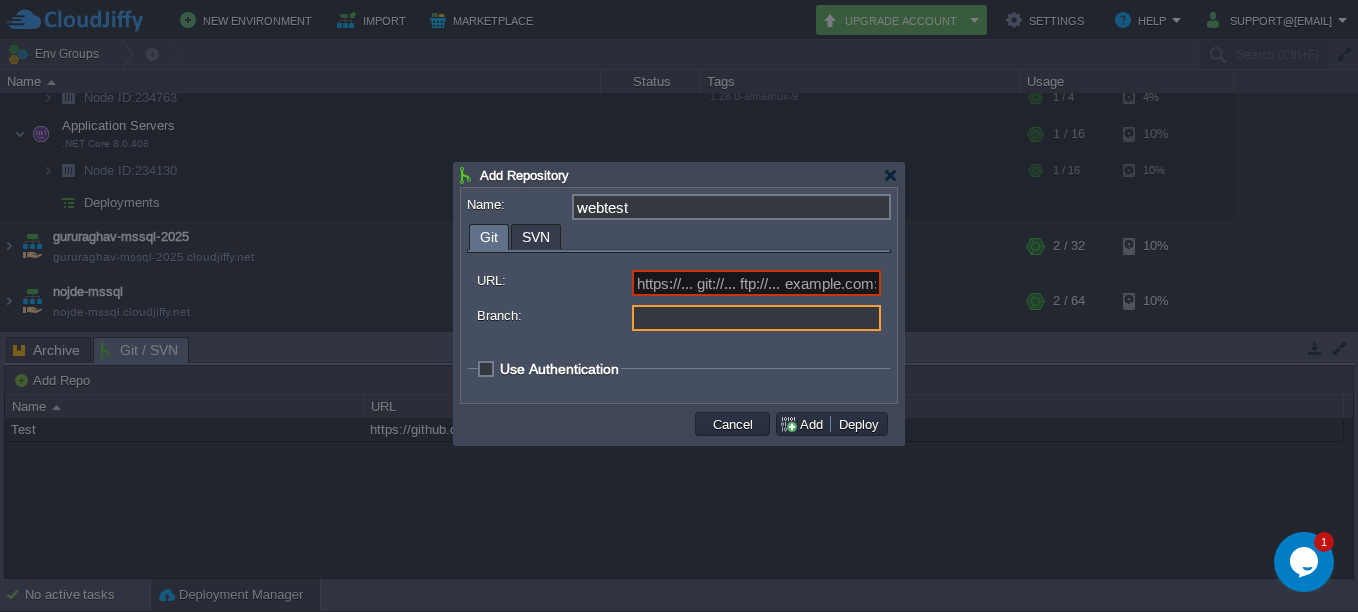 type on "main" 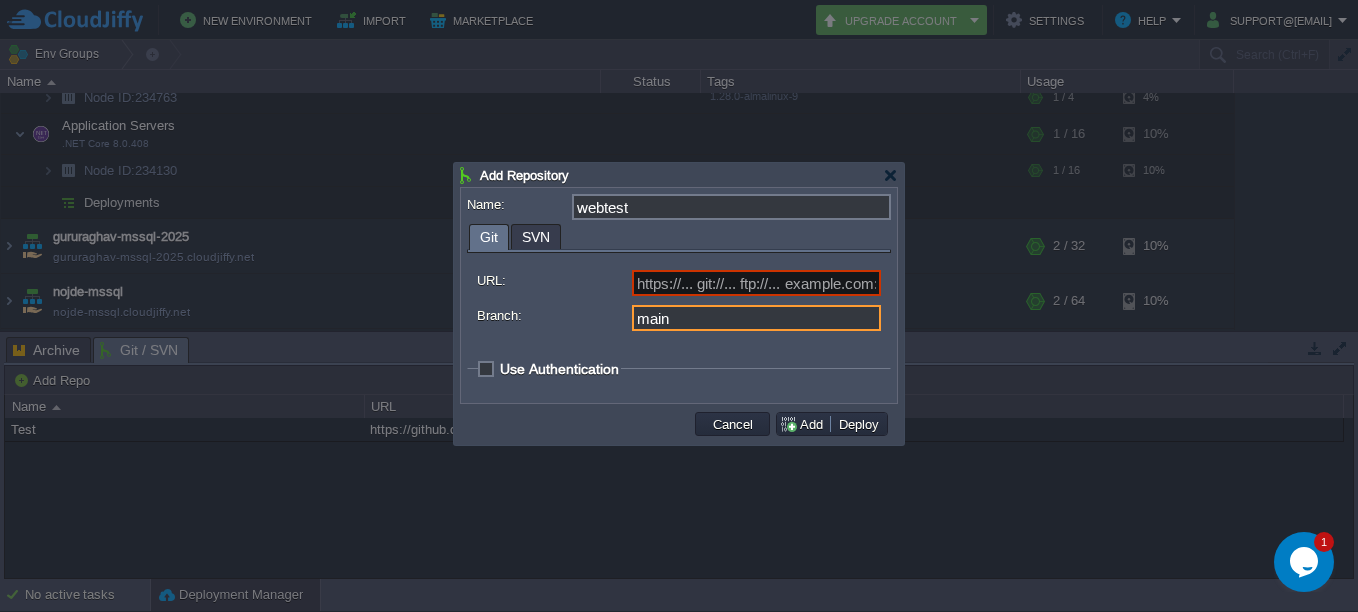 click on "Use Authentication" at bounding box center (559, 369) 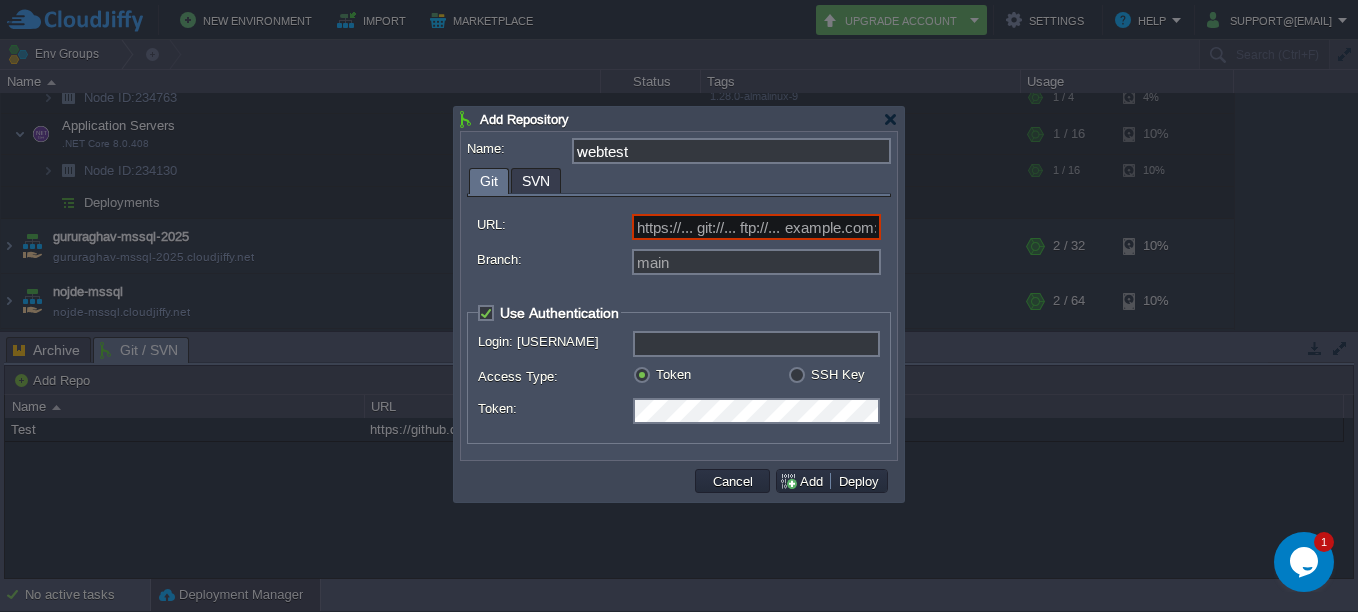 click on "SSH Key" at bounding box center (838, 374) 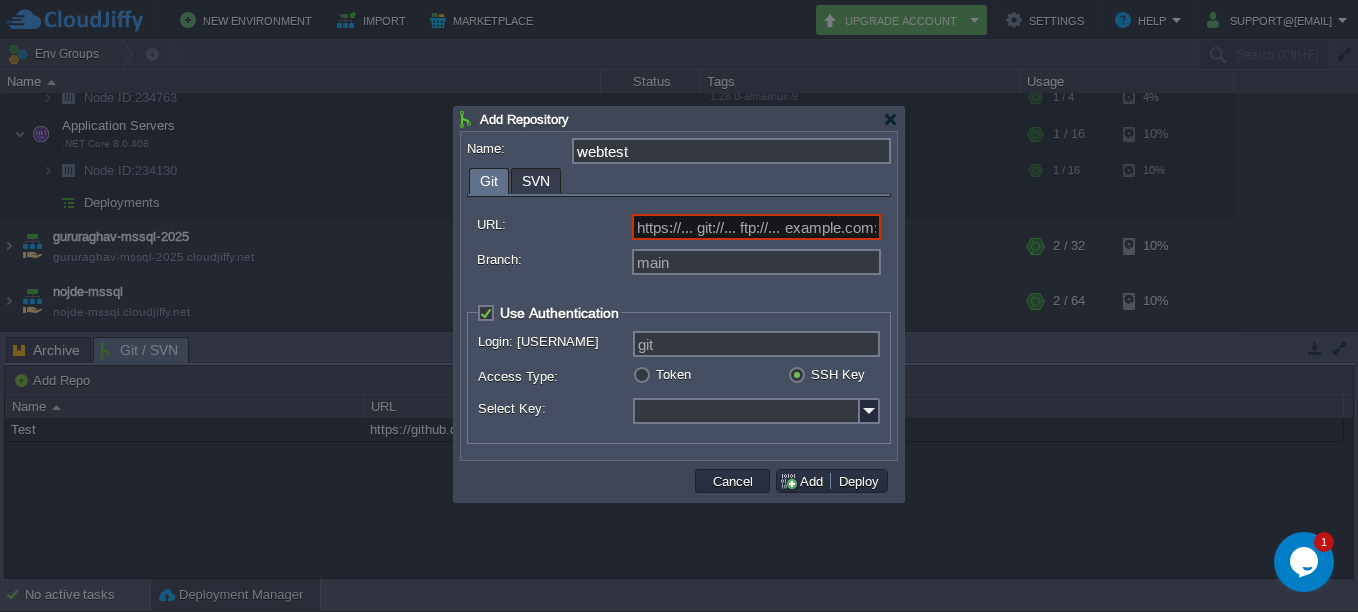 click on "Select Key:" at bounding box center (746, 411) 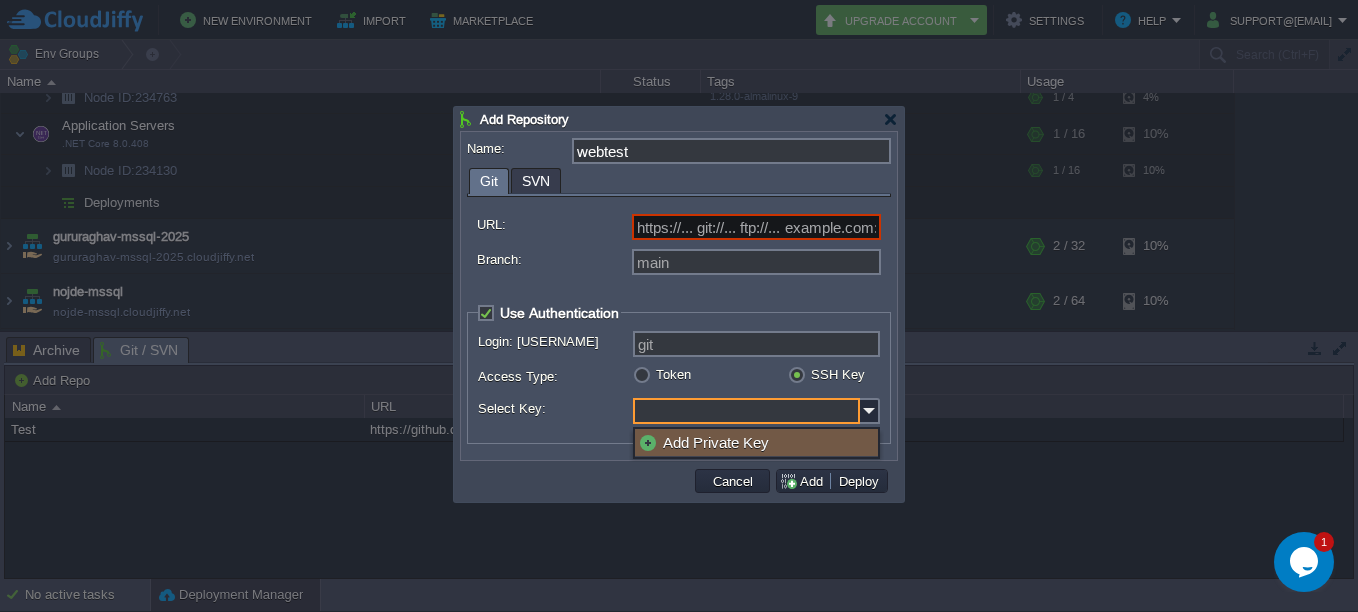 click on "Select Key:" at bounding box center [746, 411] 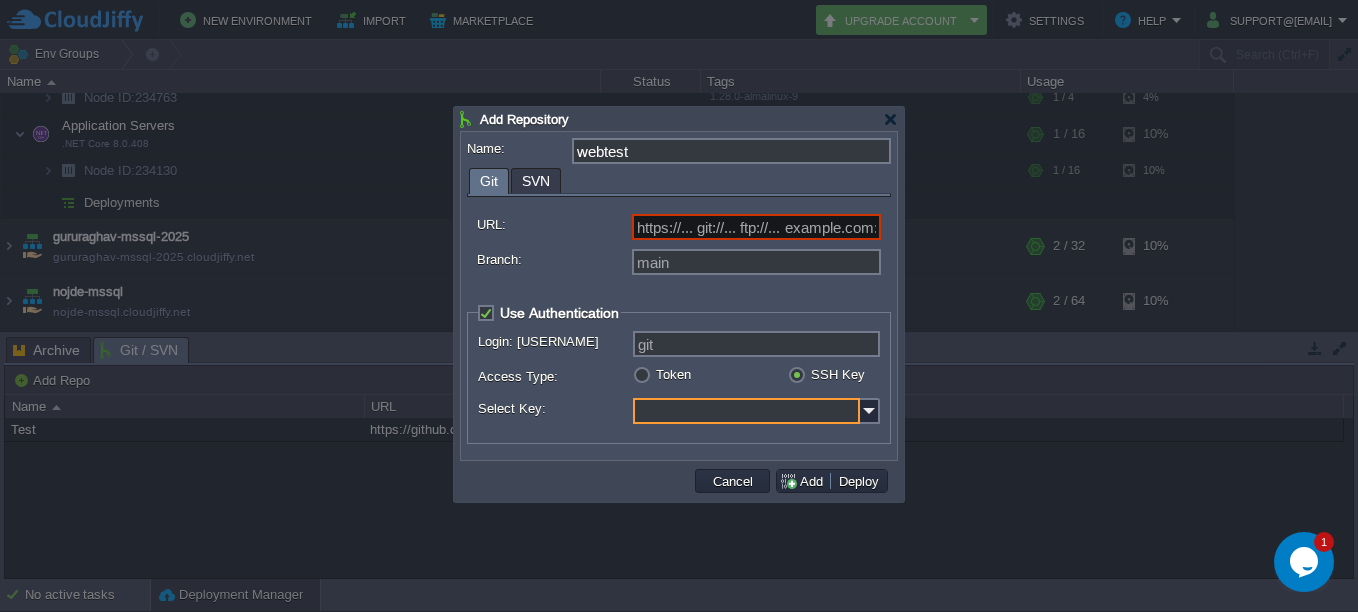 type on "Select..." 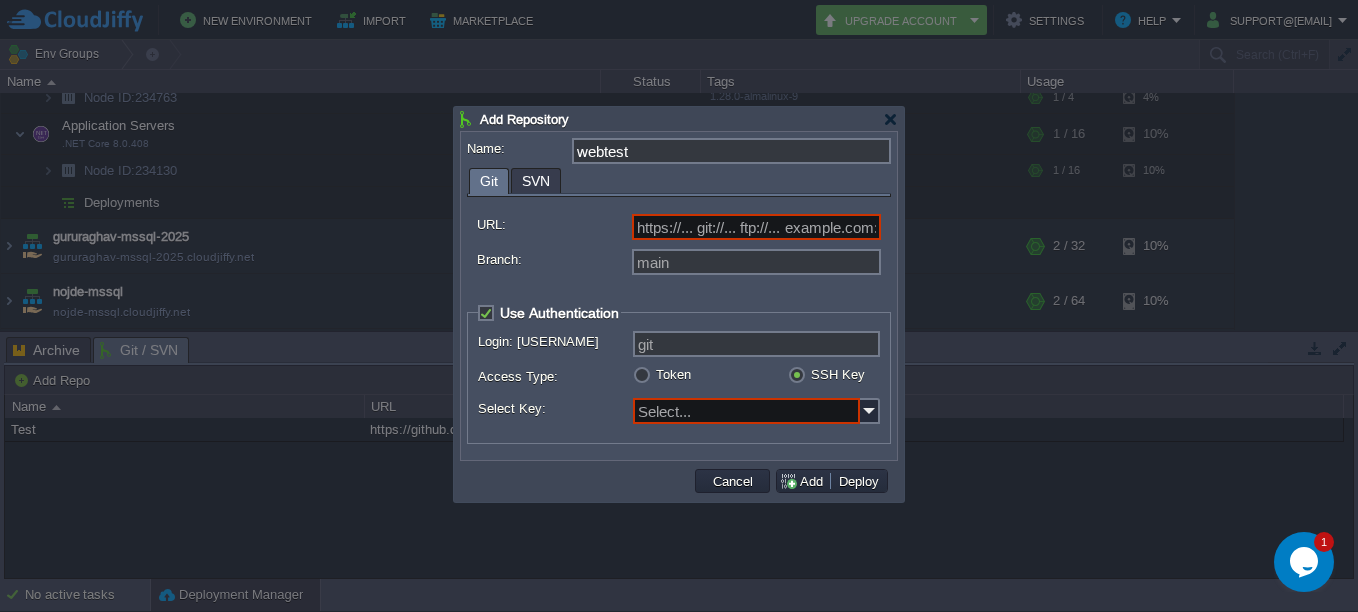 click on "Login: [USERNAME] Access Type: [TOKEN] SSH Key [TOKEN]: Select Key: Select..." at bounding box center [679, 382] 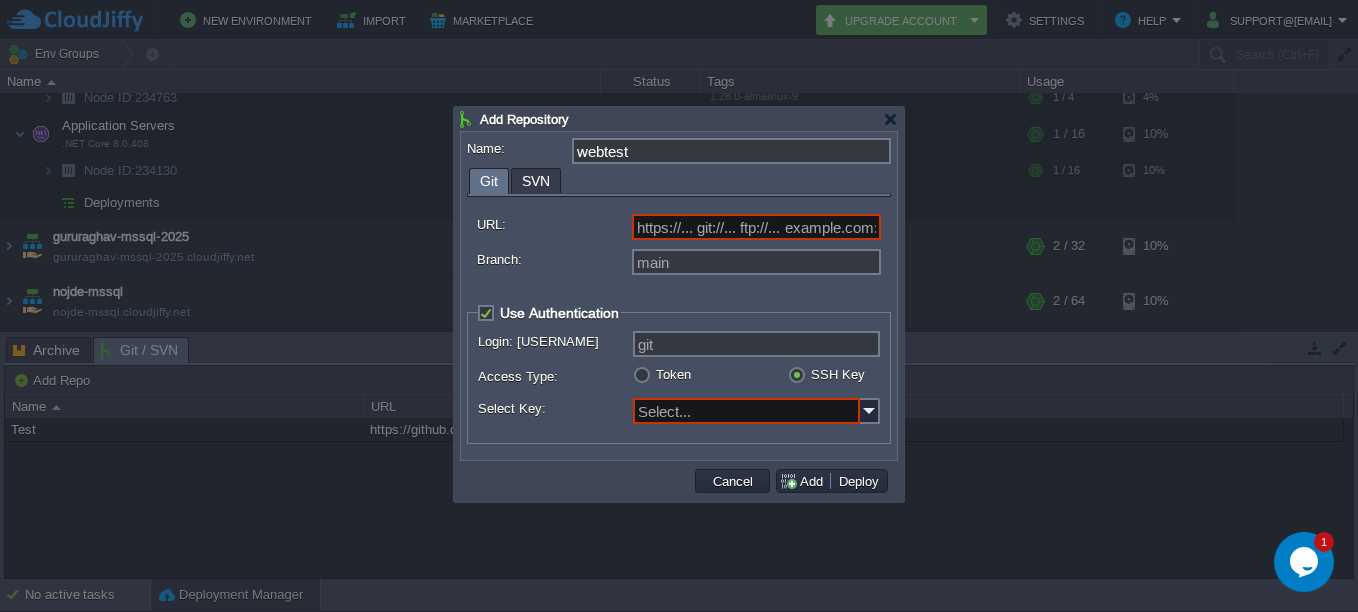 click on "Use Authentication" at bounding box center (559, 313) 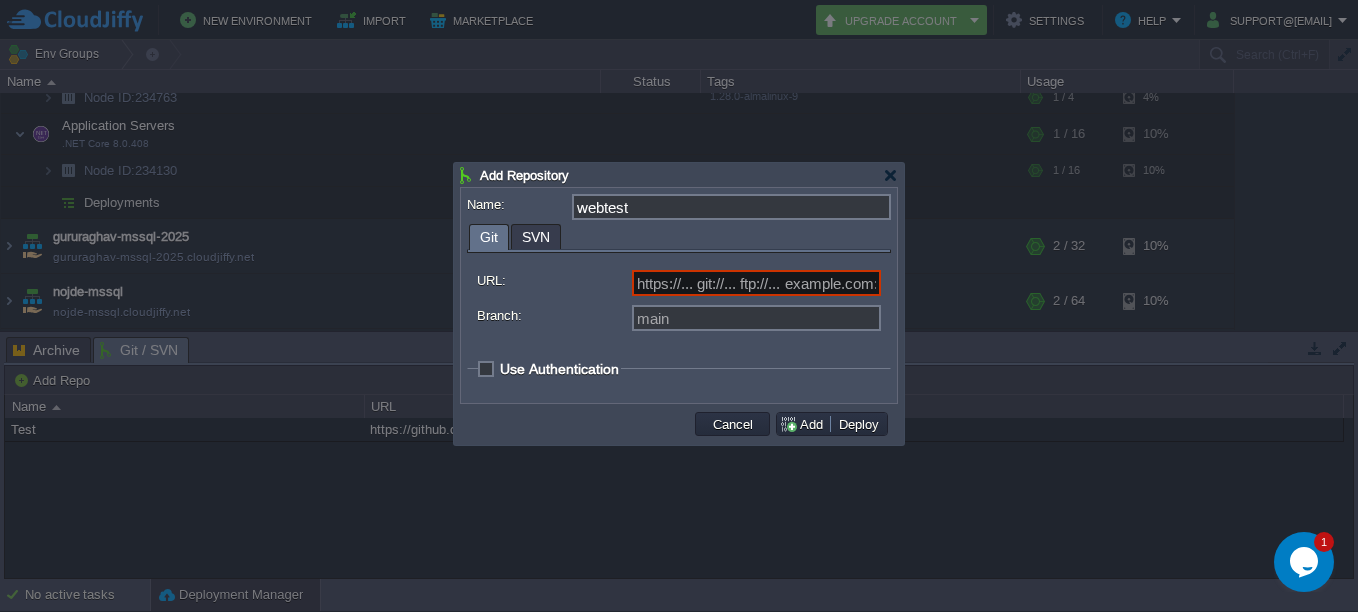 type 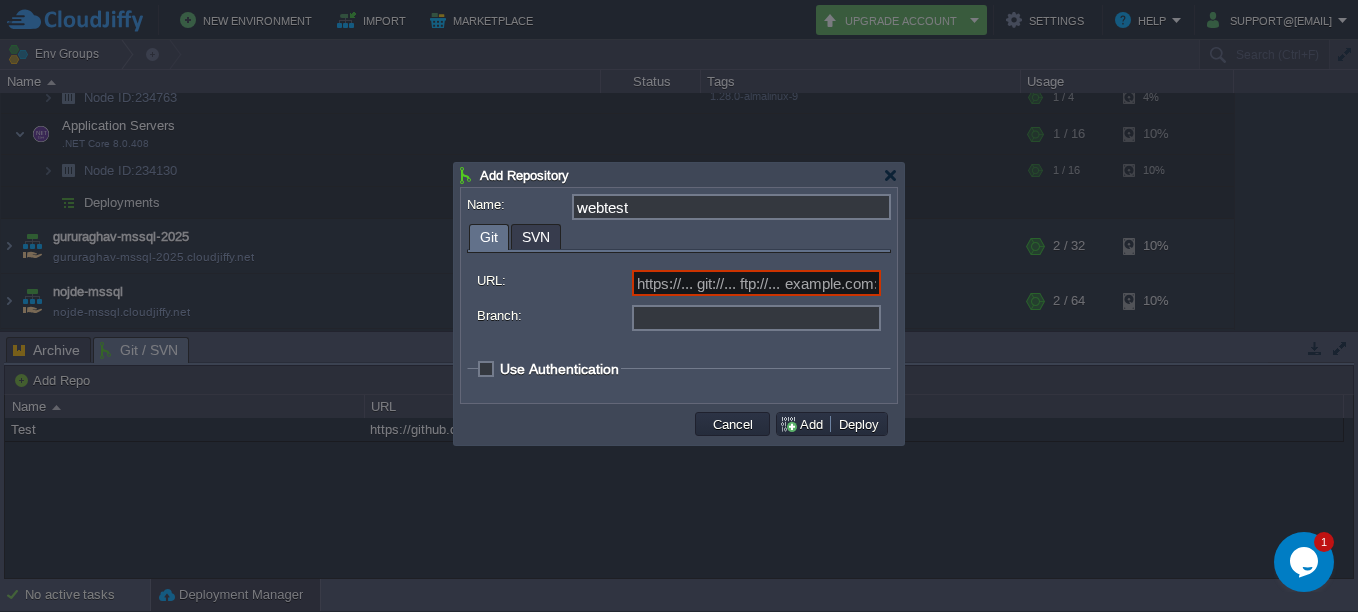 click on "Branch:" at bounding box center (756, 318) 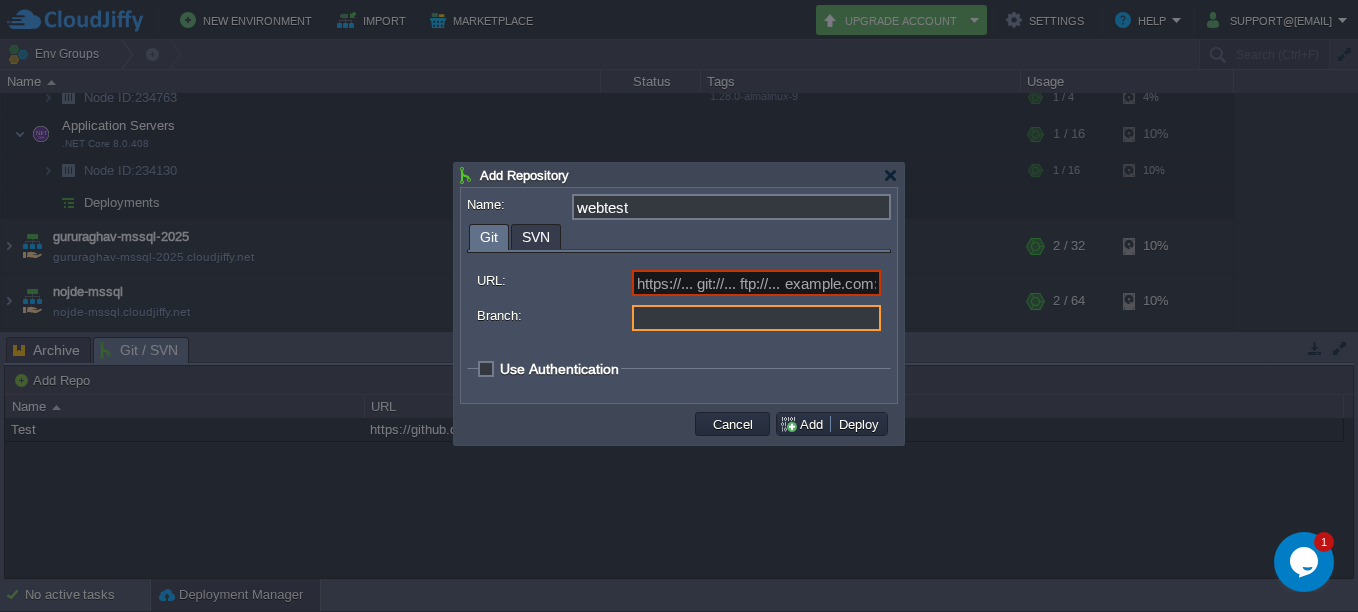 click on "Branch:" at bounding box center [756, 318] 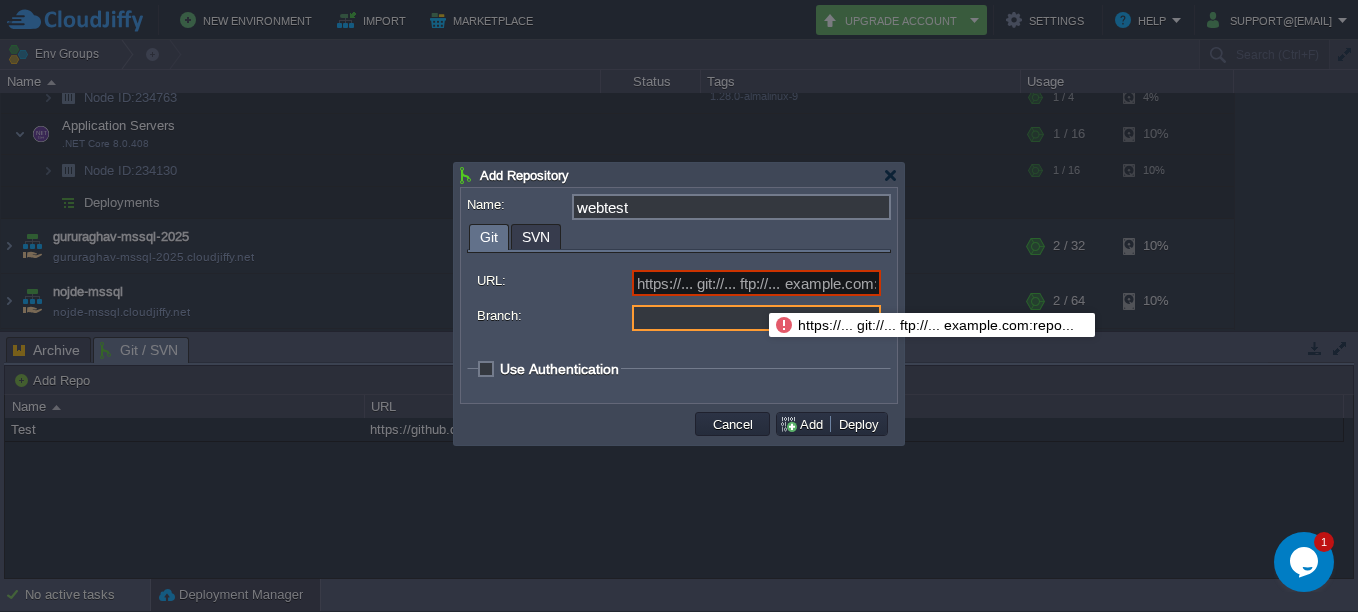 type 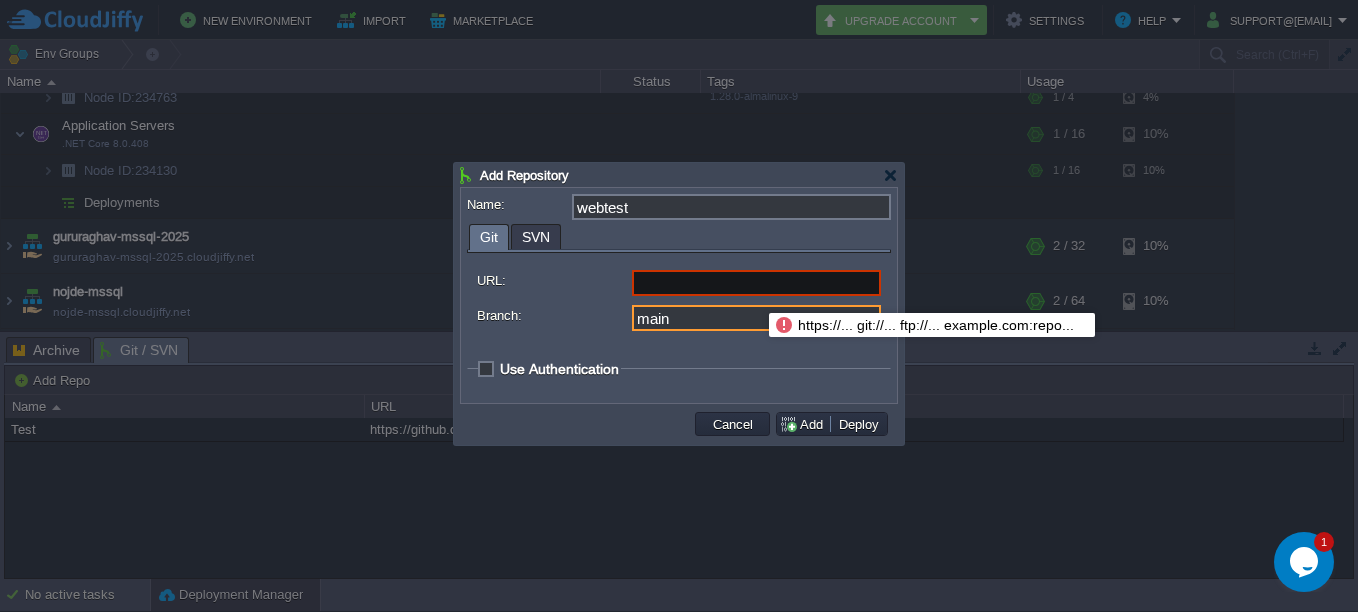 click on "URL:" at bounding box center (756, 283) 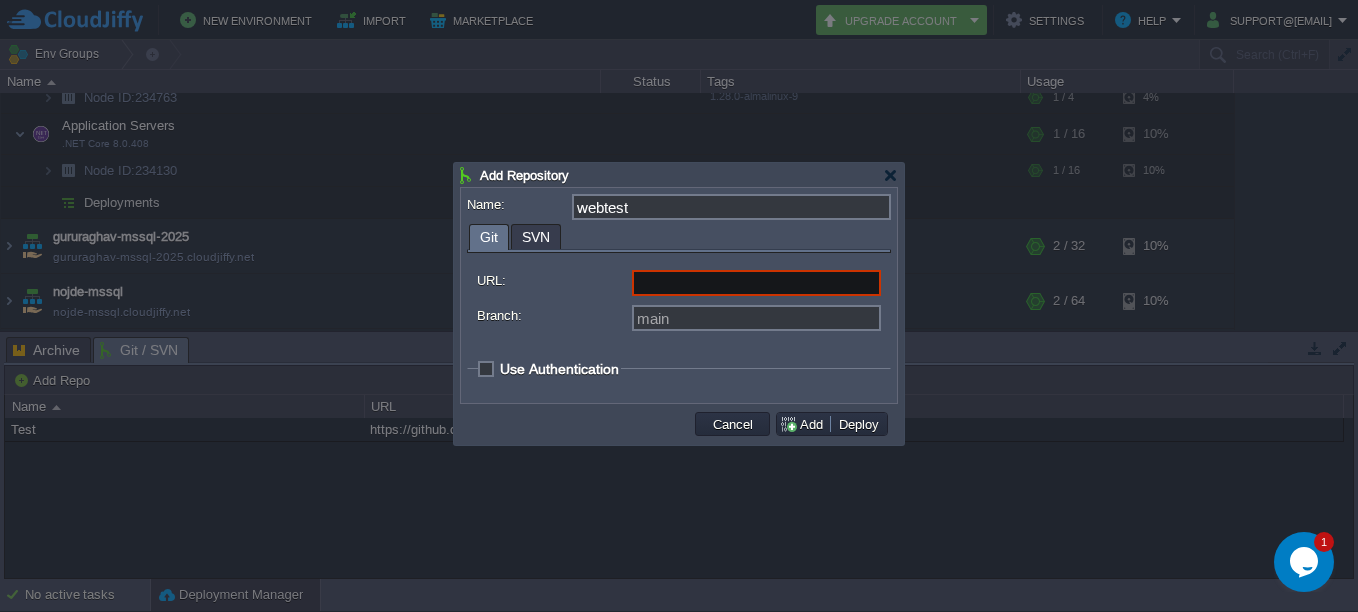 type on "https://... git://... ftp://... example.com:repo..." 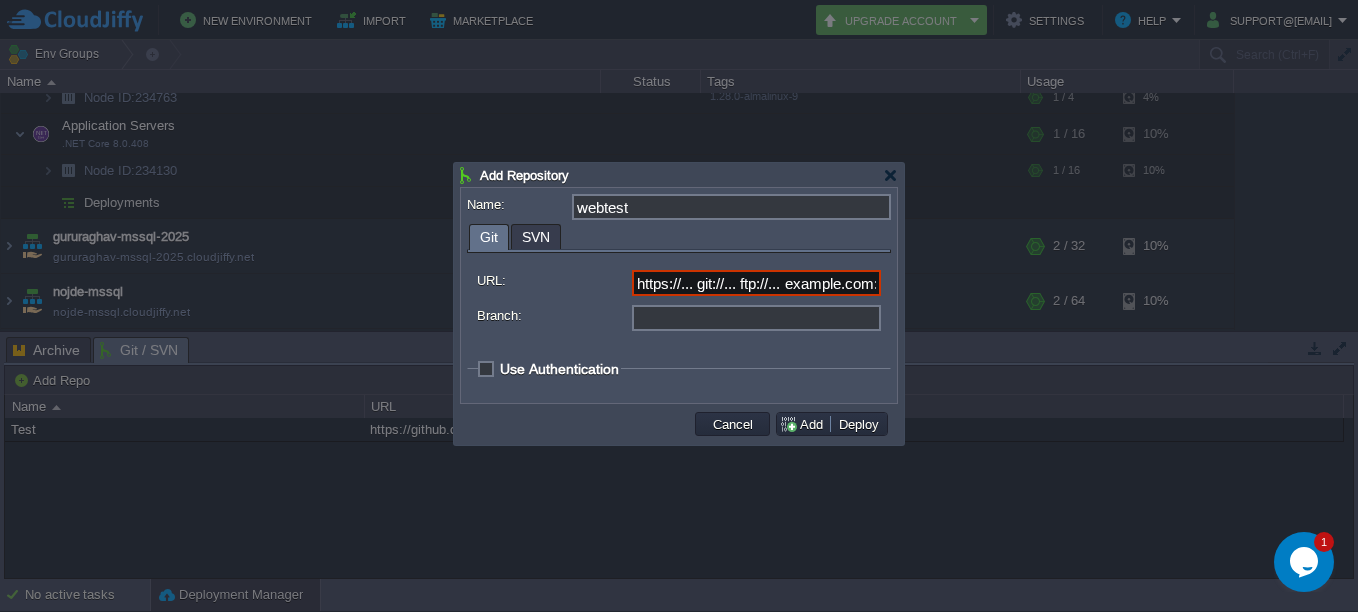 click on "Branch:" at bounding box center [756, 318] 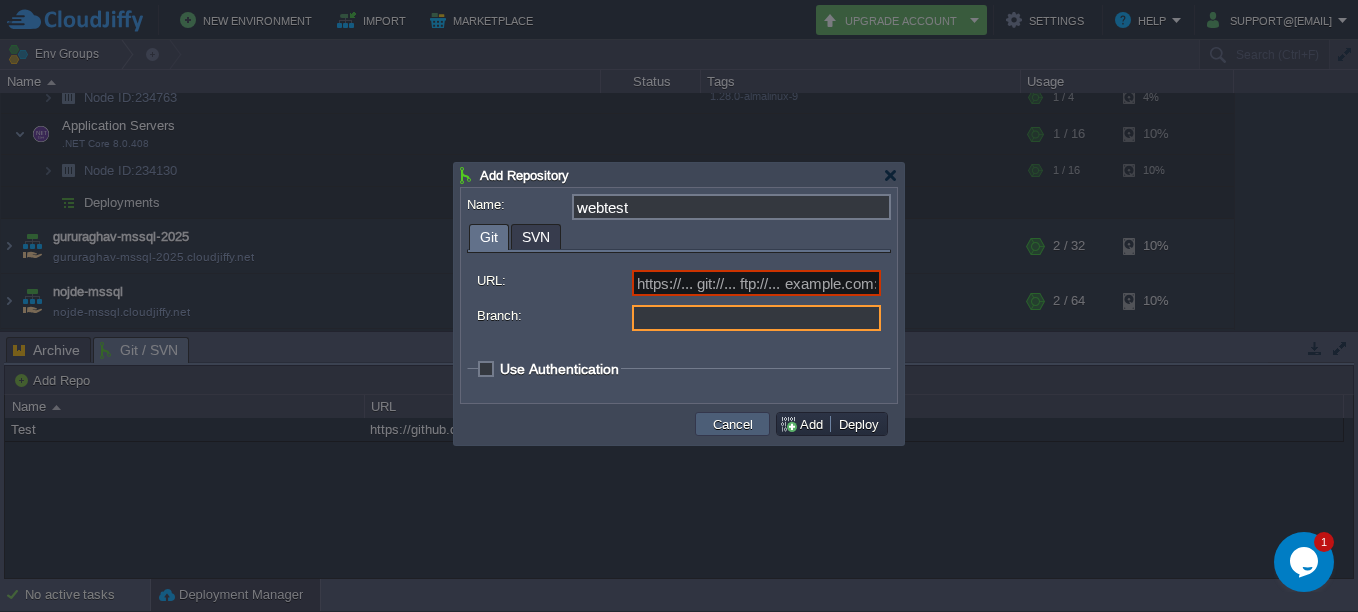 type on "main" 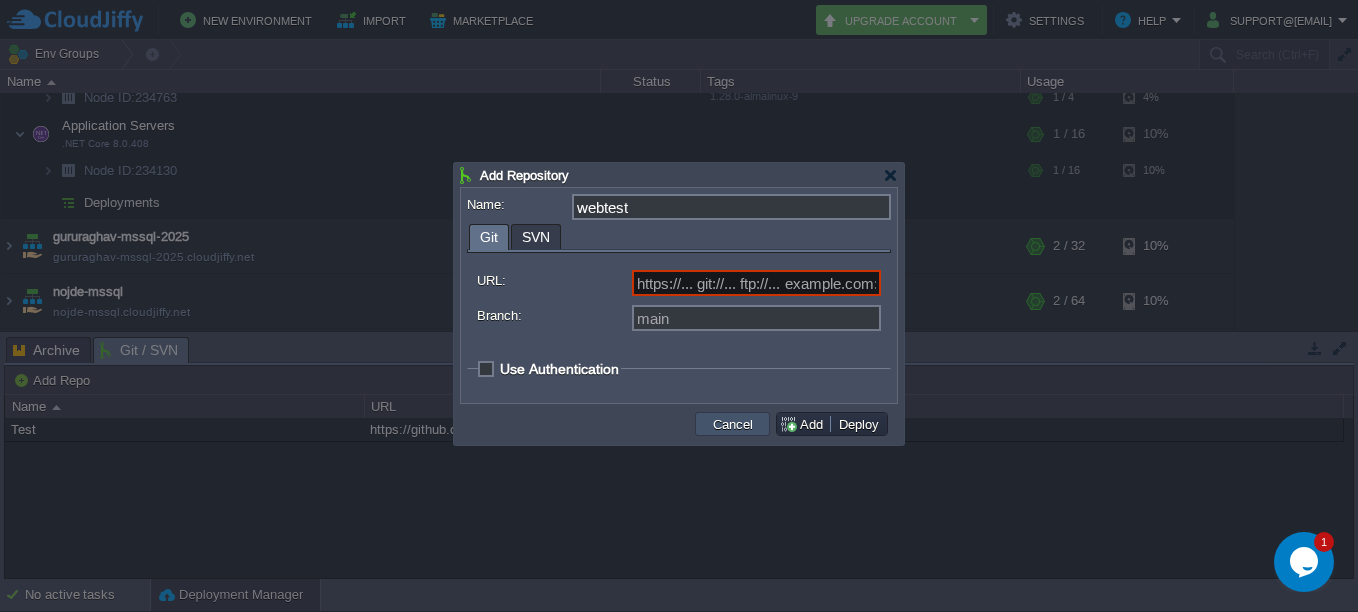 click on "Cancel" at bounding box center [733, 424] 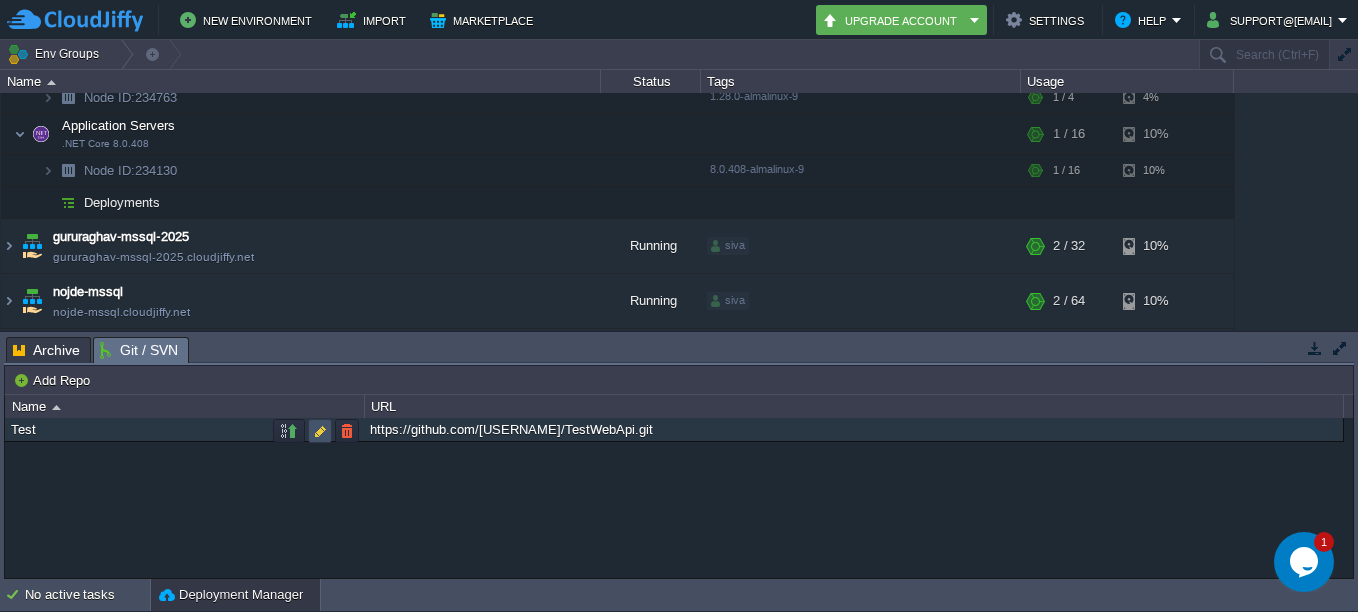 click at bounding box center (320, 431) 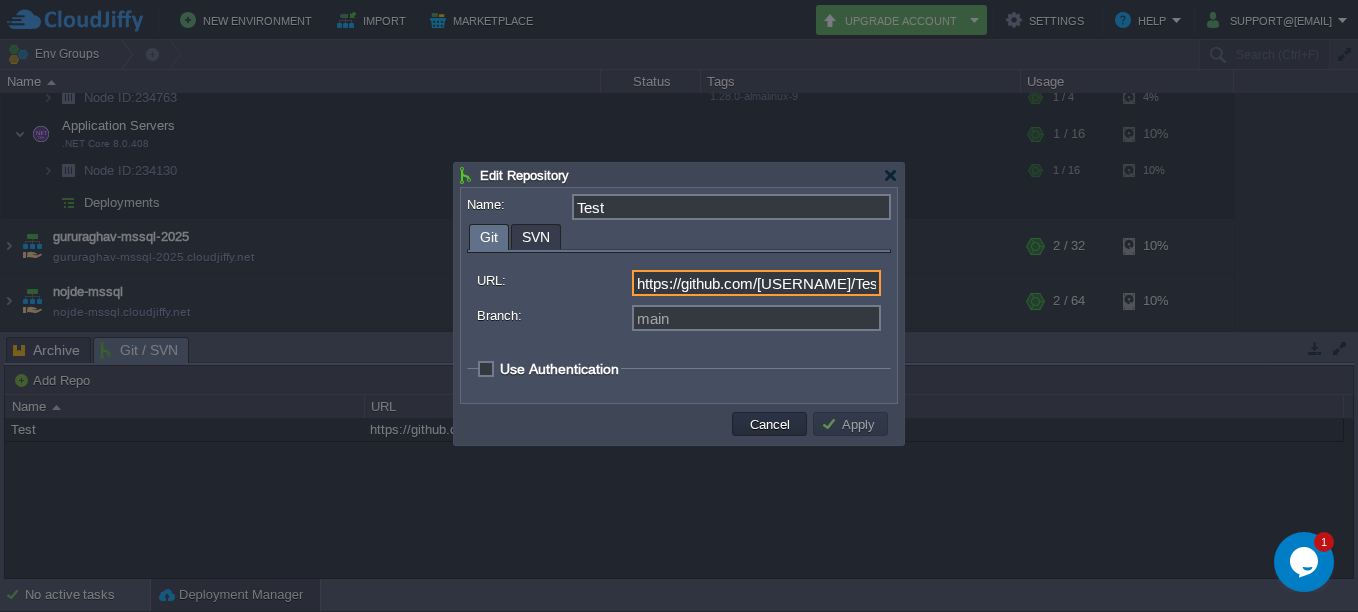 click on "https://github.com/[USERNAME]/TestWebApi.git" at bounding box center [756, 283] 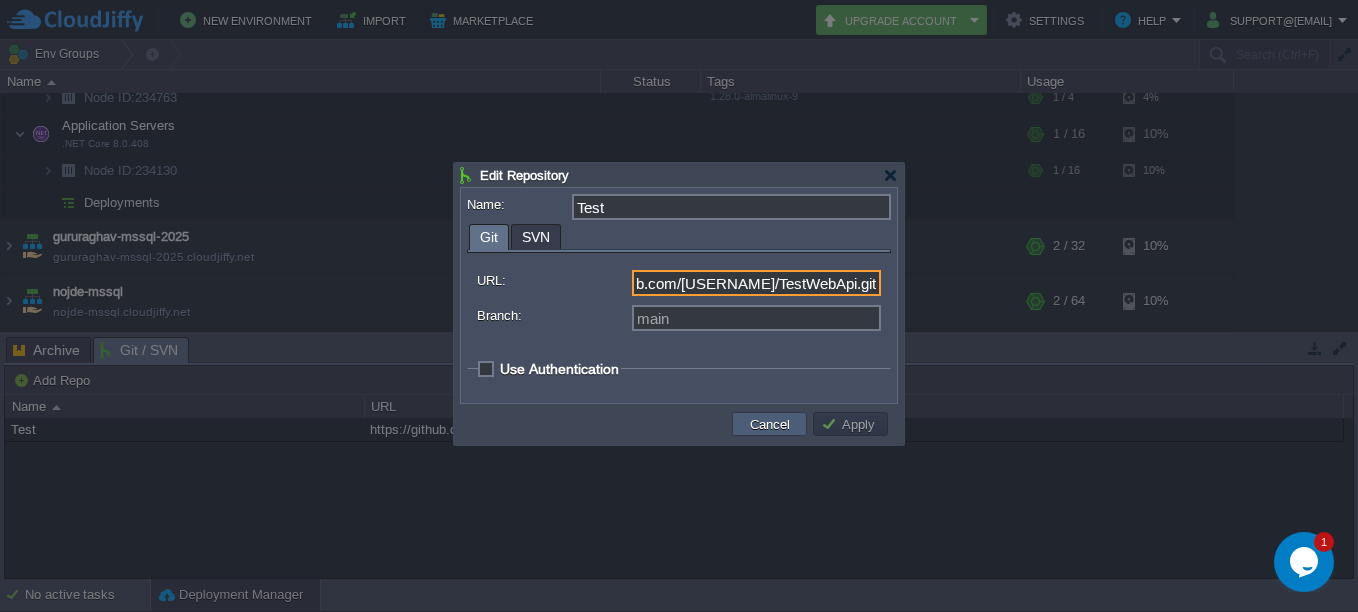 click on "Cancel" at bounding box center (769, 424) 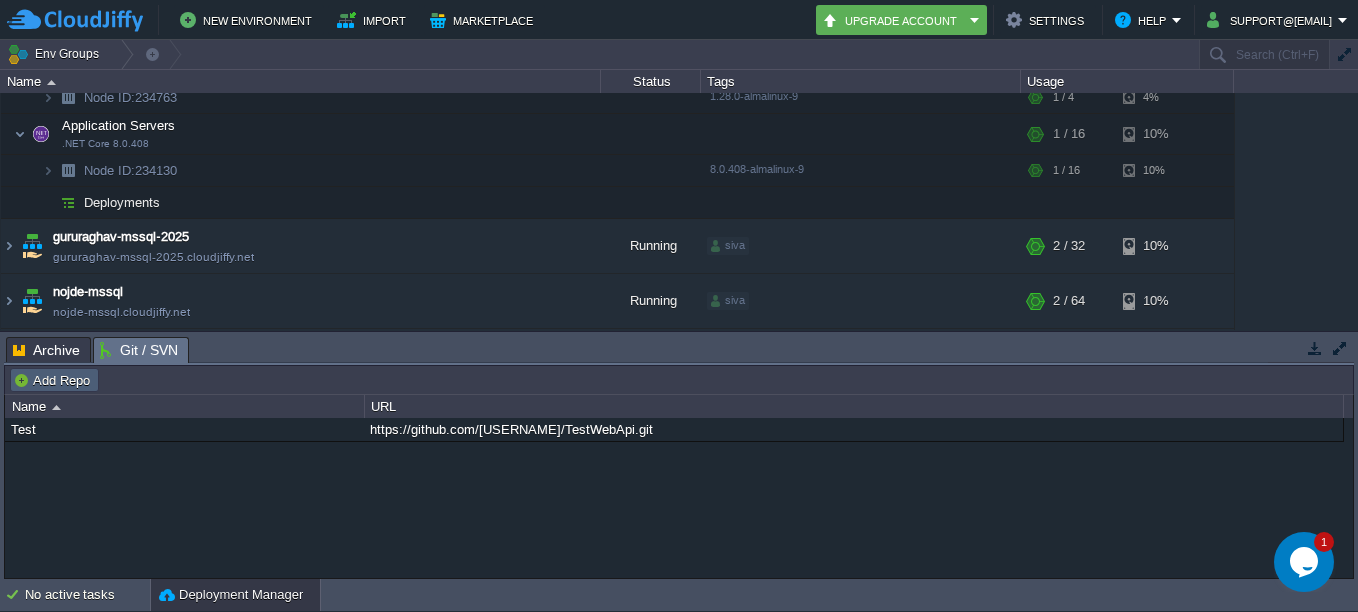 click on "Add Repo" at bounding box center [54, 380] 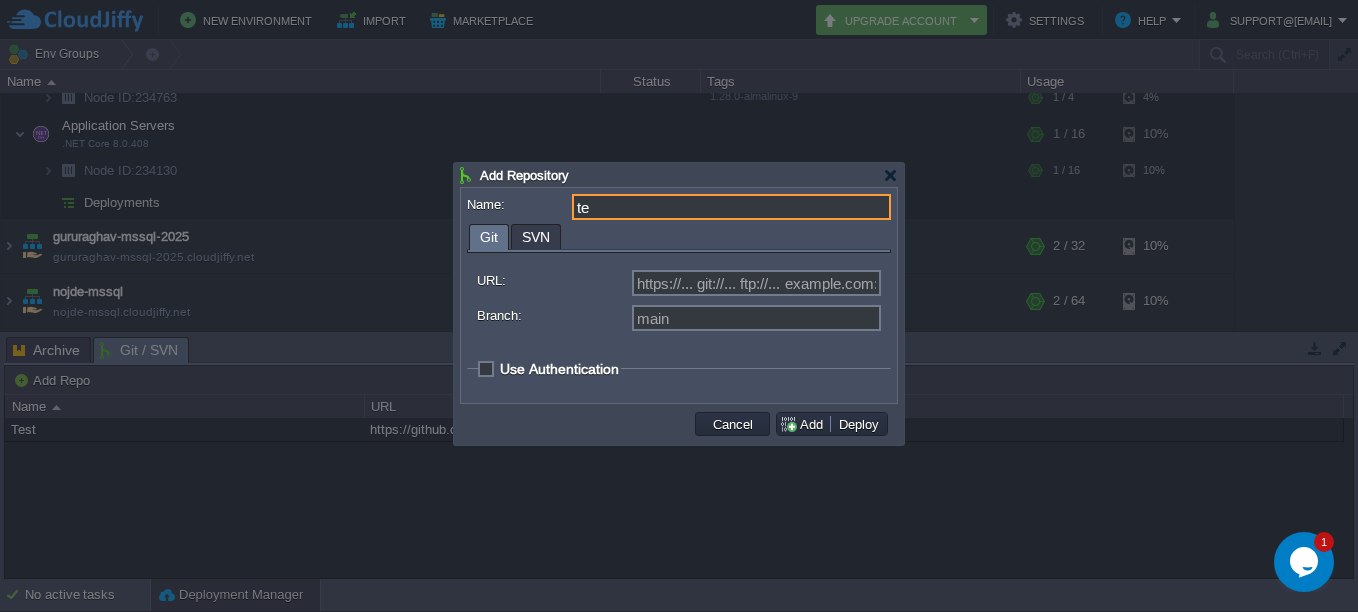 type on "t" 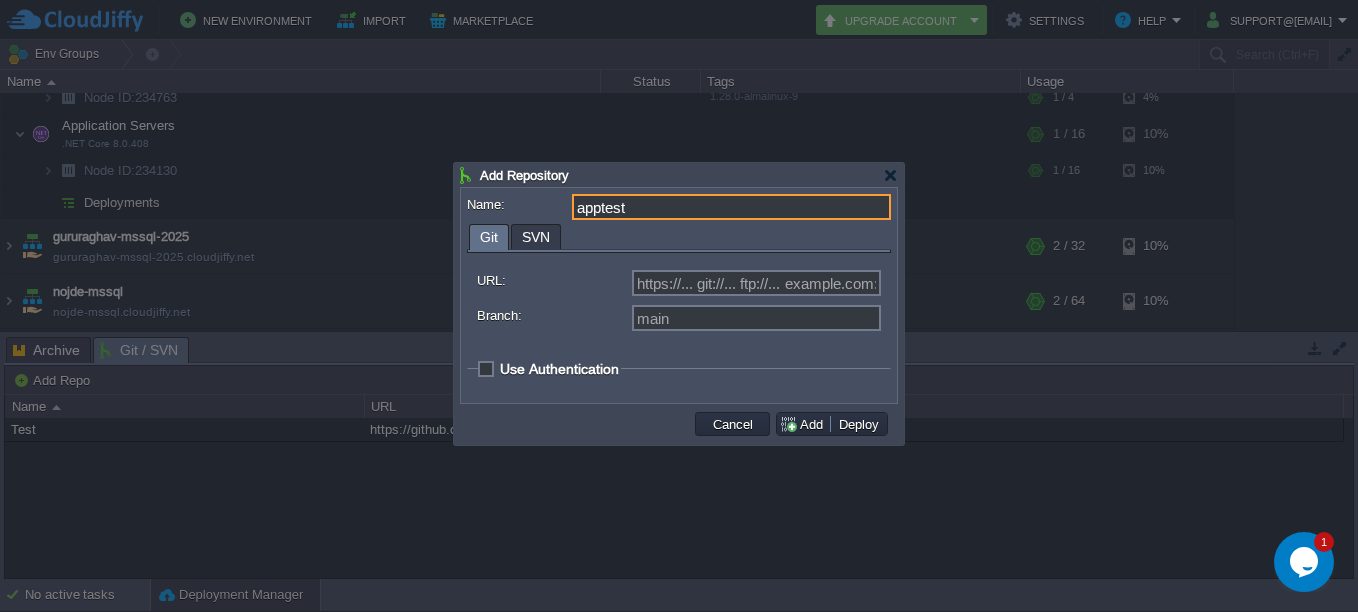 type on "apptest" 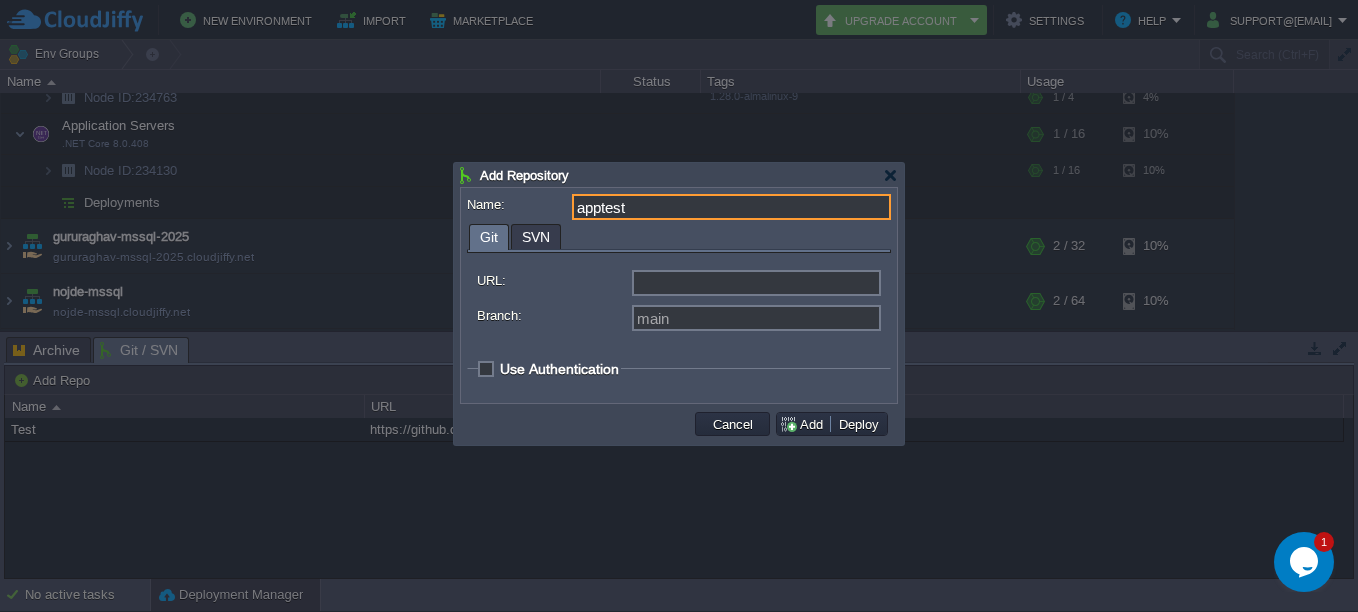 click on "URL:" at bounding box center [756, 283] 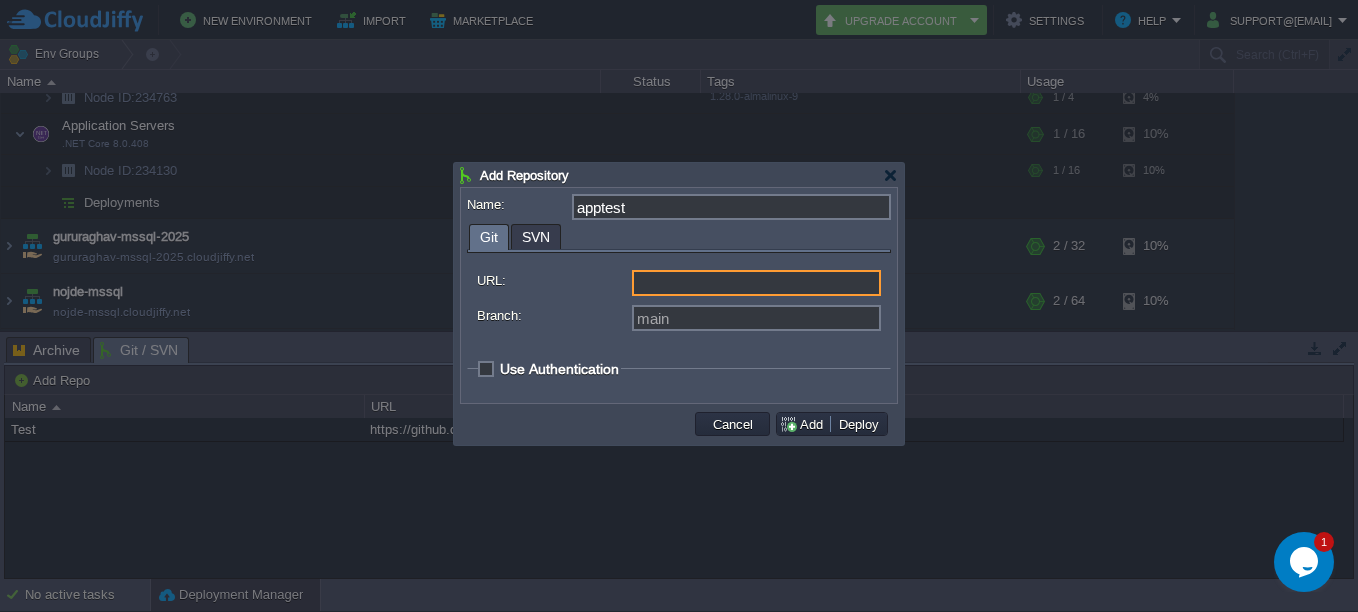 paste on "https://github.com/[USERNAME]/TestWebApi.git" 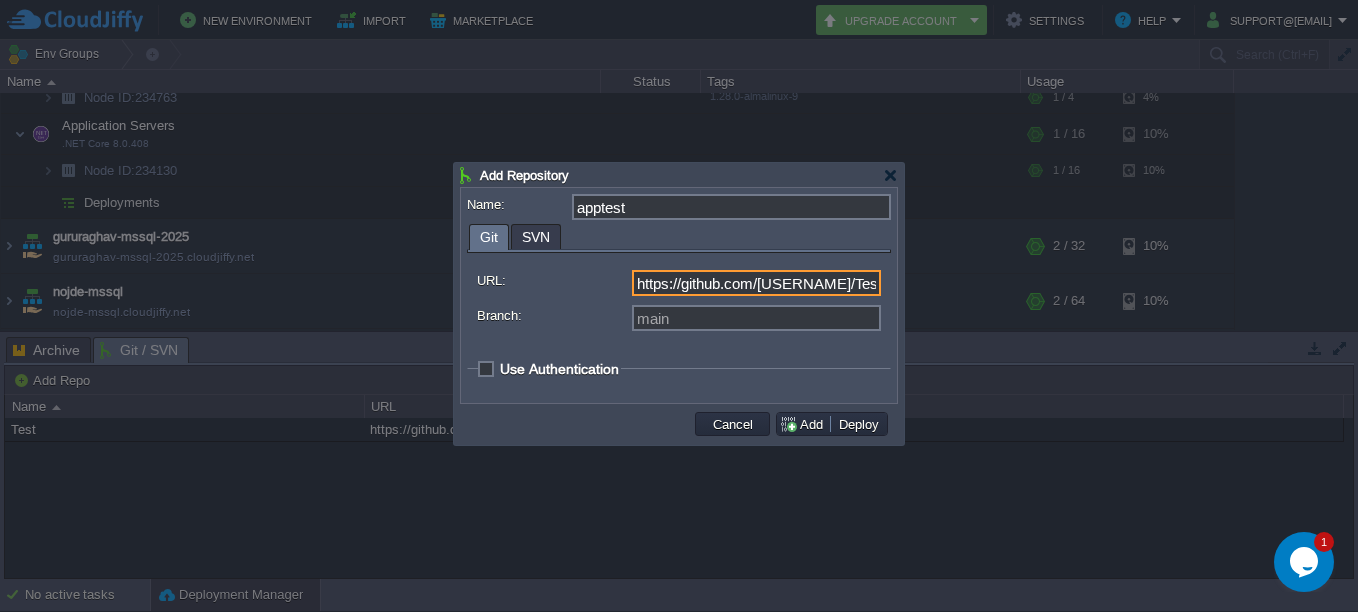 scroll, scrollTop: 0, scrollLeft: 94, axis: horizontal 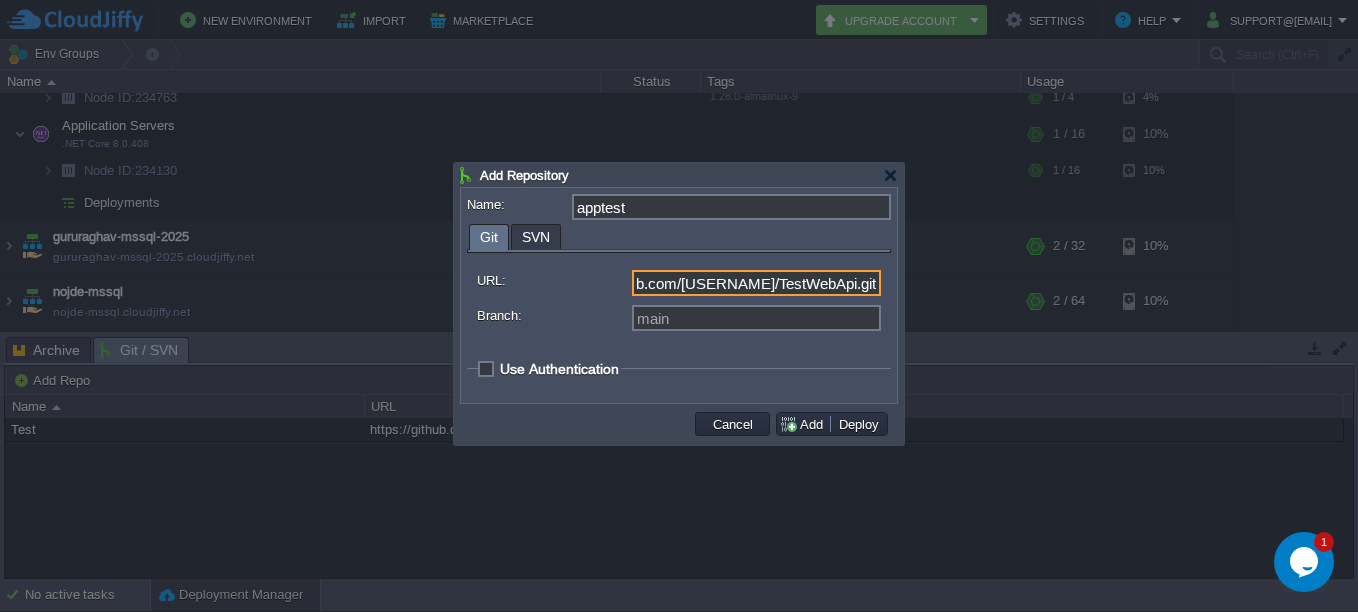 drag, startPoint x: 782, startPoint y: 285, endPoint x: 855, endPoint y: 286, distance: 73.00685 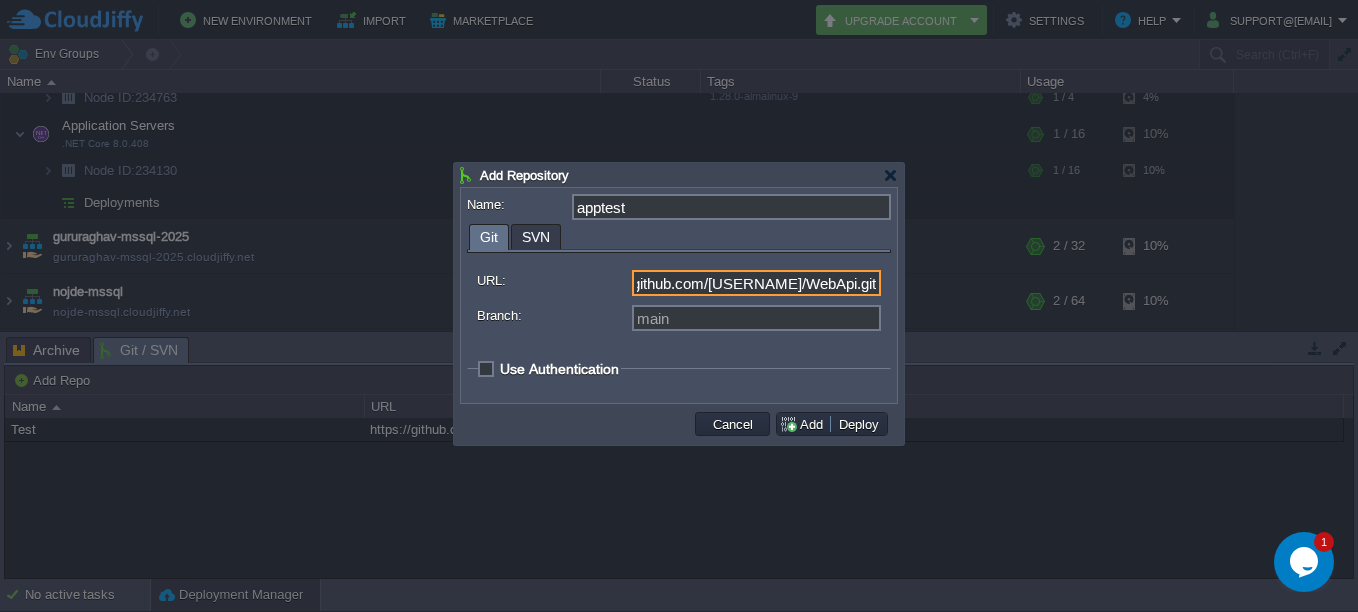 scroll, scrollTop: 0, scrollLeft: 67, axis: horizontal 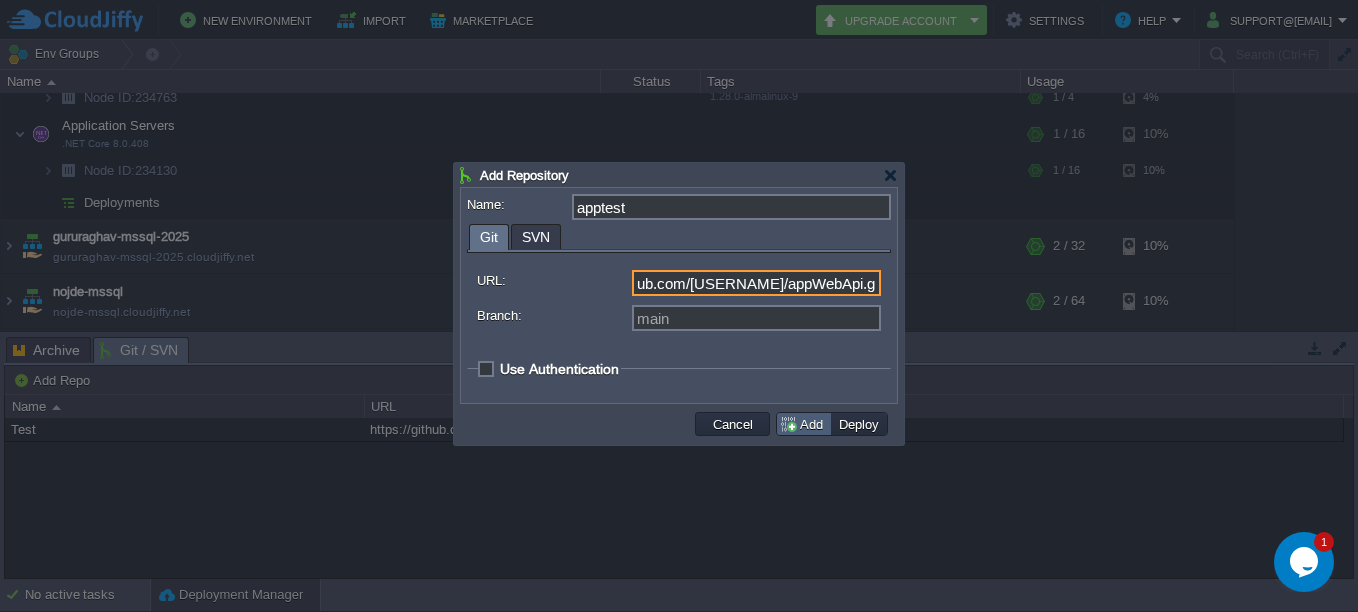 type on "https://github.com/[USERNAME]/appWebApi.git" 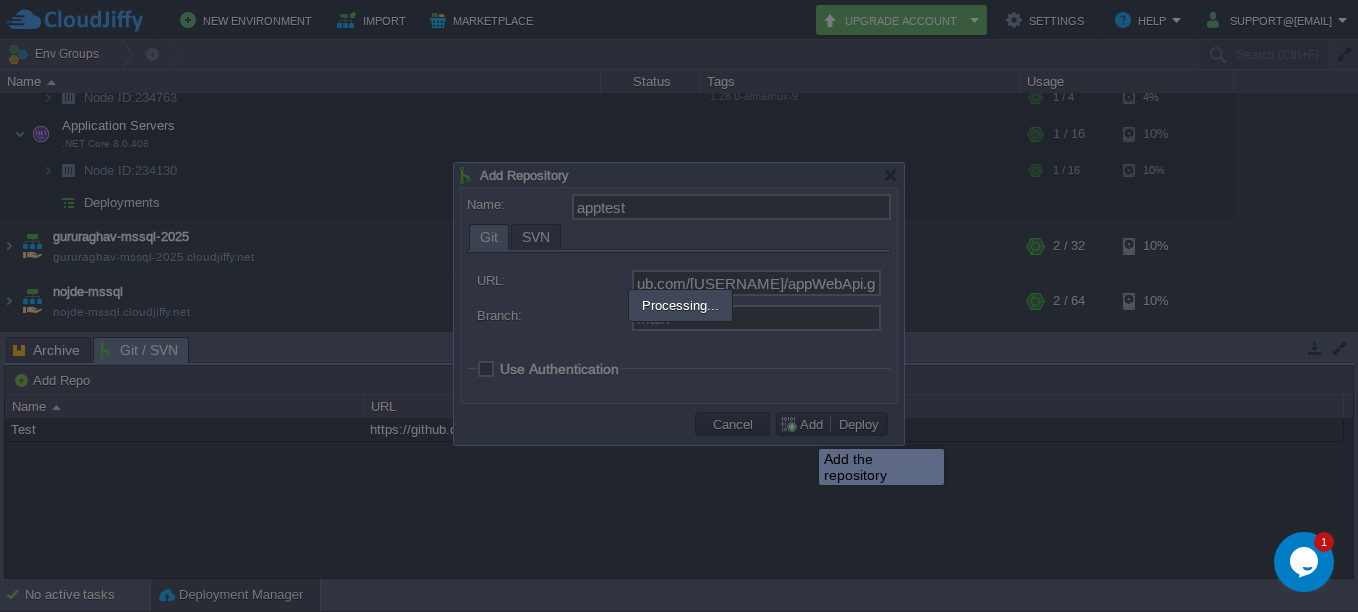 scroll, scrollTop: 0, scrollLeft: 0, axis: both 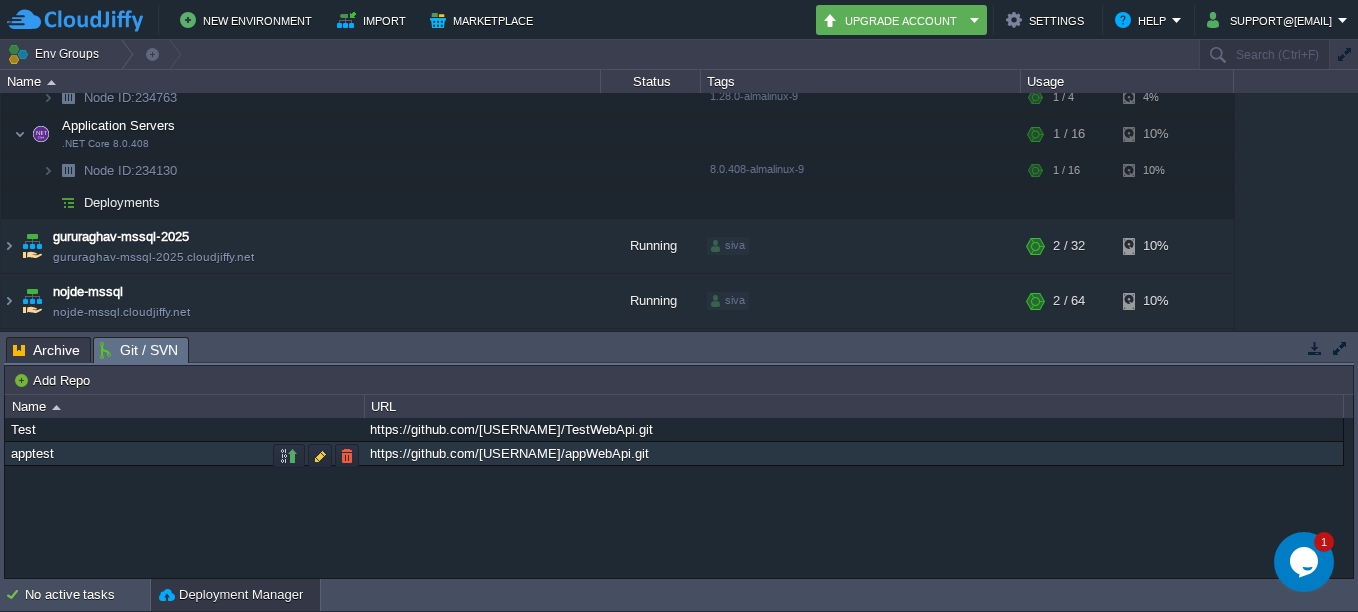 click on "apptest" at bounding box center [184, 453] 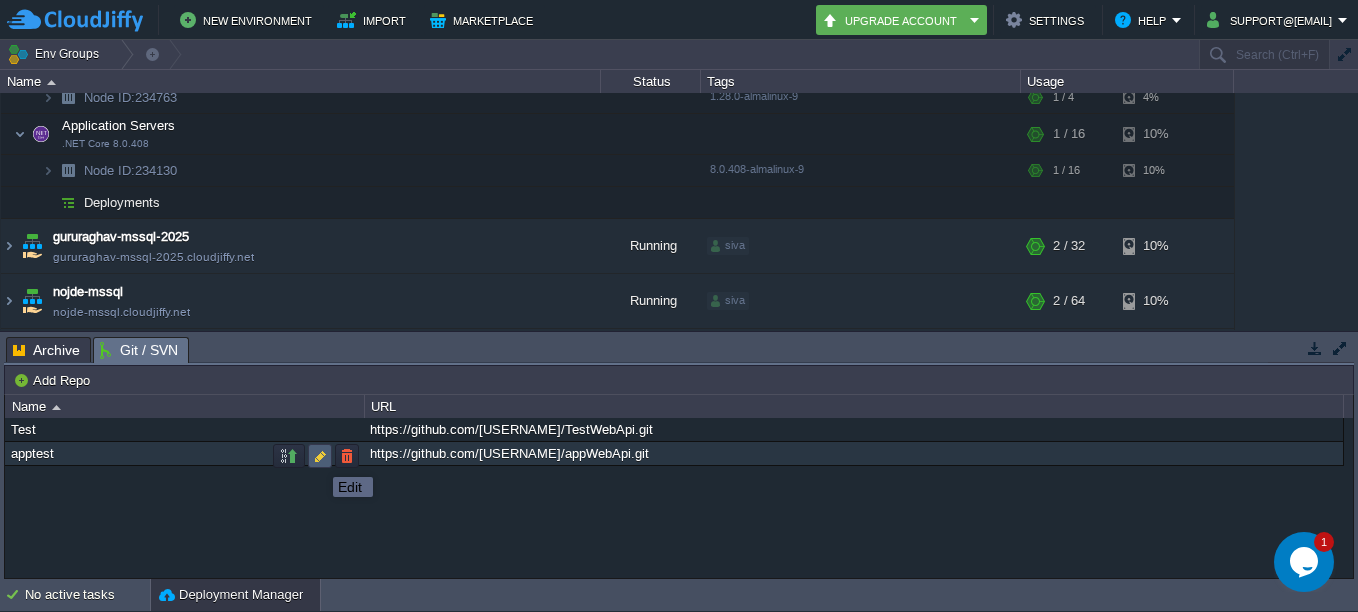click at bounding box center [320, 456] 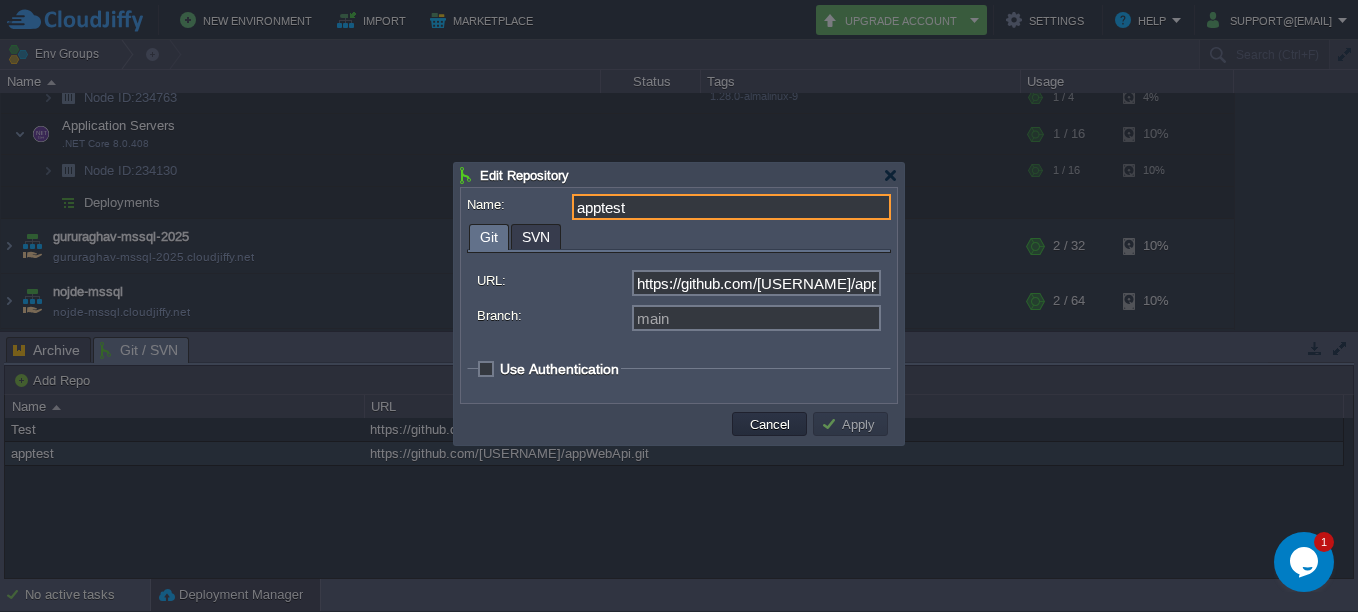 click on "SVN" at bounding box center (536, 237) 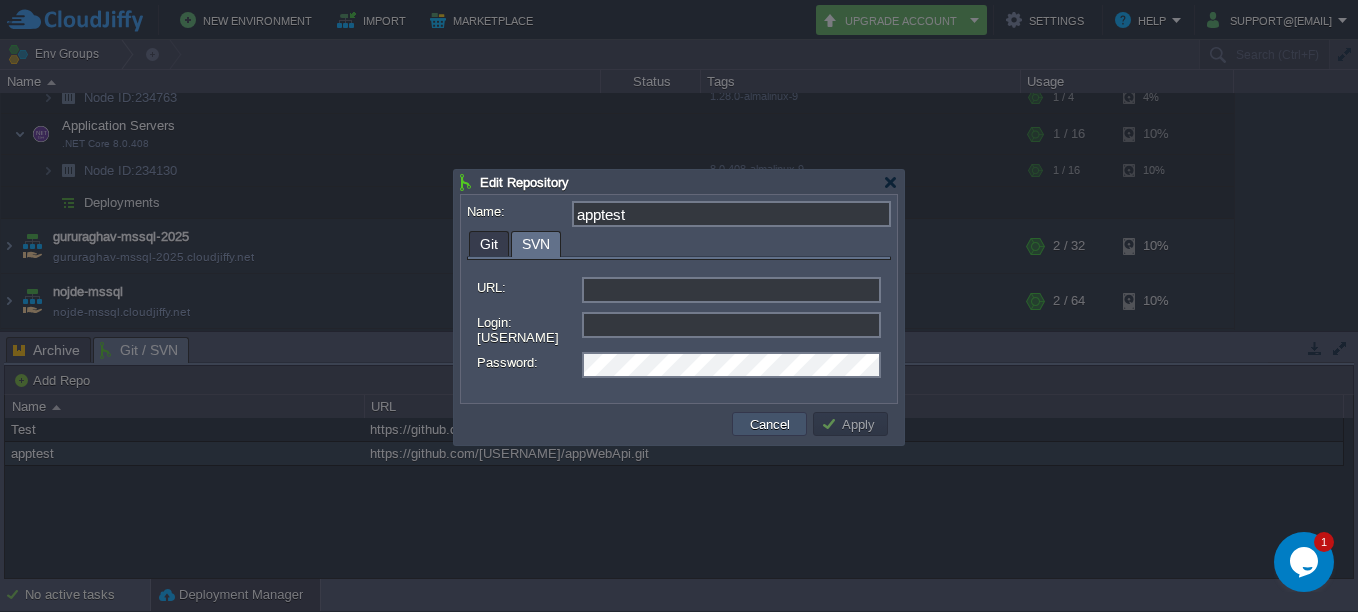 click on "Cancel" at bounding box center [770, 424] 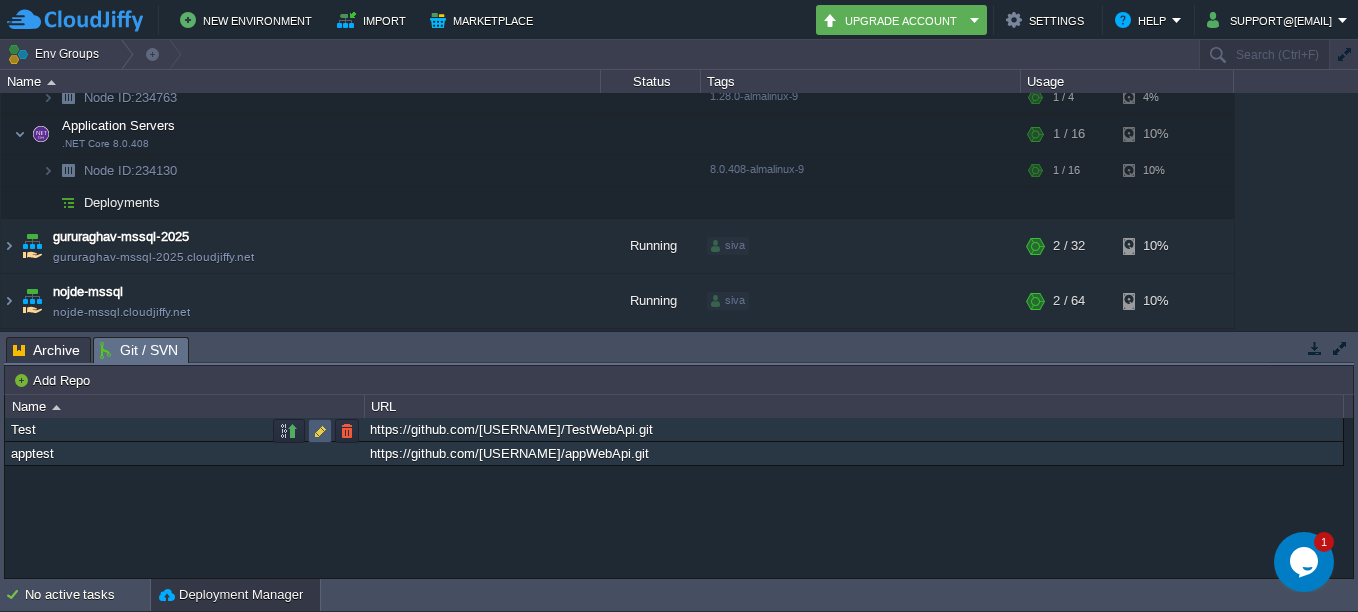 click at bounding box center (320, 431) 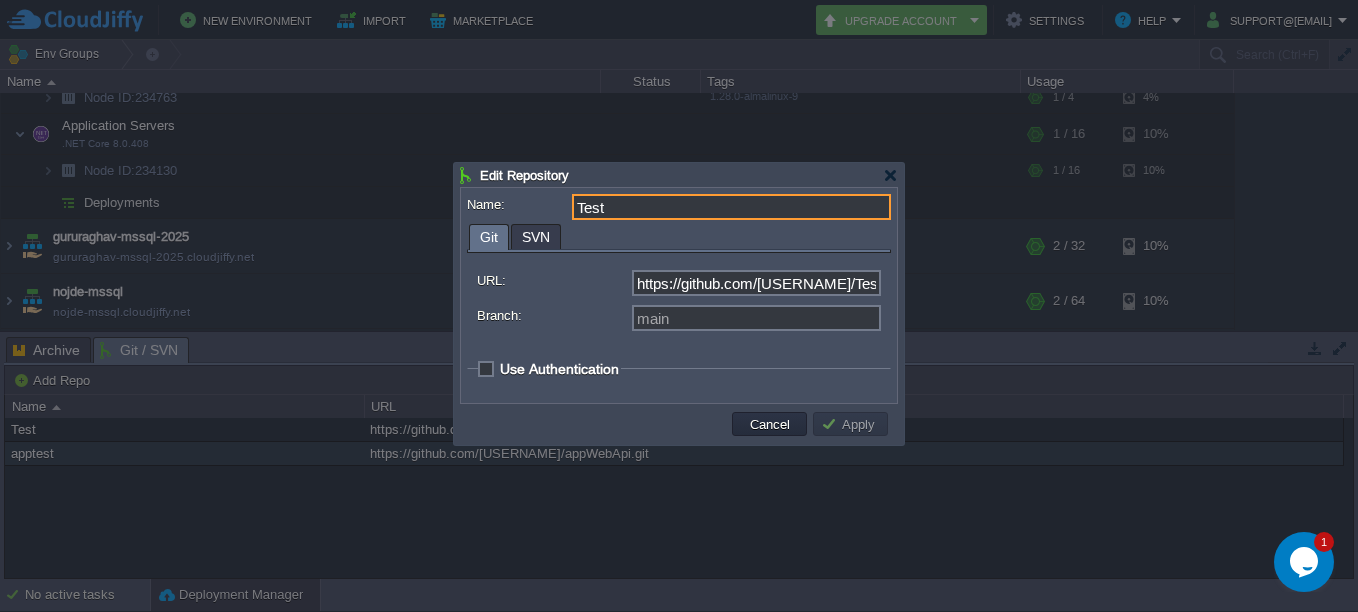 click on "SVN" at bounding box center [536, 237] 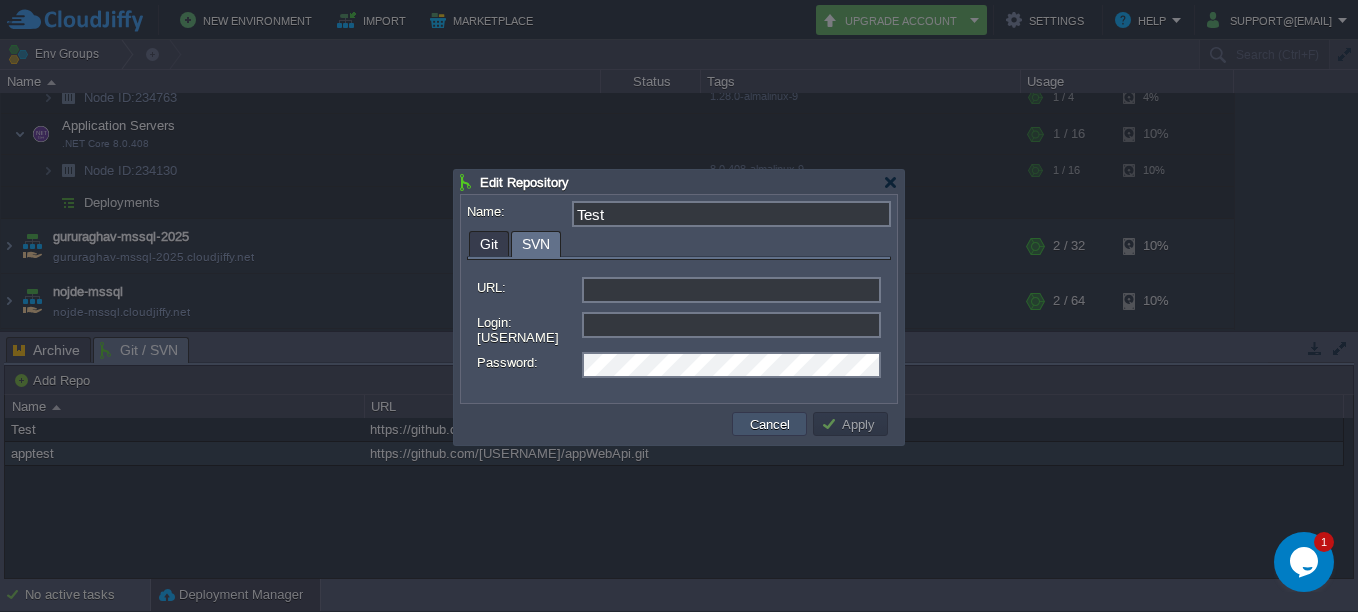 click on "Cancel" at bounding box center (770, 424) 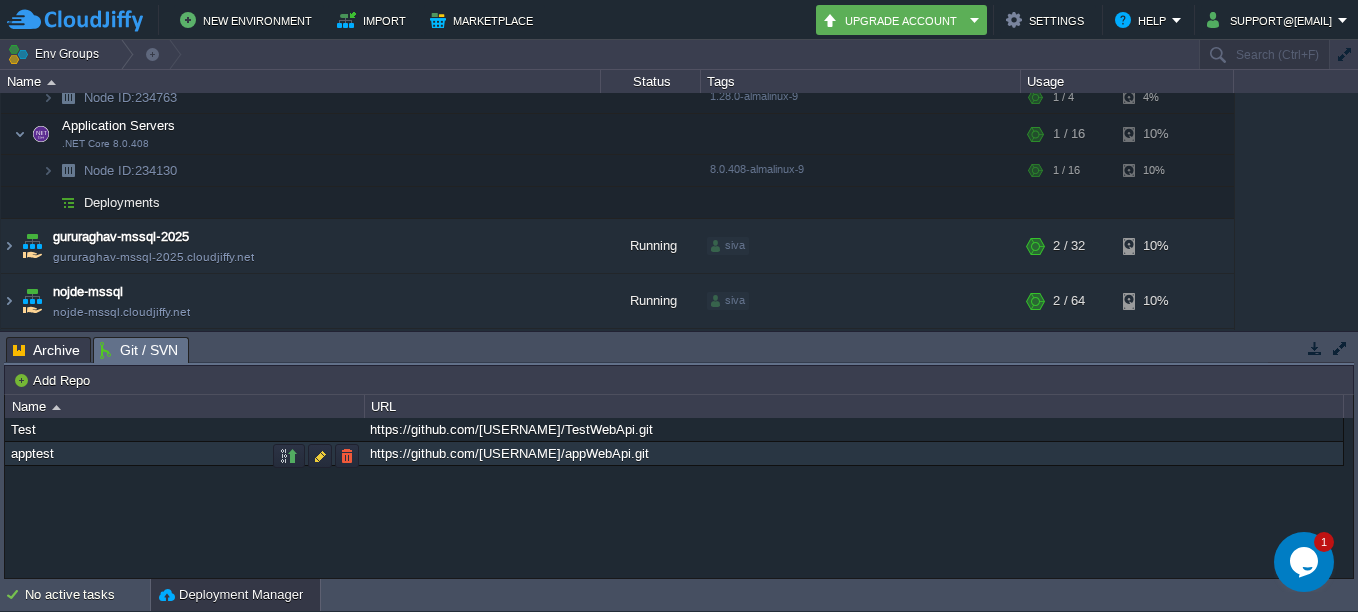 click on "apptest" at bounding box center [184, 453] 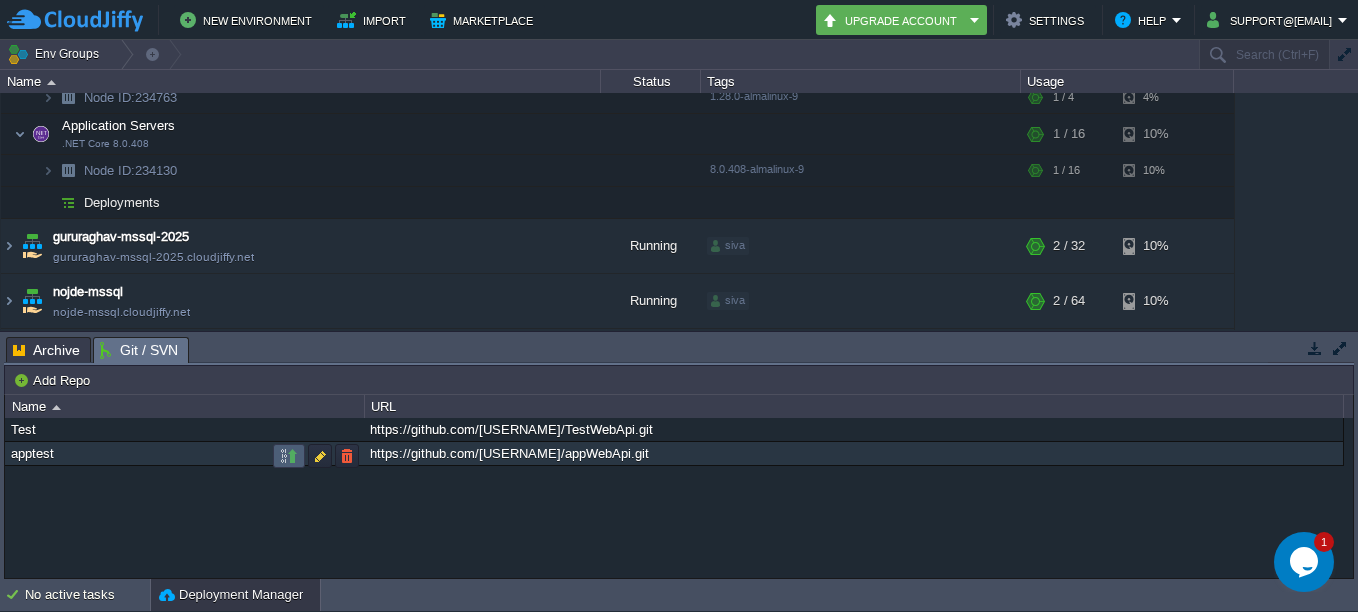 click at bounding box center [289, 456] 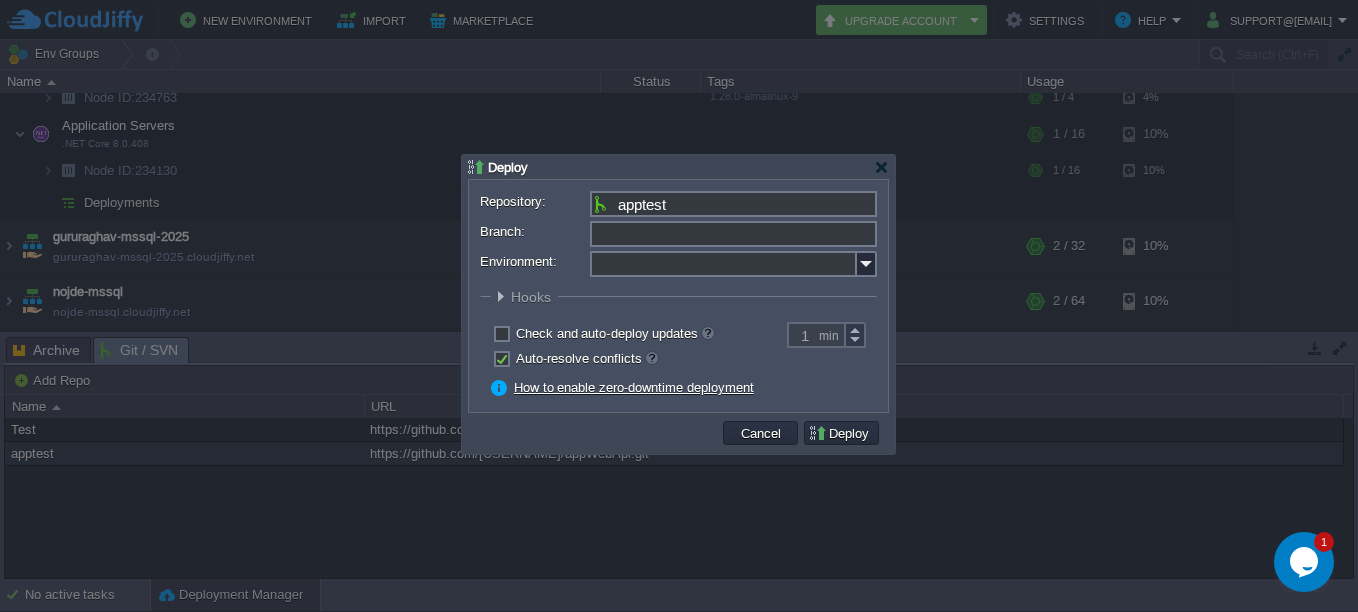 click on "Branch:" at bounding box center (733, 234) 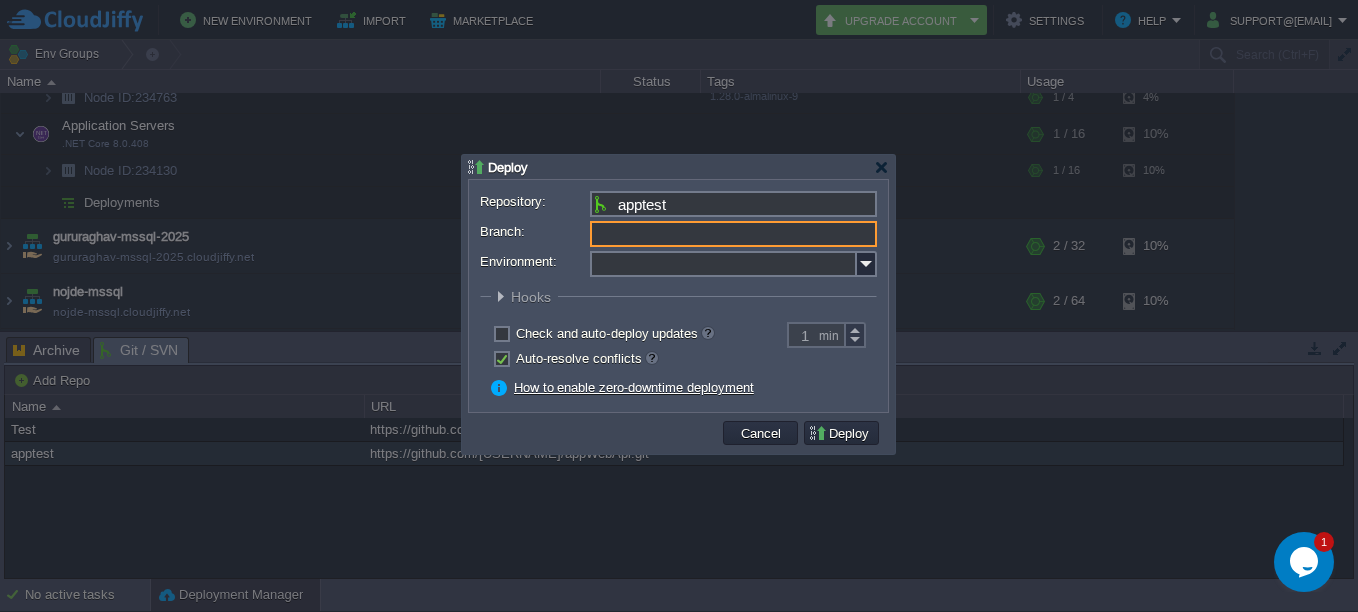 type on "main" 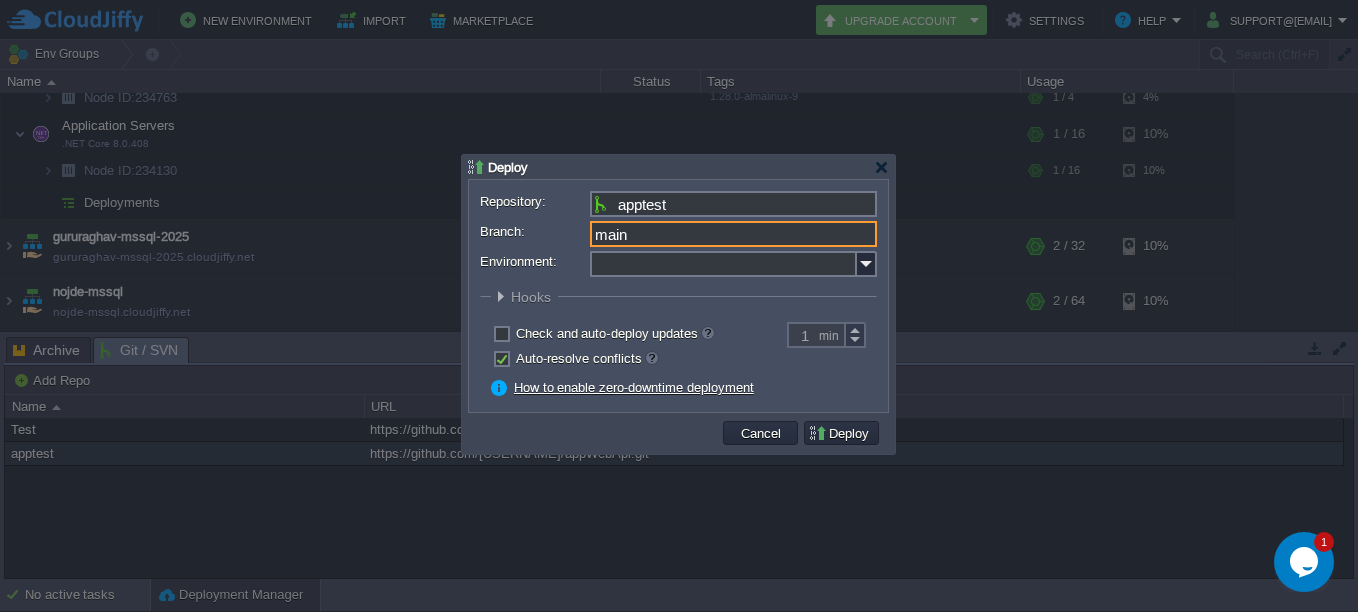click on "Environment:" at bounding box center [723, 264] 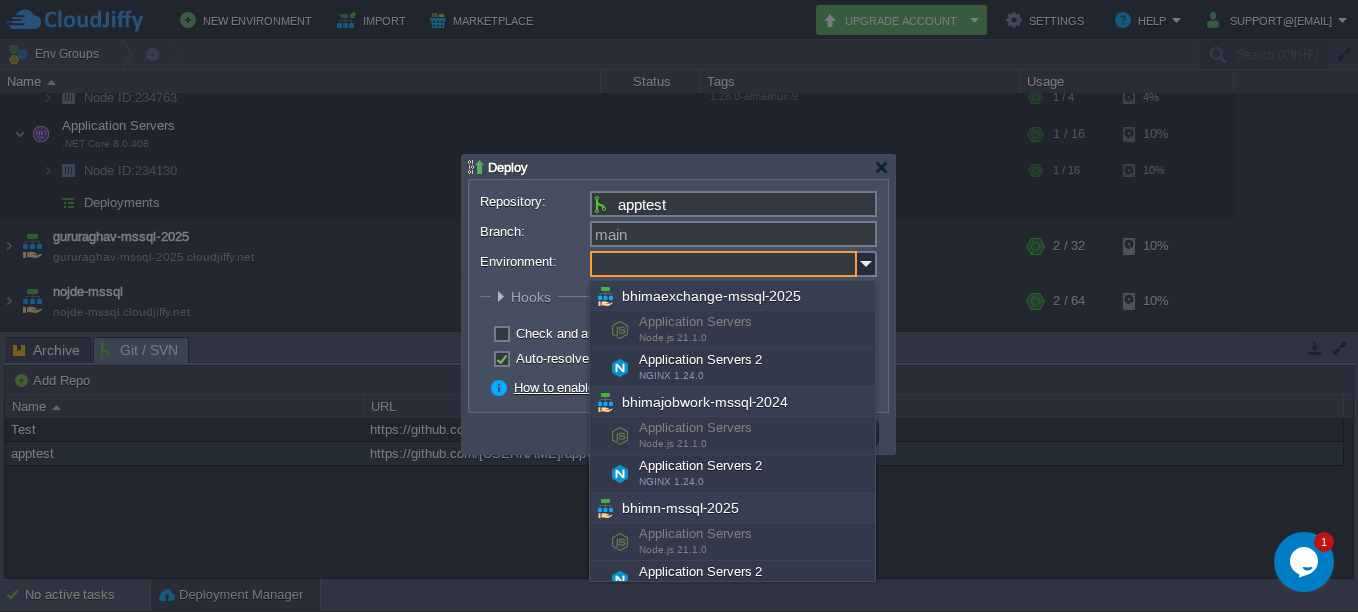 type 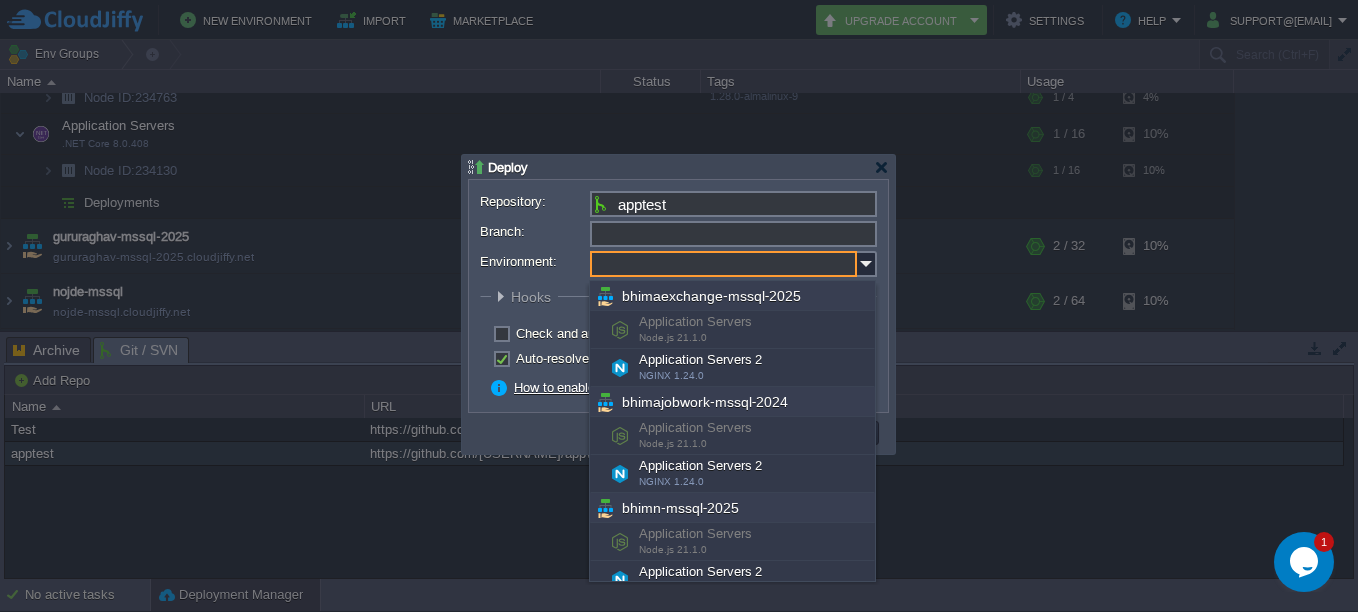 click on "Branch:" at bounding box center [733, 234] 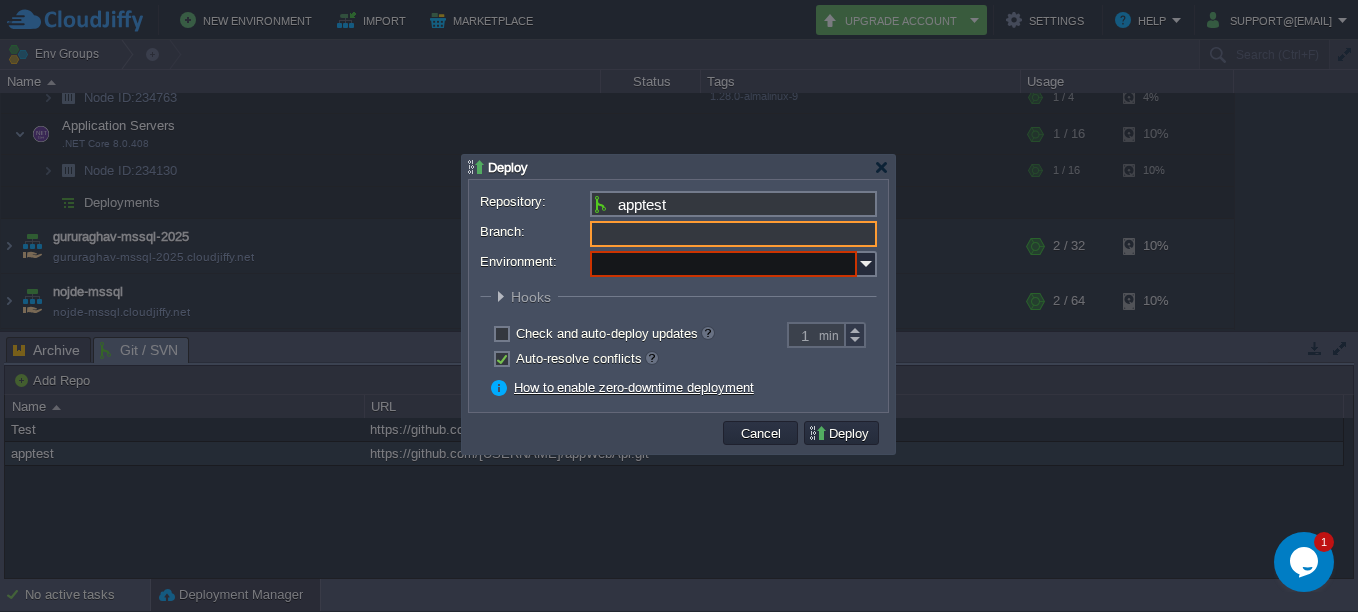 click on "Branch:" at bounding box center (733, 234) 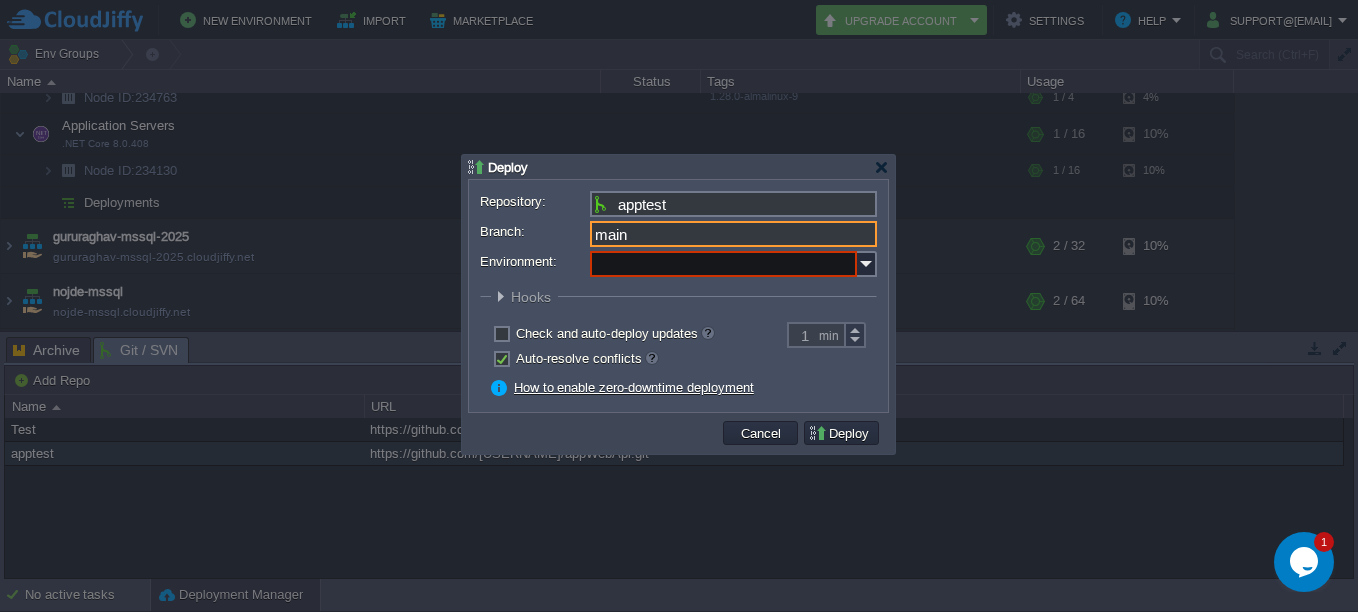 click on "Cancel" at bounding box center [761, 433] 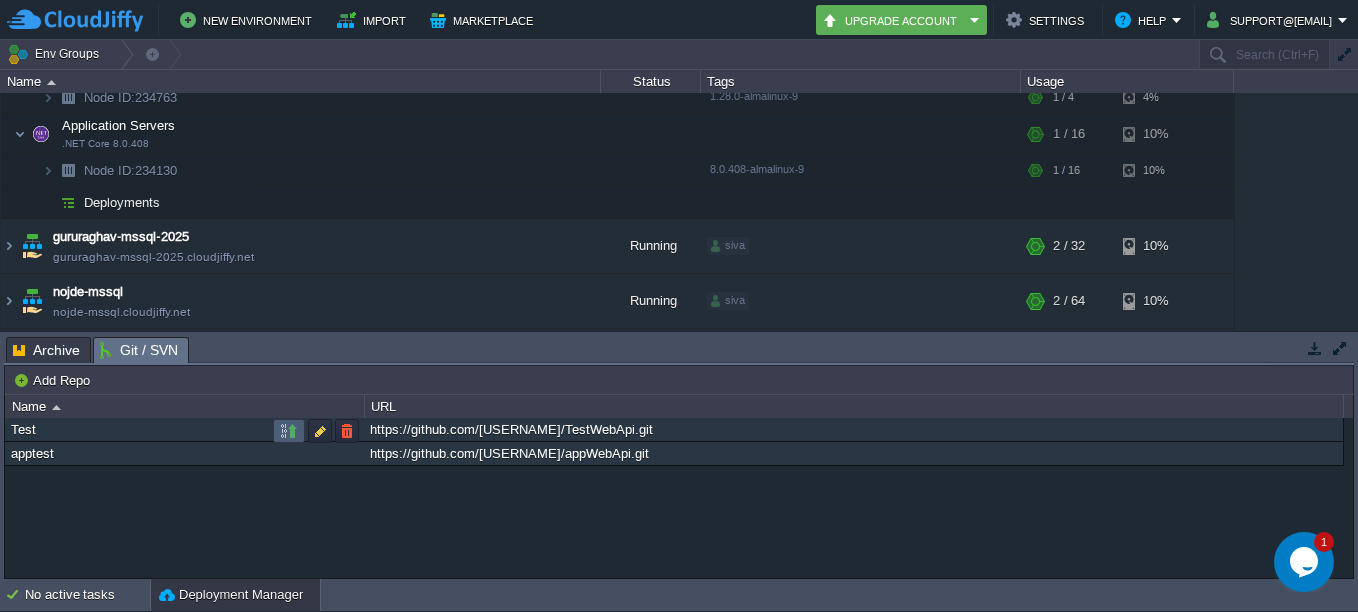 click at bounding box center [289, 431] 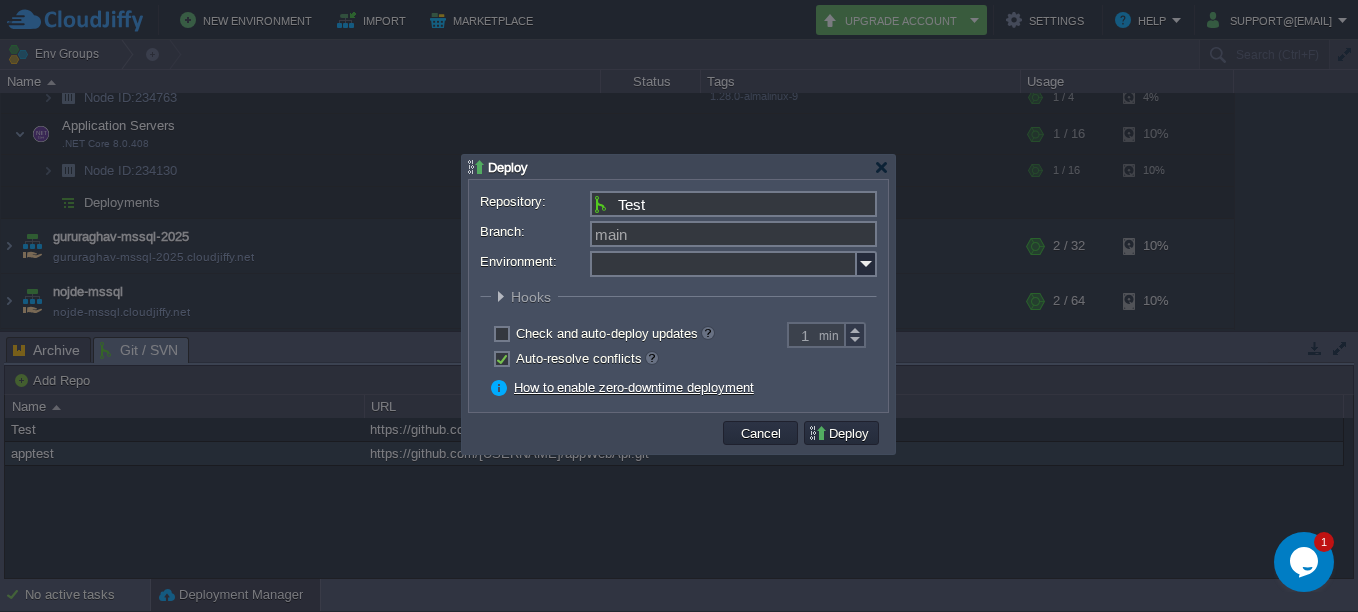 click on "Environment:" at bounding box center [723, 264] 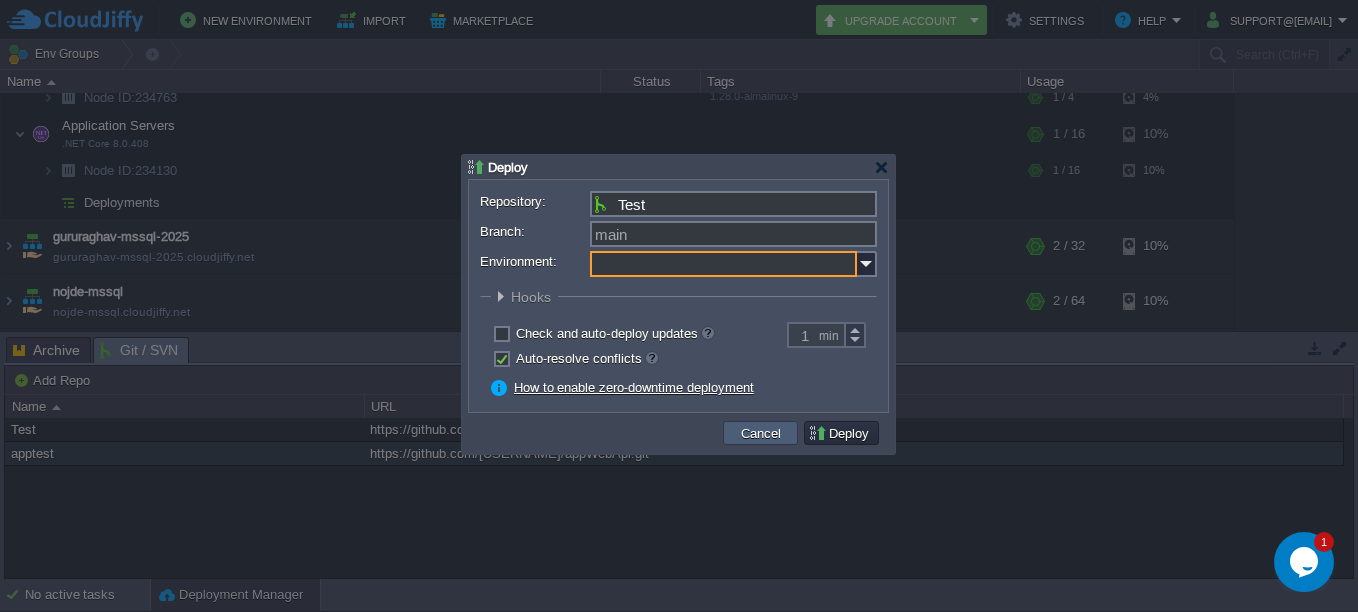 click on "Cancel" at bounding box center (761, 433) 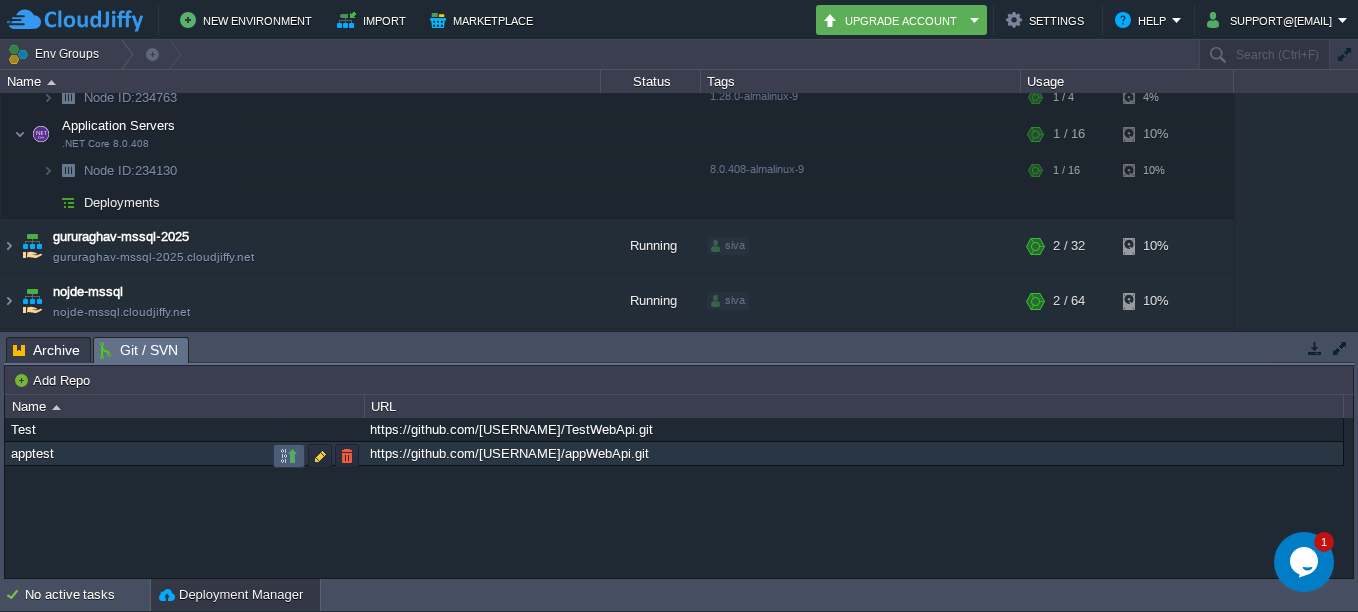 click at bounding box center (289, 456) 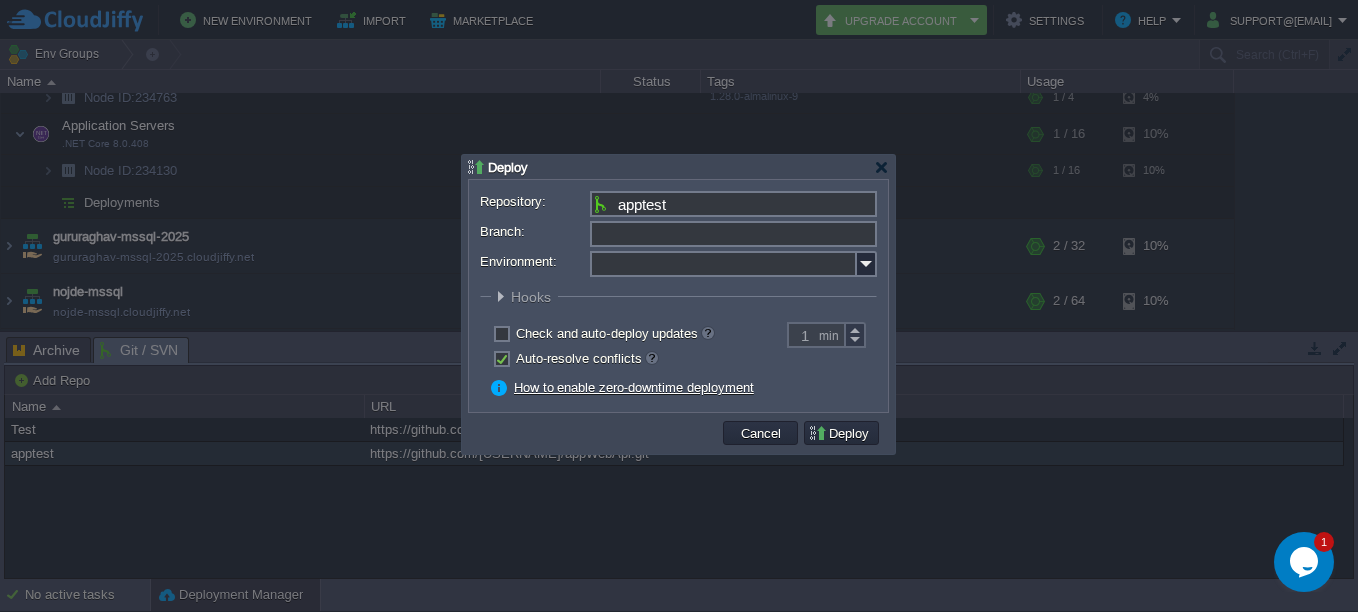 click on "Branch:" at bounding box center [733, 234] 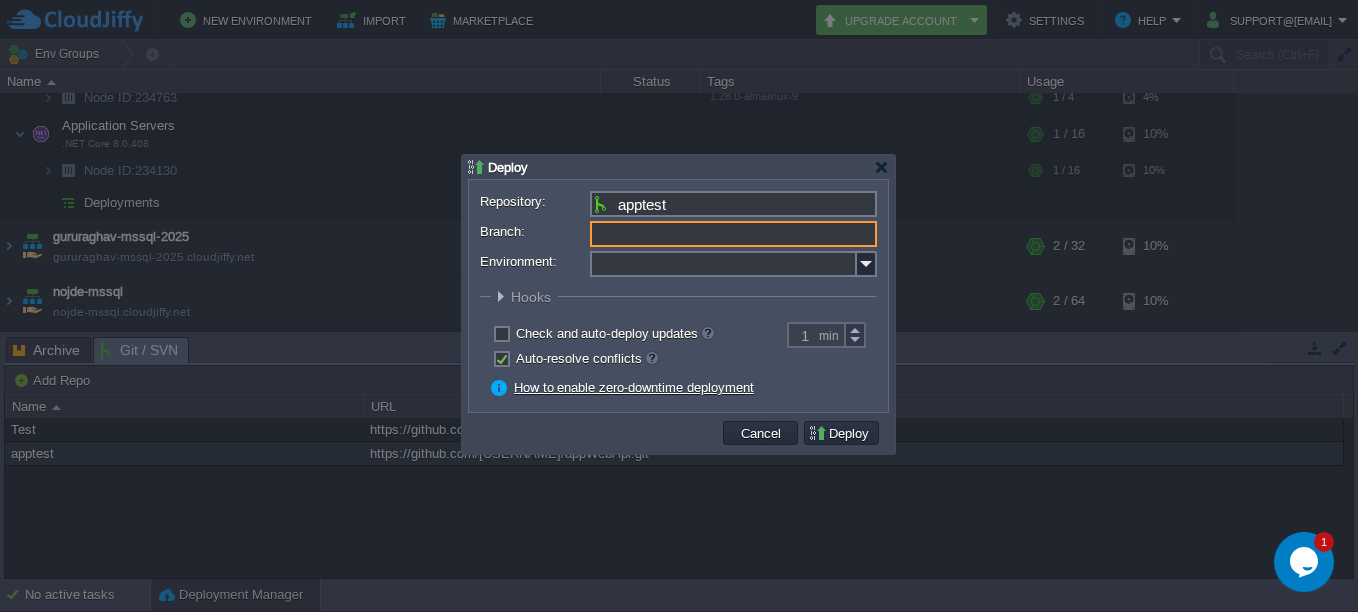type on "main" 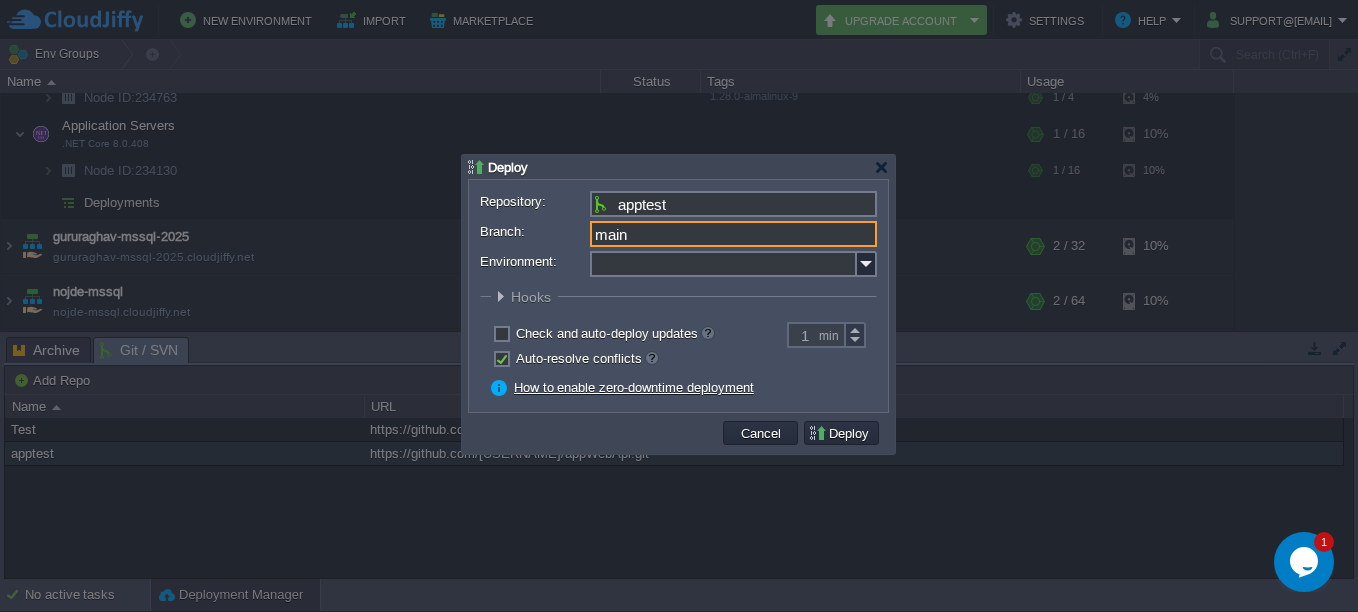 click on "Environment:" at bounding box center (723, 264) 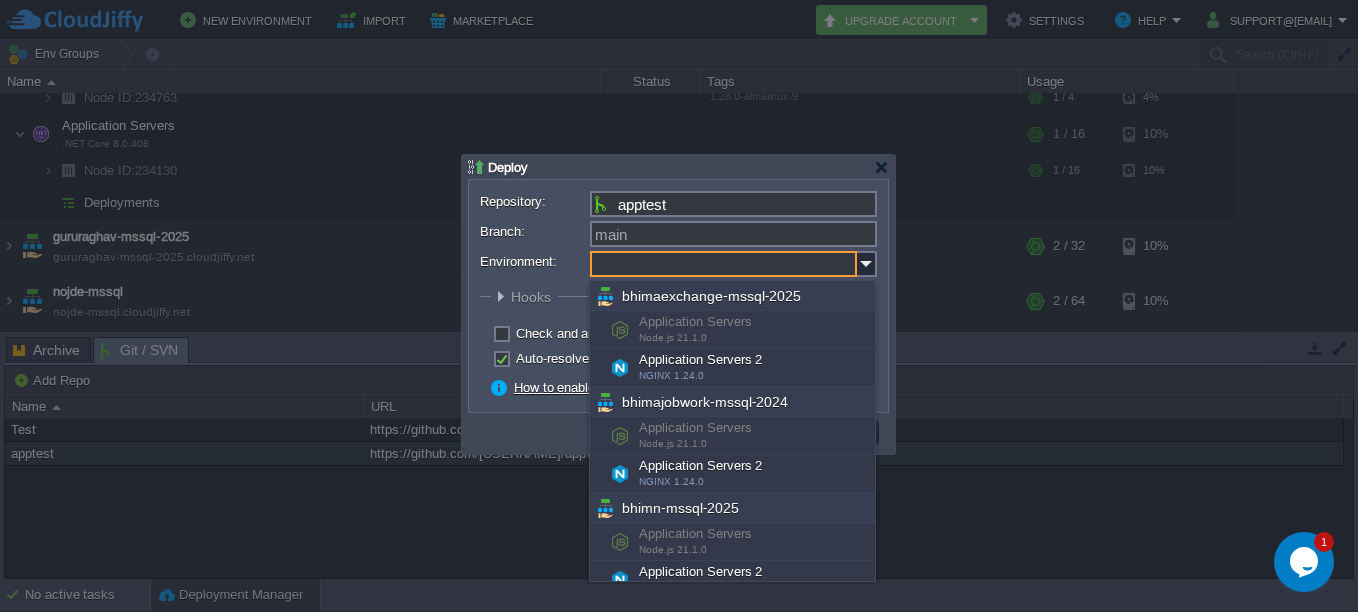 scroll, scrollTop: 100, scrollLeft: 0, axis: vertical 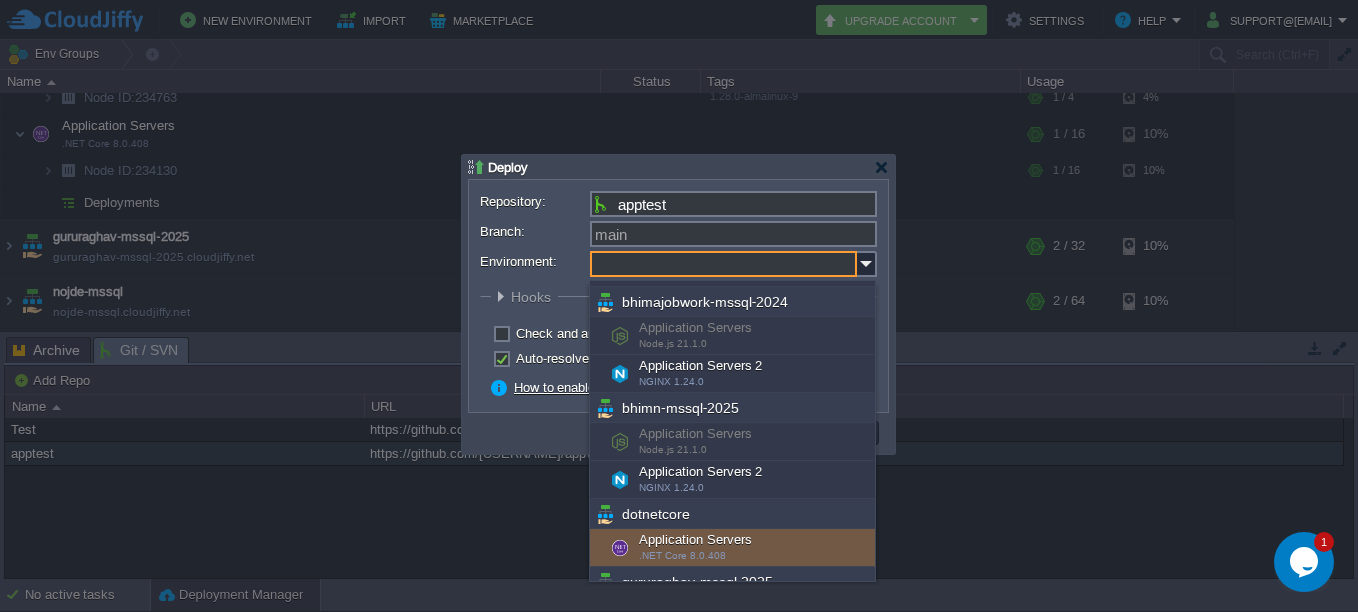 click on "Application Servers .NET Core 8.0.408" at bounding box center [732, 548] 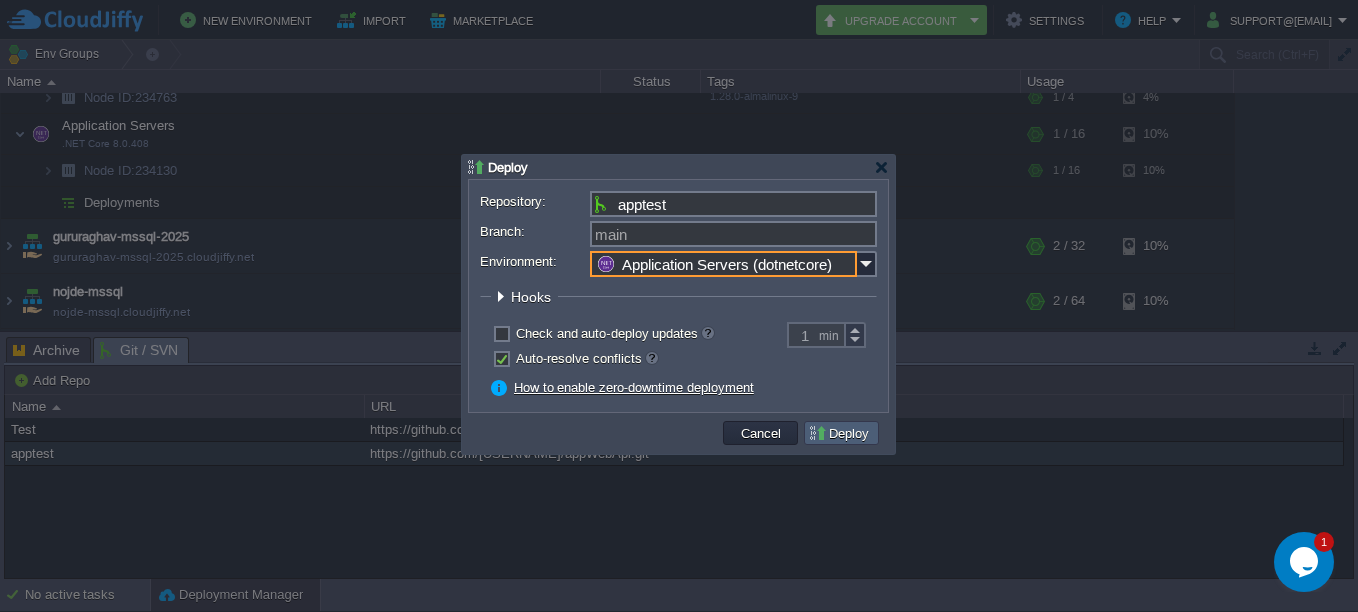 click on "Deploy" at bounding box center [841, 433] 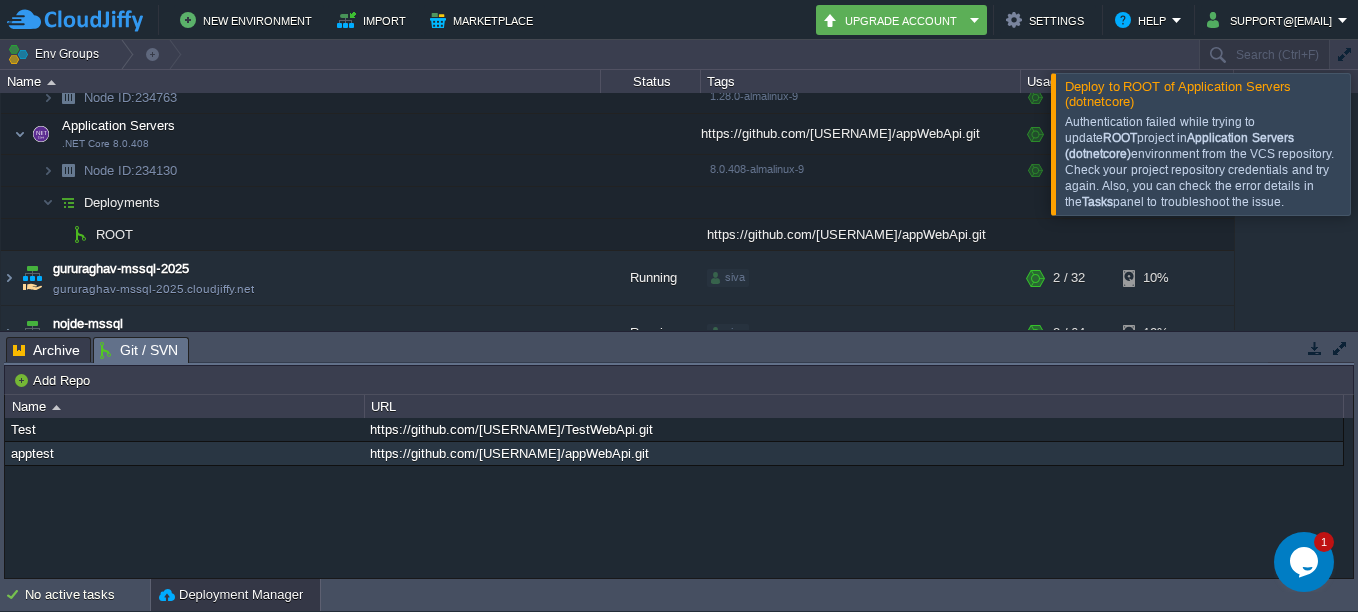 click on "Authentication failed while trying to update ROOT project in Application Servers (dotnetcore) environment from the VCS repository. Check your project repository credentials and try again. Also, you can check the error details in the Tasks panel to troubleshoot the issue." at bounding box center [1205, 162] 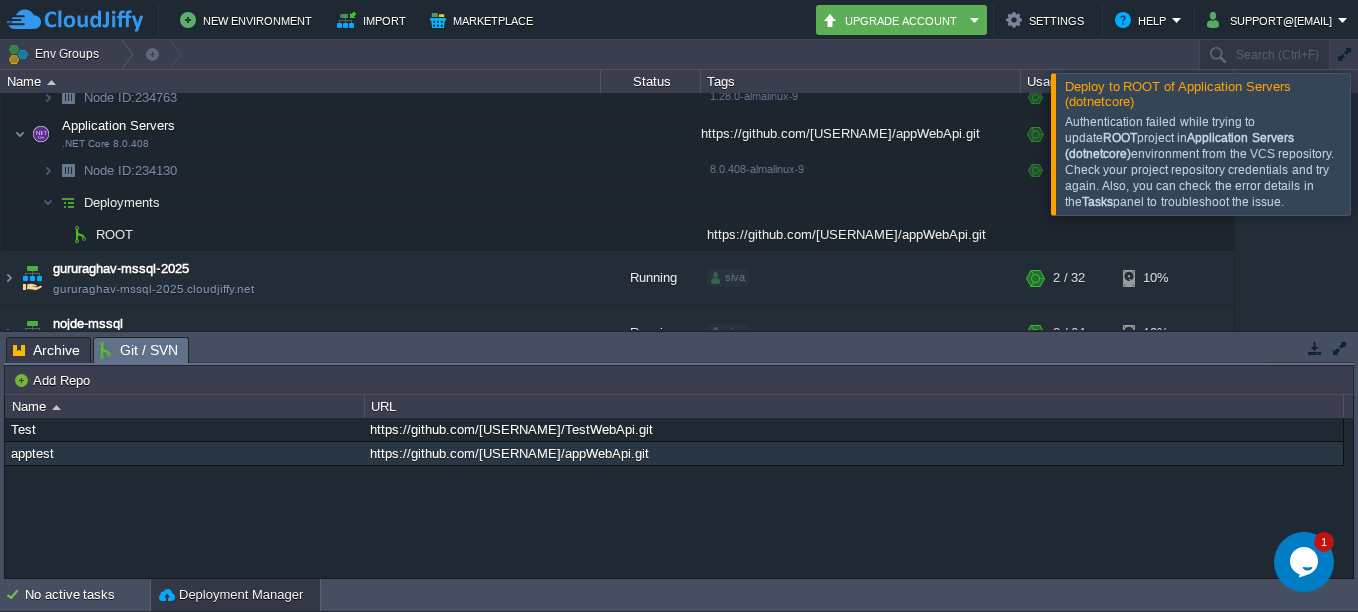 click on "Authentication failed while trying to update ROOT project in Application Servers (dotnetcore) environment from the VCS repository. Check your project repository credentials and try again. Also, you can check the error details in the Tasks panel to troubleshoot the issue." at bounding box center [1205, 162] 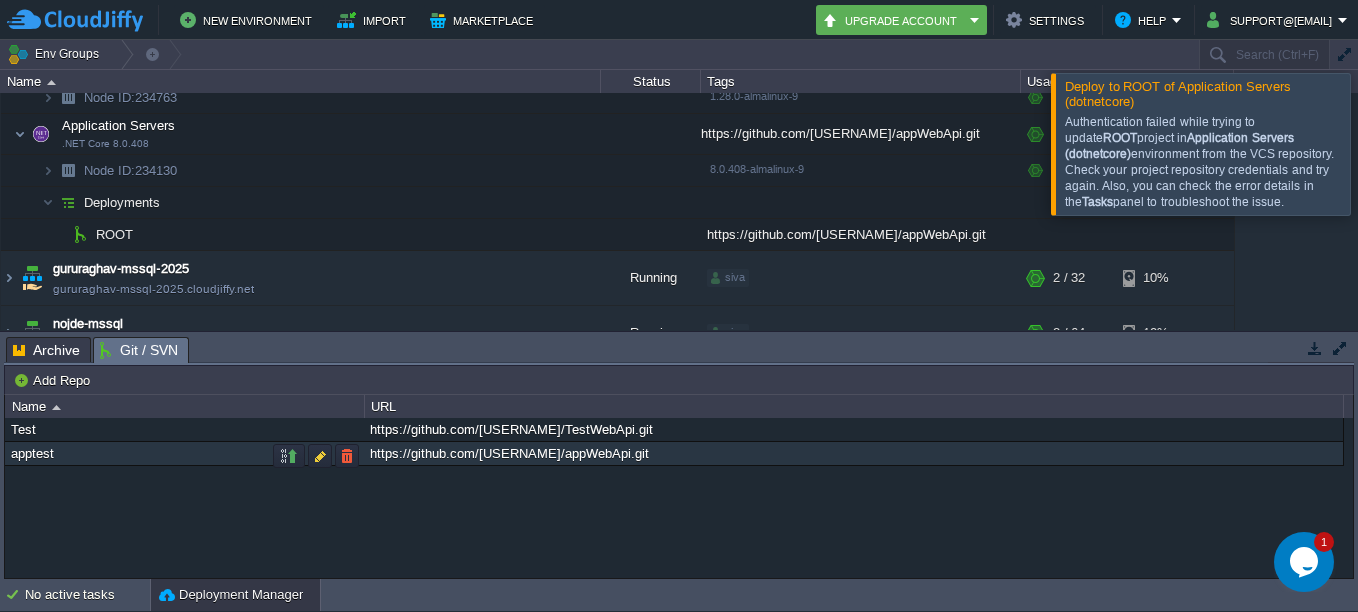 click on "https://github.com/[USERNAME]/appWebApi.git" at bounding box center (853, 453) 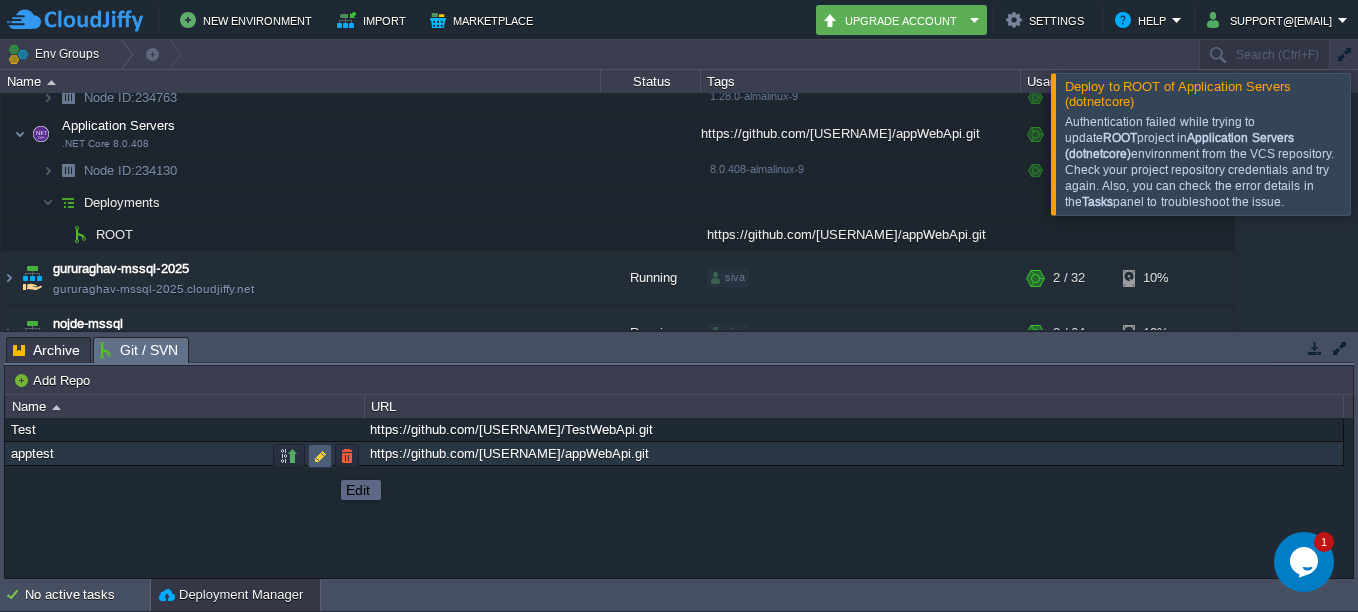click at bounding box center (320, 456) 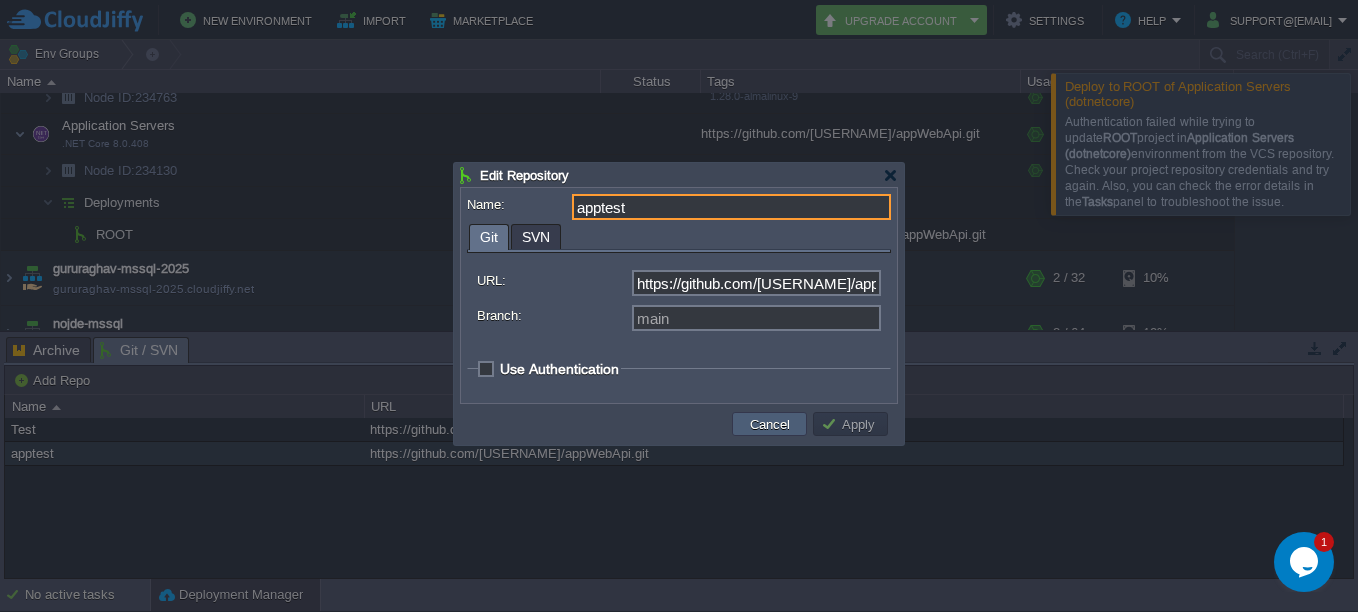 click on "Cancel" at bounding box center (770, 424) 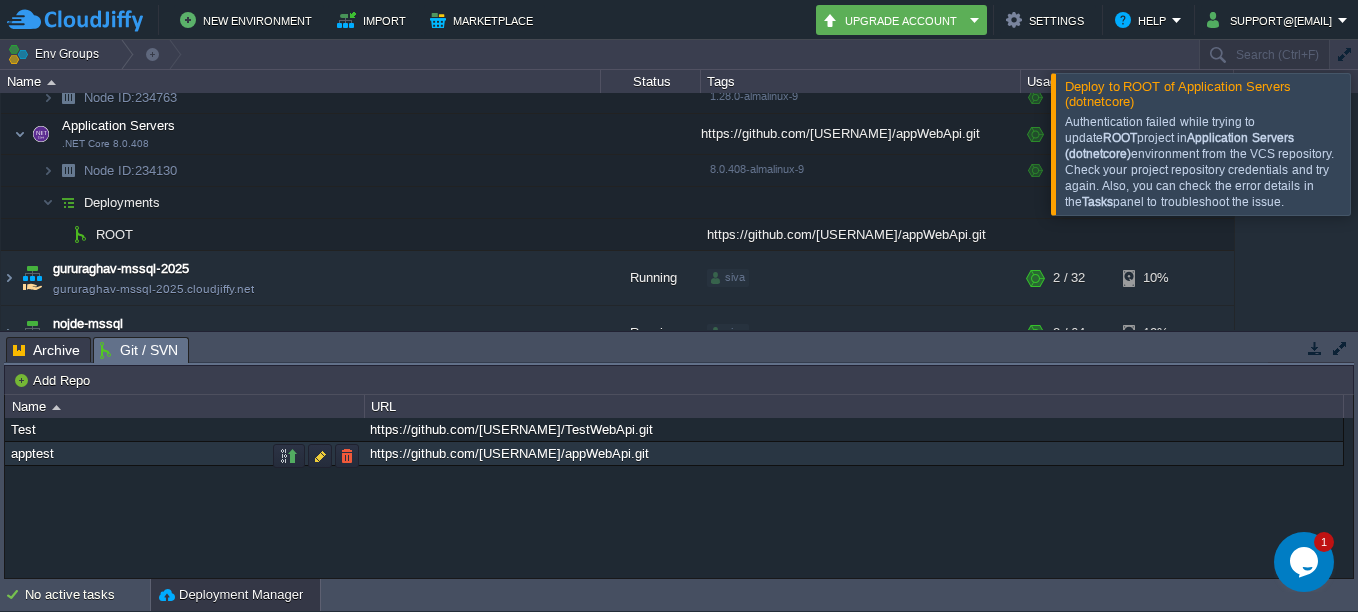 click on "https://github.com/[USERNAME]/appWebApi.git" at bounding box center (853, 453) 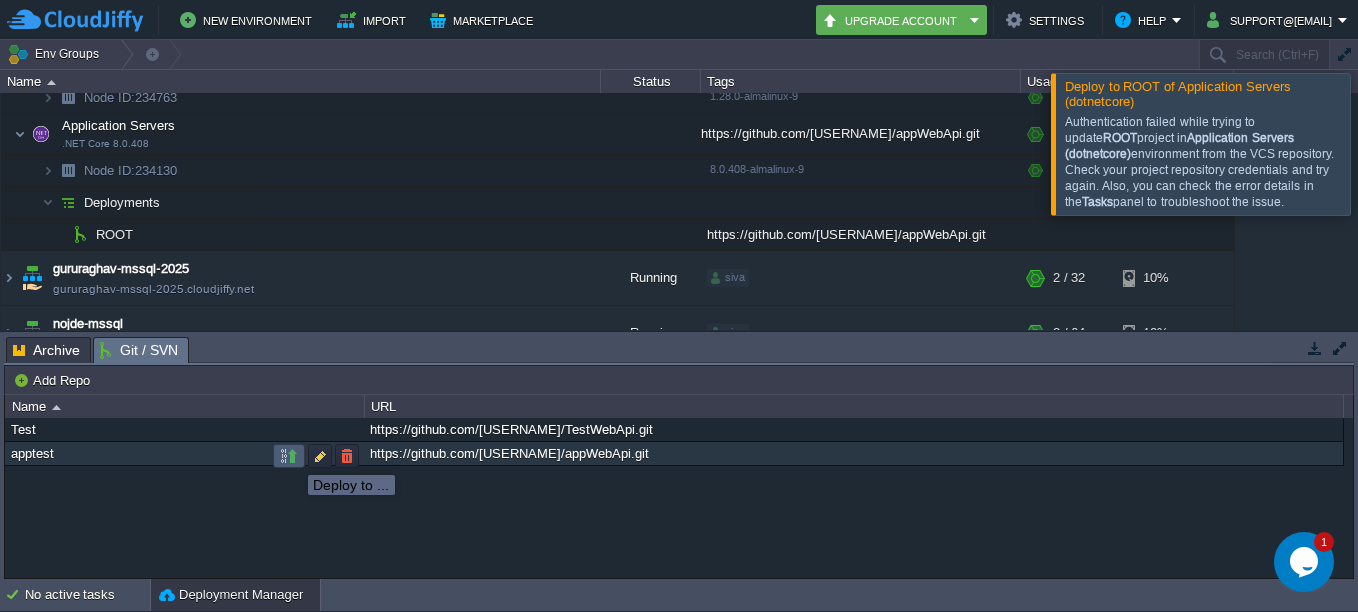 click at bounding box center [289, 456] 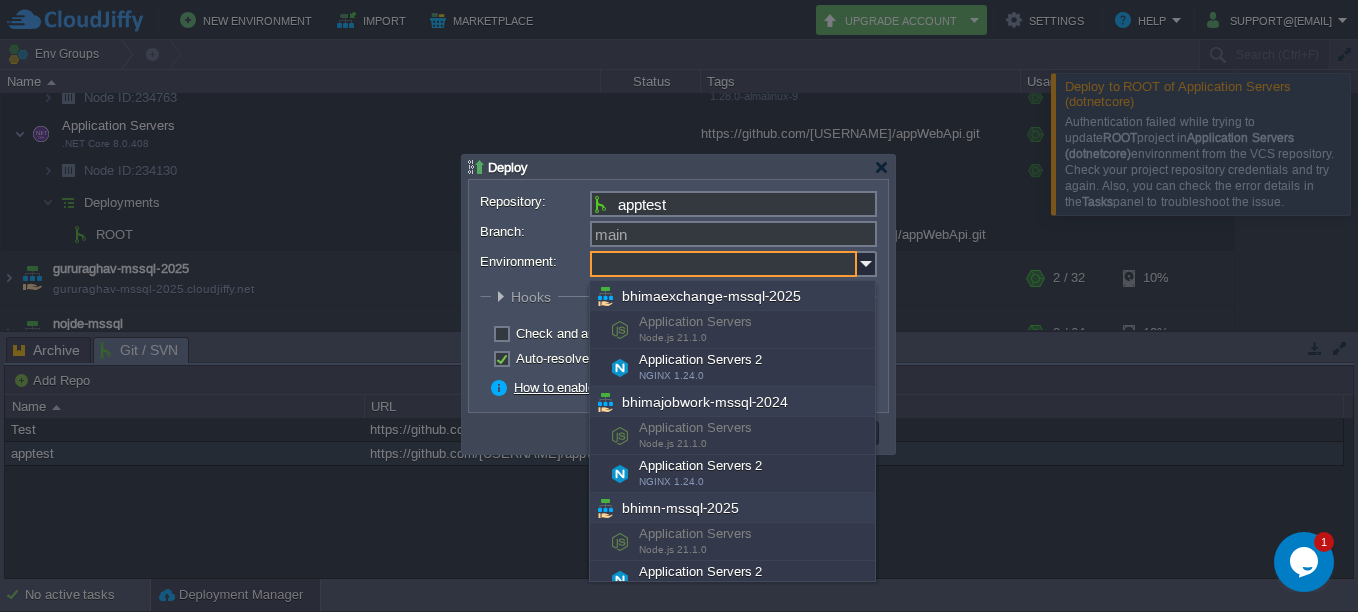 click on "Environment:" at bounding box center [723, 264] 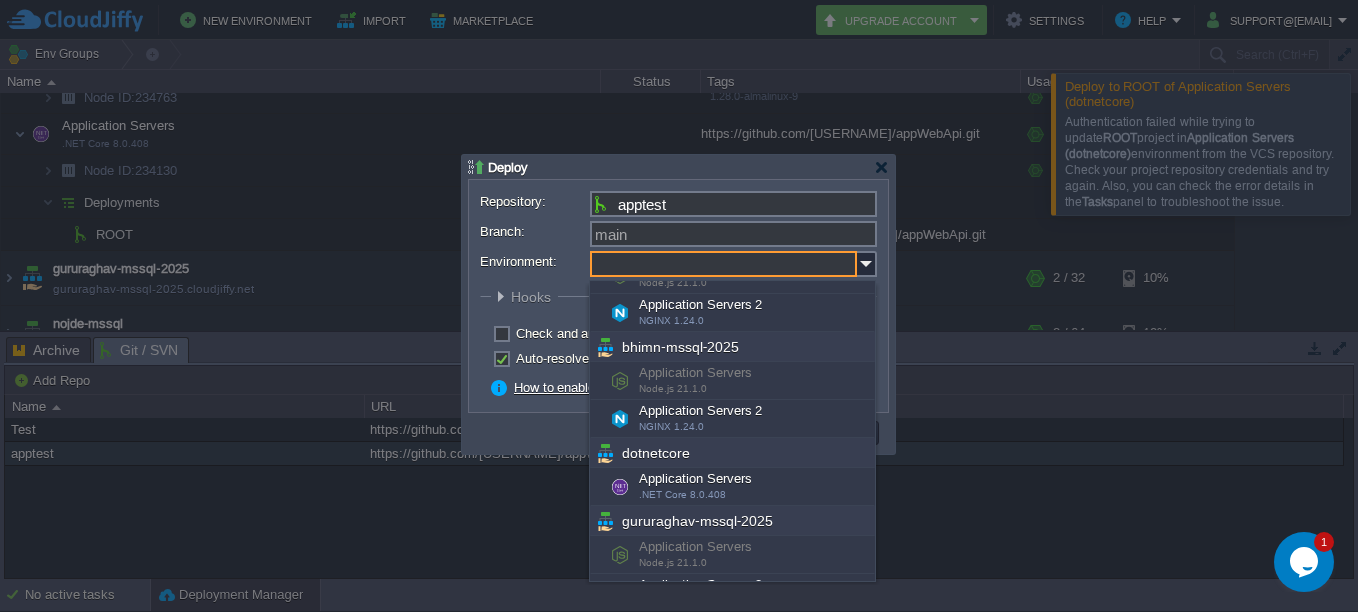 scroll, scrollTop: 200, scrollLeft: 0, axis: vertical 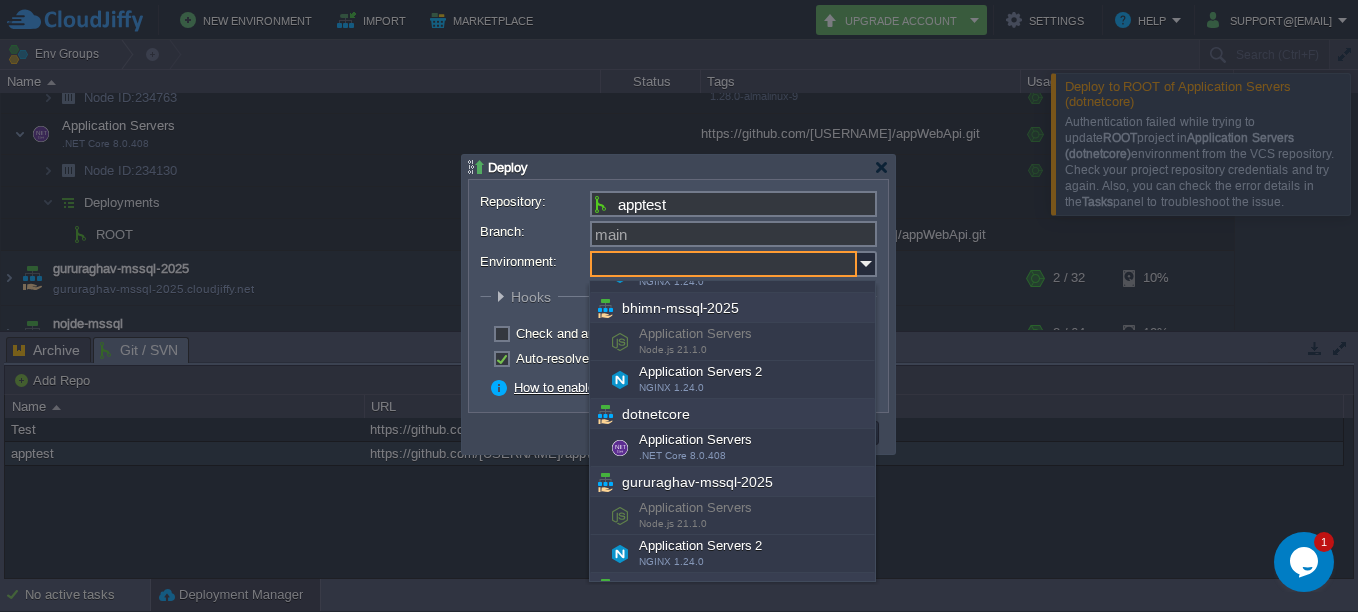 click at bounding box center [679, 306] 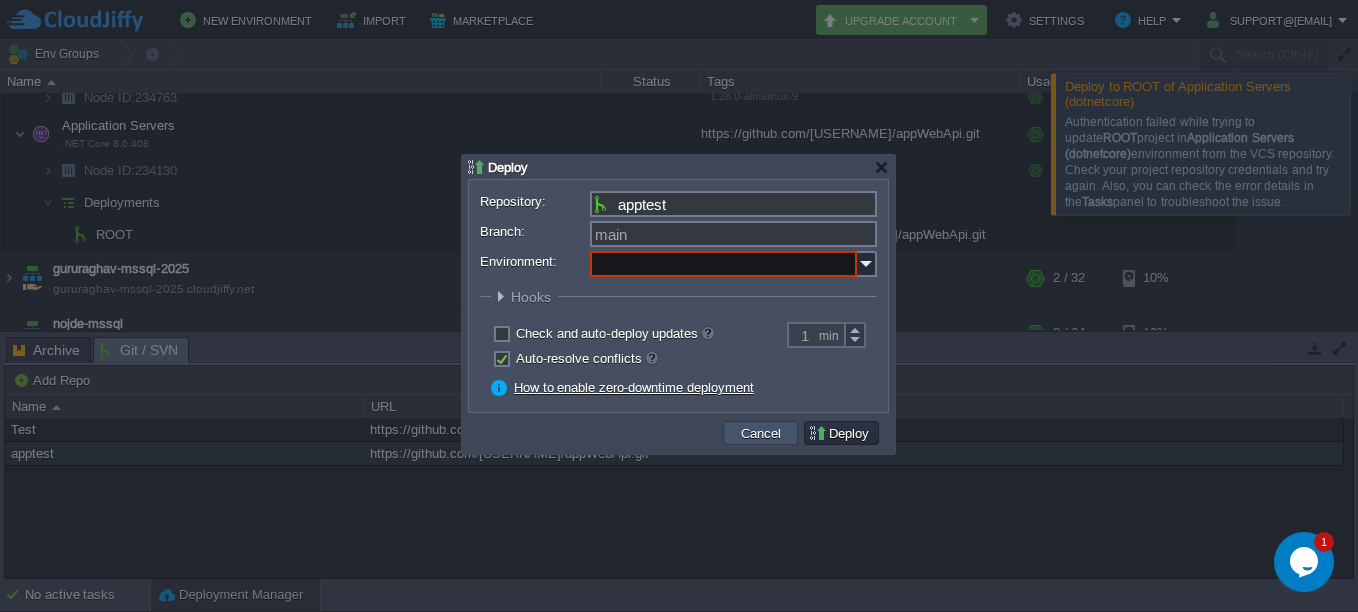 click on "Cancel" at bounding box center [761, 433] 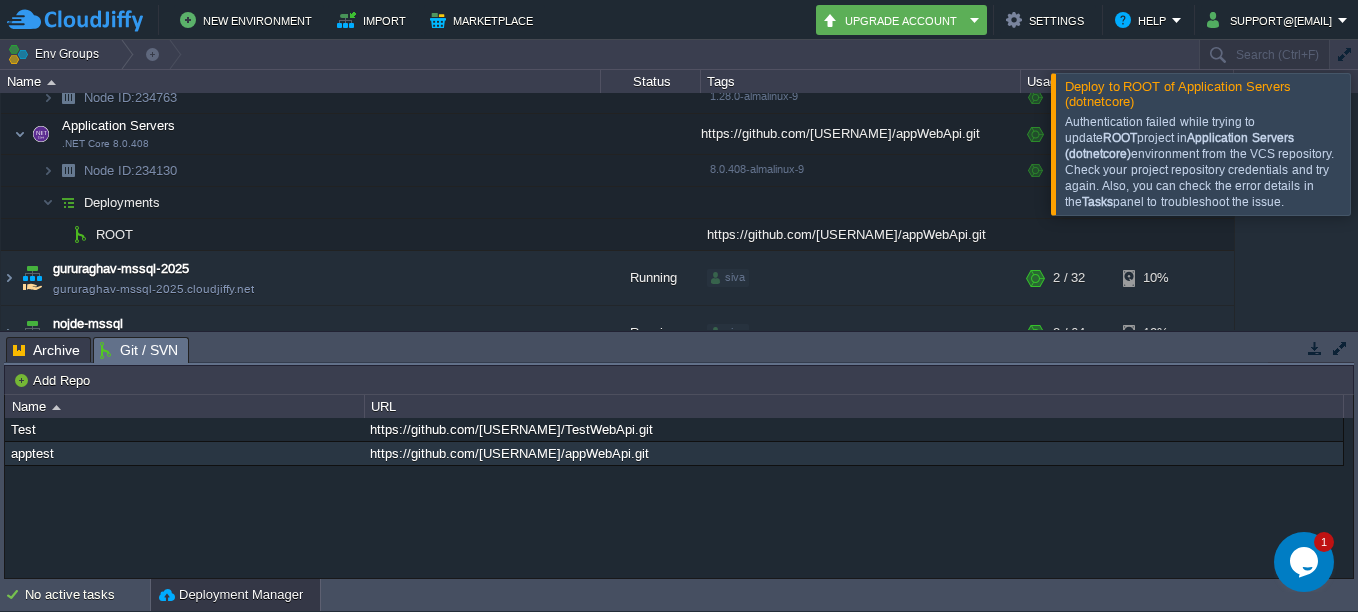 click on "Git / SVN" at bounding box center (139, 350) 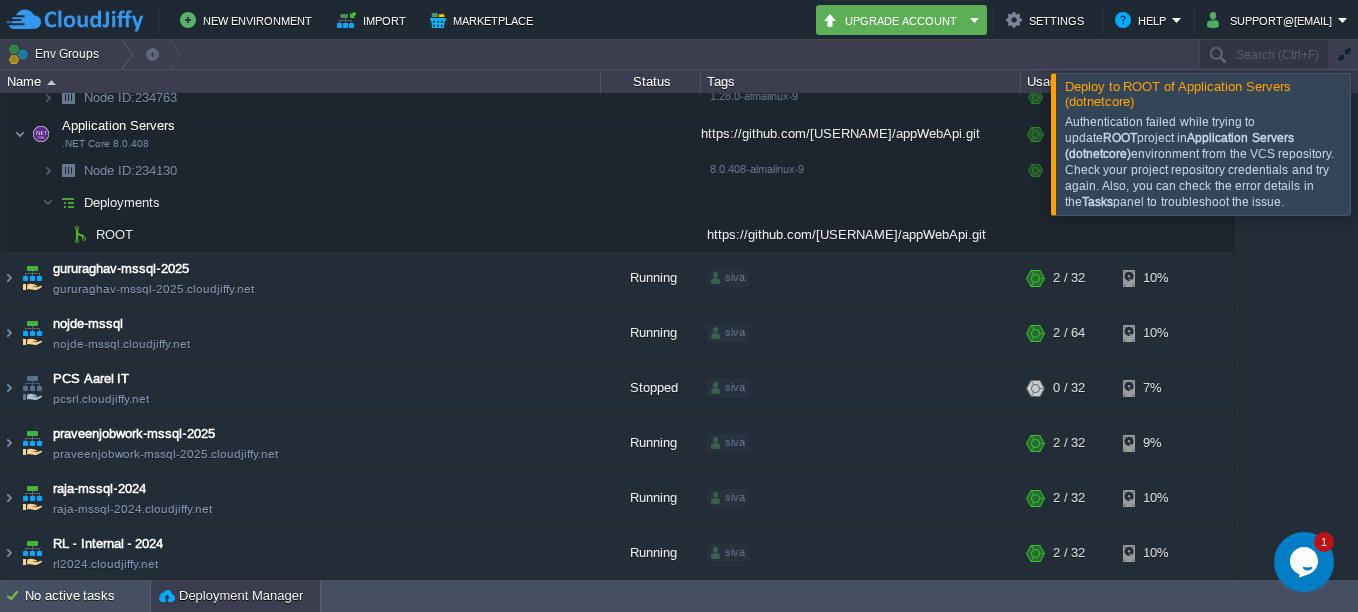 click on "Deployment Manager" at bounding box center [231, 596] 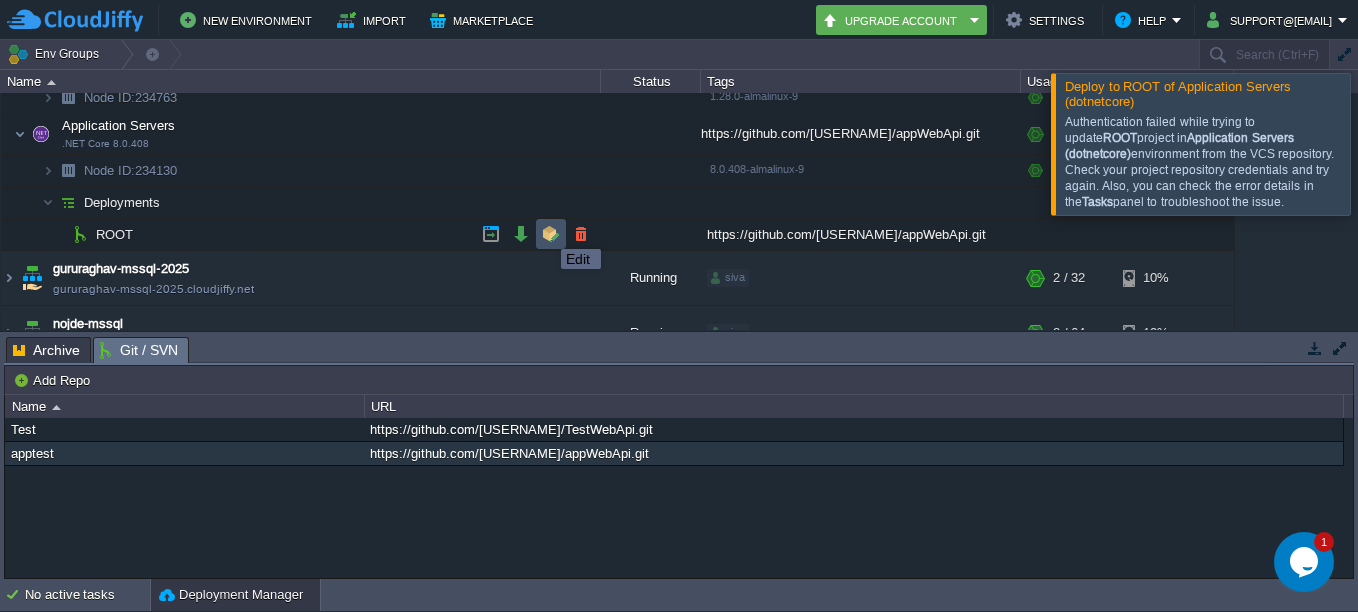 click at bounding box center [551, 234] 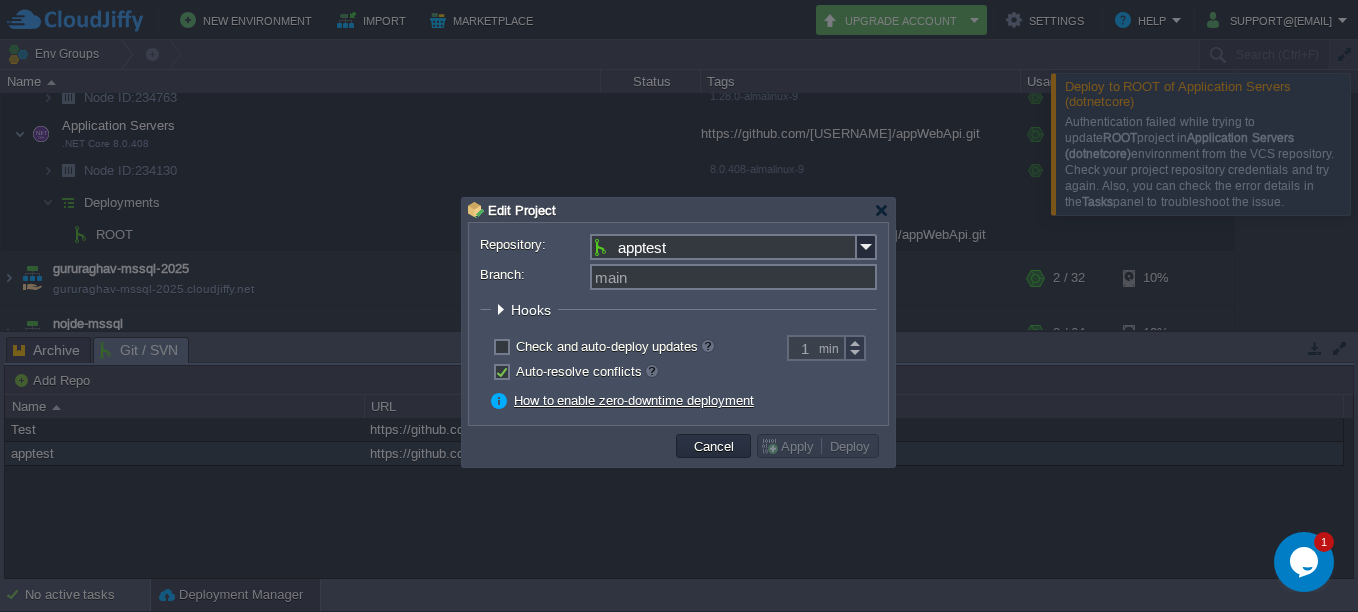 click on "apptest" at bounding box center (723, 247) 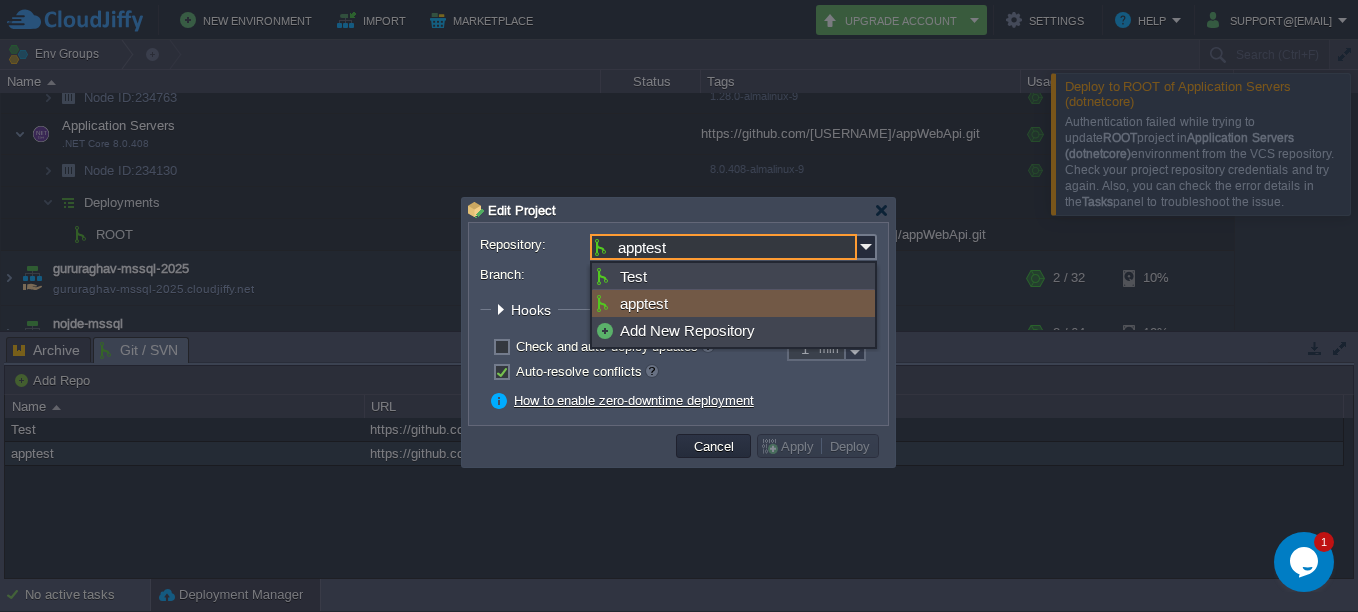 click on "apptest" at bounding box center (723, 247) 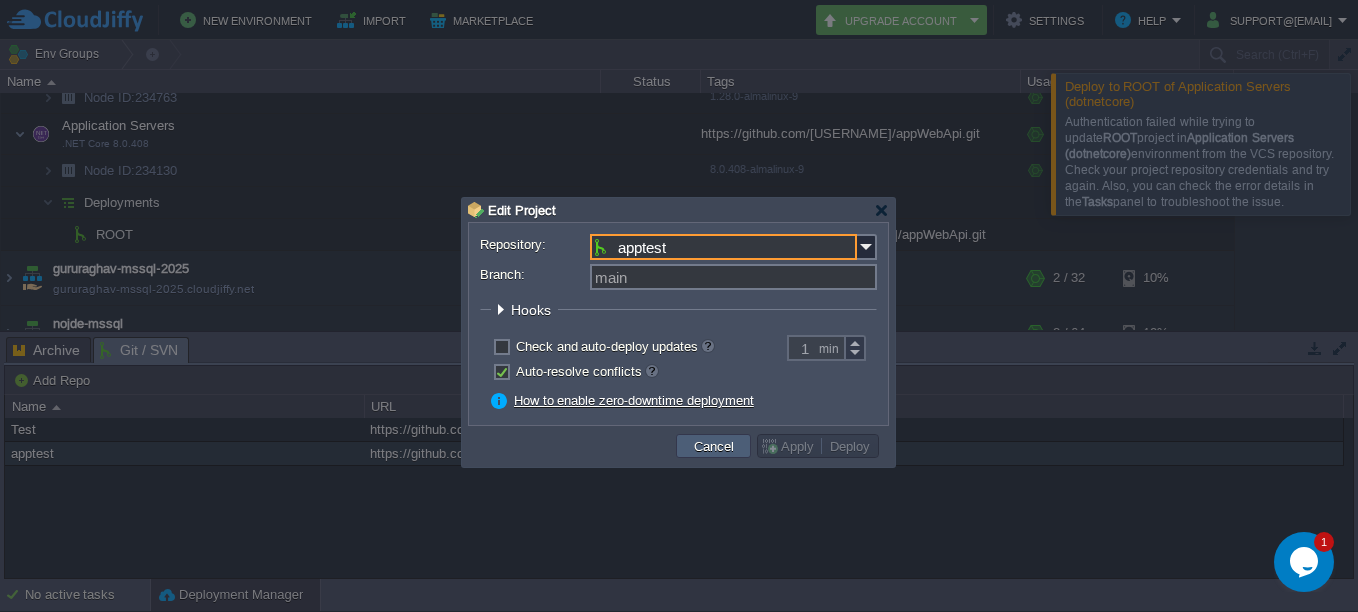 click on "Cancel" at bounding box center (714, 446) 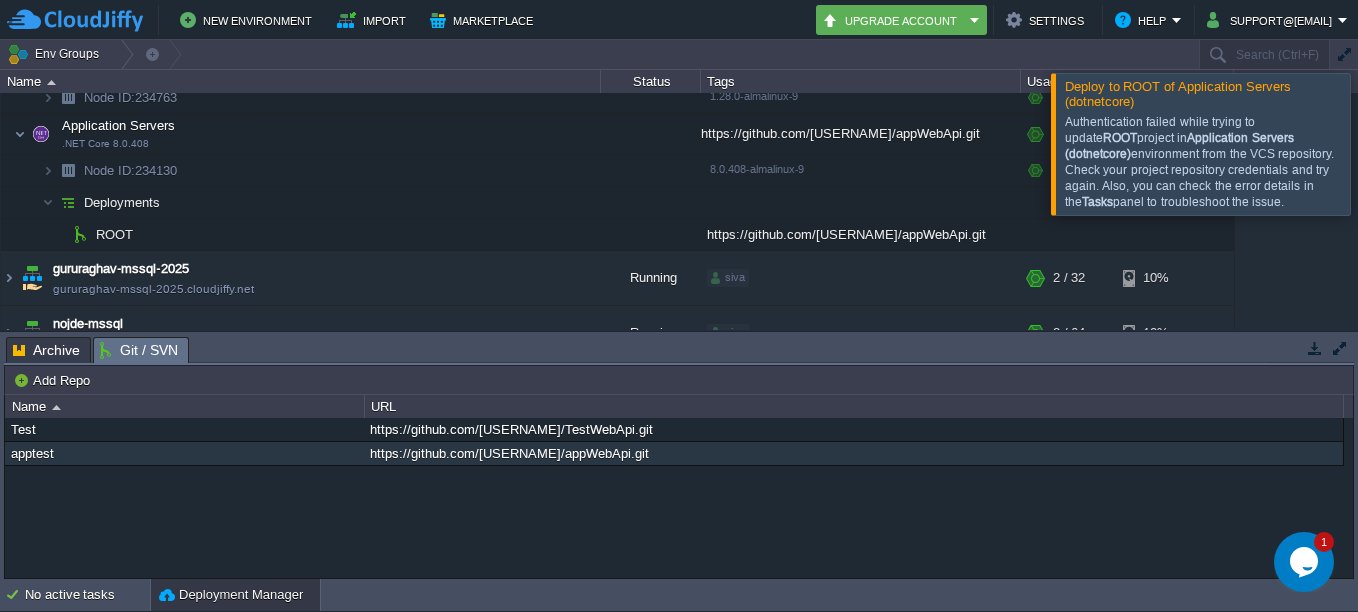 click on "Archive" at bounding box center [46, 350] 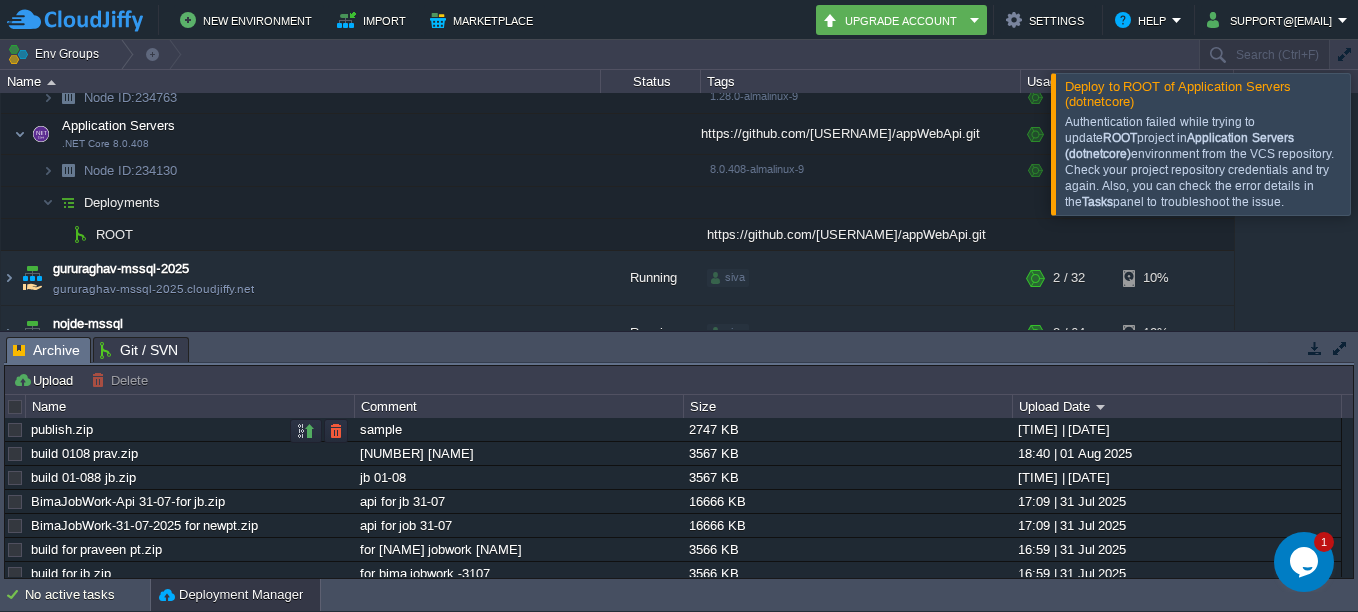drag, startPoint x: 204, startPoint y: 436, endPoint x: 136, endPoint y: 433, distance: 68.06615 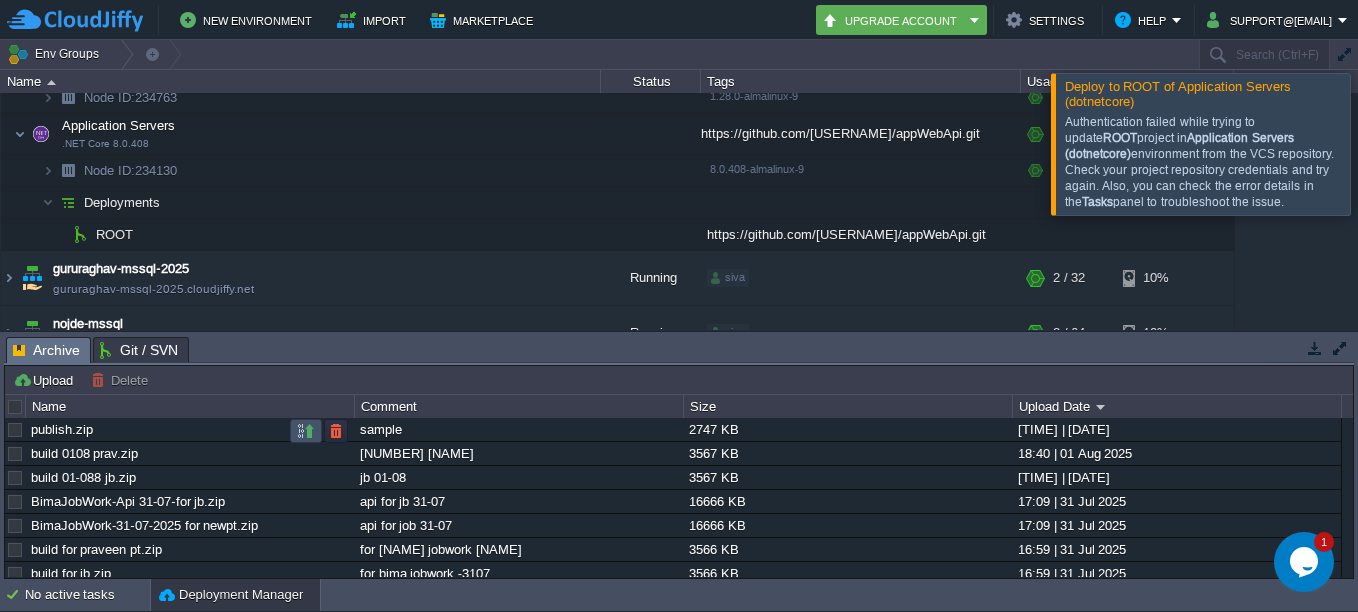 click at bounding box center [306, 431] 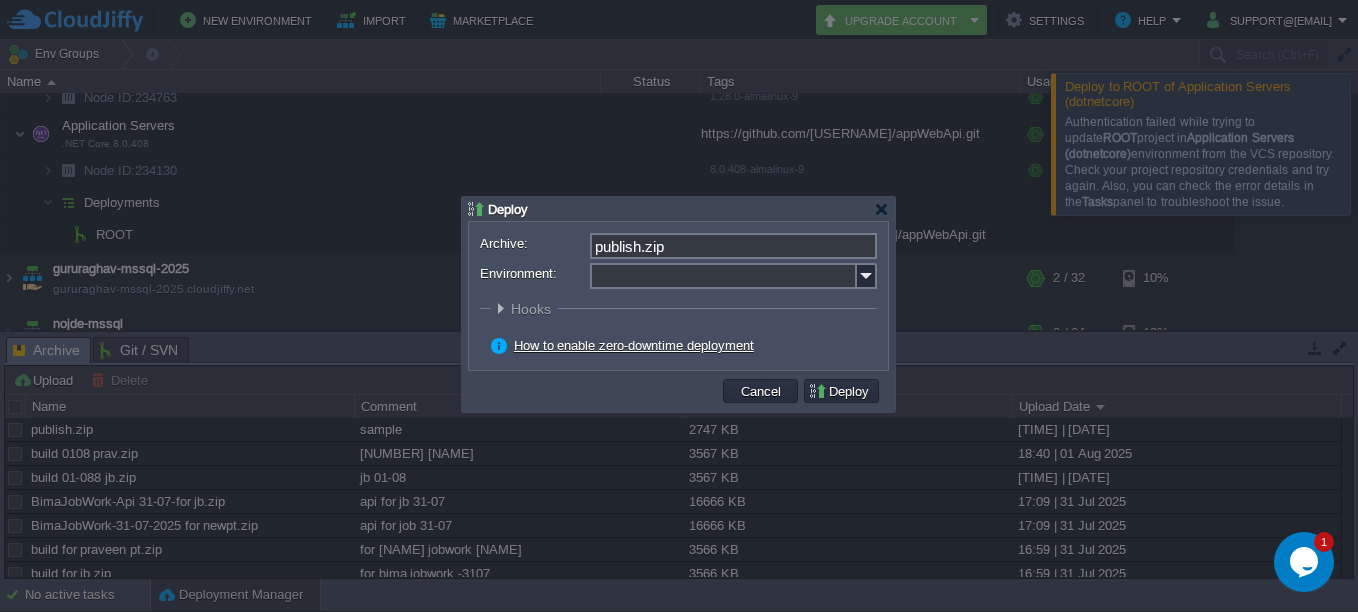 click on "publish.zip" at bounding box center [733, 246] 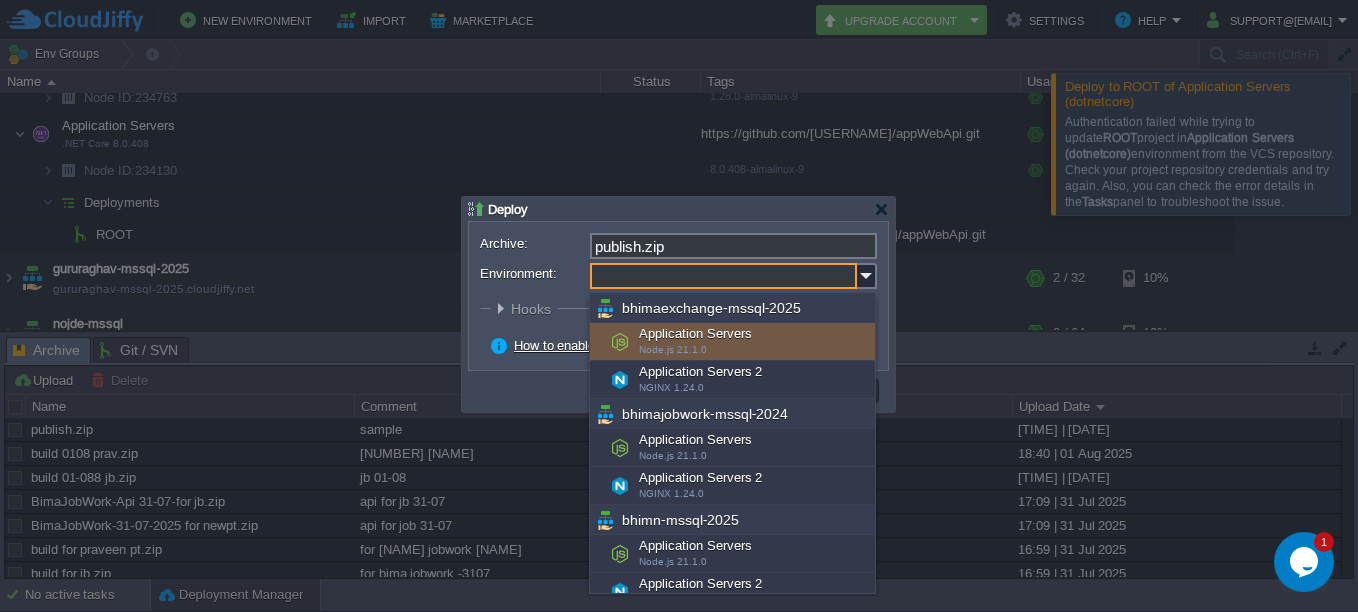 click on "Environment:" at bounding box center (723, 276) 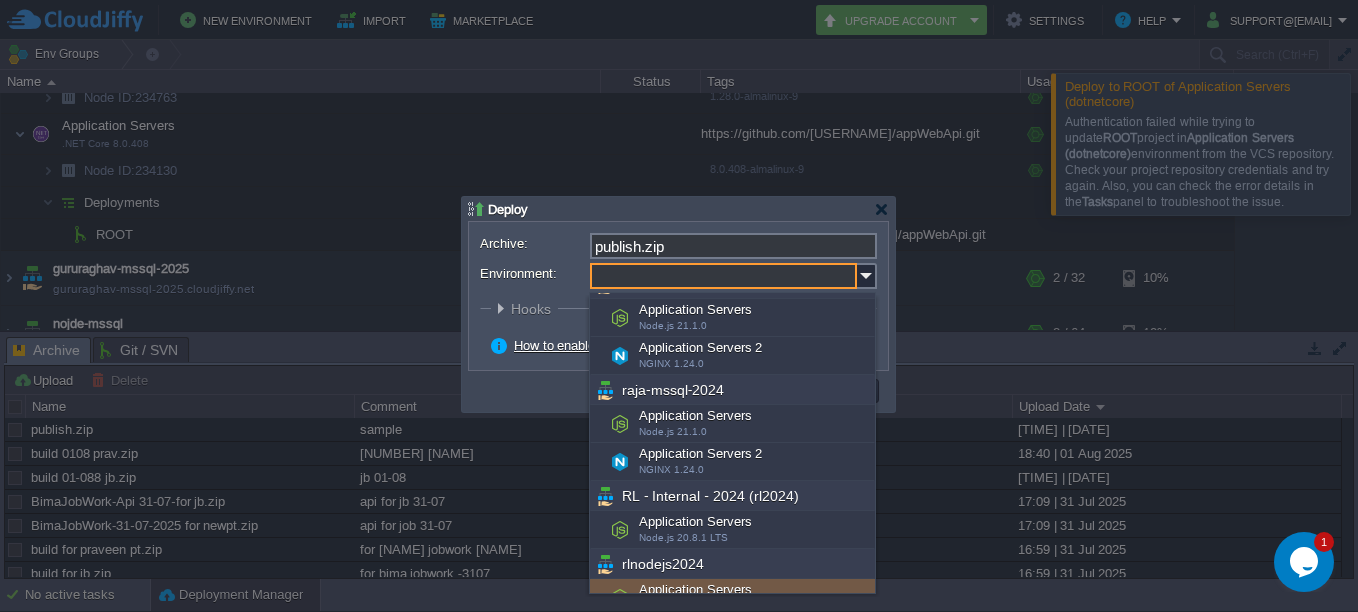 scroll, scrollTop: 426, scrollLeft: 0, axis: vertical 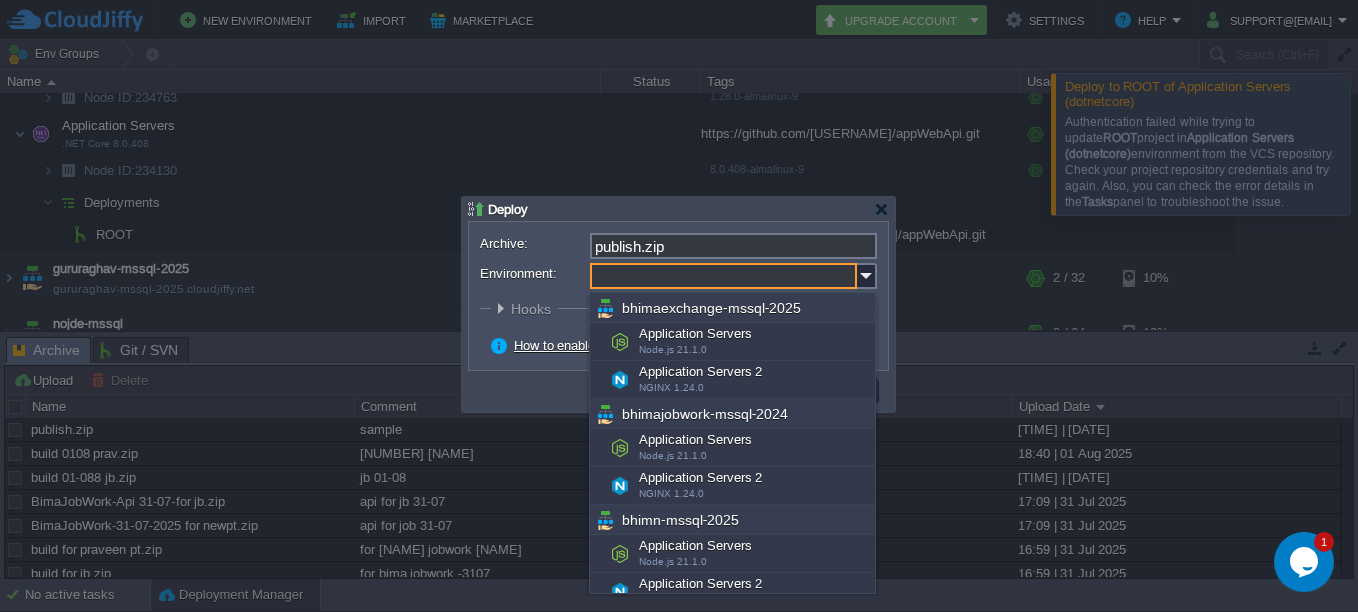 click on "Deploy" at bounding box center [678, 209] 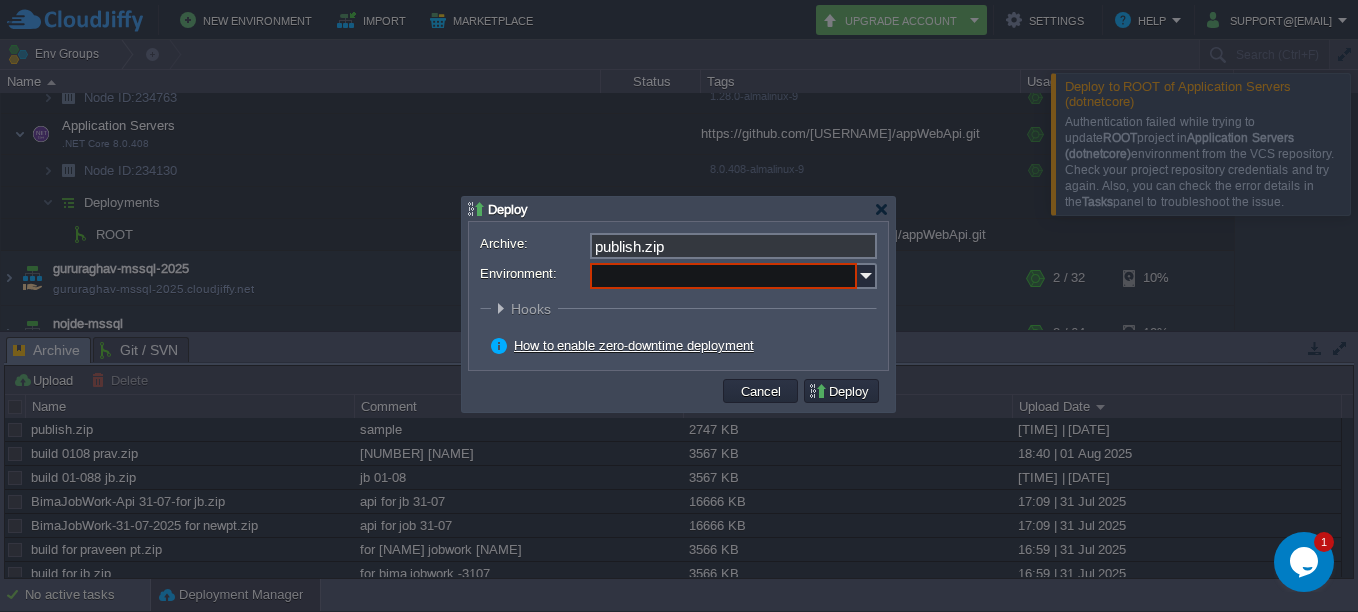 click on "publish.zip" at bounding box center (733, 246) 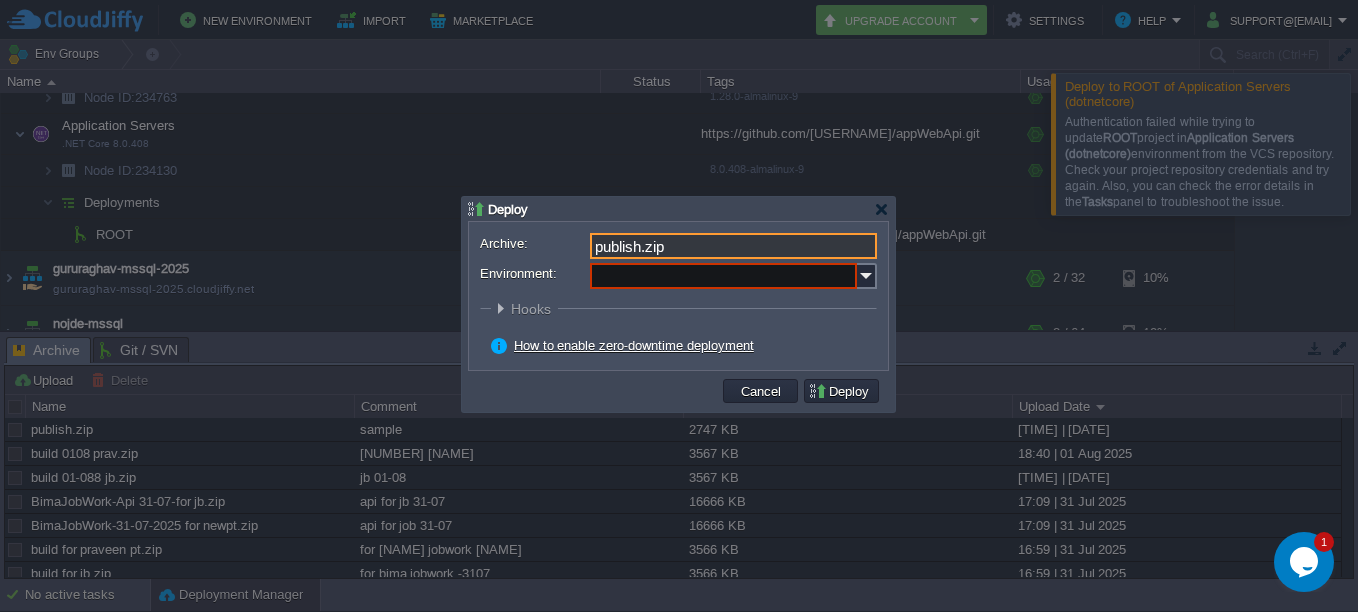 click on "Hooks" at bounding box center [524, 308] 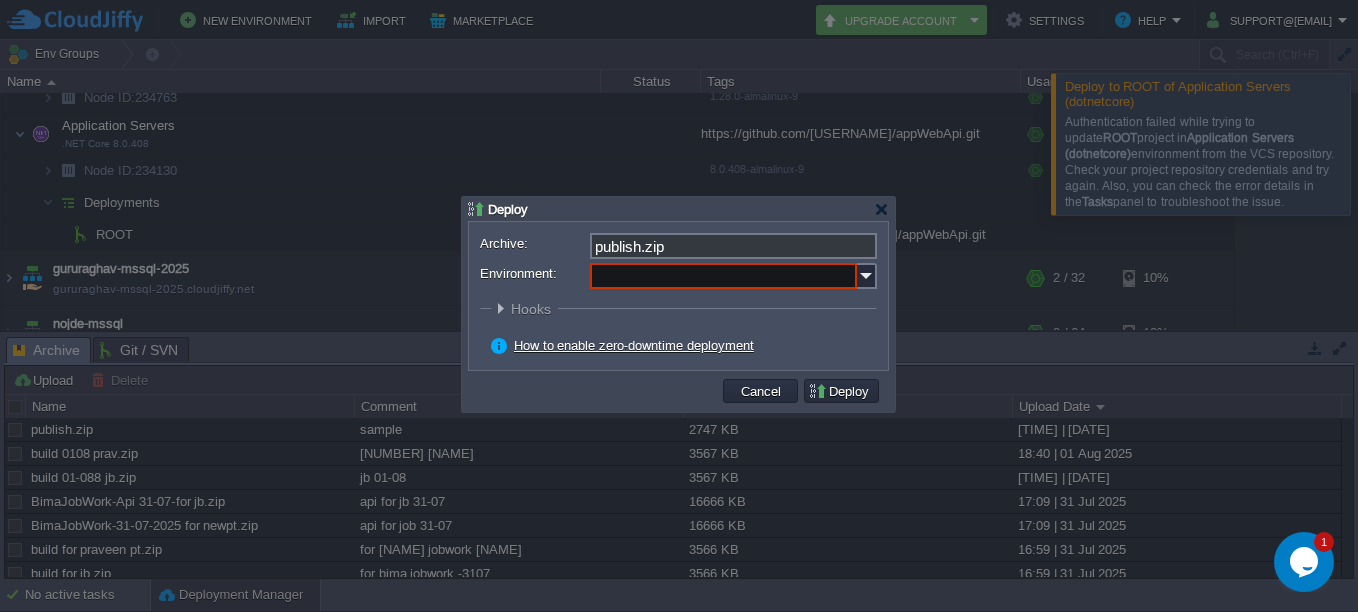 click at bounding box center (500, 308) 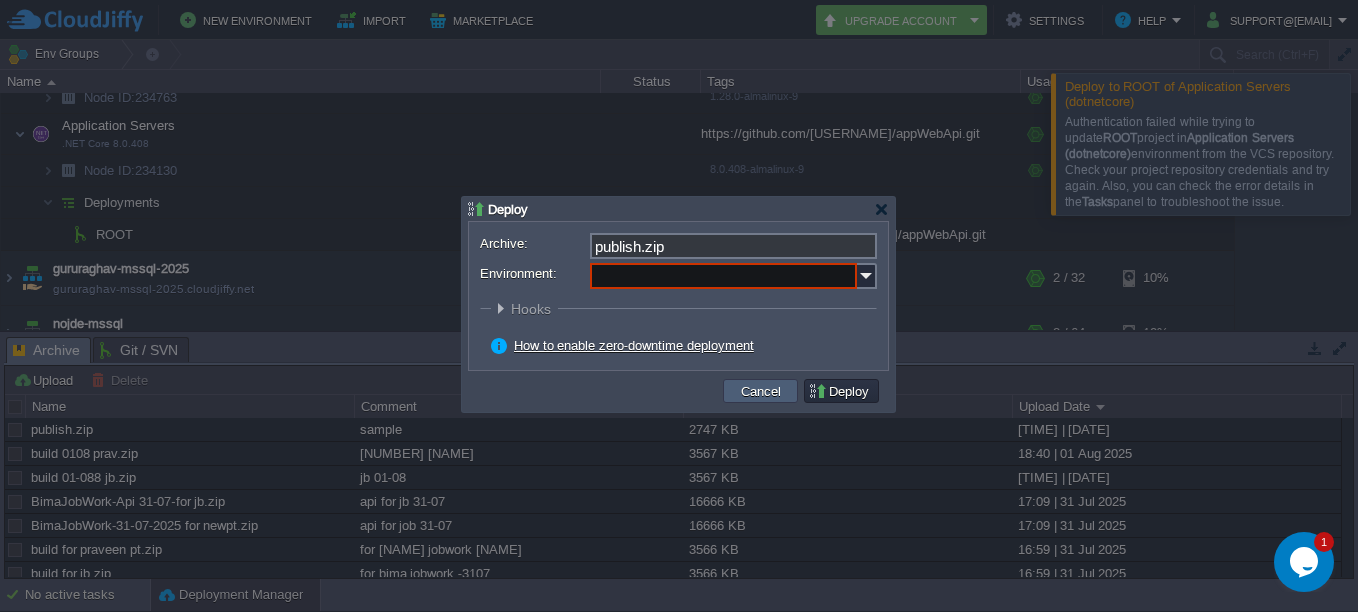 click on "Cancel" at bounding box center (761, 391) 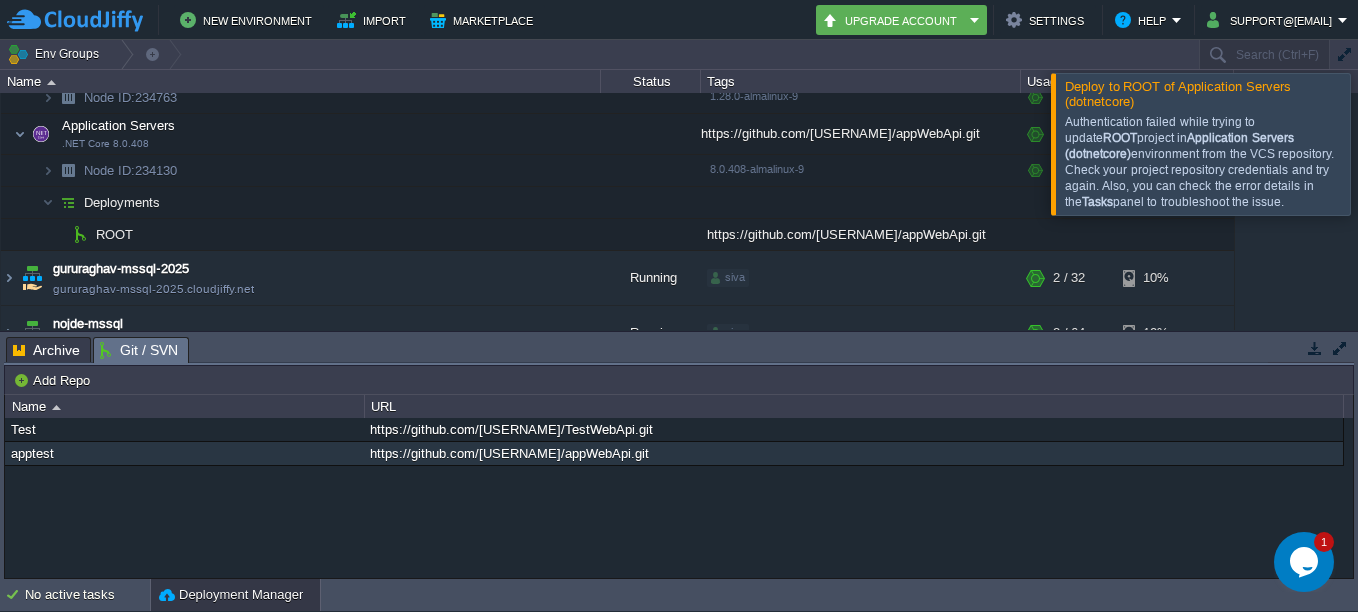 click on "Git / SVN" at bounding box center (139, 350) 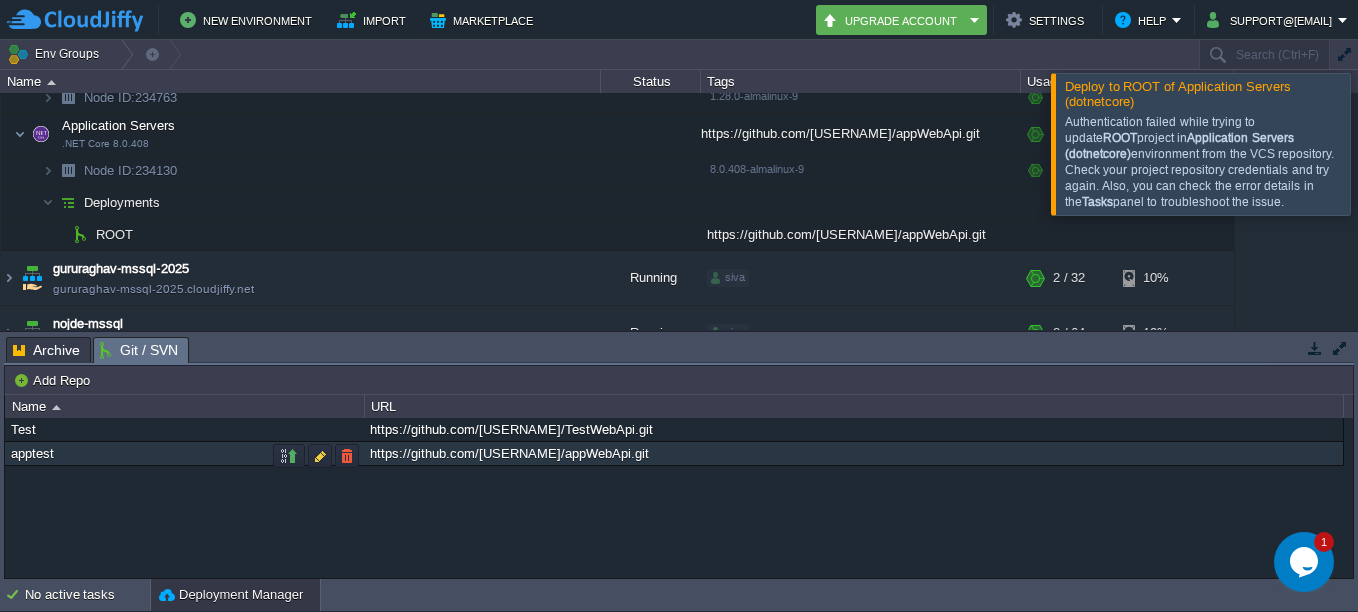 click on "apptest" at bounding box center [184, 453] 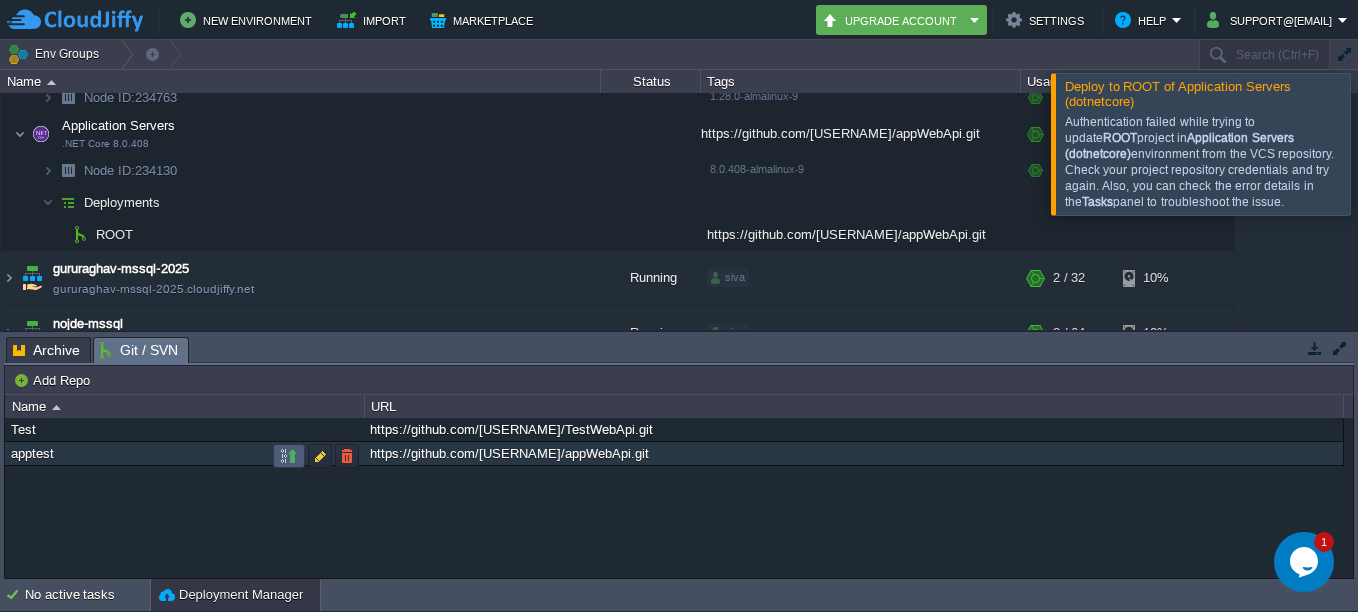 click at bounding box center (289, 456) 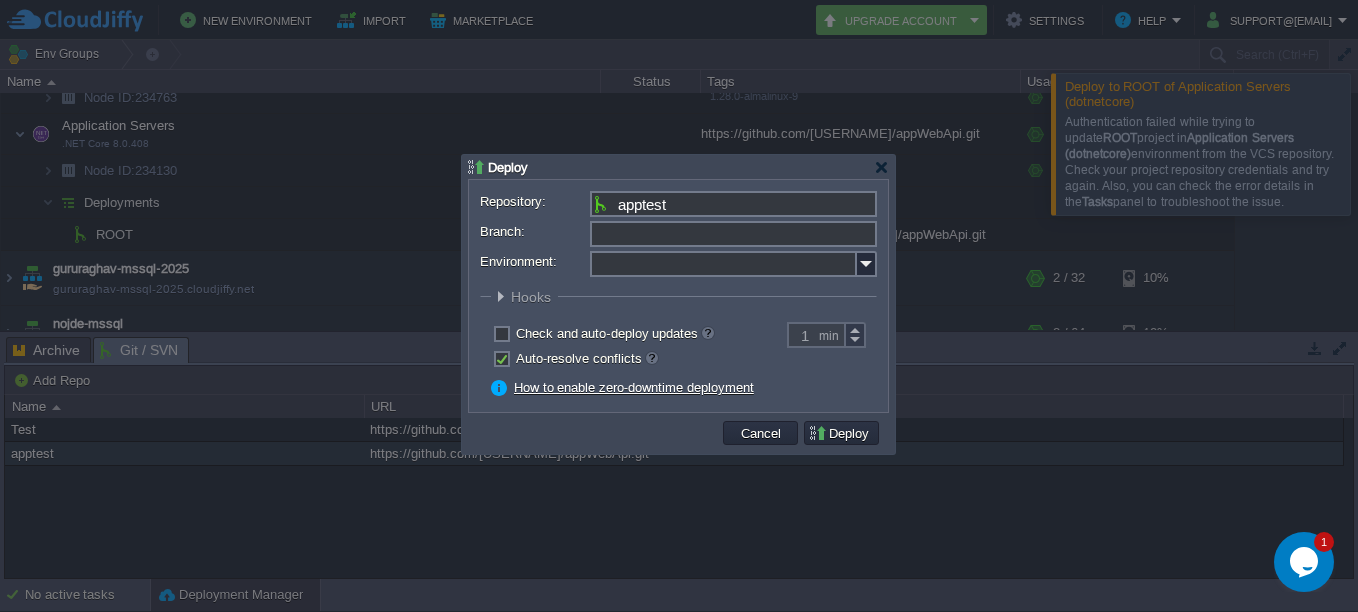 click on "Branch:" at bounding box center [733, 234] 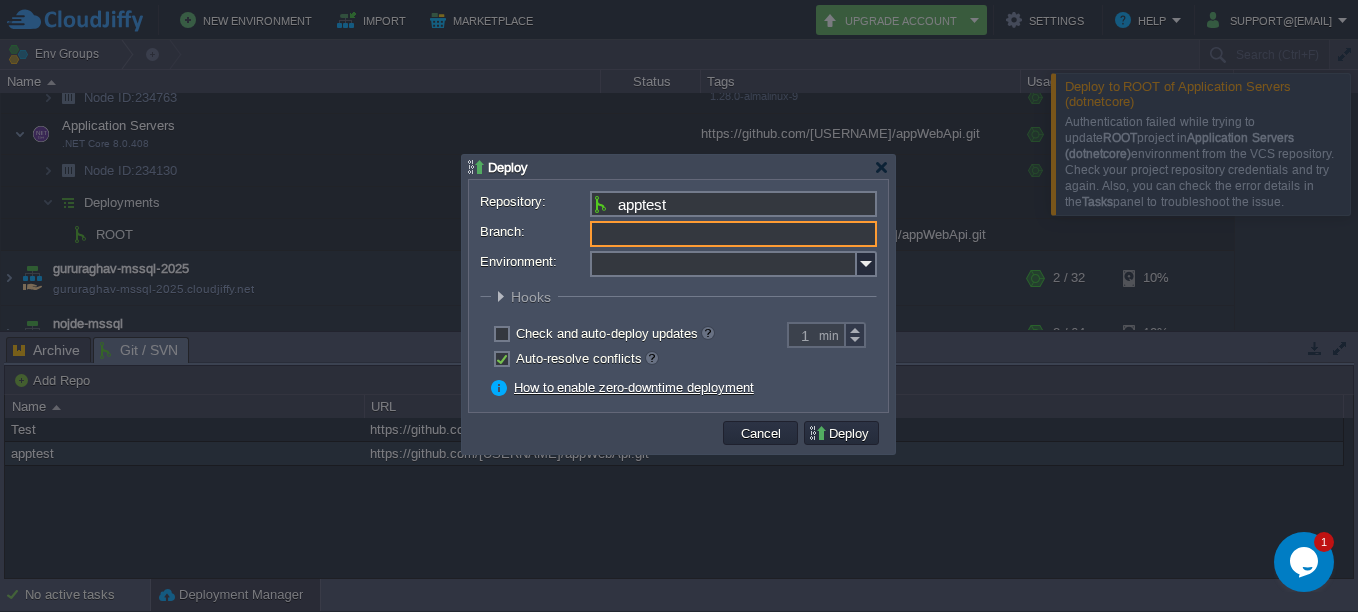 type on "main" 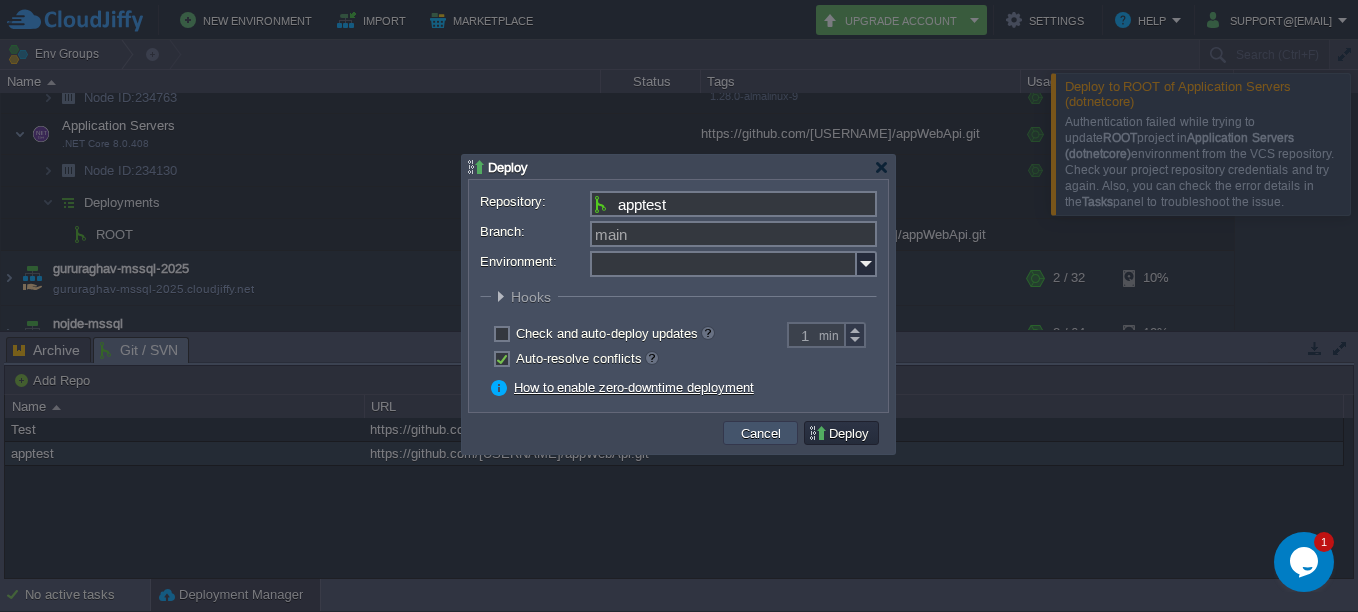 click on "Cancel" at bounding box center (761, 433) 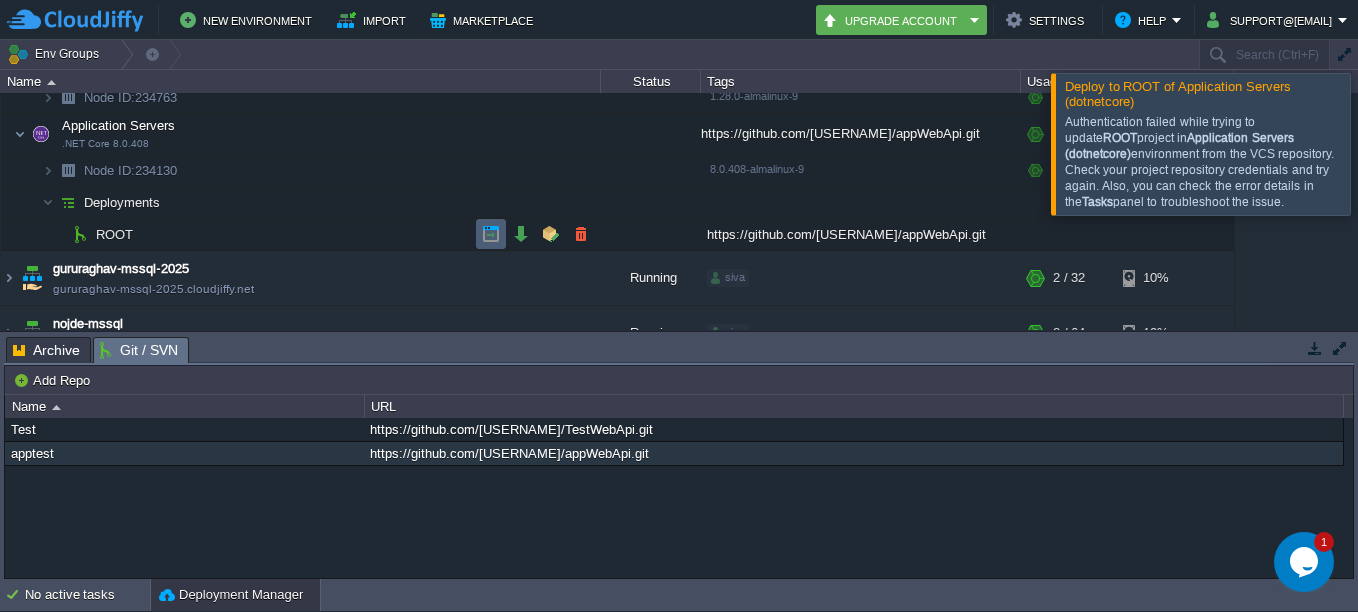 click at bounding box center (491, 234) 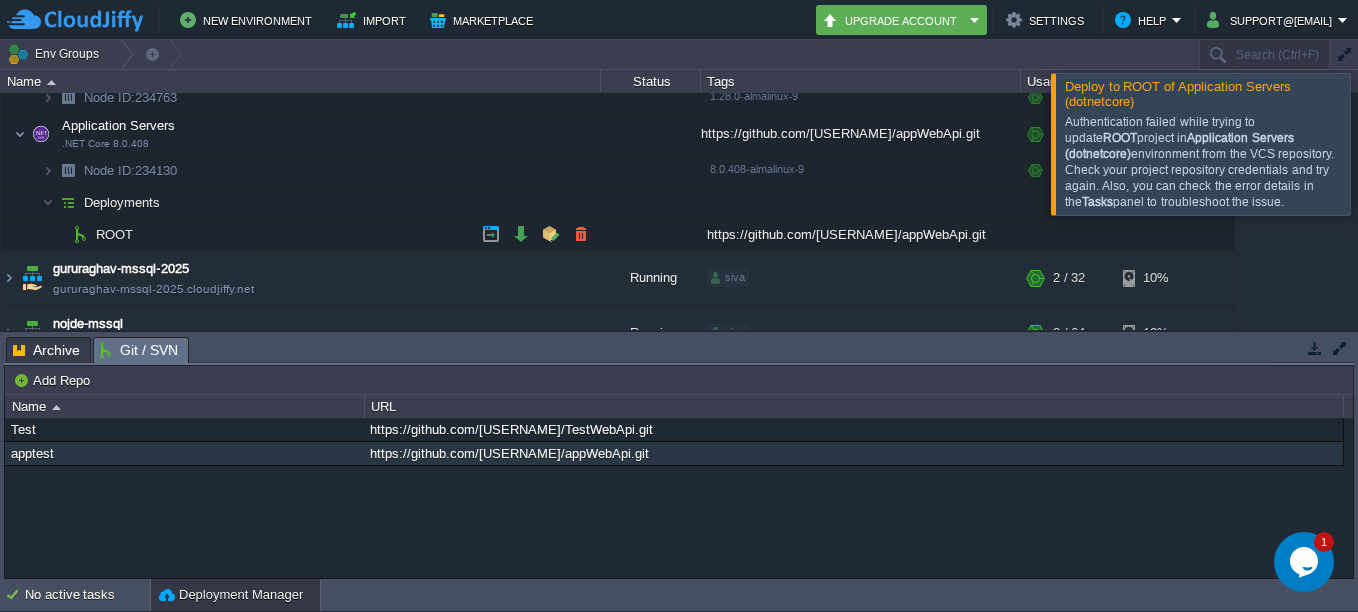 click on "https://github.com/[USERNAME]/appWebApi.git" at bounding box center (861, 234) 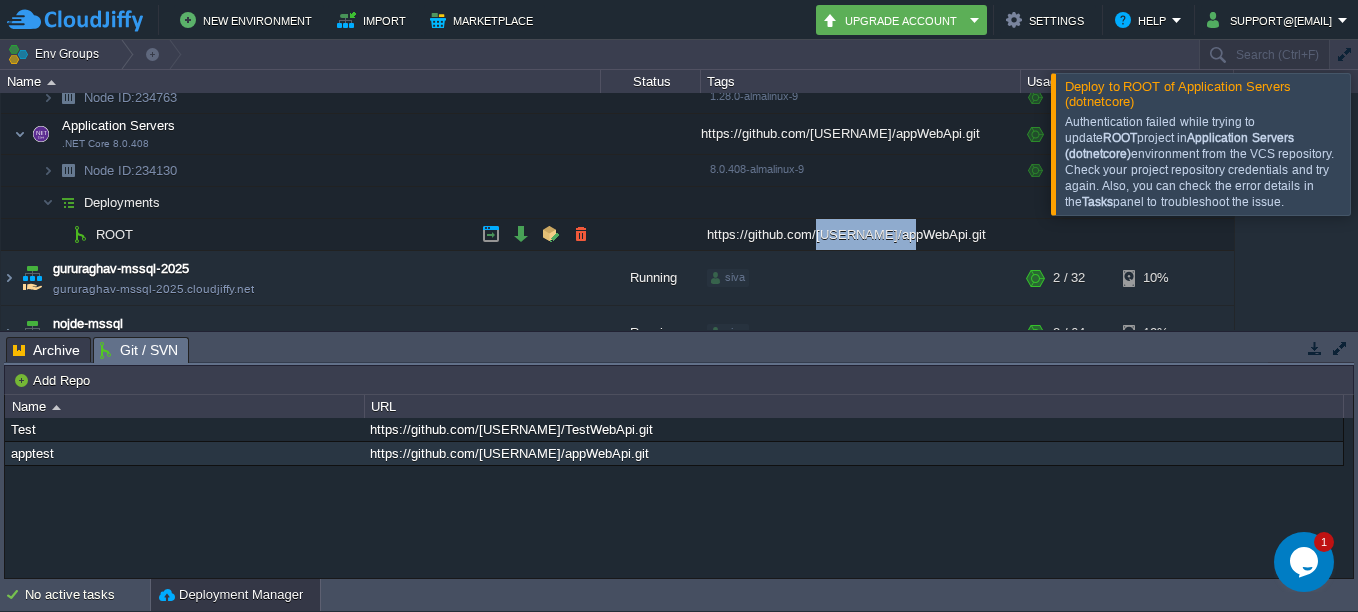 click on "https://github.com/[USERNAME]/appWebApi.git" at bounding box center (861, 234) 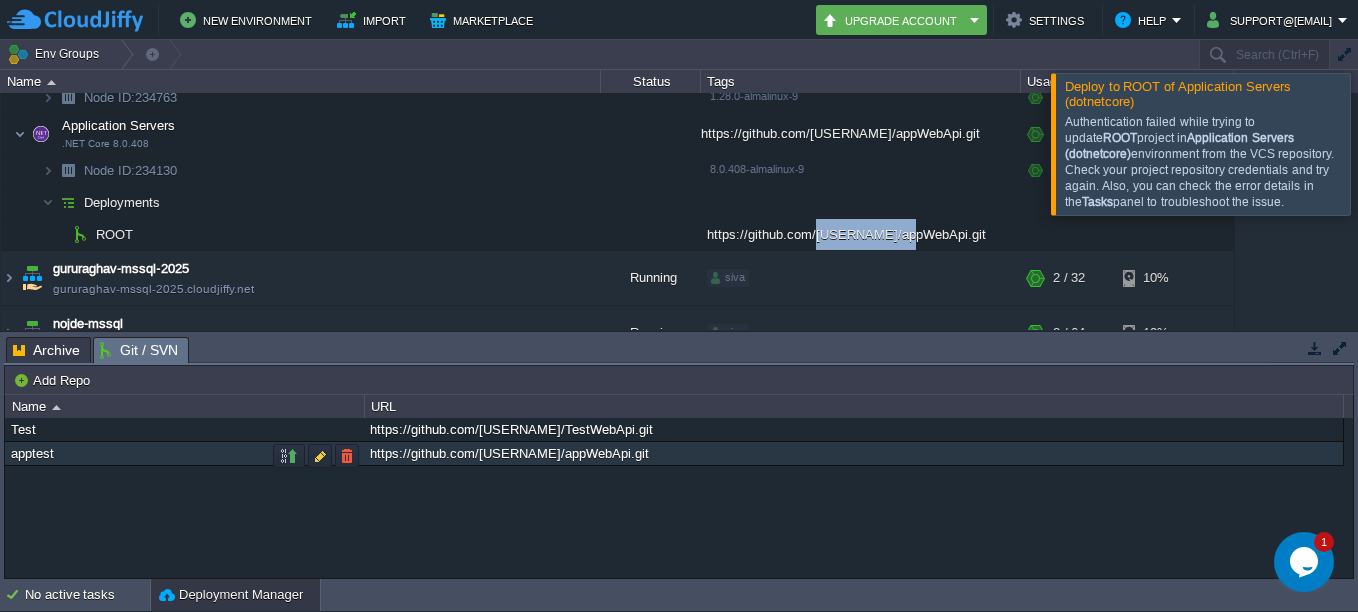 click on "https://github.com/[USERNAME]/appWebApi.git" at bounding box center [853, 453] 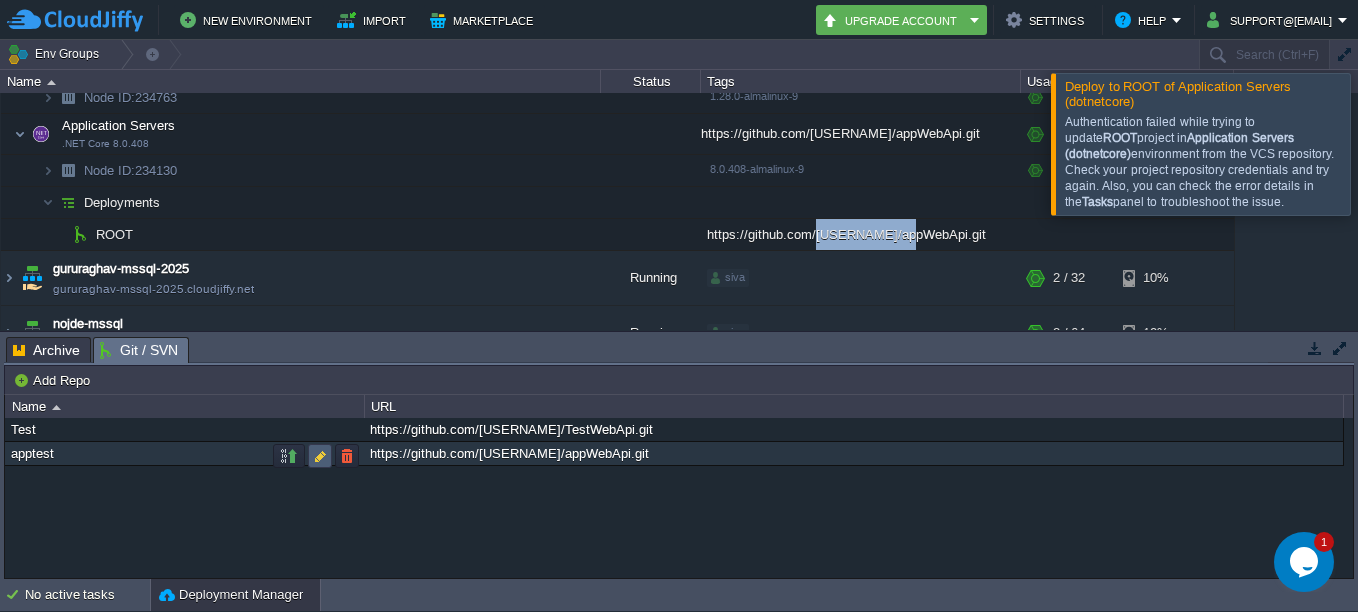 click at bounding box center [320, 456] 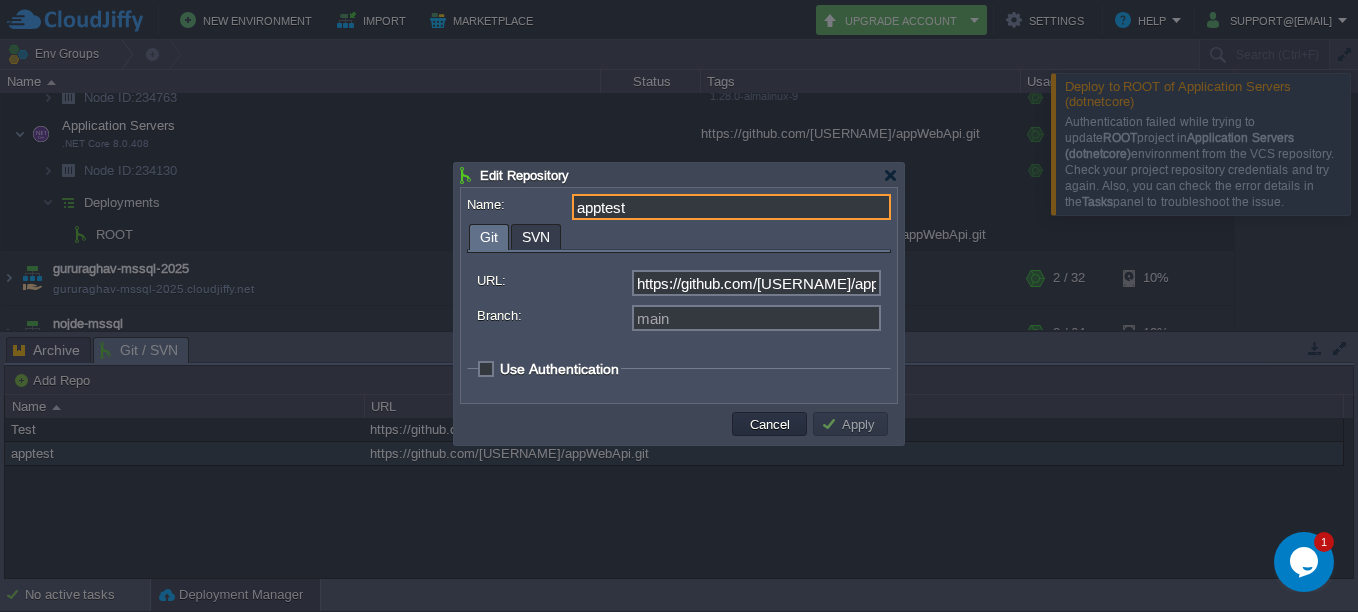 click on "SVN" at bounding box center [536, 237] 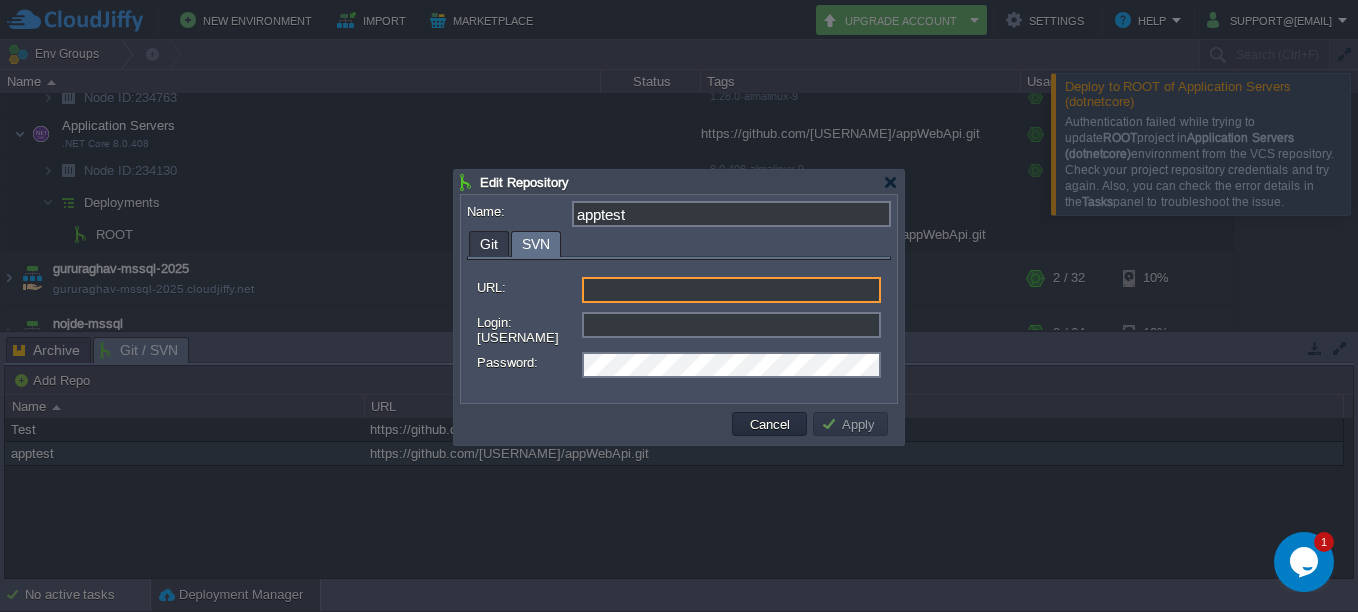 click on "URL:" at bounding box center (731, 290) 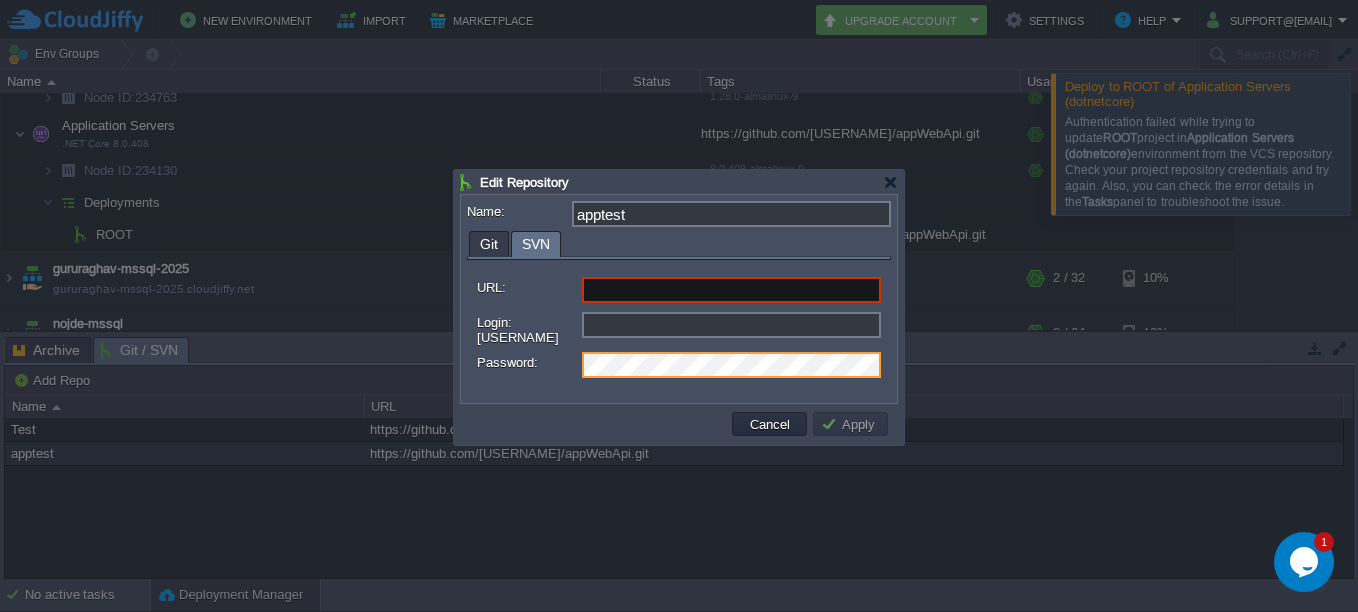 click on "Git SVN" at bounding box center [679, 245] 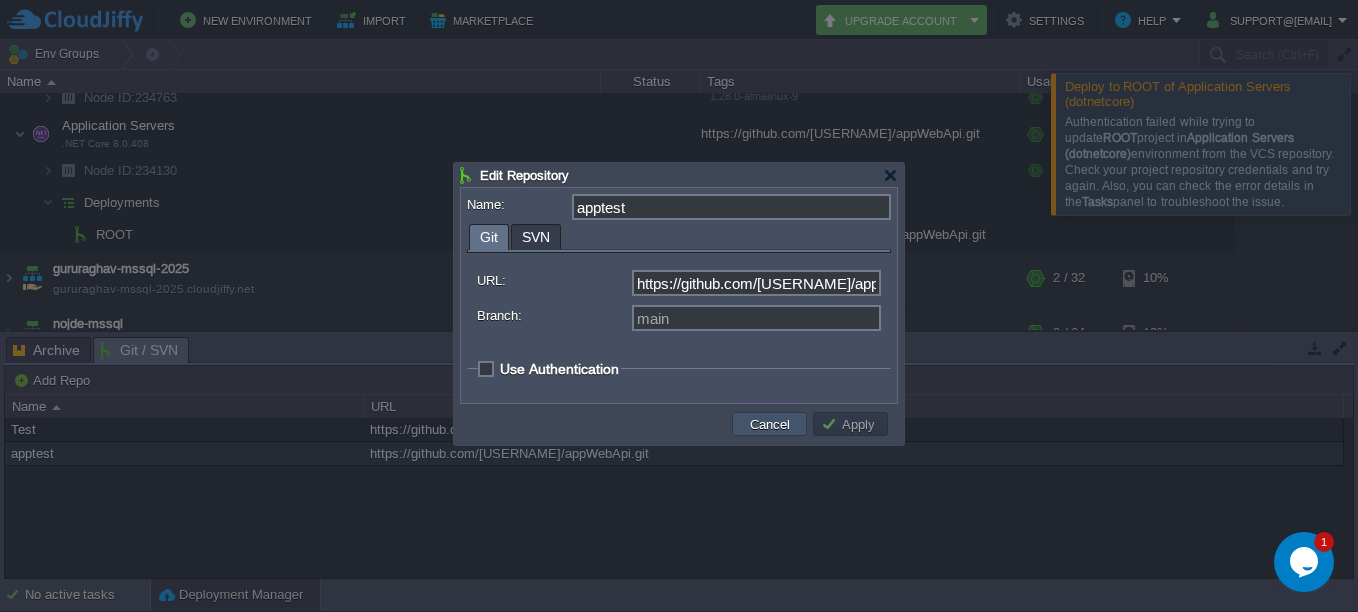 click on "Cancel" at bounding box center [770, 424] 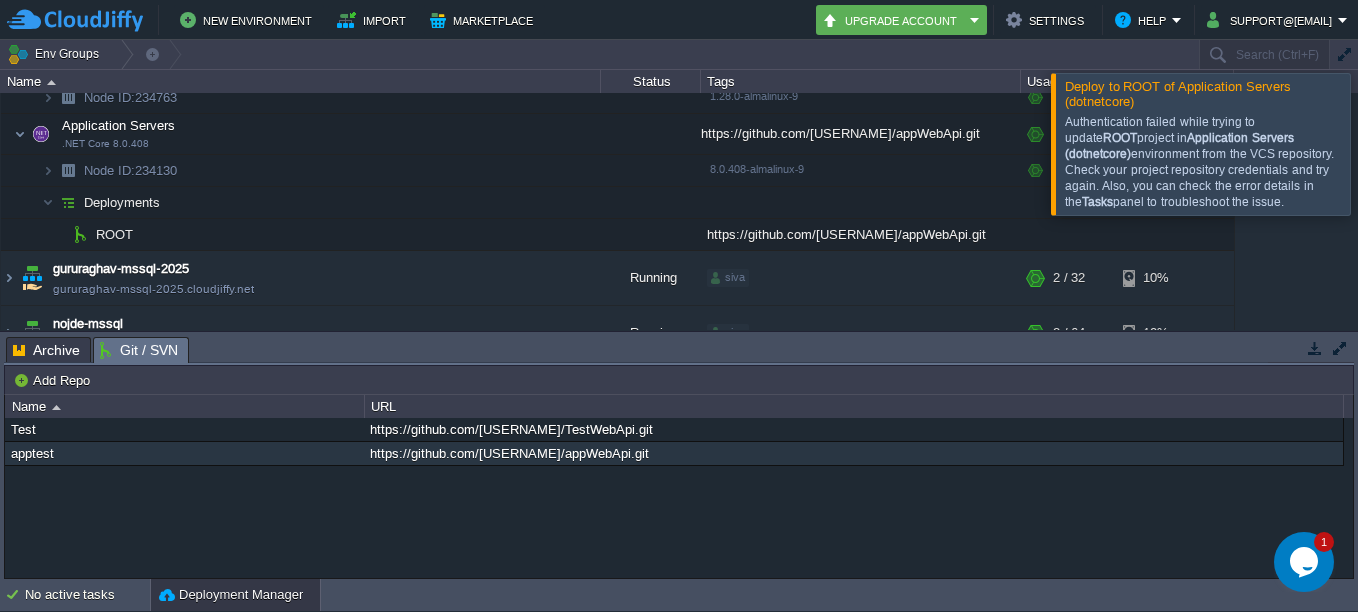 click on "Archive" at bounding box center [46, 350] 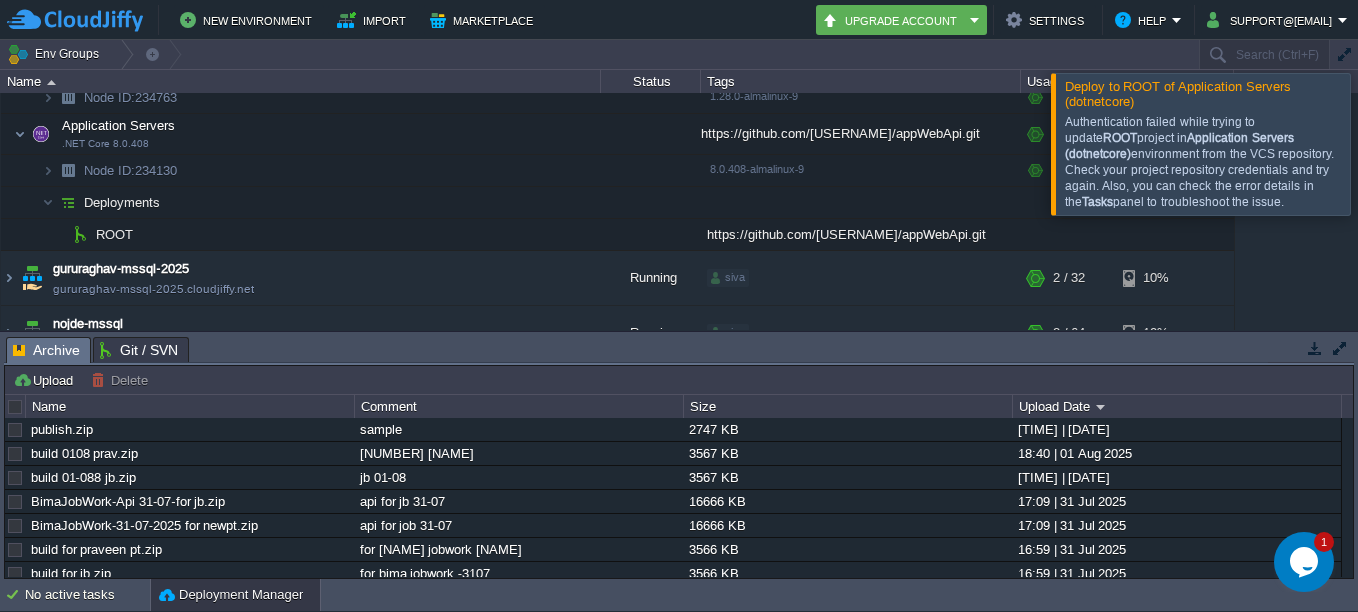 click on "bhimaexchange-mssql-2025 bhimaexchange-mssql-2025.cloudjiffy.net Running [USERNAME] + Add to Env Group RAM 4% CPU 1% 2 / 32 10% bhimajobwork-mssql-2024 bhimajobwork-mssql-2024.cloudjiffy.net Running [USERNAME] + Add to Env Group RAM 4% CPU 1% 2 / 32 10% bhimn-mssql-2025 bhimn-mssql-2025.cloudjiffy.net Running [USERNAME] 3%" at bounding box center (679, 211) 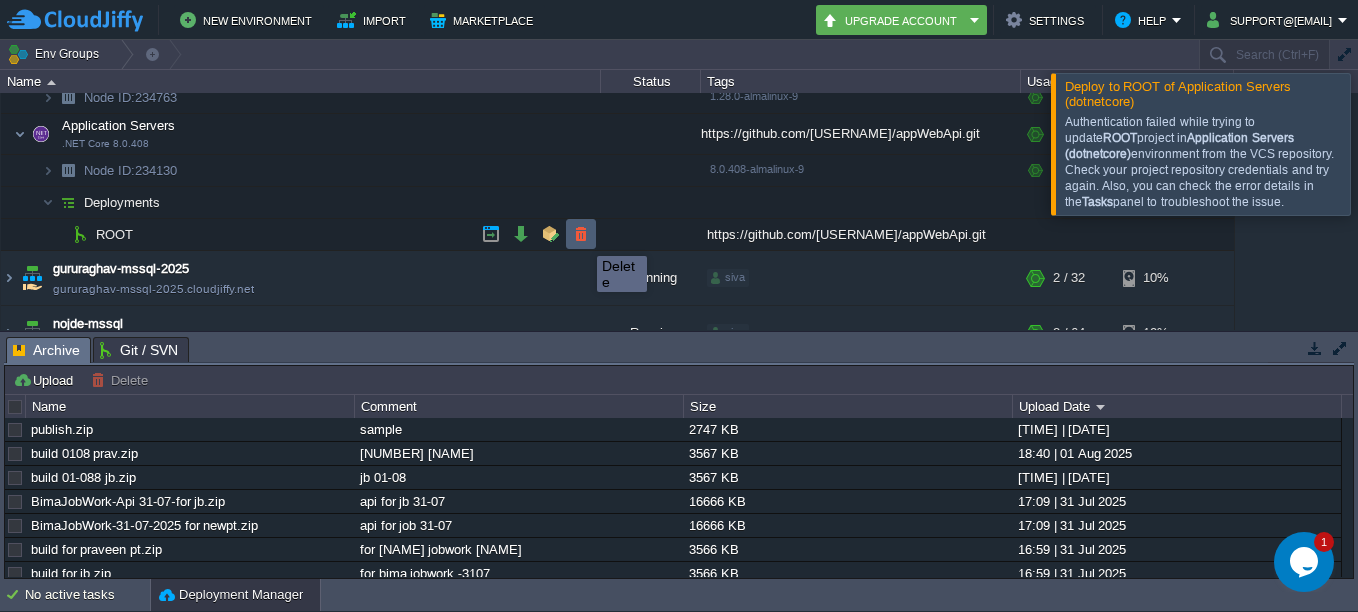 click at bounding box center (581, 234) 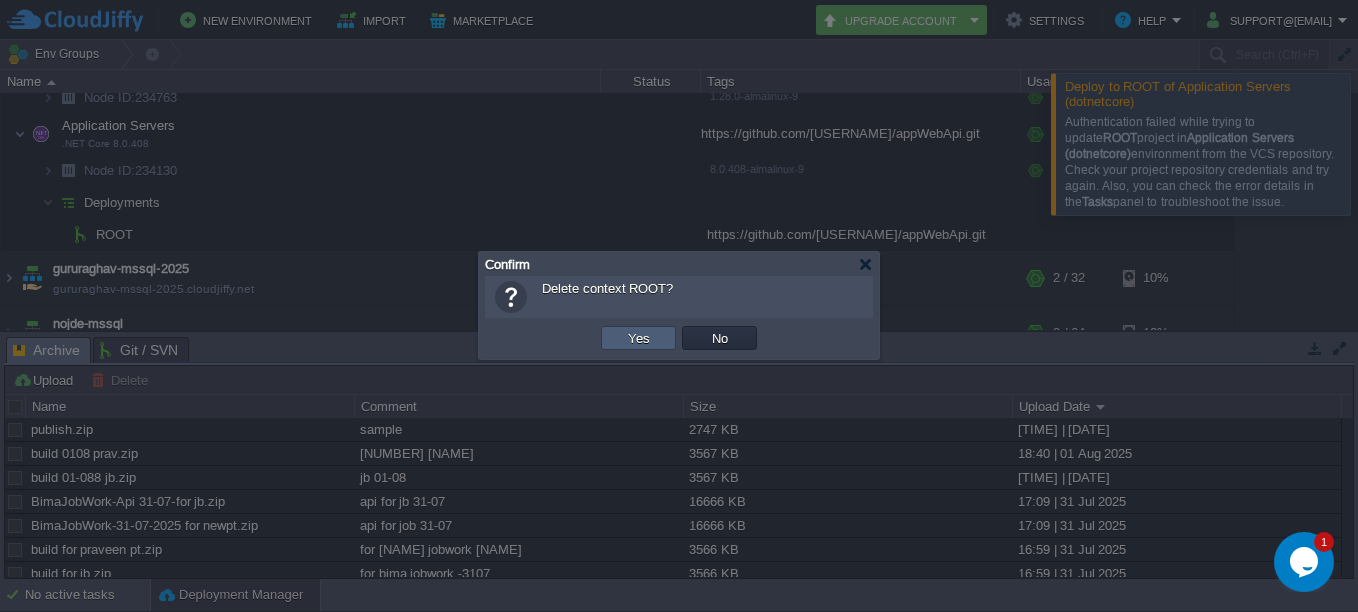 click on "Yes" at bounding box center [639, 338] 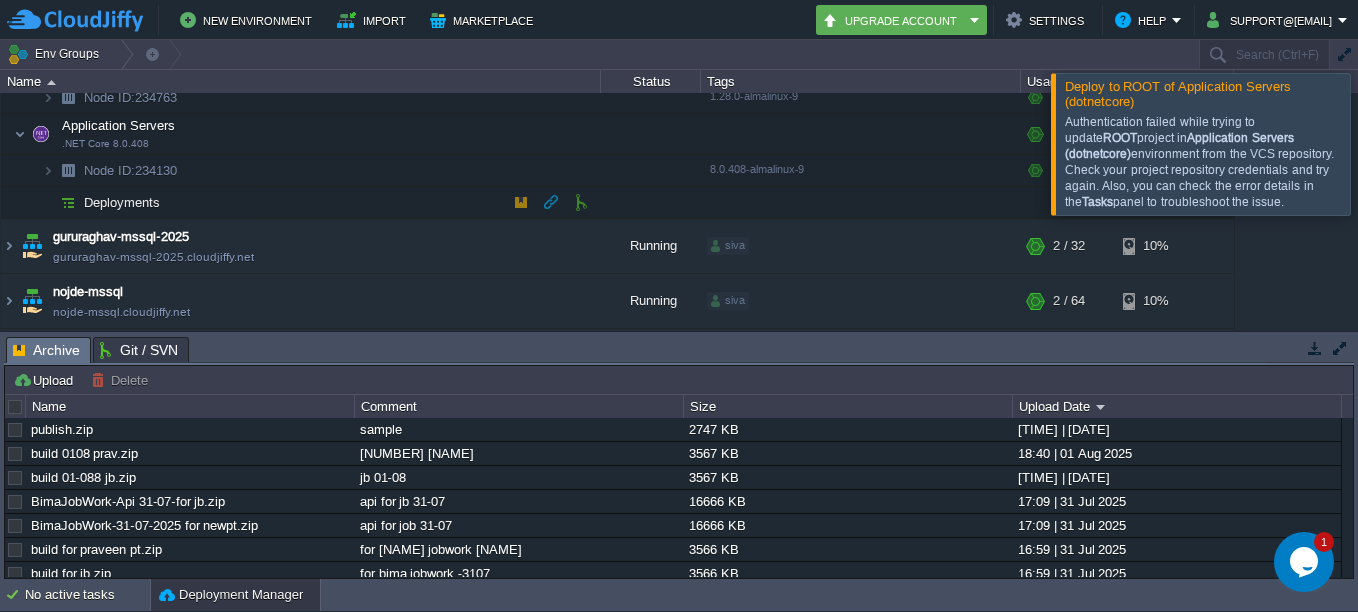 click on "Deployments" at bounding box center (122, 202) 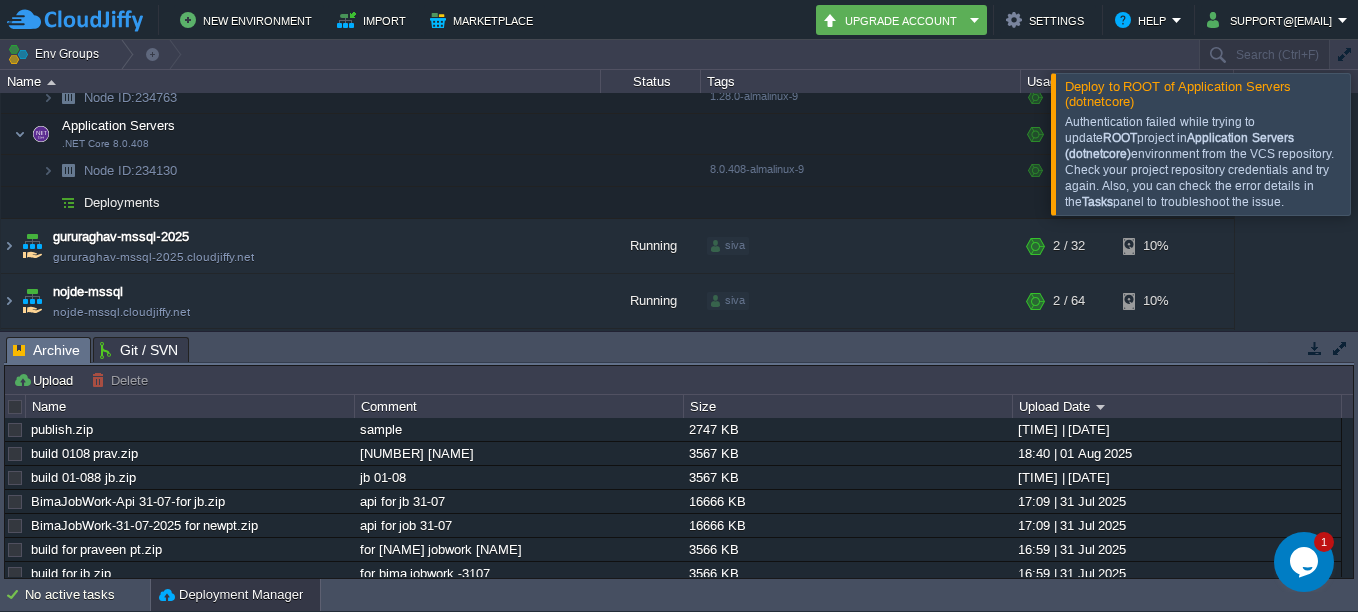 click on "Git / SVN" at bounding box center (139, 350) 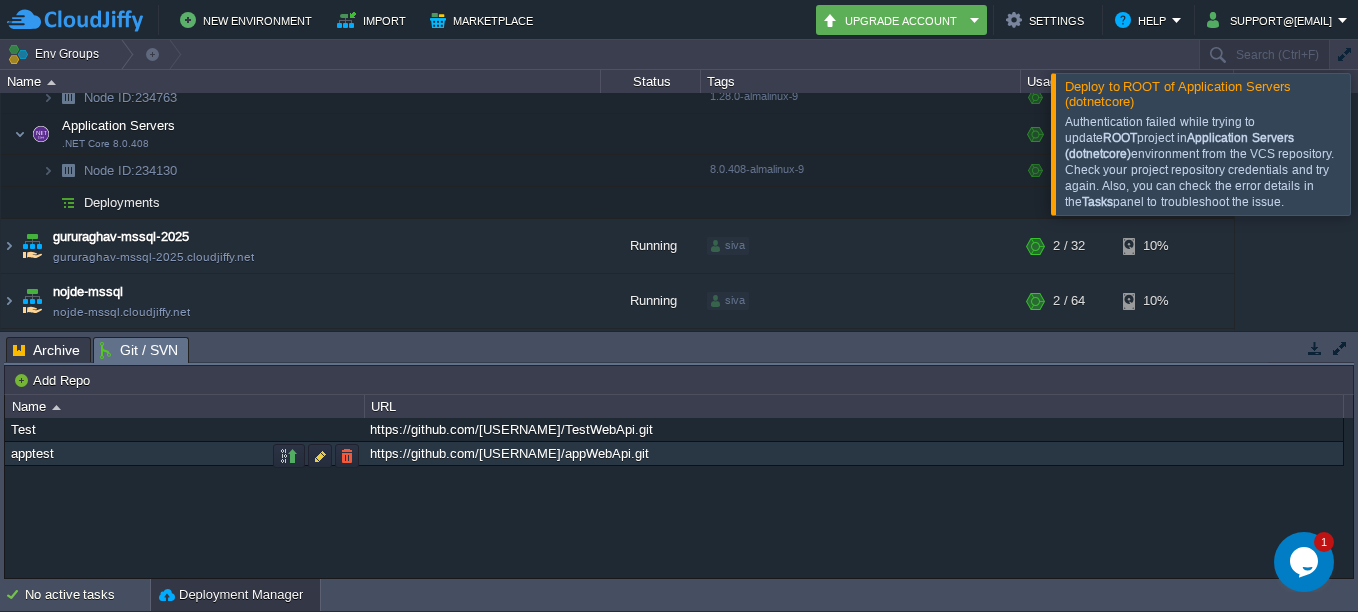 click on "apptest" at bounding box center [184, 453] 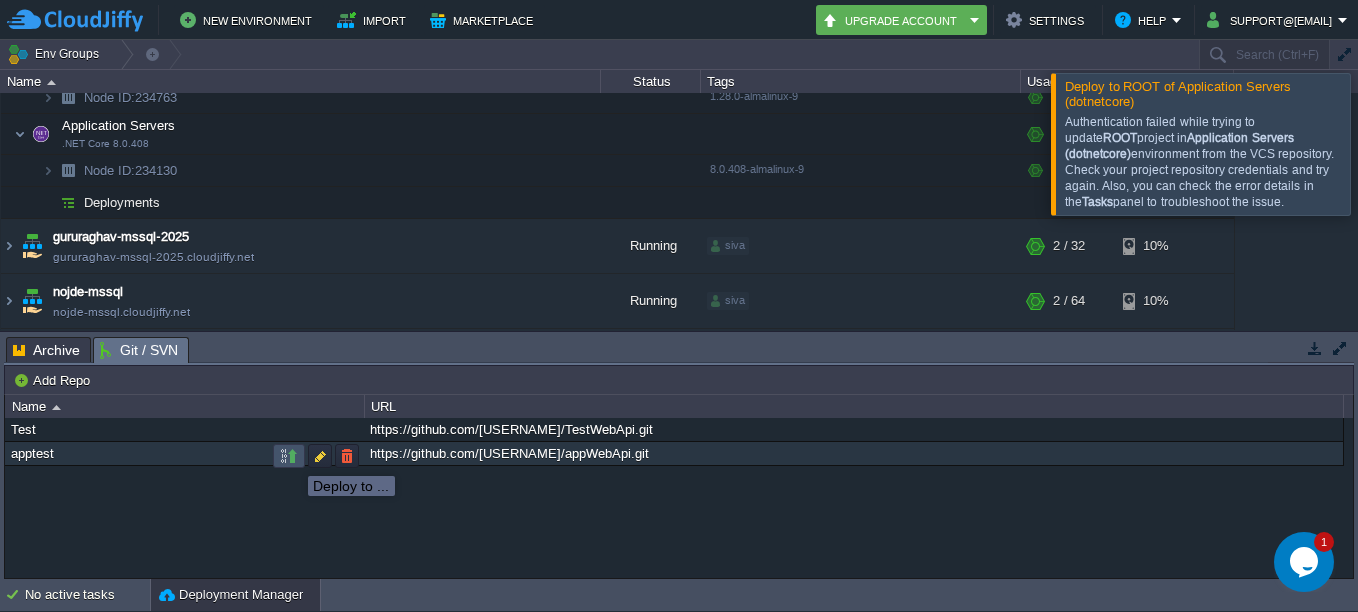 click at bounding box center (289, 456) 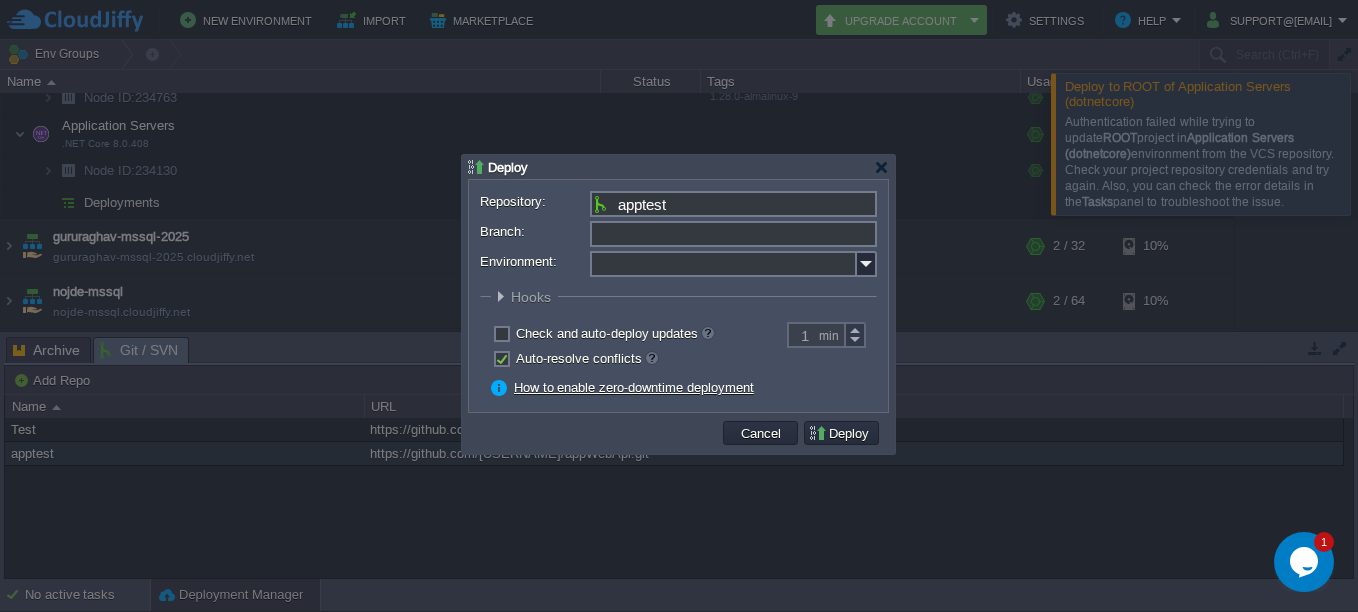 click on "Branch:" at bounding box center (733, 234) 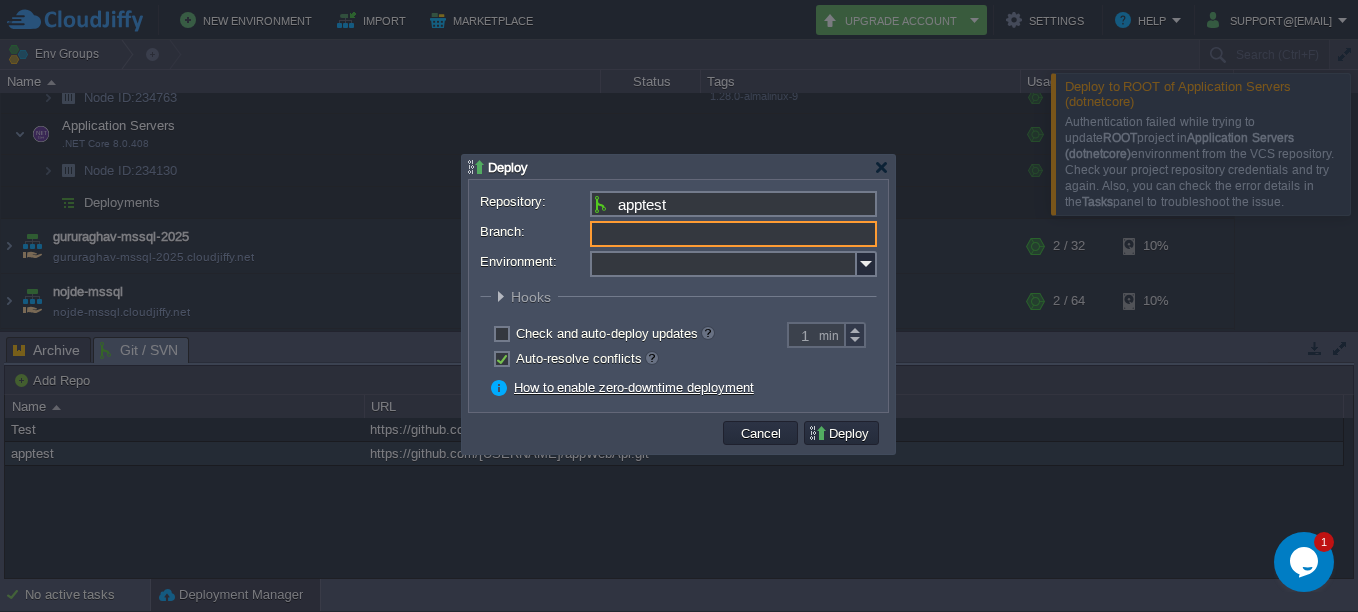 type on "main" 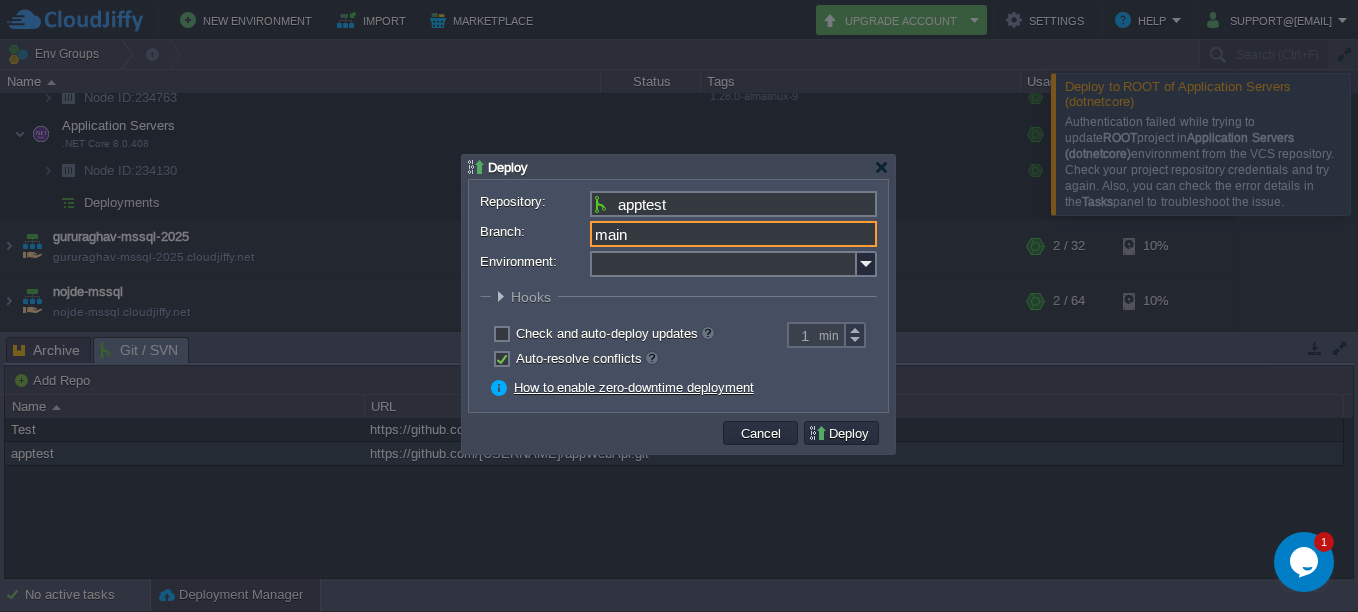 click on "Environment:" at bounding box center (723, 264) 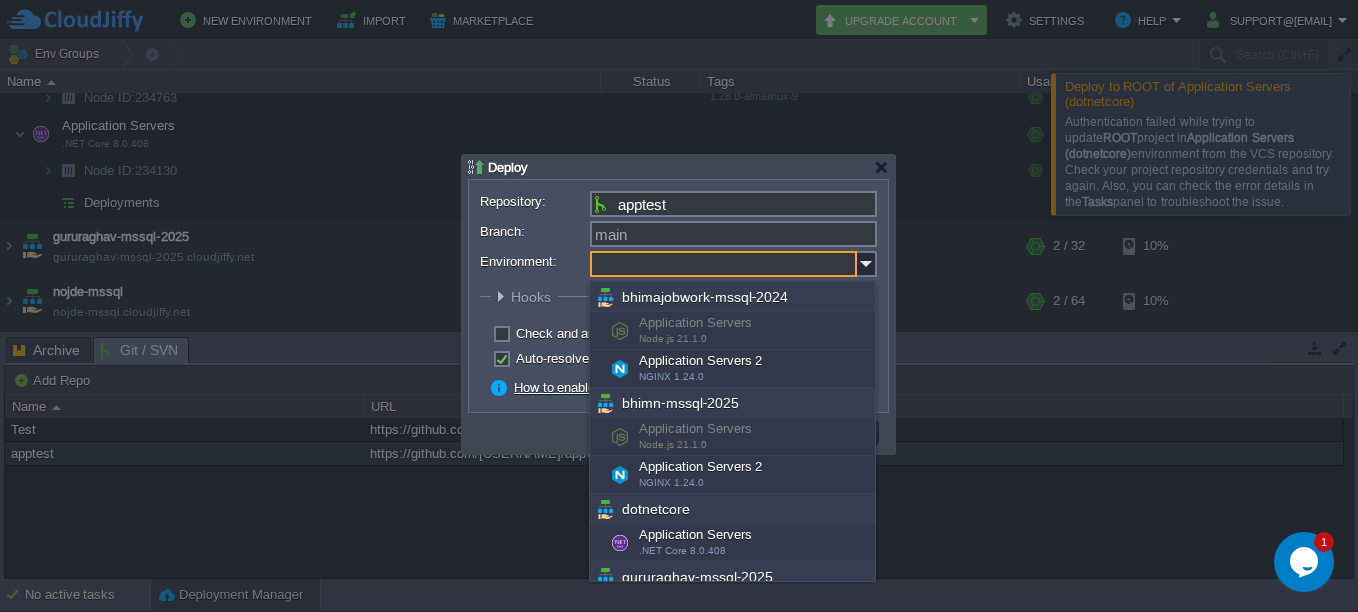 scroll, scrollTop: 200, scrollLeft: 0, axis: vertical 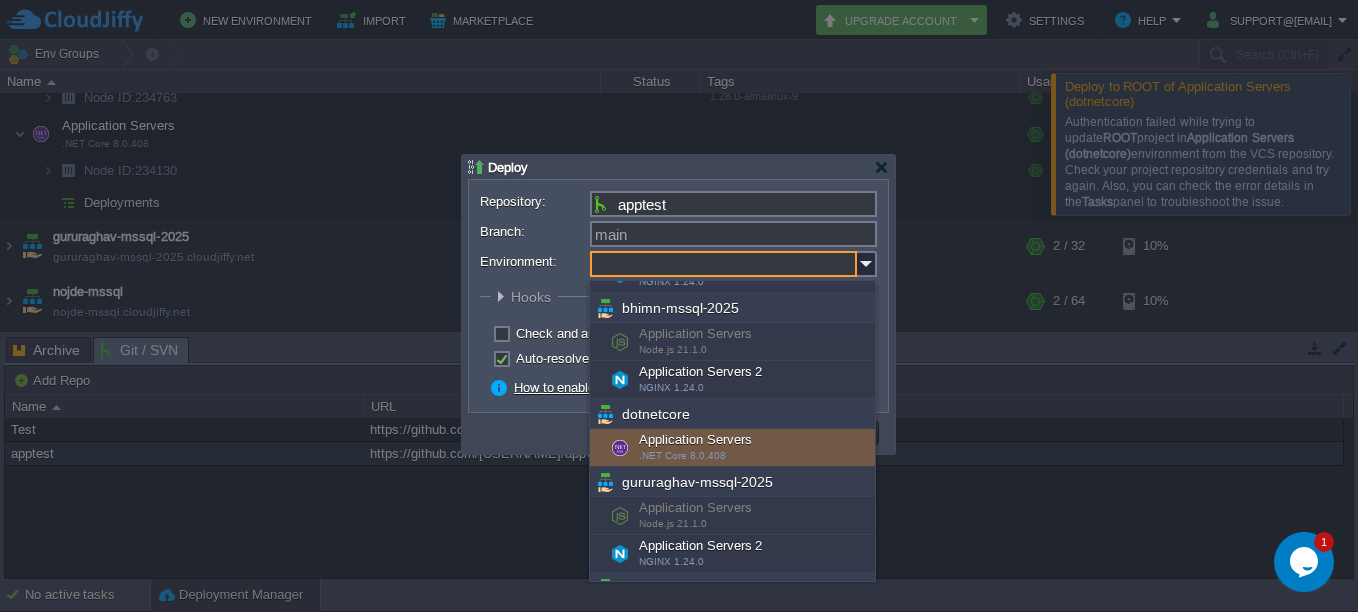 click on "Application Servers .NET Core 8.0.408" at bounding box center (732, 448) 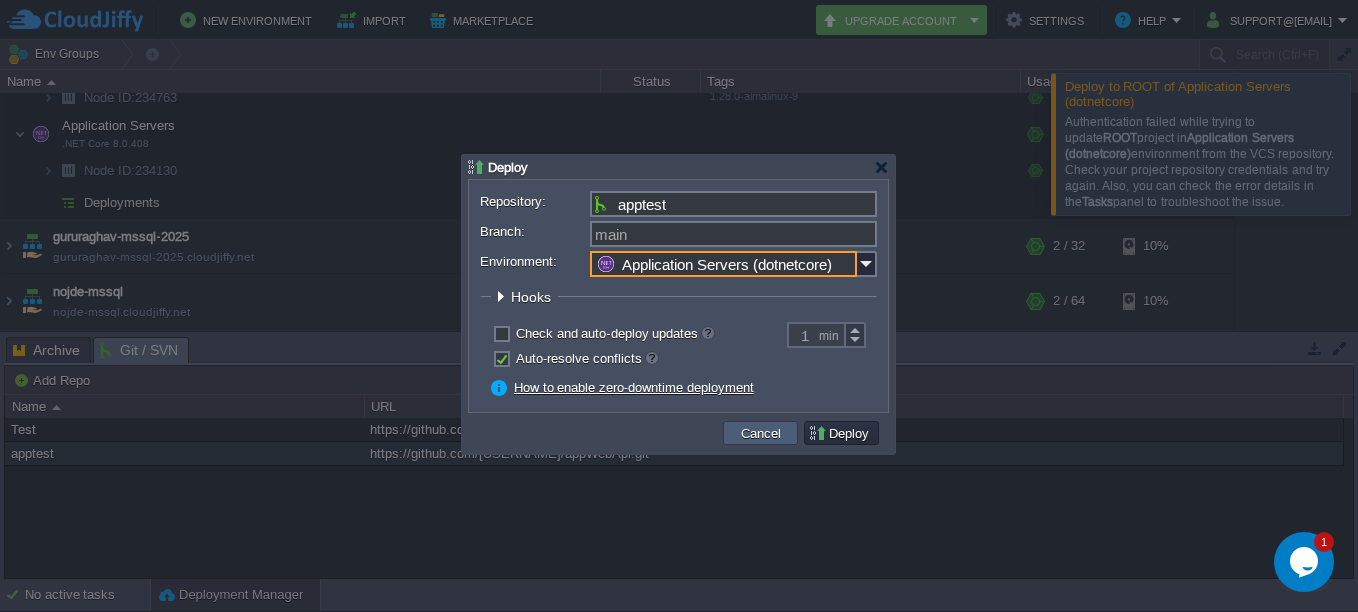 click on "Cancel" at bounding box center [761, 433] 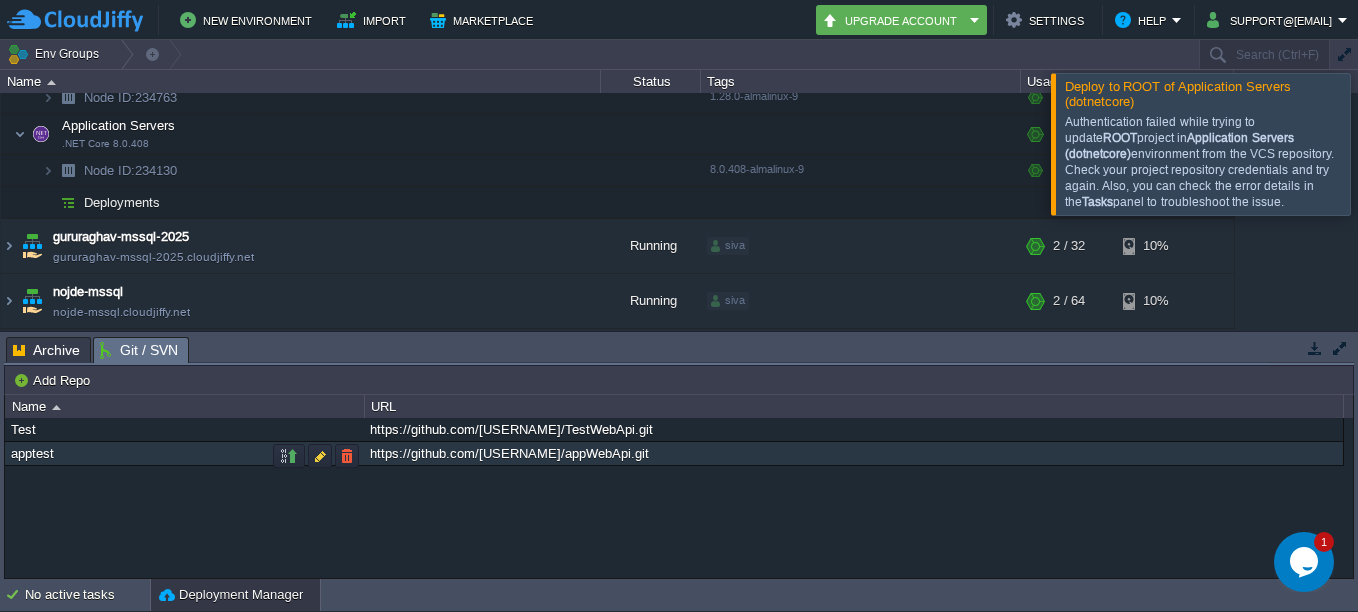 click on "https://github.com/[USERNAME]/appWebApi.git" at bounding box center (853, 453) 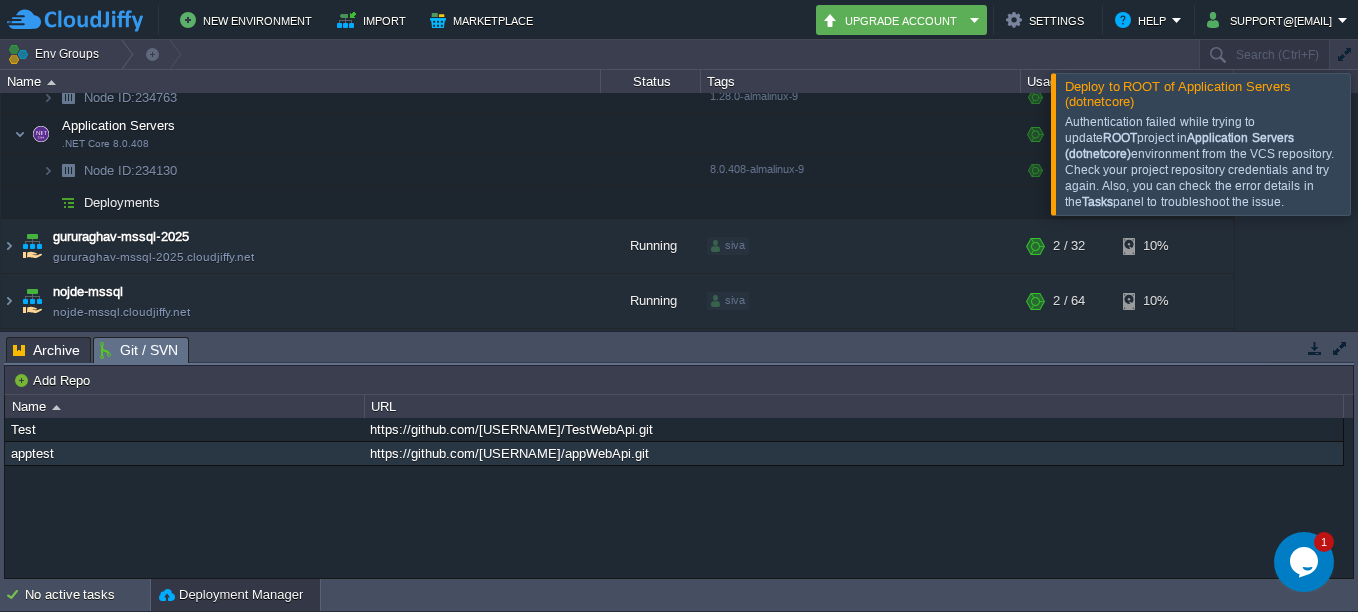 click on "Archive" at bounding box center (46, 350) 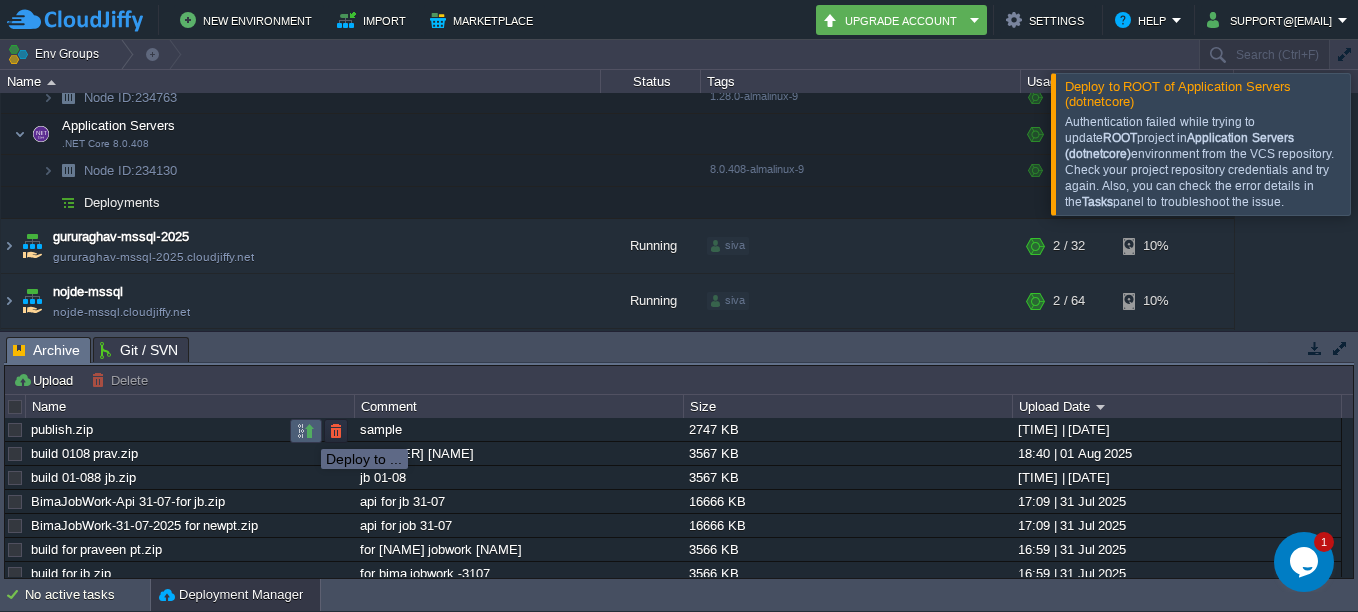 click at bounding box center (306, 431) 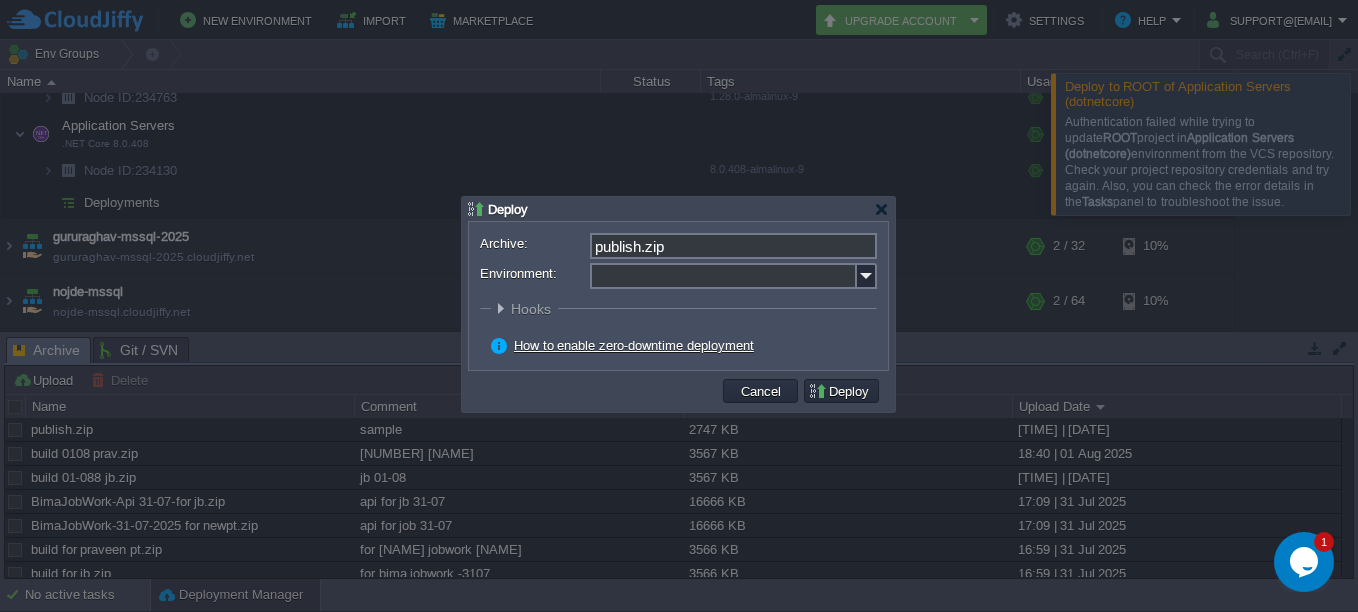 click on "Environment:" at bounding box center [723, 276] 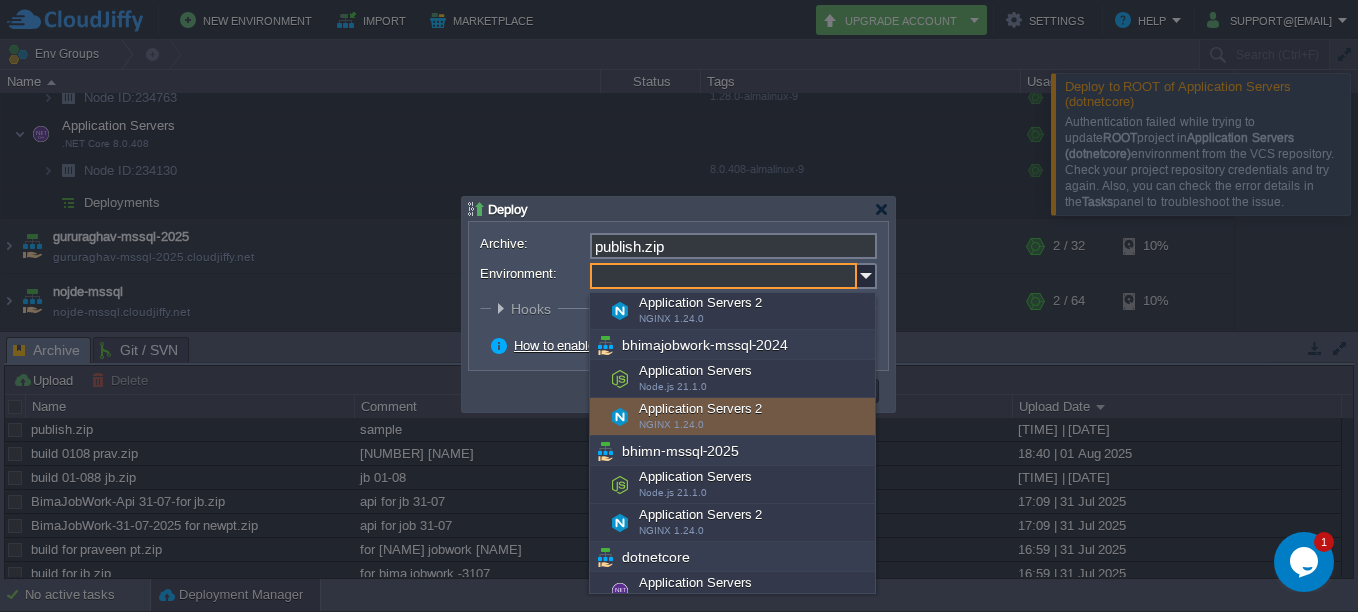 scroll, scrollTop: 200, scrollLeft: 0, axis: vertical 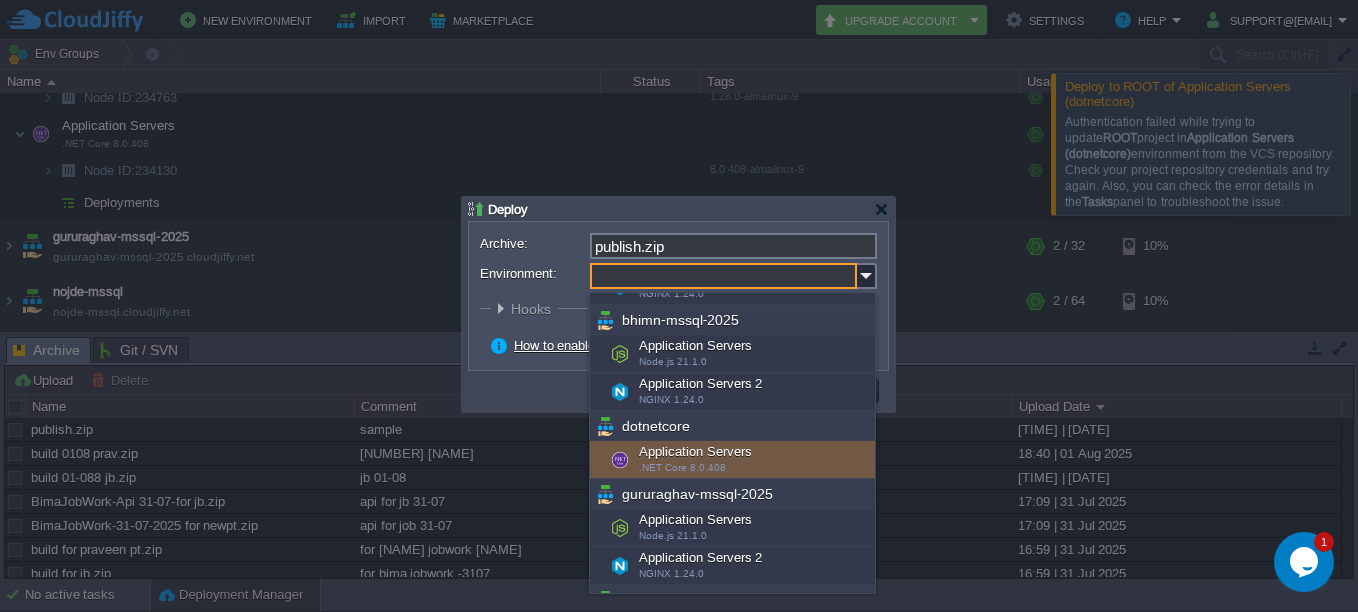 click on "Application Servers .NET Core 8.0.408" at bounding box center (732, 460) 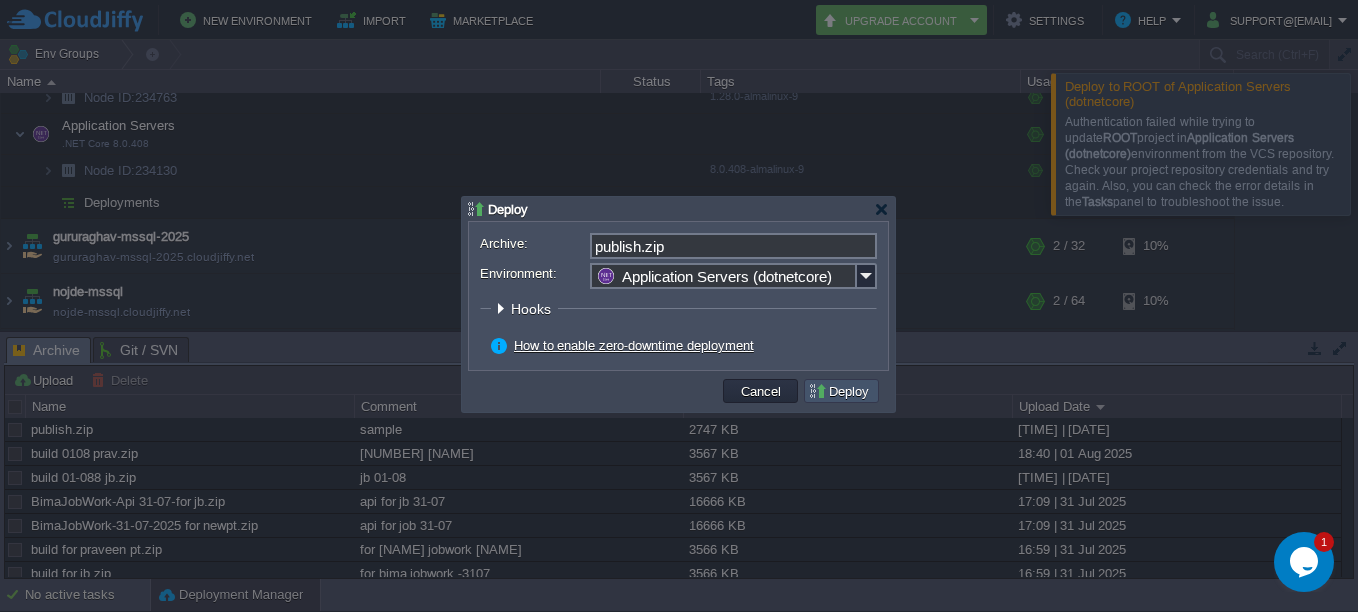 click on "Deploy" at bounding box center (841, 391) 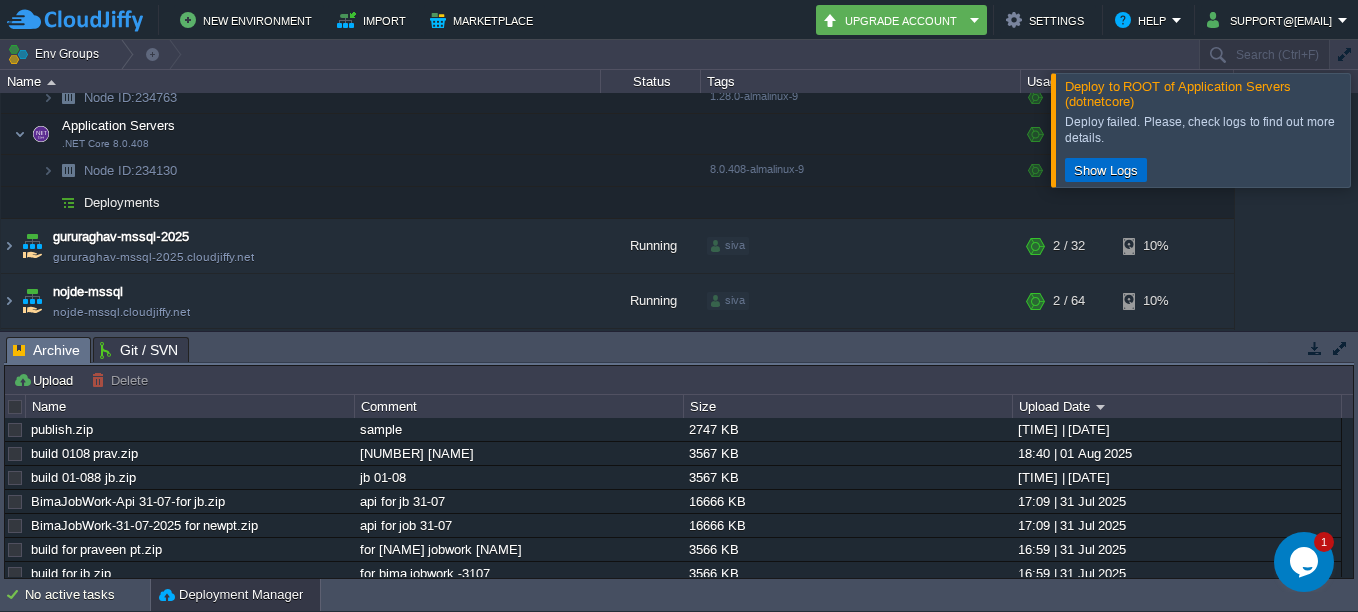 click on "Show Logs" at bounding box center [1106, 170] 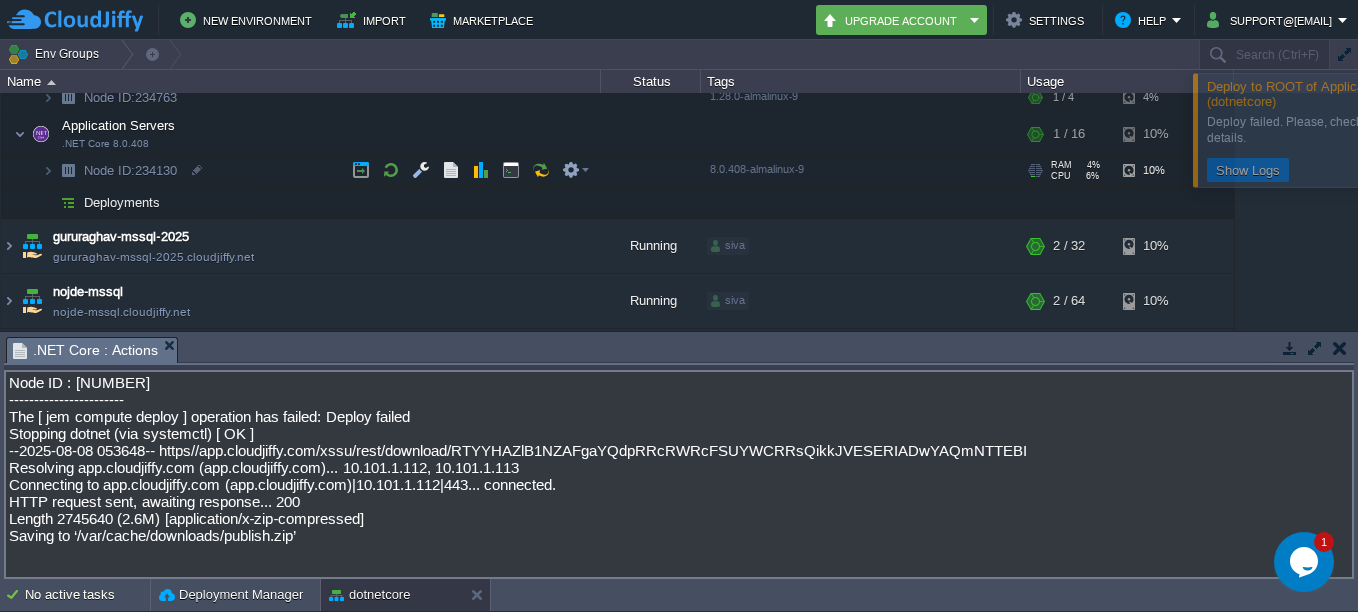 scroll, scrollTop: 123, scrollLeft: 0, axis: vertical 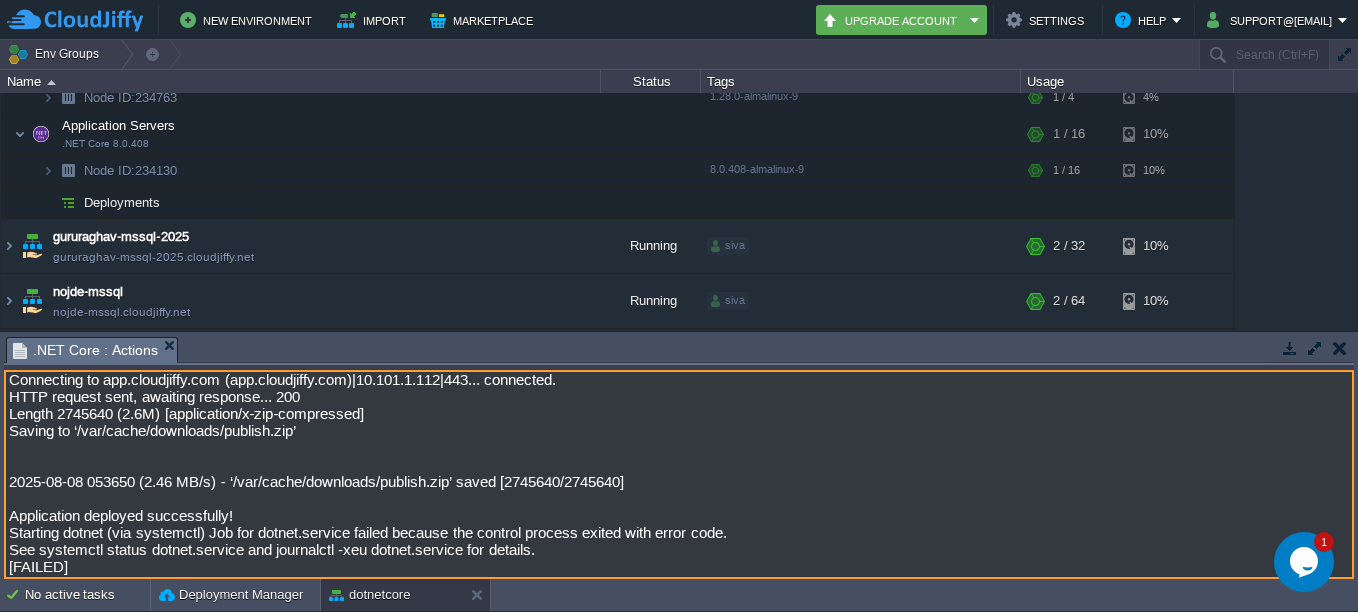 click on "Node ID : [NUMBER]
-----------------------
The [ jem compute deploy ] operation has failed: Deploy failed
Stopping dotnet (via systemctl) [ OK ]
--2025-08-08 053648-- https//app.cloudjiffy.com/xssu/rest/download/RTYYHAZlB1NZAFgaYQdpRRcRWRcFSUYWCRRsQikkJVESERIADwYAQmNTTEBI
Resolving app.cloudjiffy.com (app.cloudjiffy.com)... 10.101.1.112, 10.101.1.113
Connecting to app.cloudjiffy.com (app.cloudjiffy.com)|10.101.1.112|443... connected.
HTTP request sent, awaiting response... 200
Length 2745640 (2.6M) [application/x-zip-compressed]
Saving to ‘/var/cache/downloads/publish.zip’
2025-08-08 053650 (2.46 MB/s) - ‘/var/cache/downloads/publish.zip’ saved [2745640/2745640]
Application deployed successfully!
Starting dotnet (via systemctl) Job for dotnet.service failed because the control process exited with error code.
See systemctl status dotnet.service and journalctl -xeu dotnet.service for details.
[FAILED]" at bounding box center (679, 474) 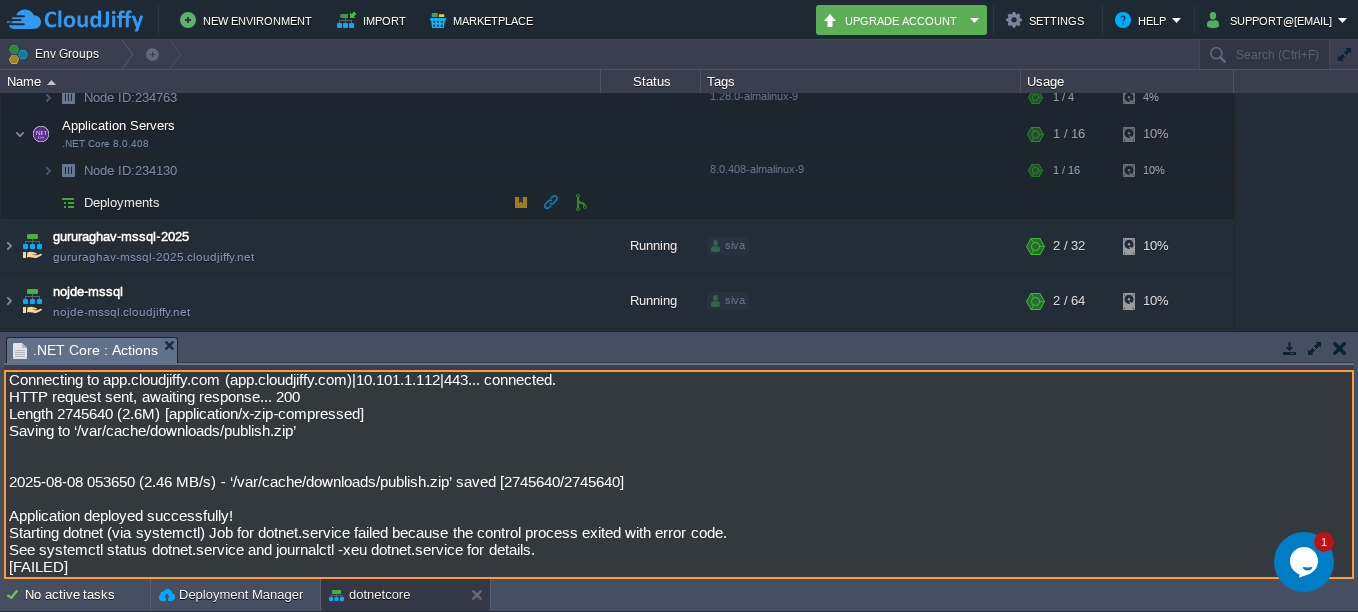 click on "Deployments" at bounding box center [122, 202] 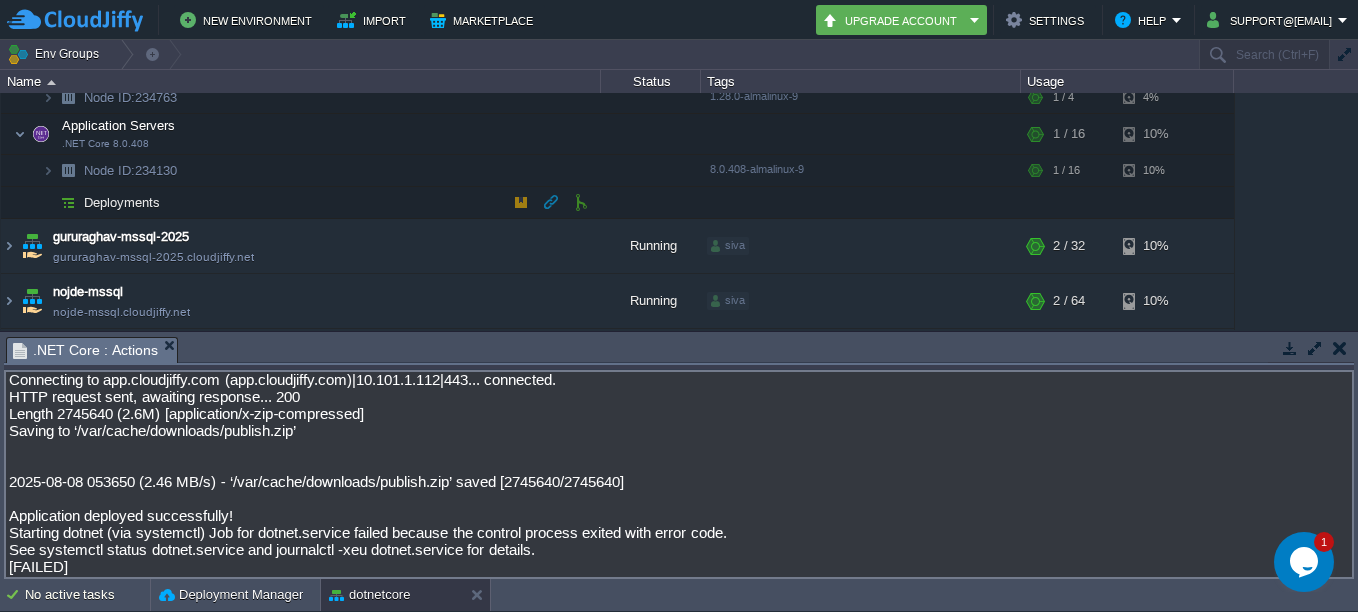 click on "Deployments" at bounding box center [122, 202] 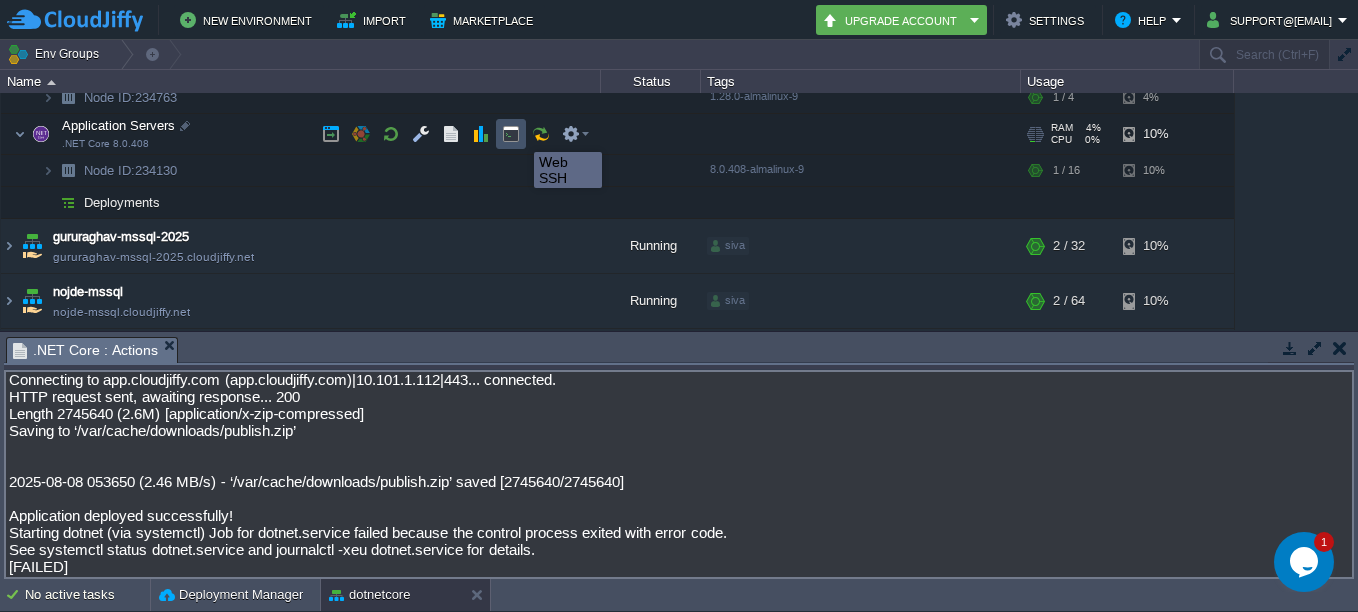 click at bounding box center [511, 134] 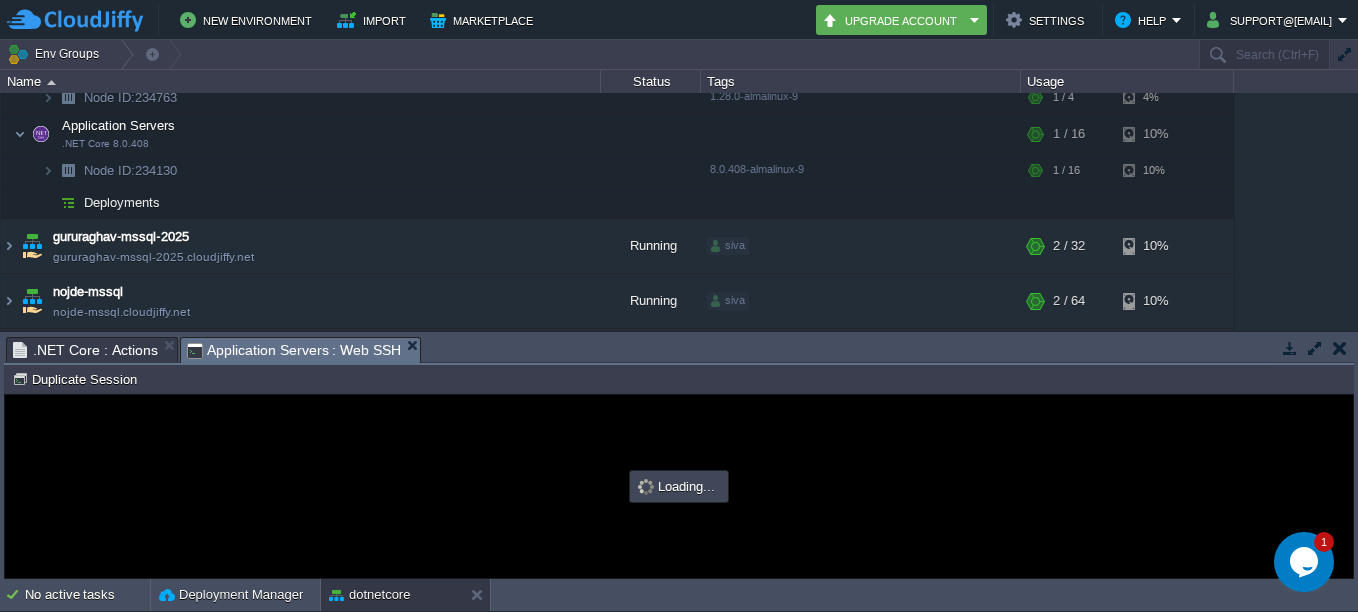 scroll, scrollTop: 0, scrollLeft: 0, axis: both 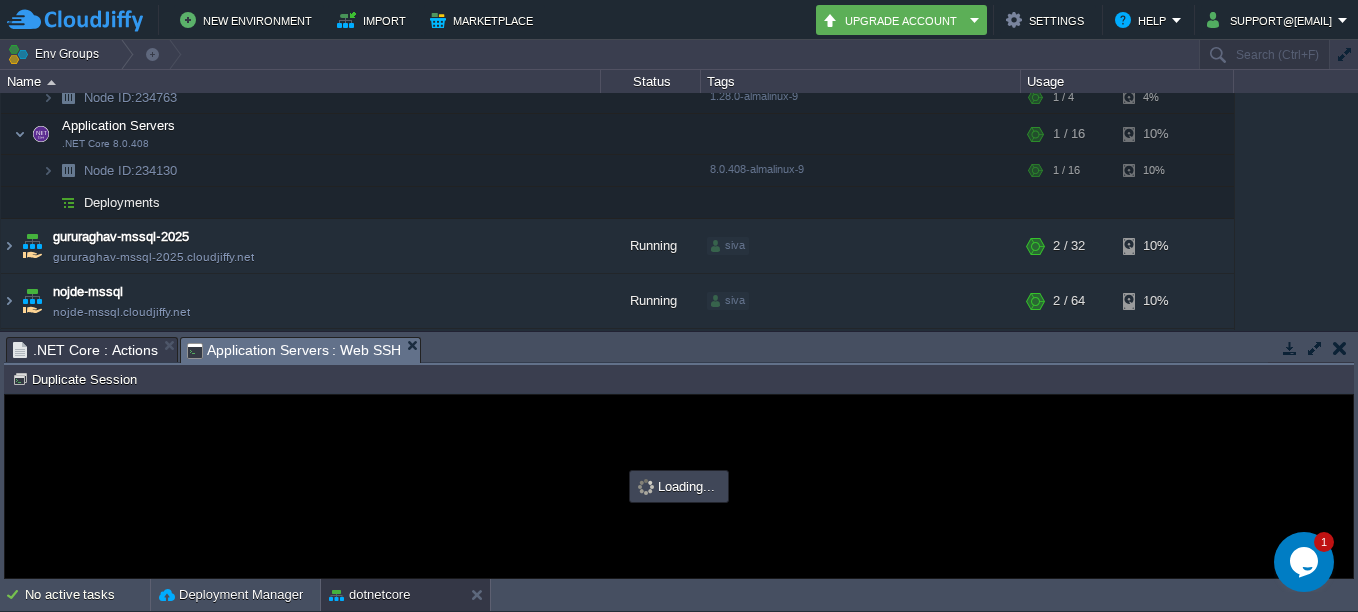 type on "#000000" 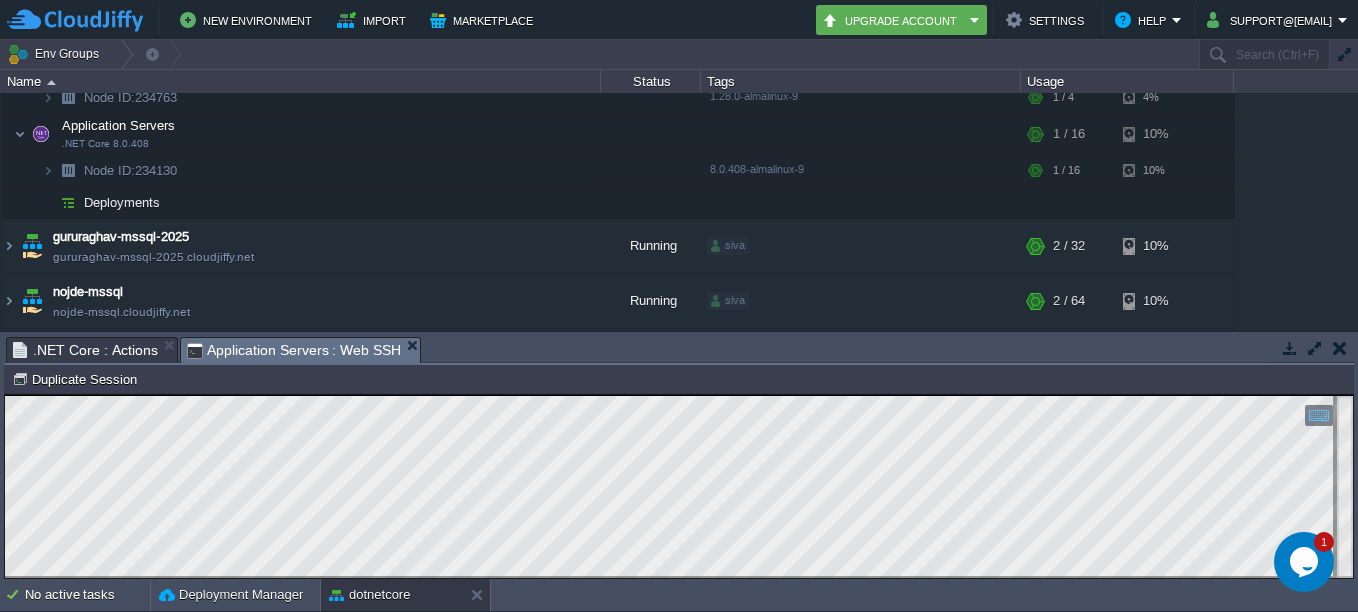 click on ".NET Core : Actions" at bounding box center (85, 350) 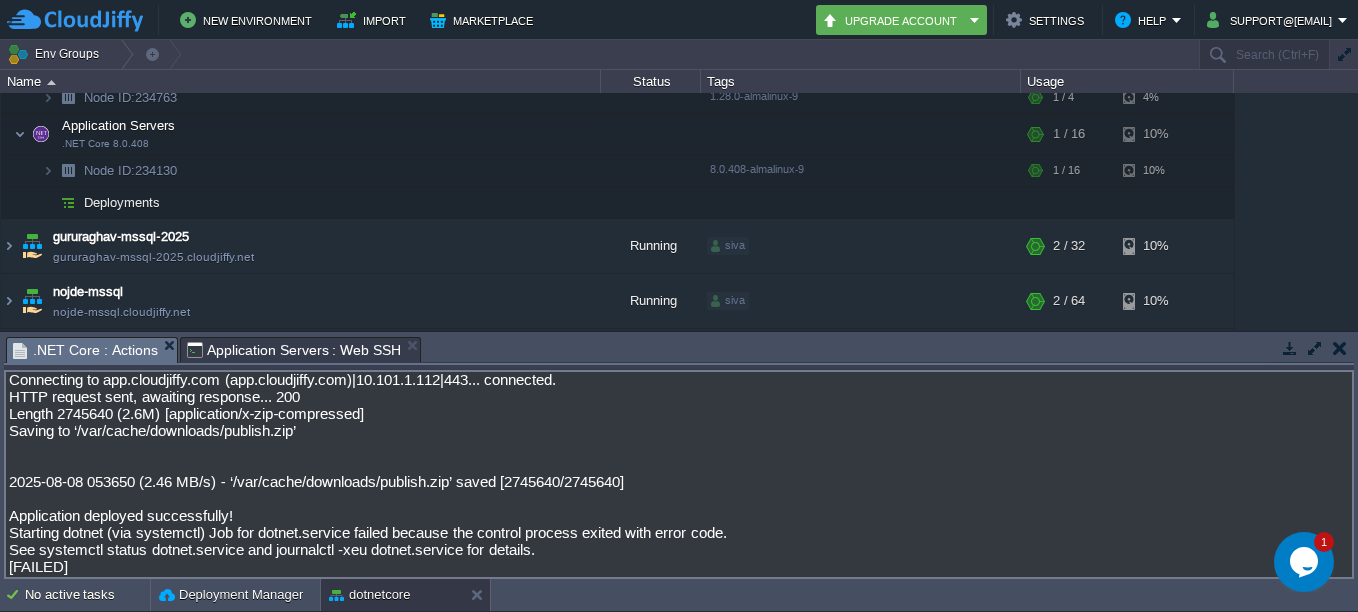 click on "Application Servers : Web SSH" at bounding box center (294, 350) 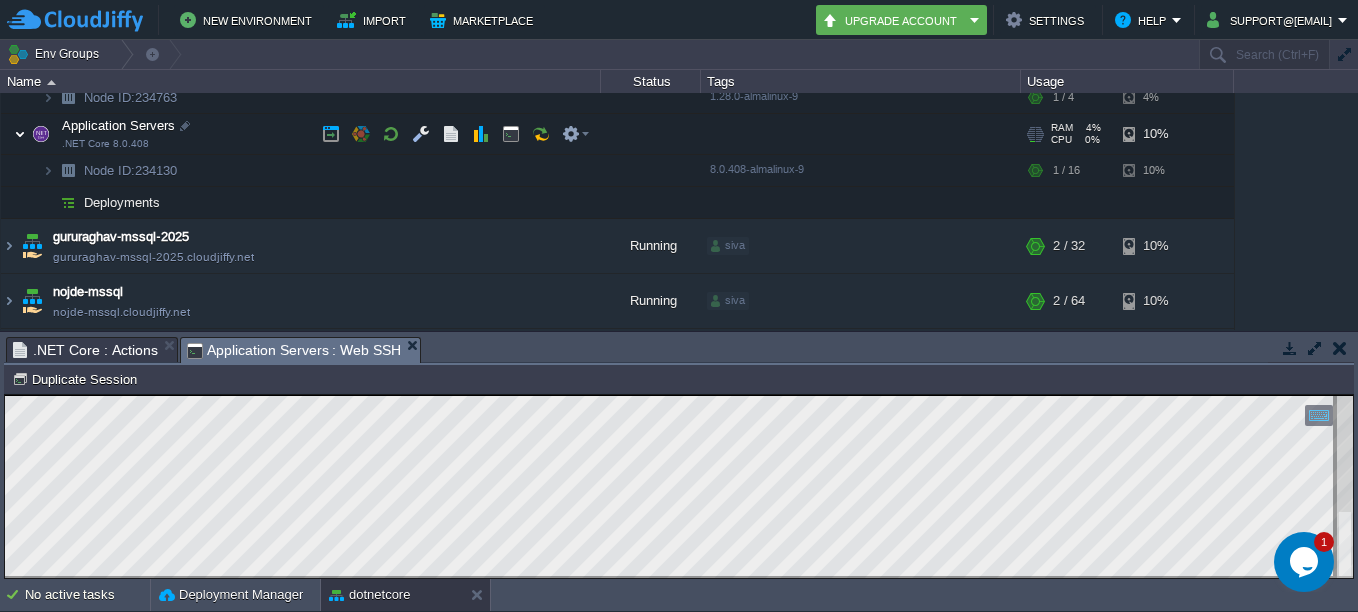 click at bounding box center [20, 134] 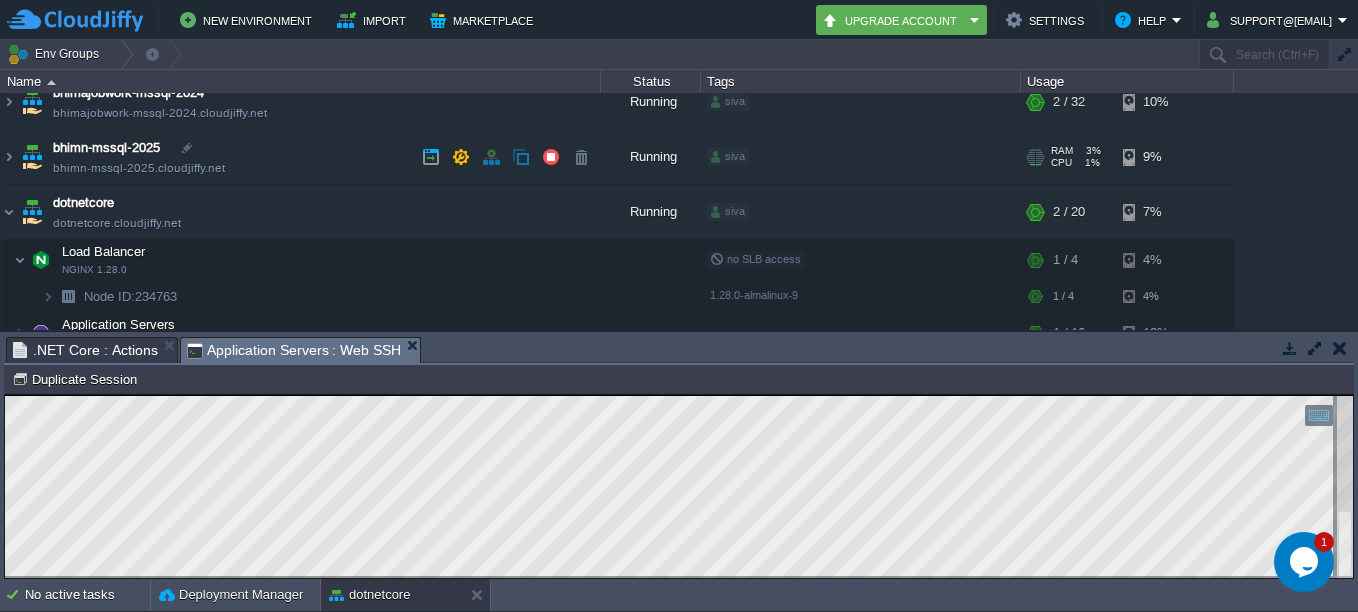 scroll, scrollTop: 72, scrollLeft: 0, axis: vertical 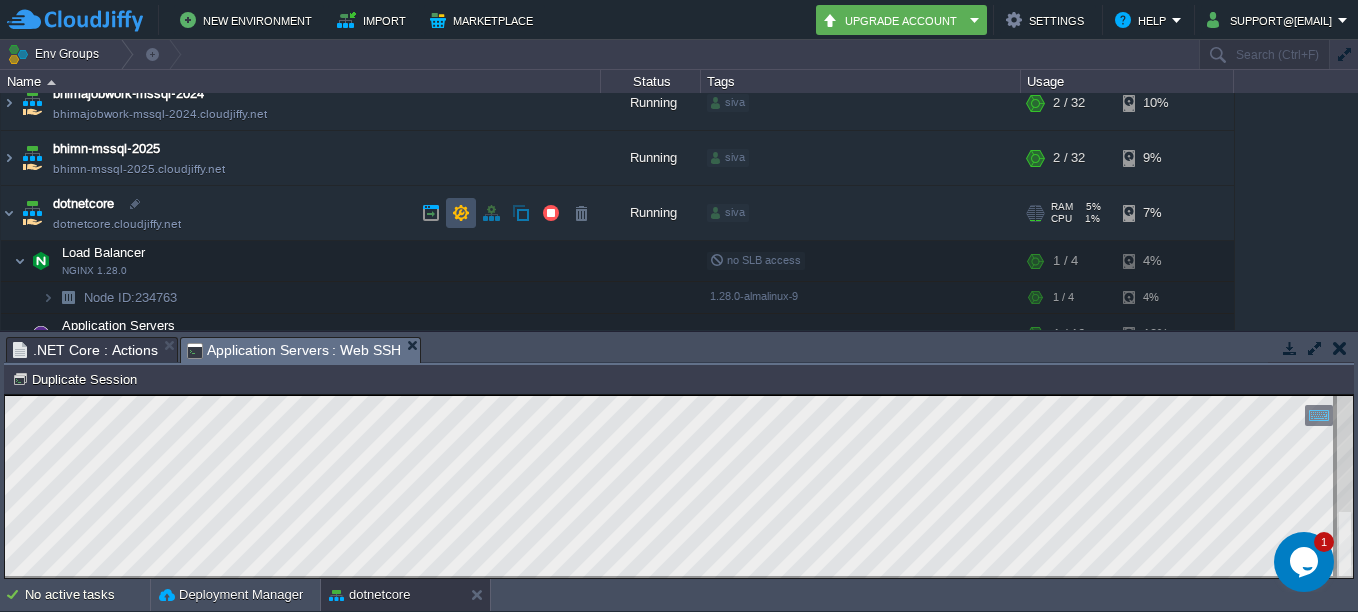 click at bounding box center (461, 213) 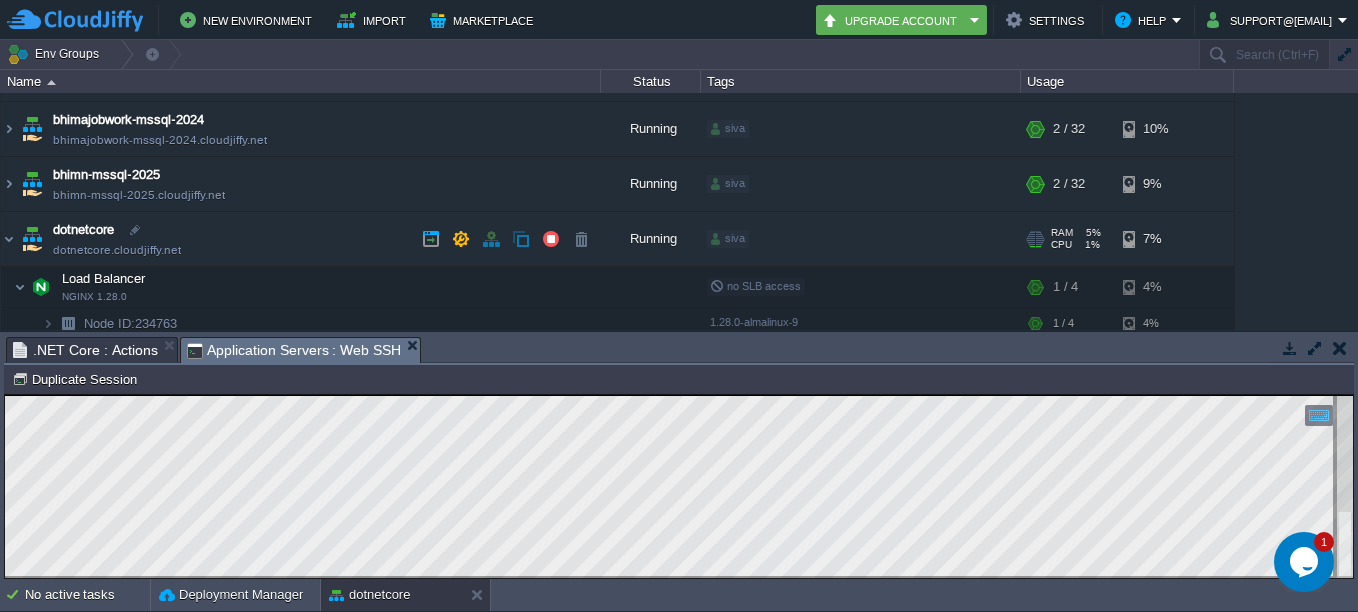 scroll, scrollTop: 0, scrollLeft: 0, axis: both 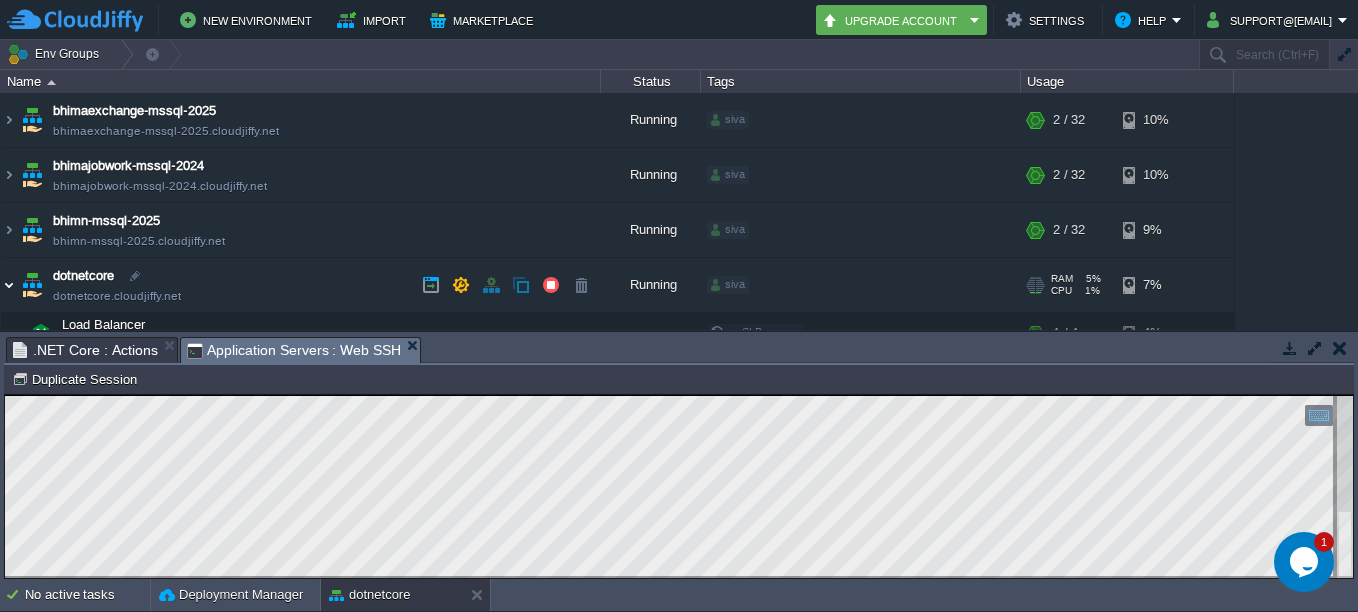 click at bounding box center [9, 285] 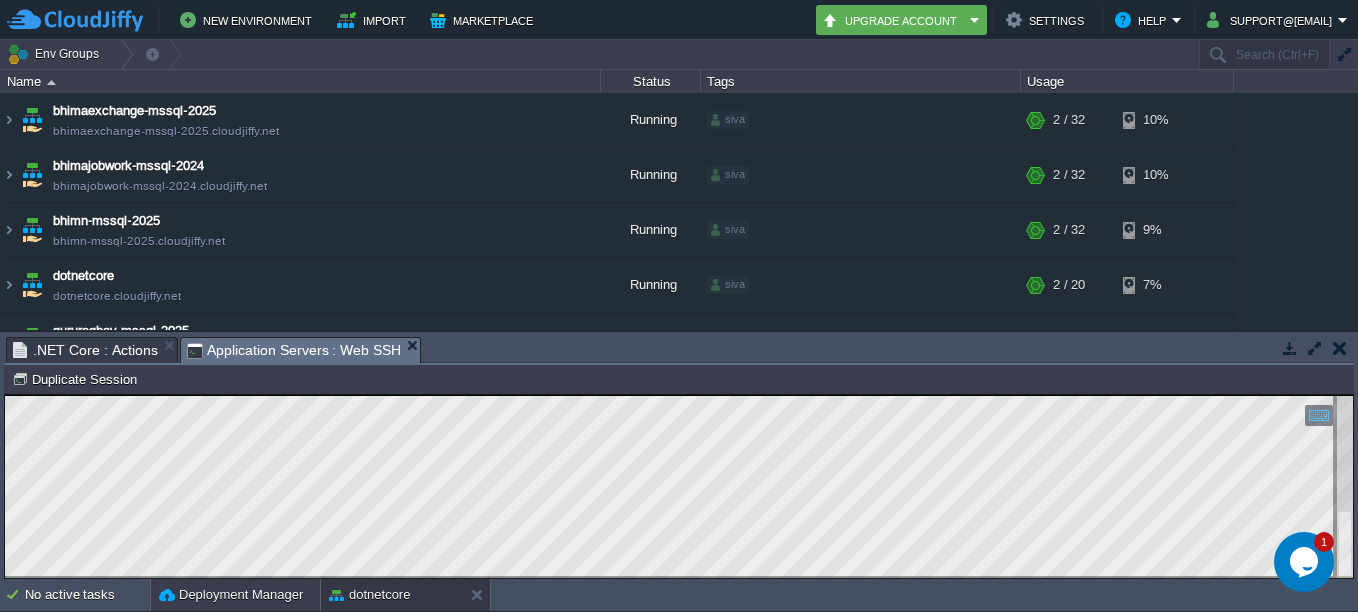 click on "Deployment Manager" at bounding box center [231, 595] 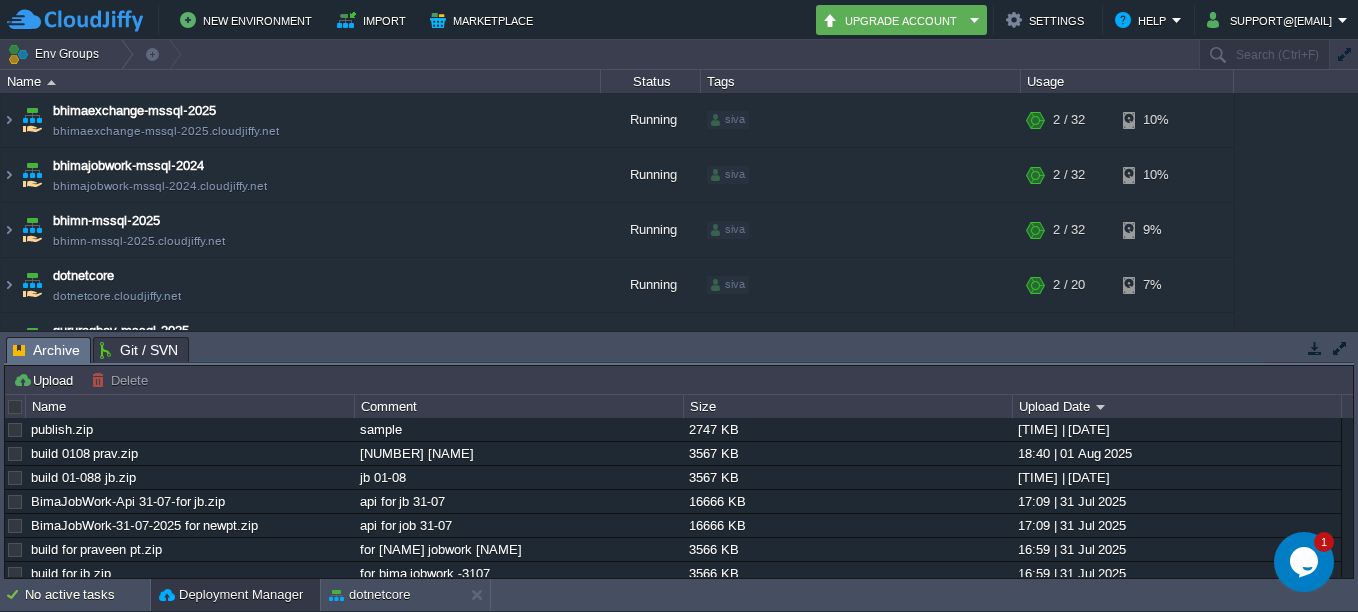 type 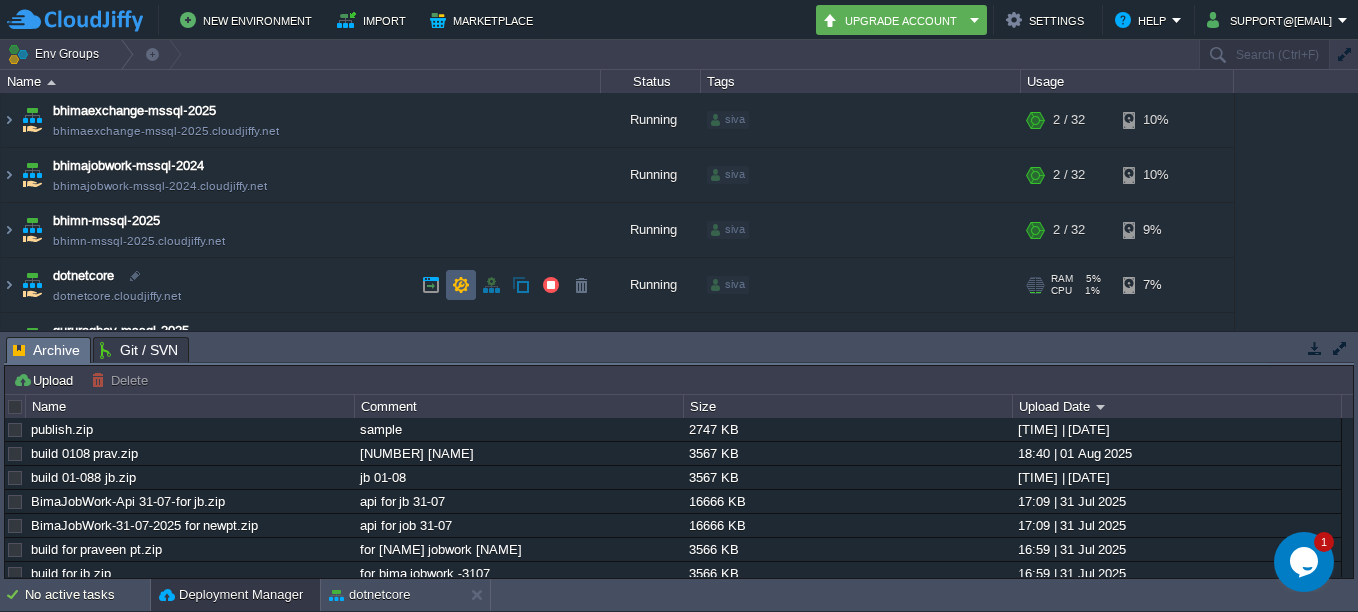 click at bounding box center [461, 285] 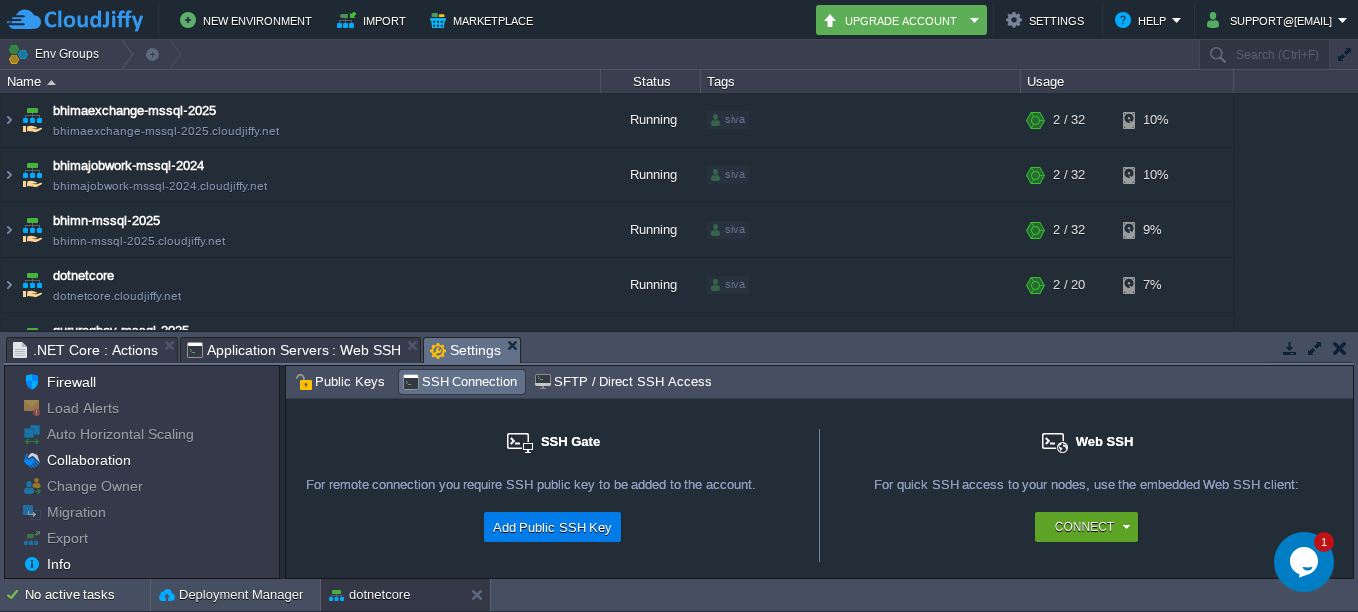 scroll, scrollTop: 0, scrollLeft: 0, axis: both 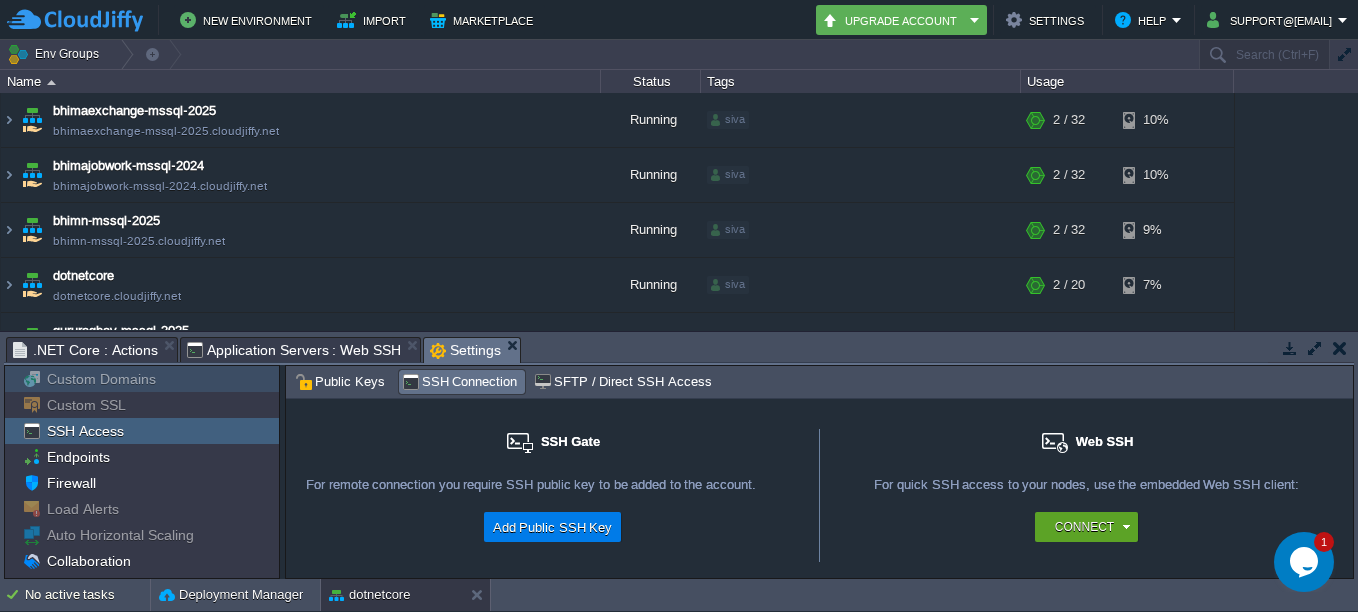 click on "Custom Domains" at bounding box center (101, 379) 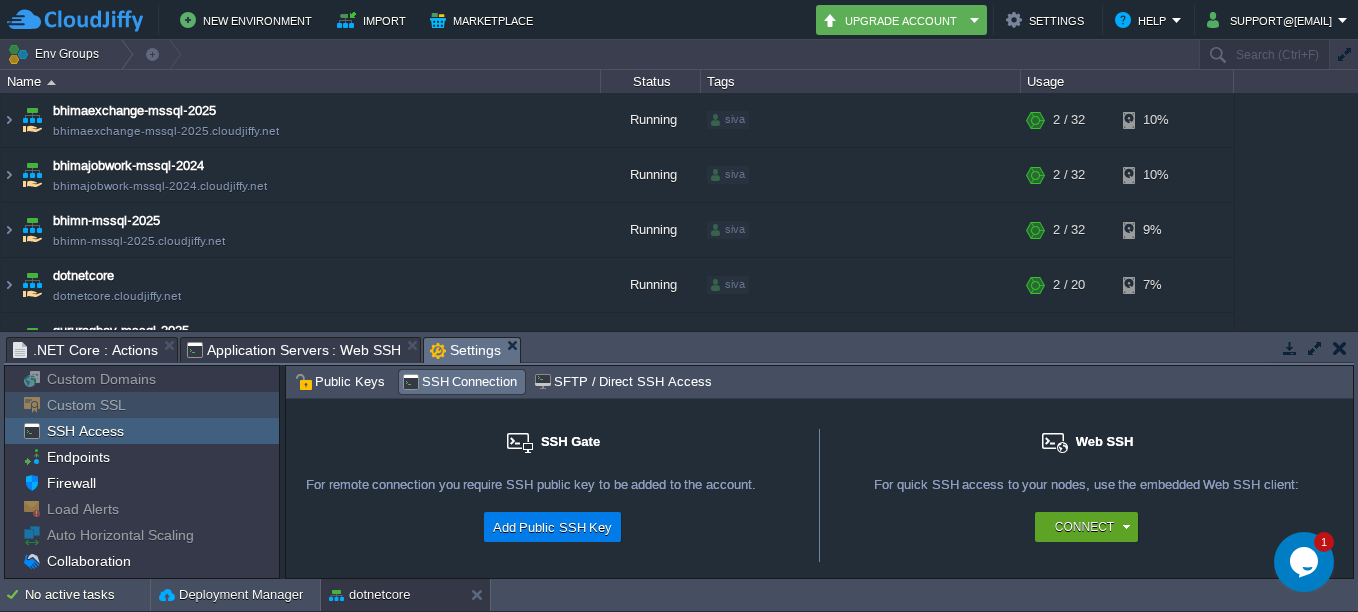 click on "Custom SSL" at bounding box center (86, 405) 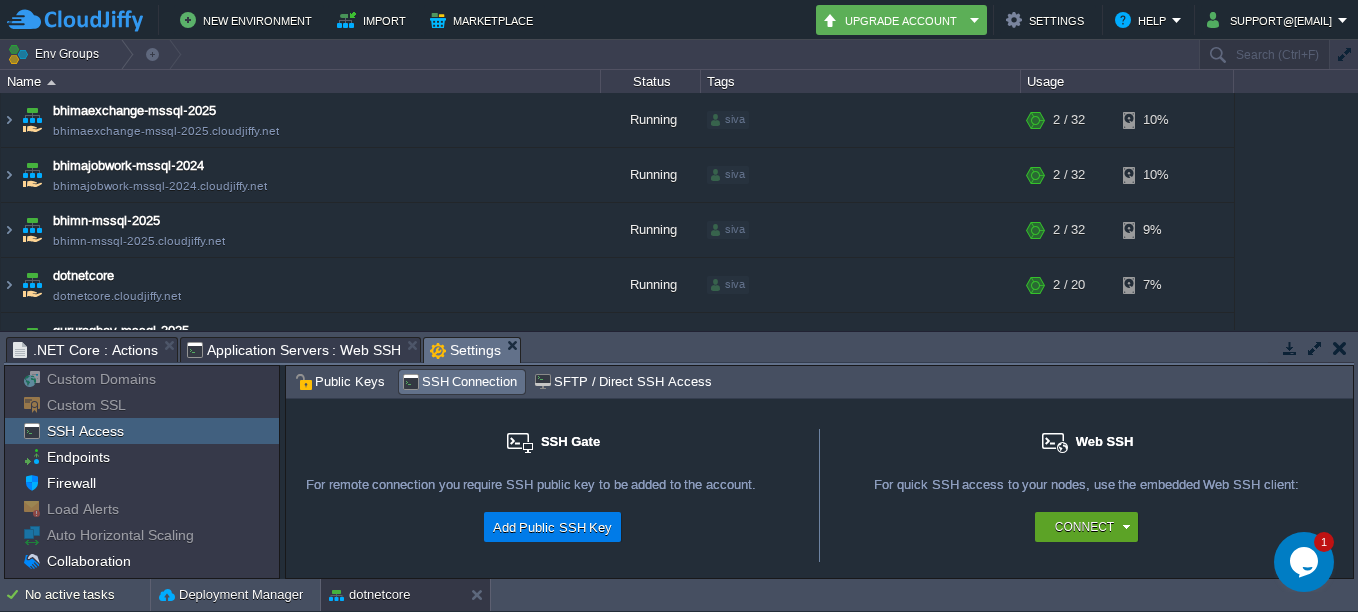 click on "SSH Access" at bounding box center (85, 431) 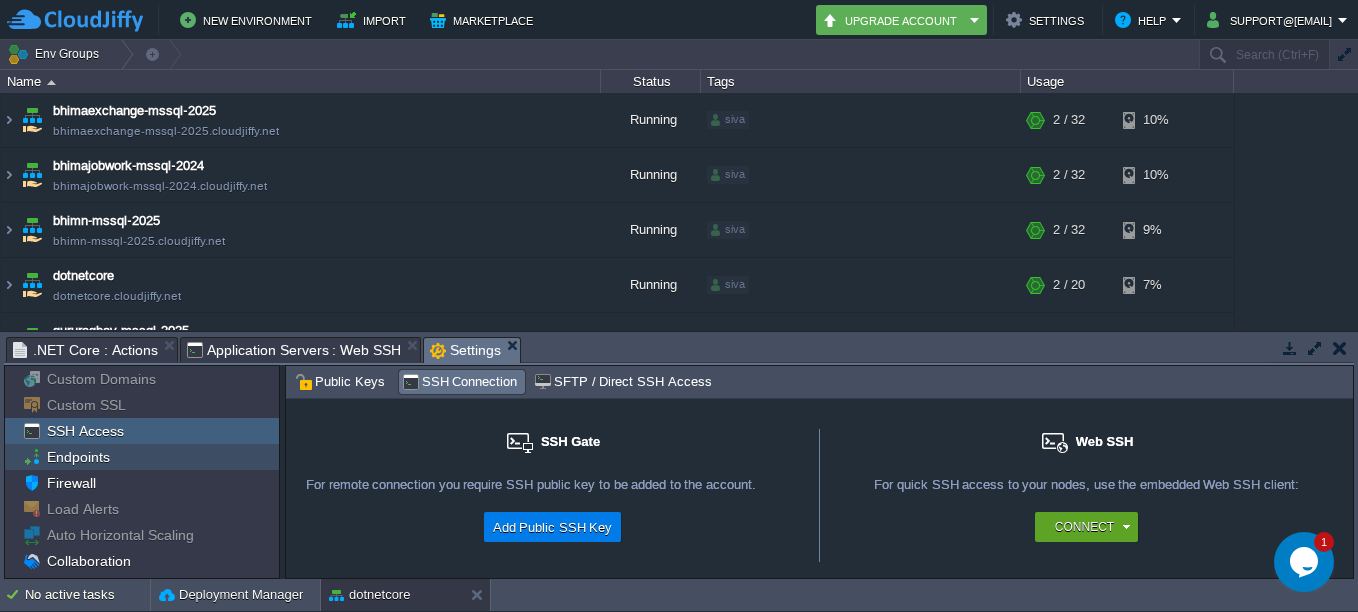 click on "Endpoints" at bounding box center (78, 457) 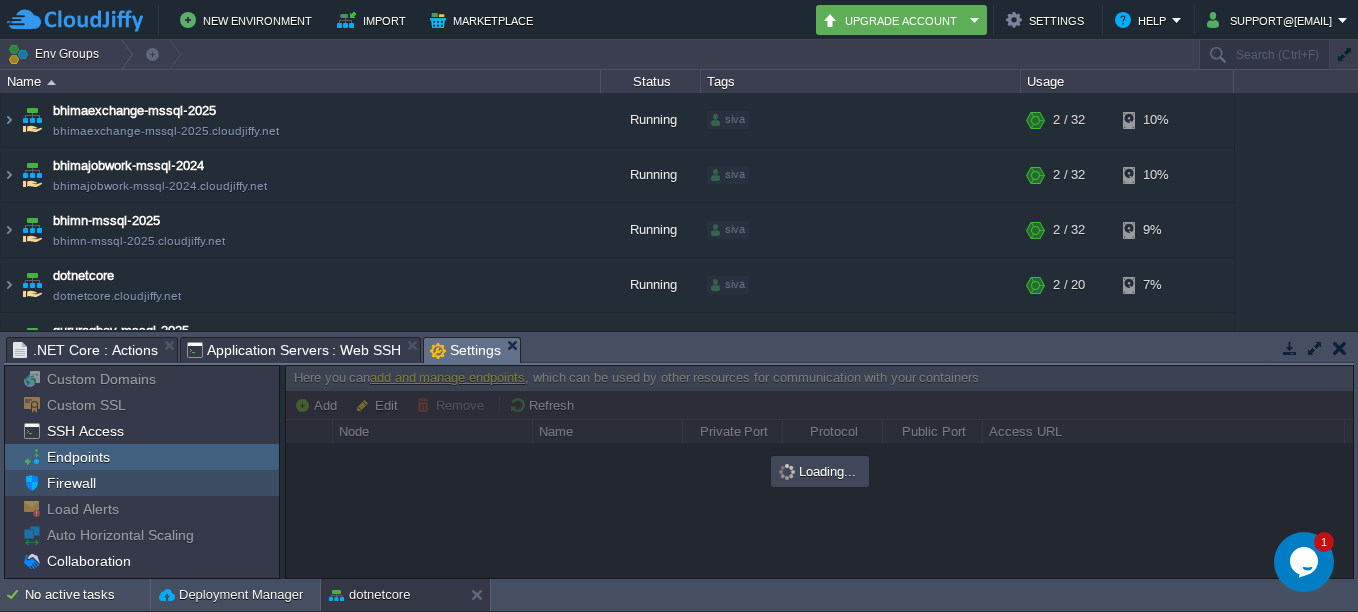 click on "Firewall" at bounding box center [71, 483] 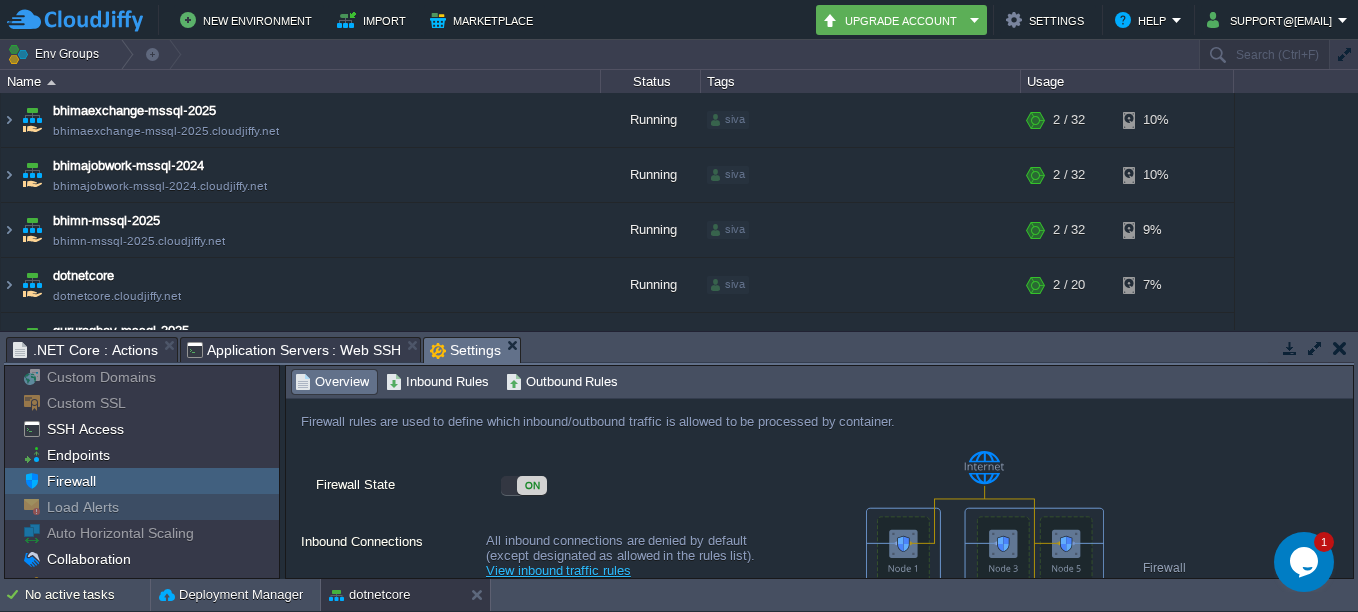 scroll, scrollTop: 0, scrollLeft: 0, axis: both 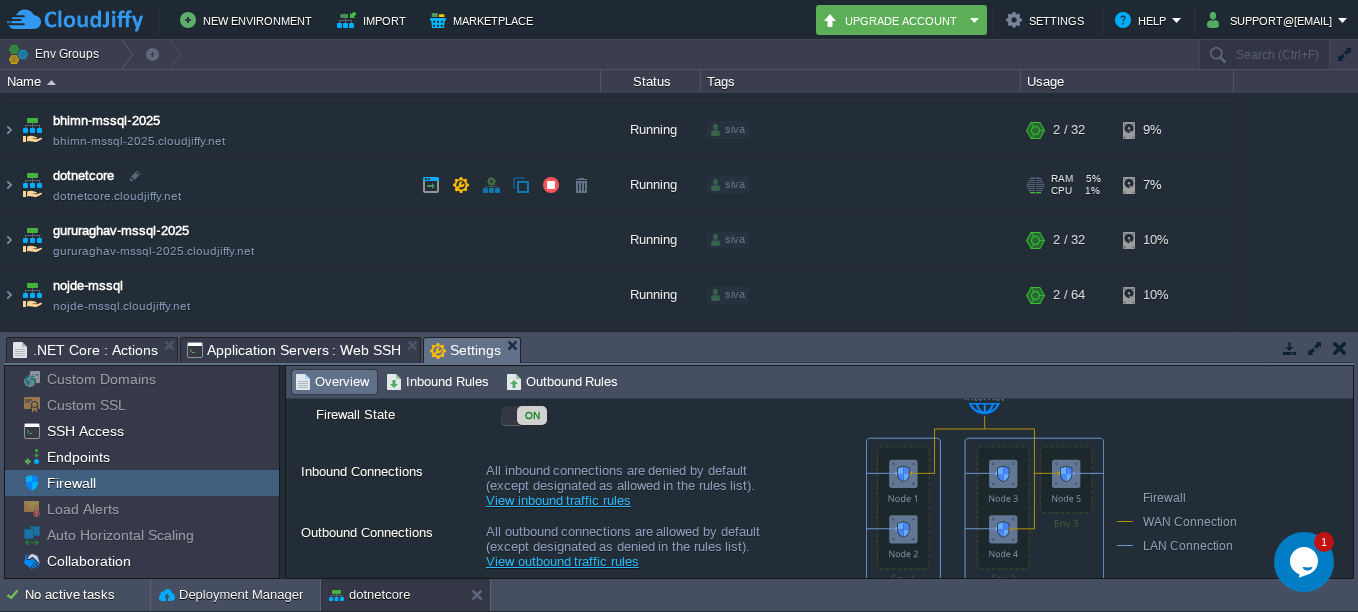 click on "dotnetcore" at bounding box center [83, 176] 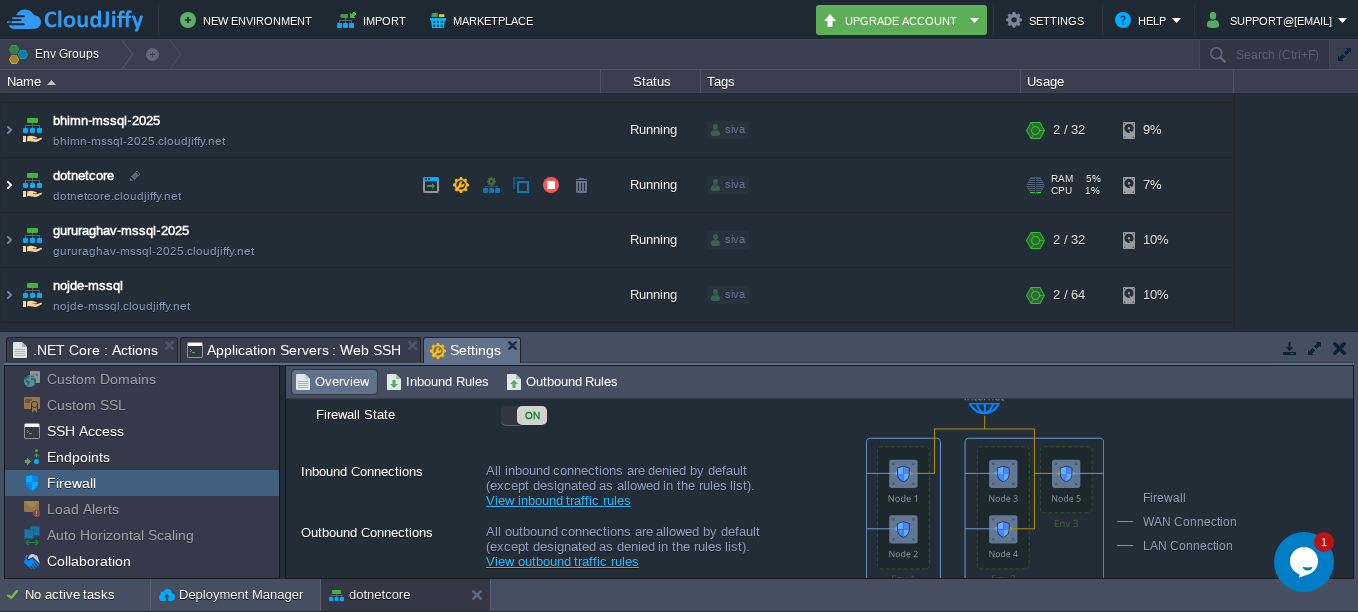 click at bounding box center (9, 185) 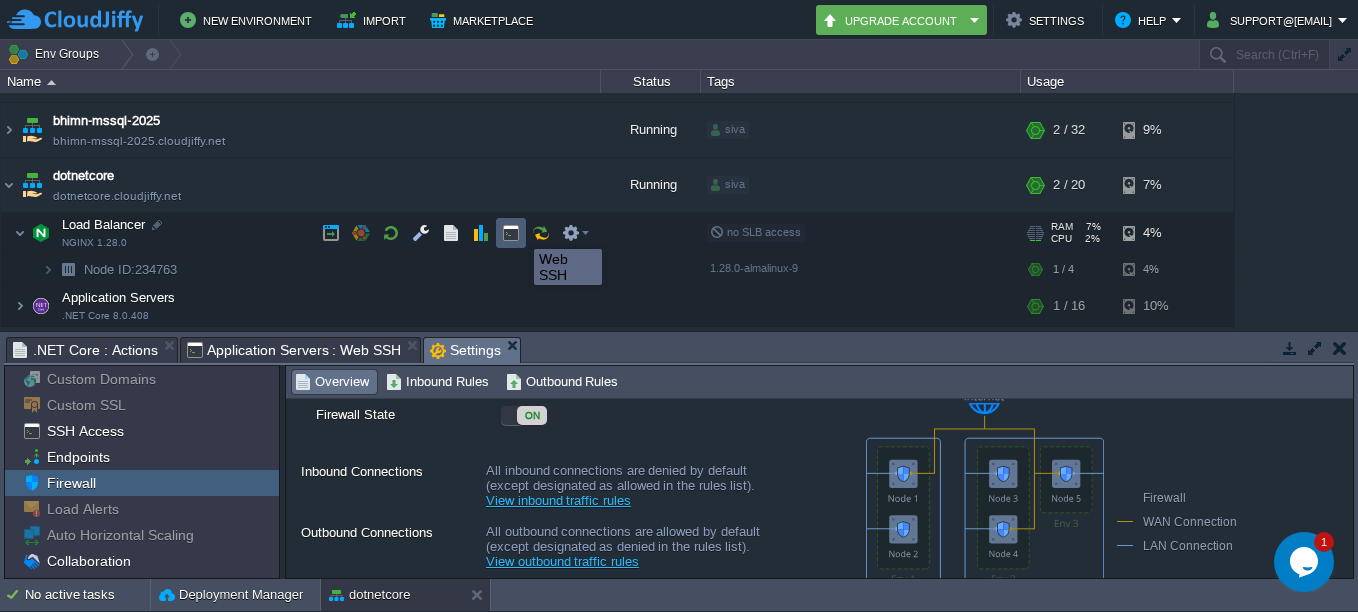 click at bounding box center [511, 233] 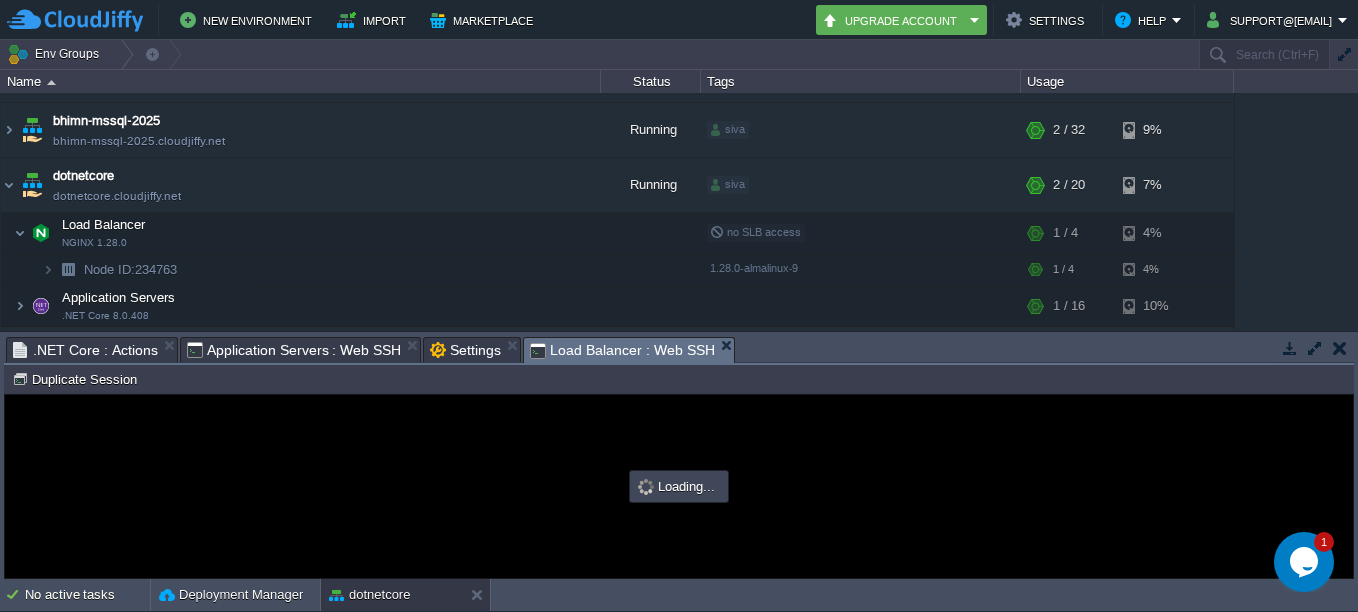 scroll, scrollTop: 0, scrollLeft: 0, axis: both 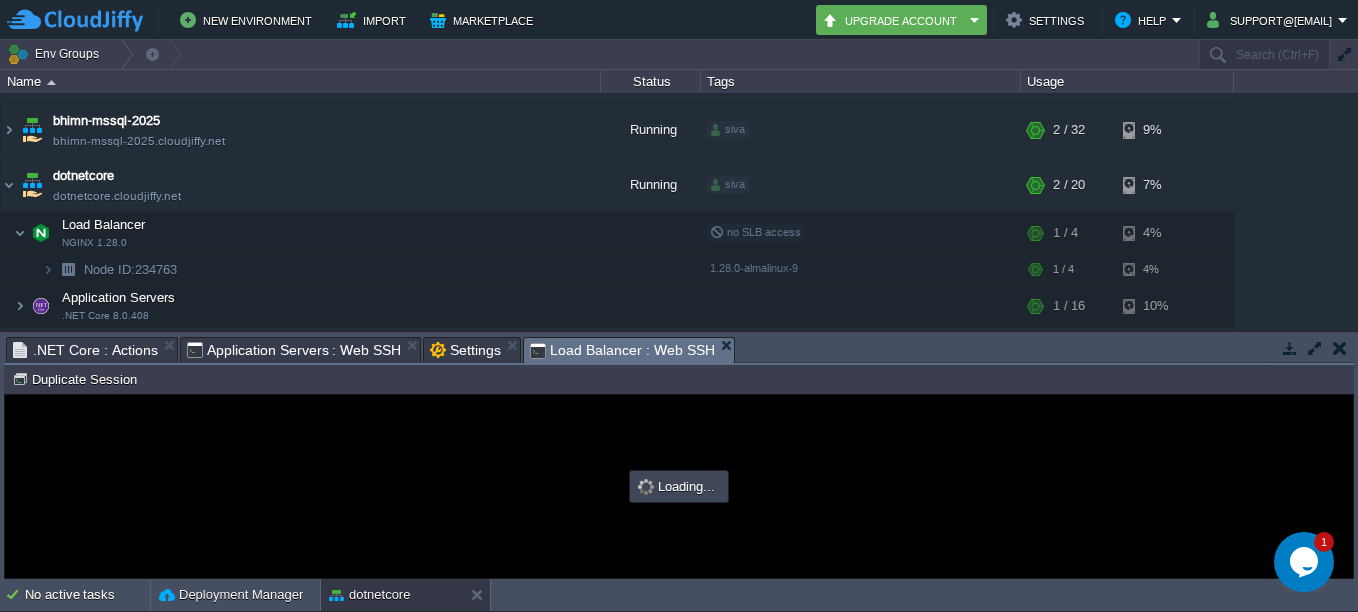 type on "#000000" 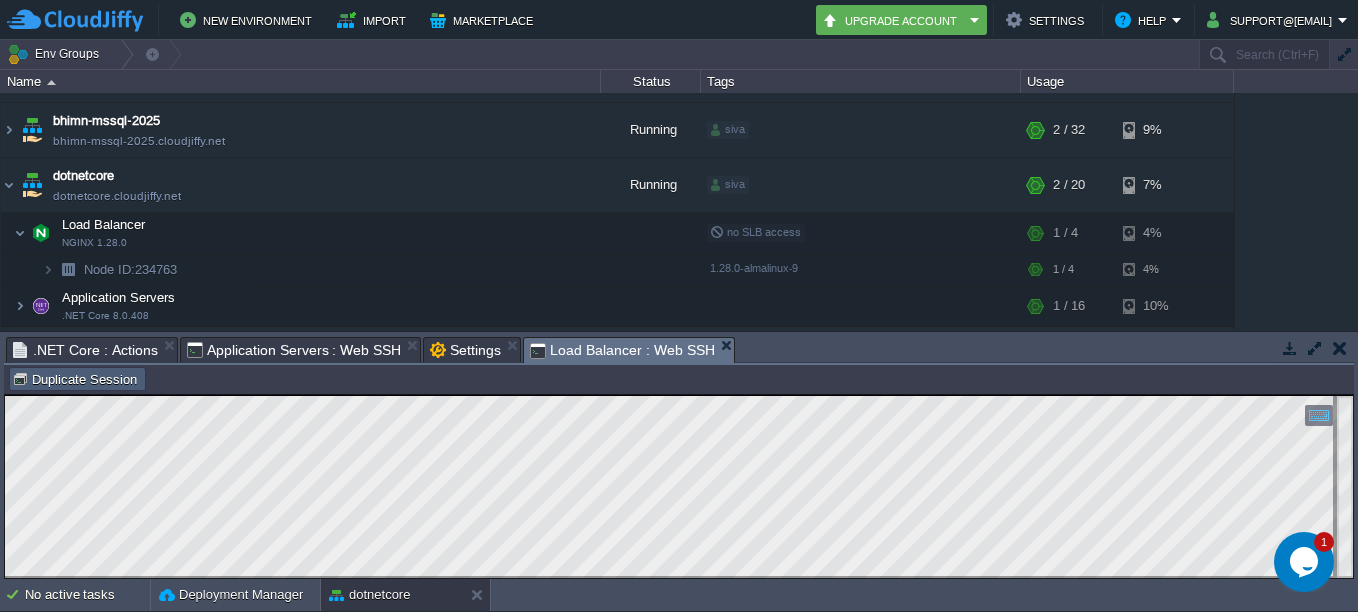 click on "Duplicate Session" at bounding box center [77, 379] 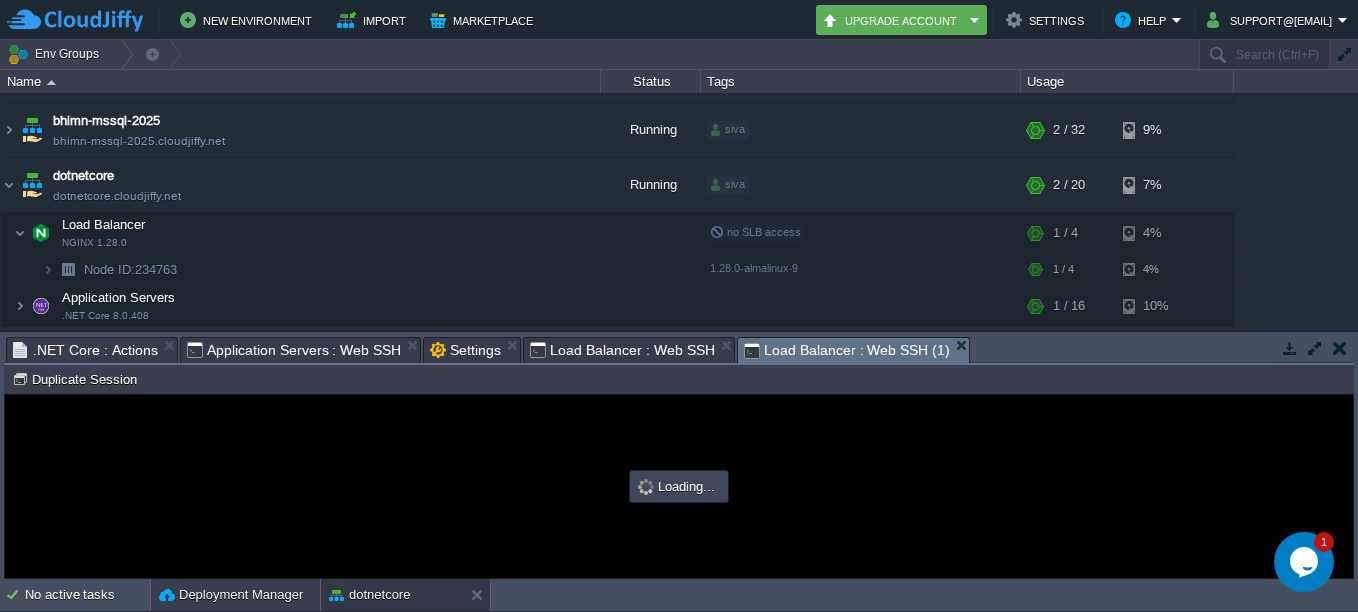 click on "Deployment Manager" at bounding box center (231, 595) 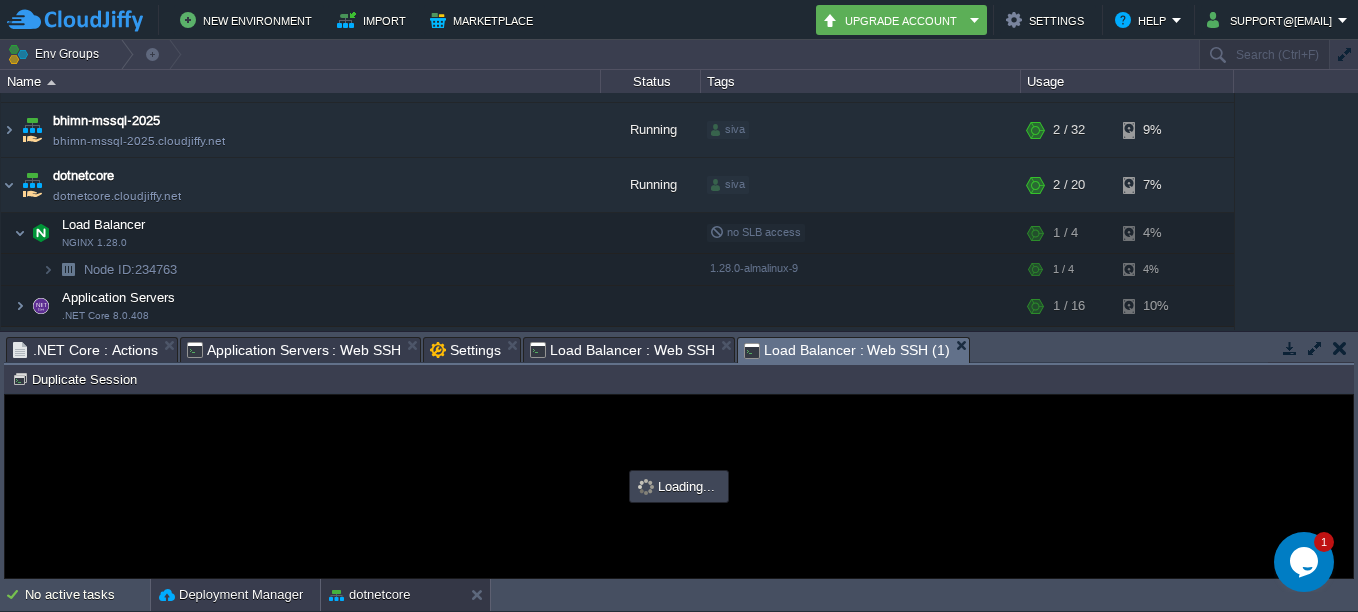 scroll, scrollTop: 0, scrollLeft: 0, axis: both 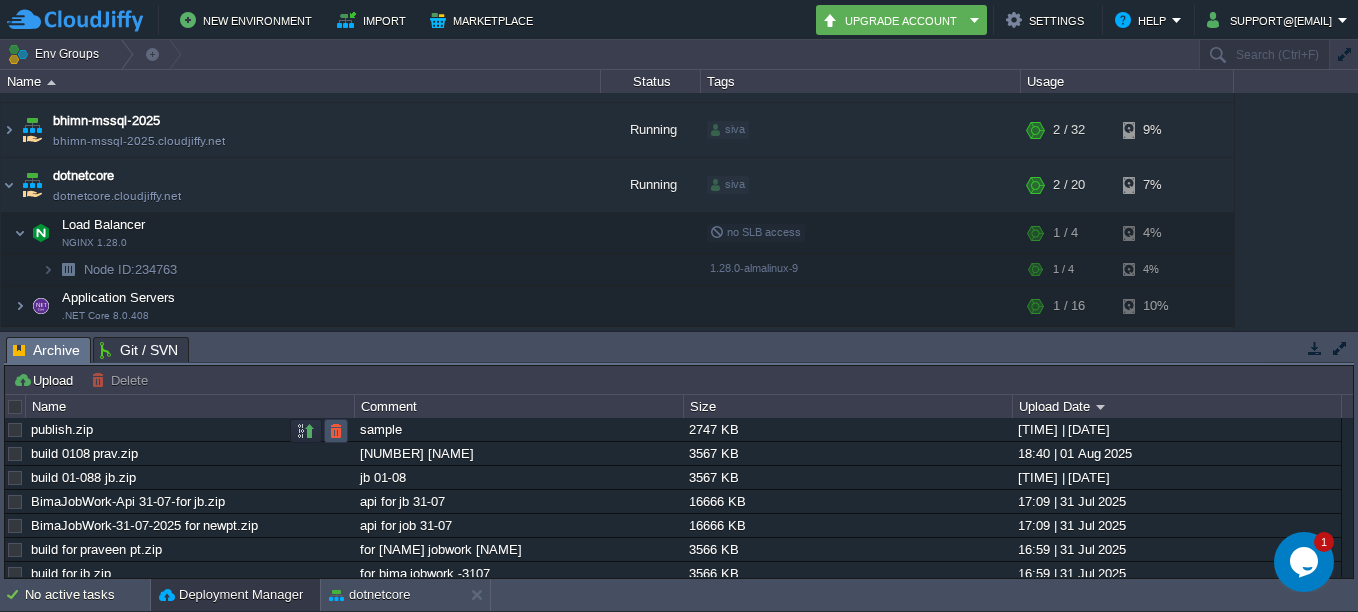 click at bounding box center [336, 431] 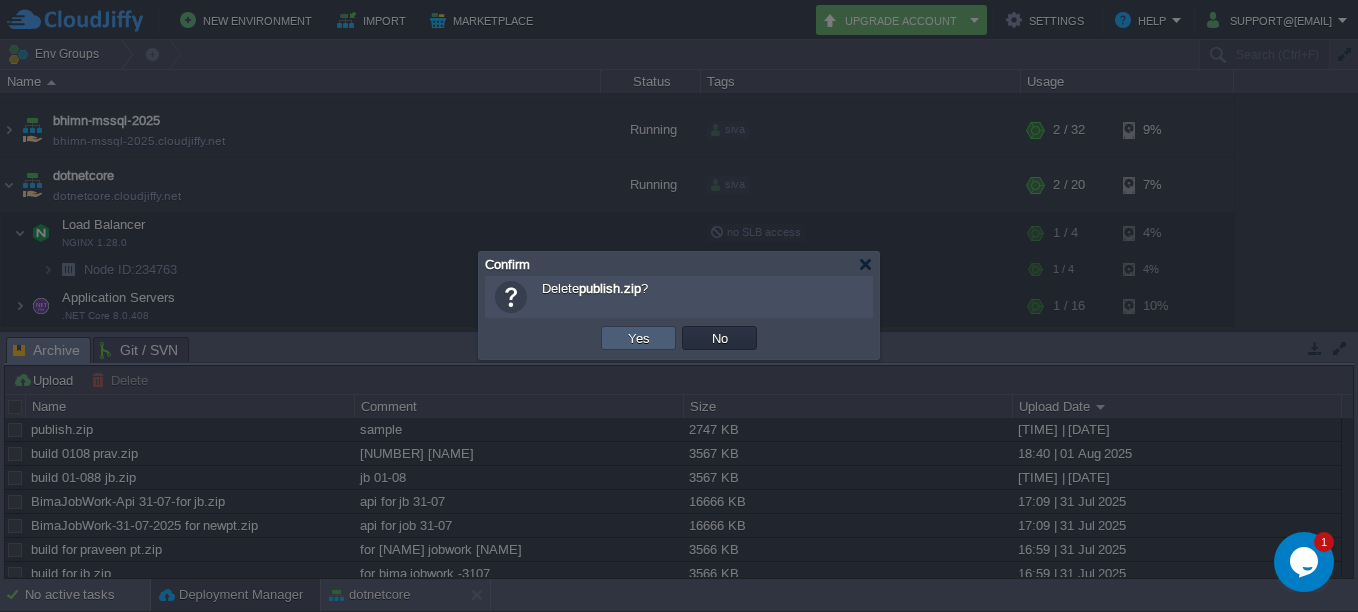 click on "Yes" at bounding box center [639, 338] 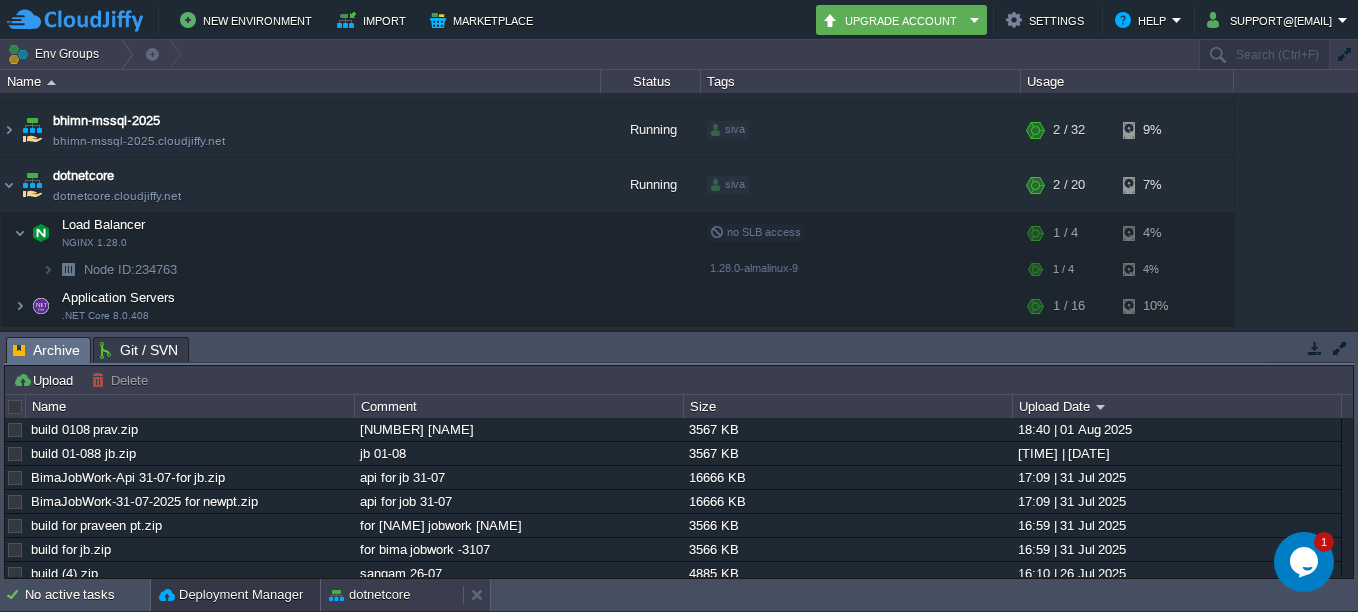 click on "dotnetcore" at bounding box center [369, 595] 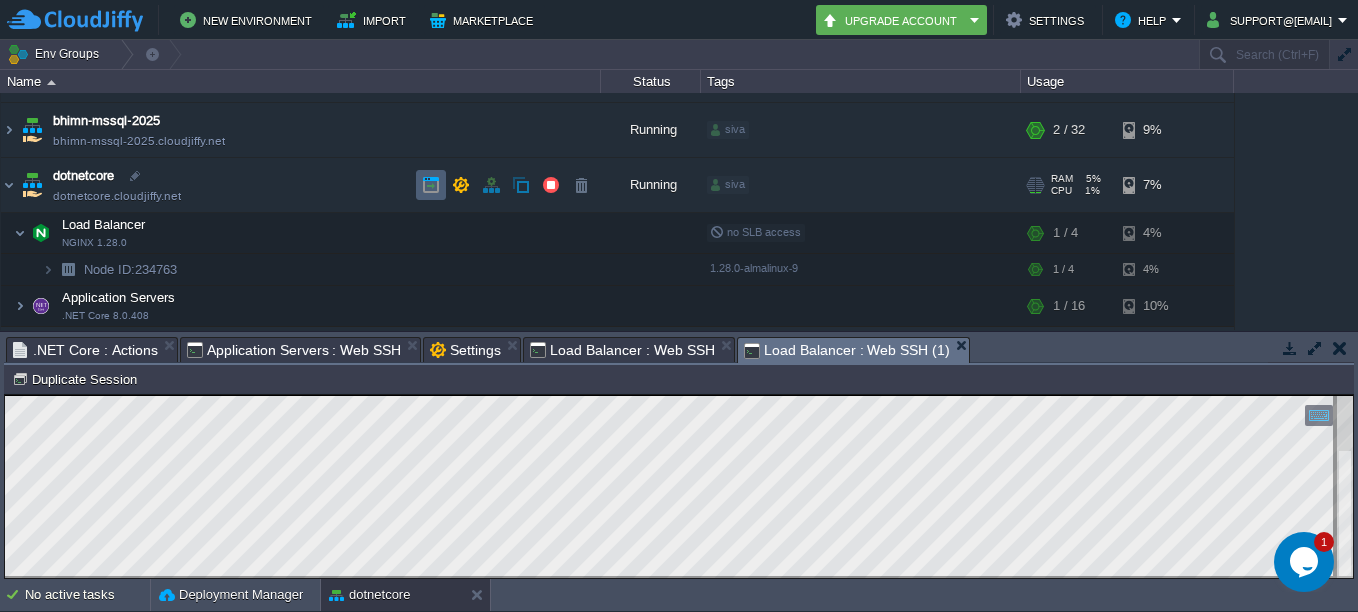 click at bounding box center [431, 185] 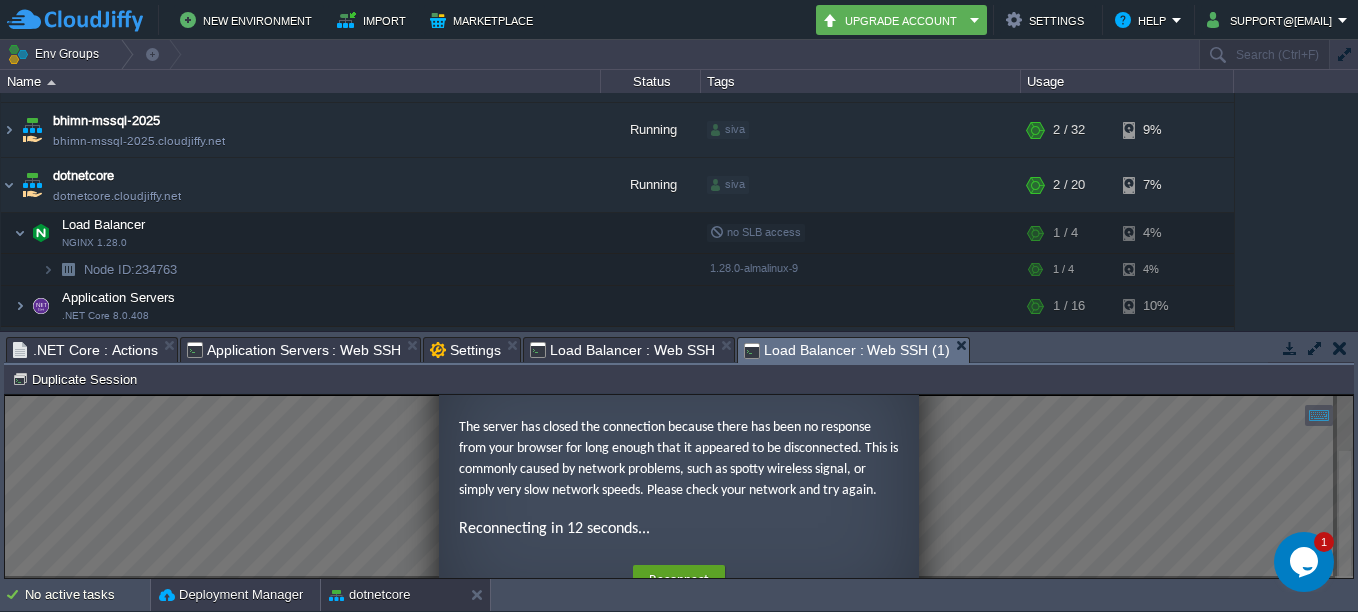 click on "Deployment Manager" at bounding box center (235, 595) 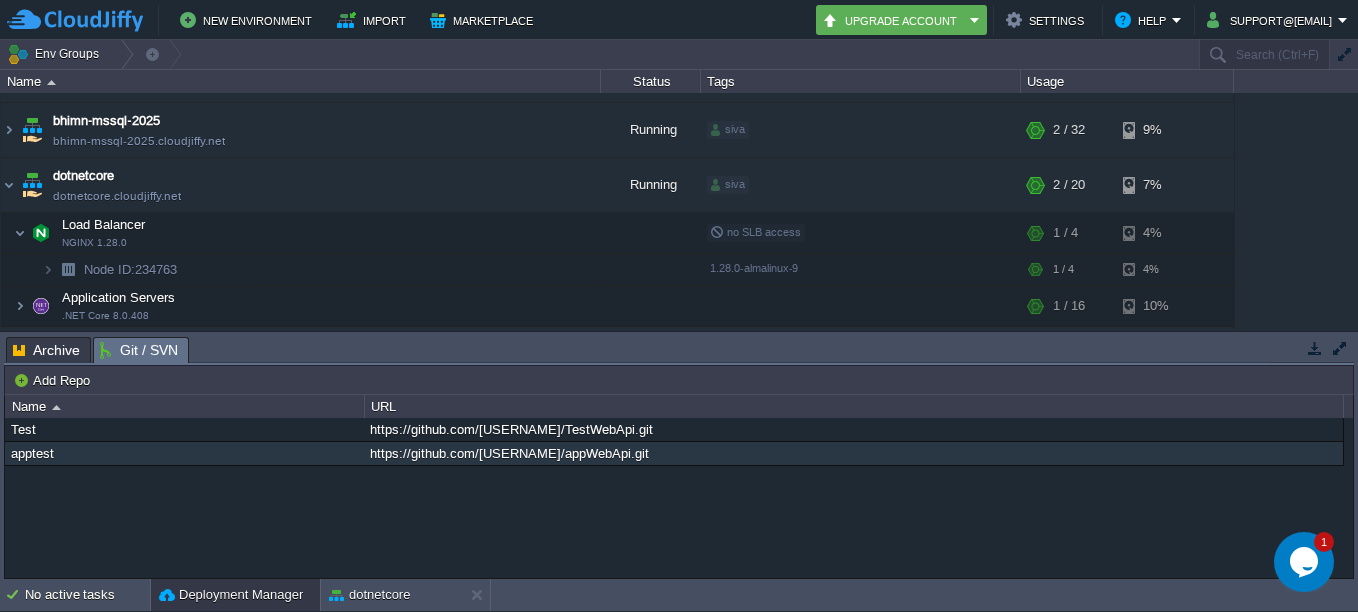 click on "Git / SVN" at bounding box center (139, 350) 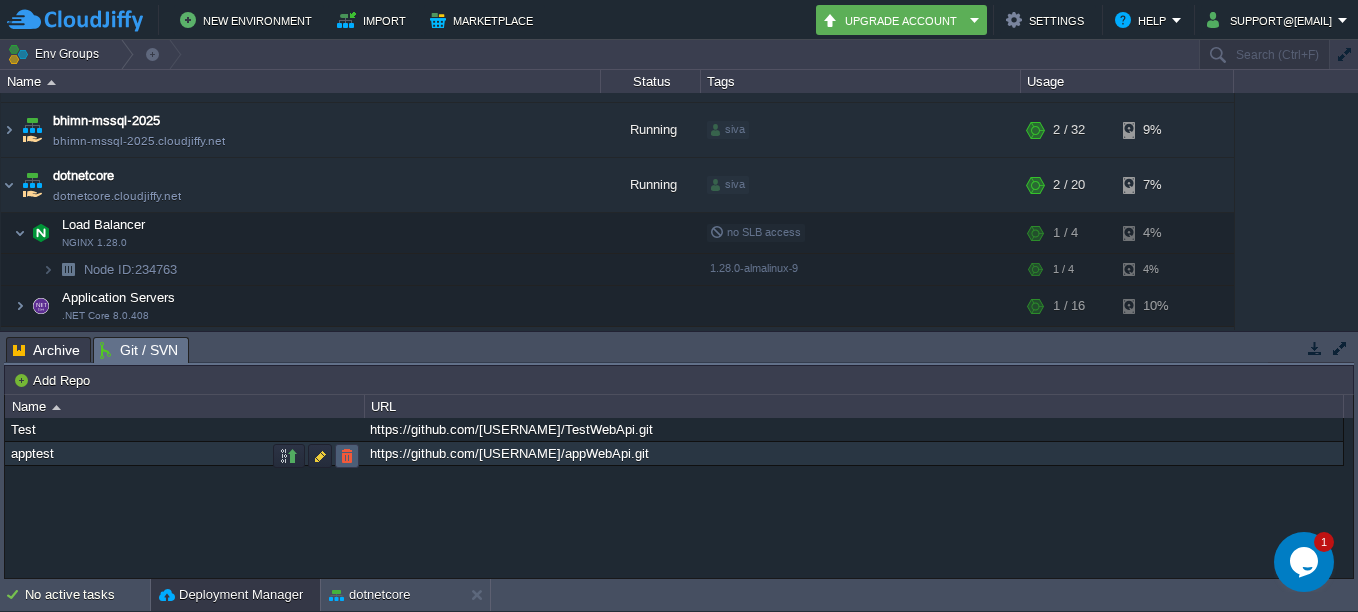 click at bounding box center (347, 456) 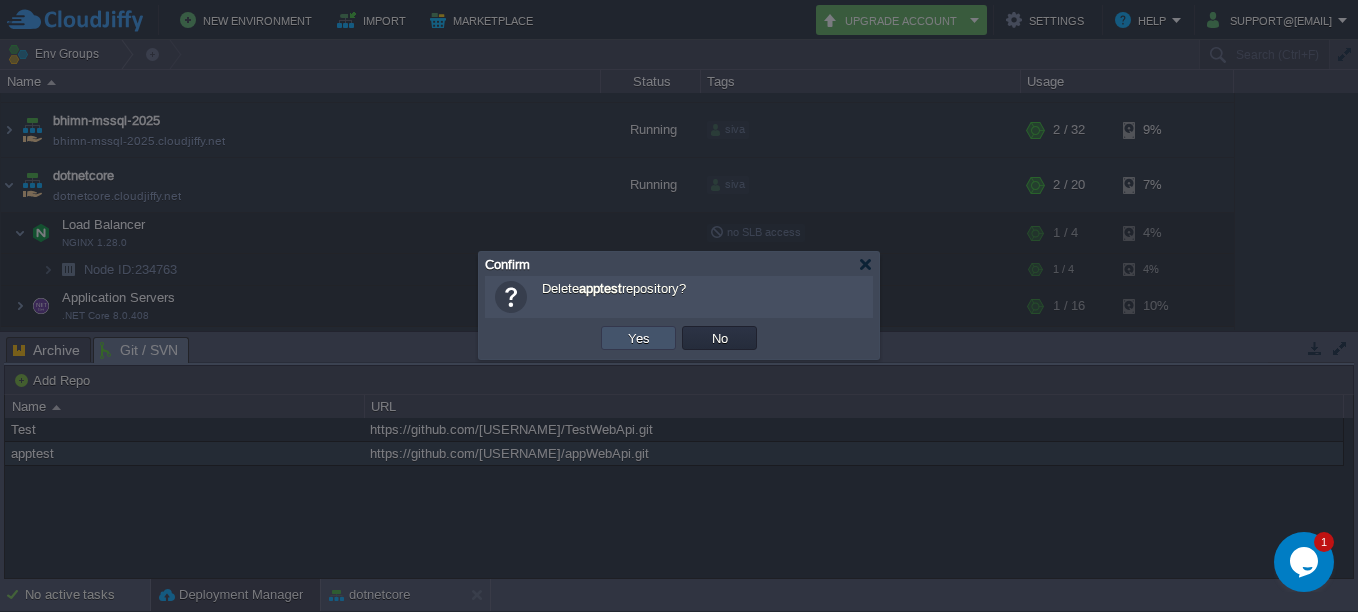 click on "Yes" at bounding box center (639, 338) 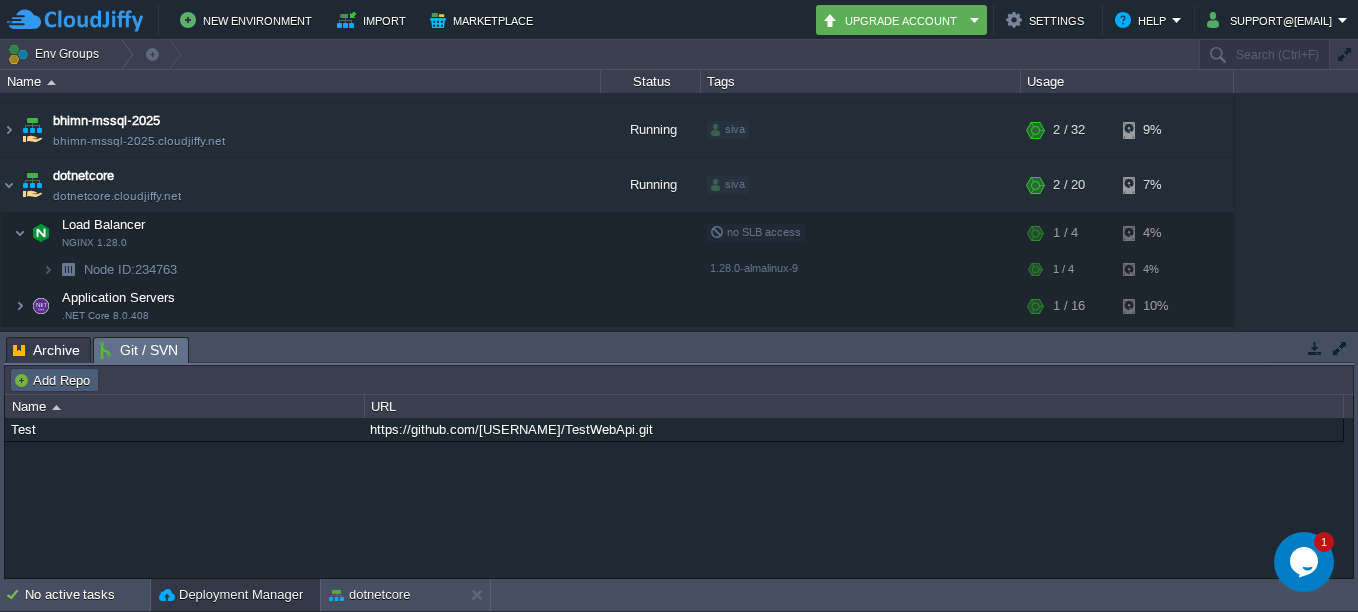 click on "Add Repo" at bounding box center (54, 380) 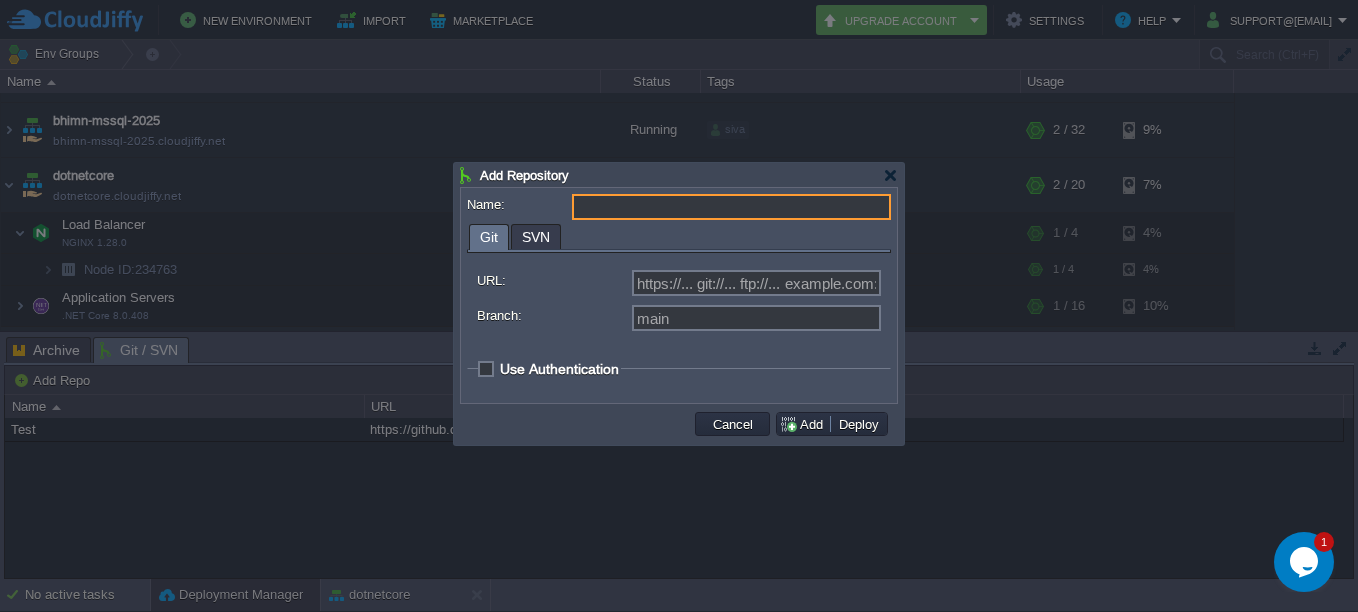 paste on "MyWebApi" 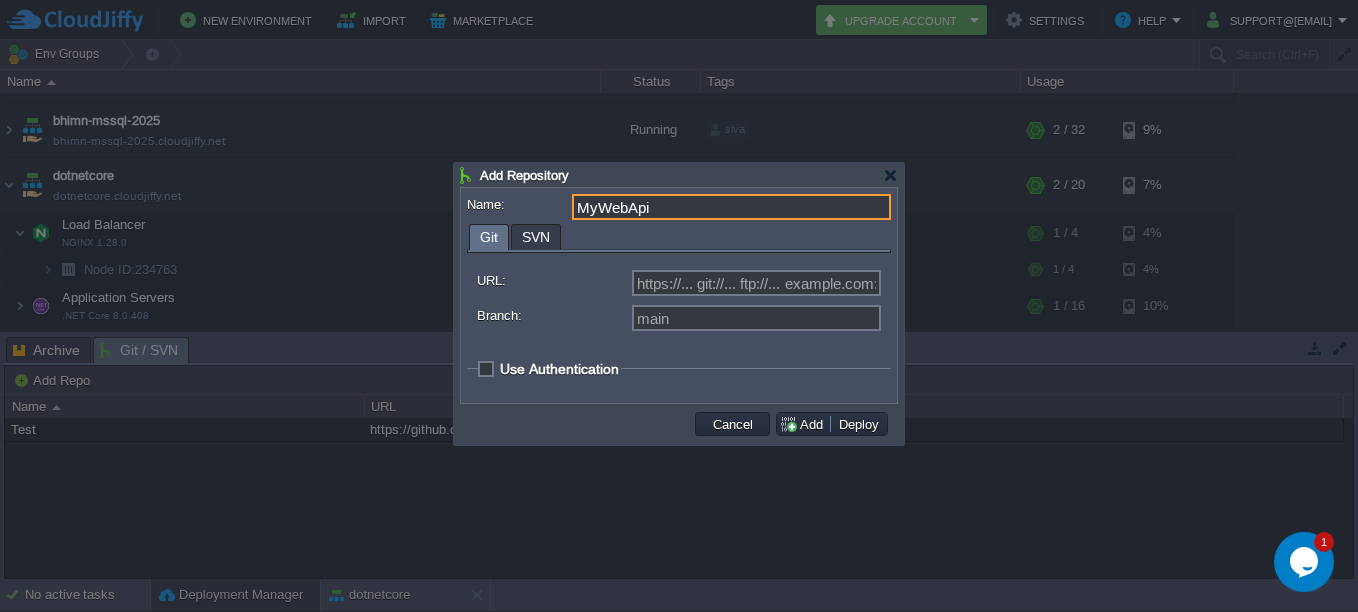 type on "MyWebApi" 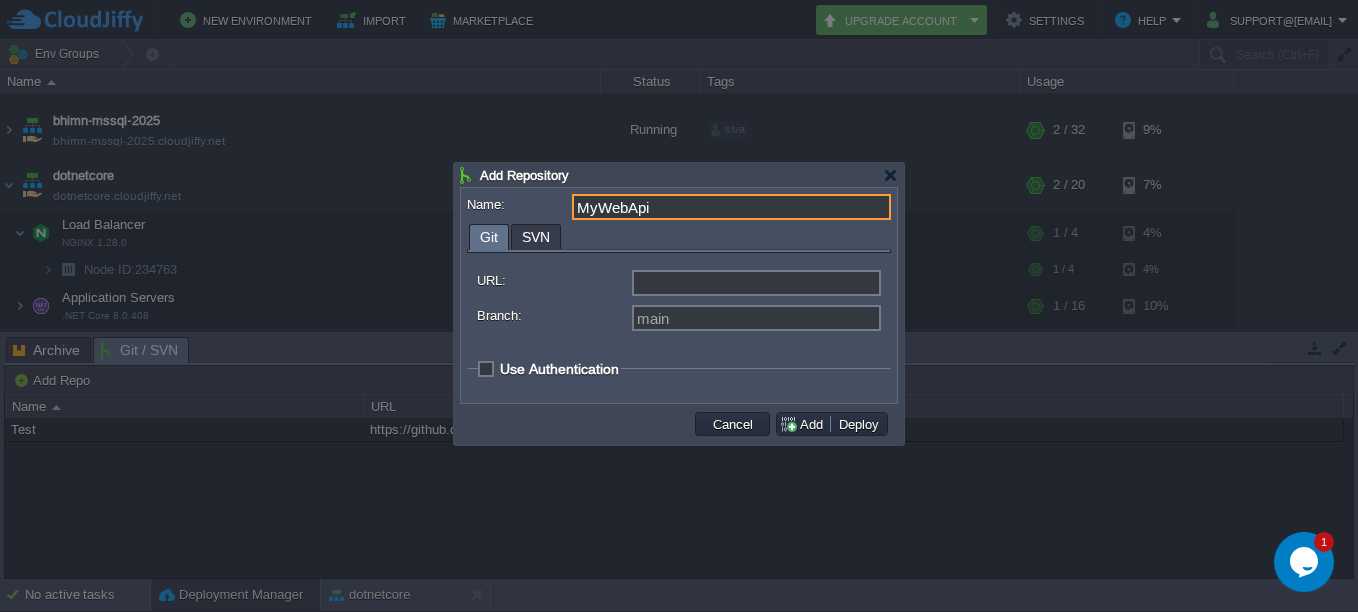 click on "URL:" at bounding box center (756, 283) 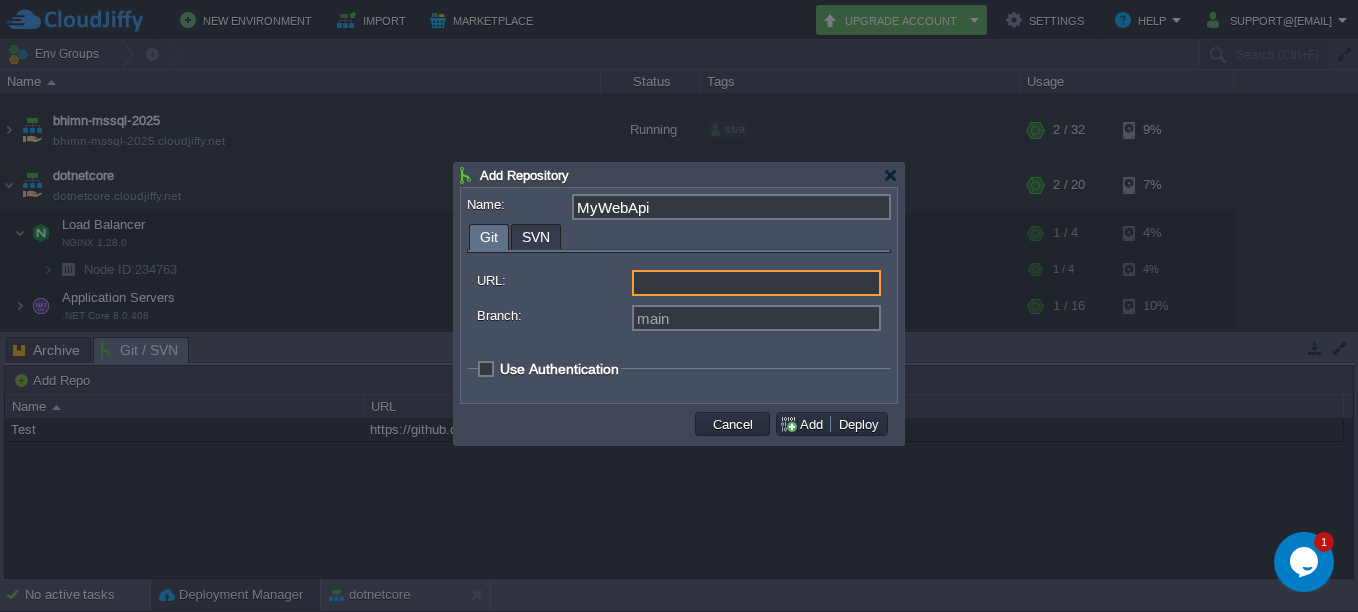 type on "https://... git://... ftp://... example.com:repo..." 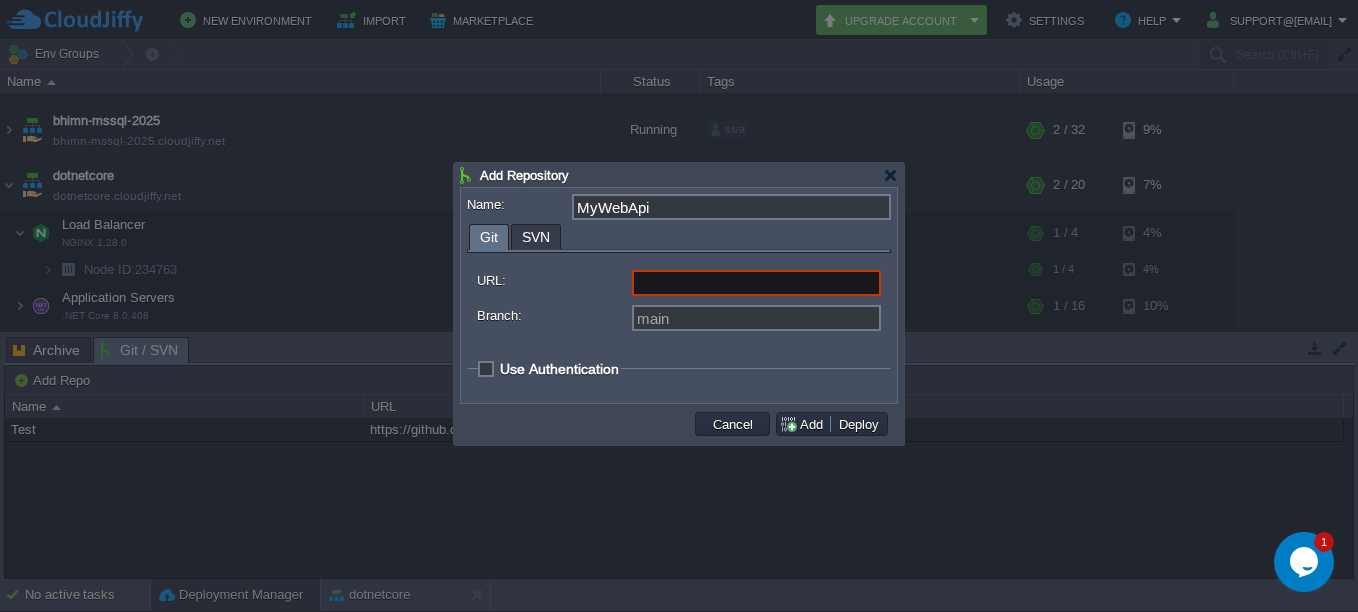 type on "https://... git://... ftp://... example.com:repo..." 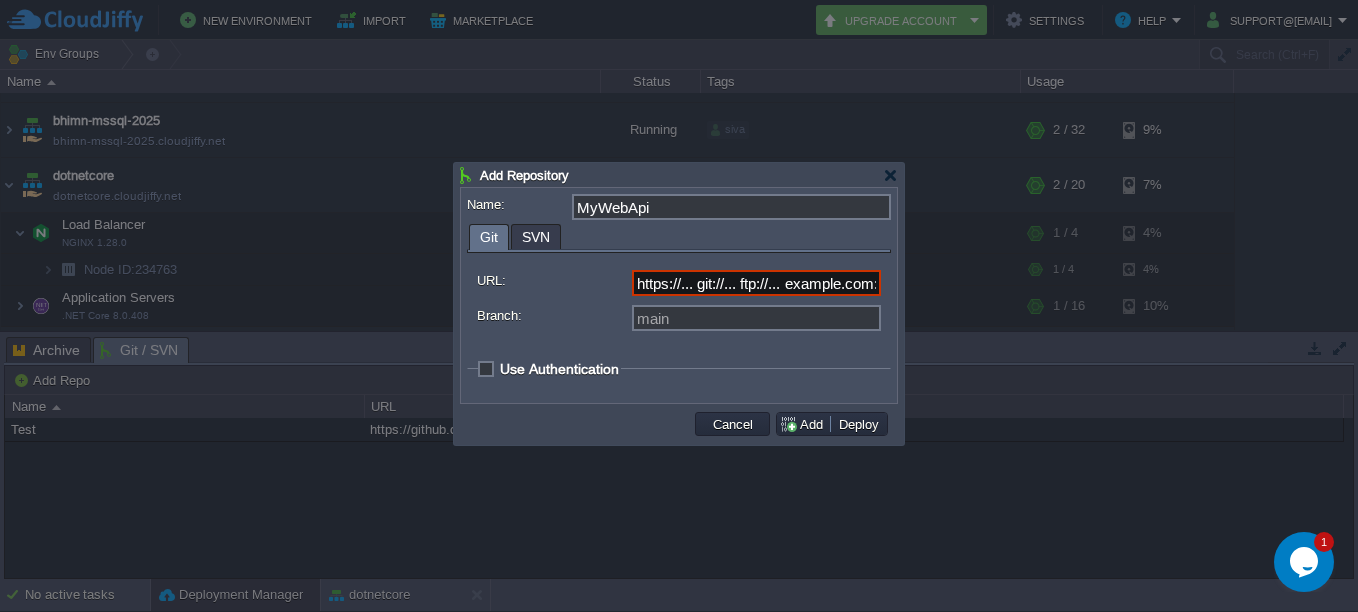 click at bounding box center (679, 306) 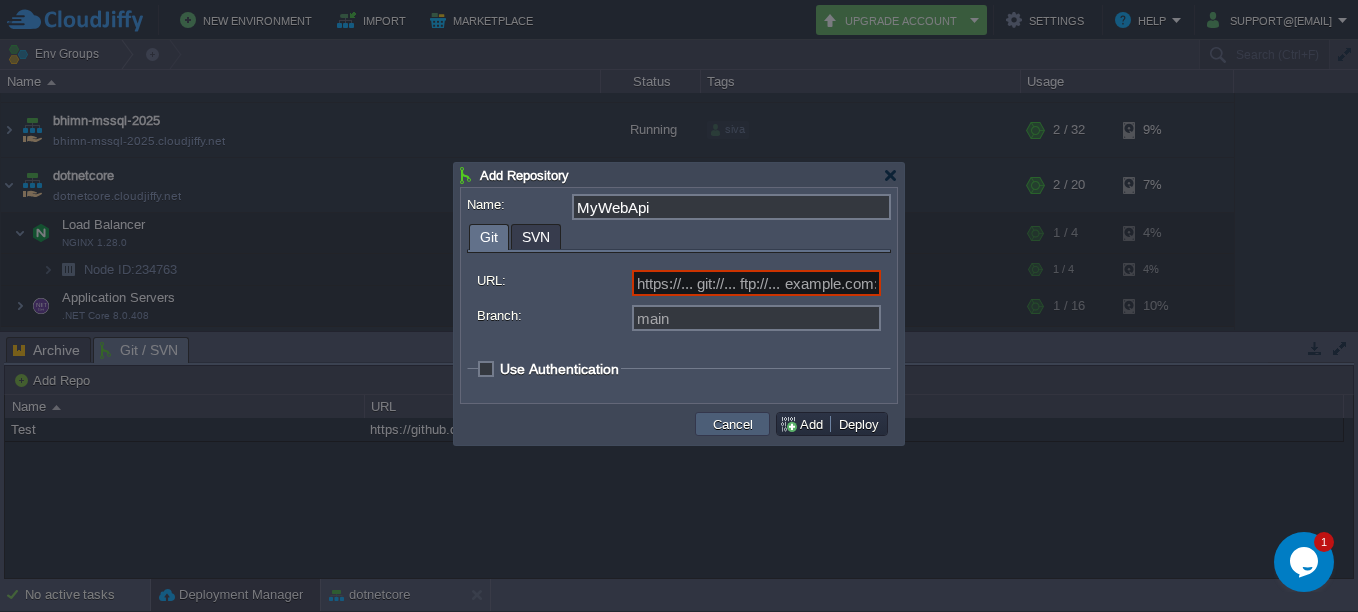 click on "Cancel" at bounding box center [733, 424] 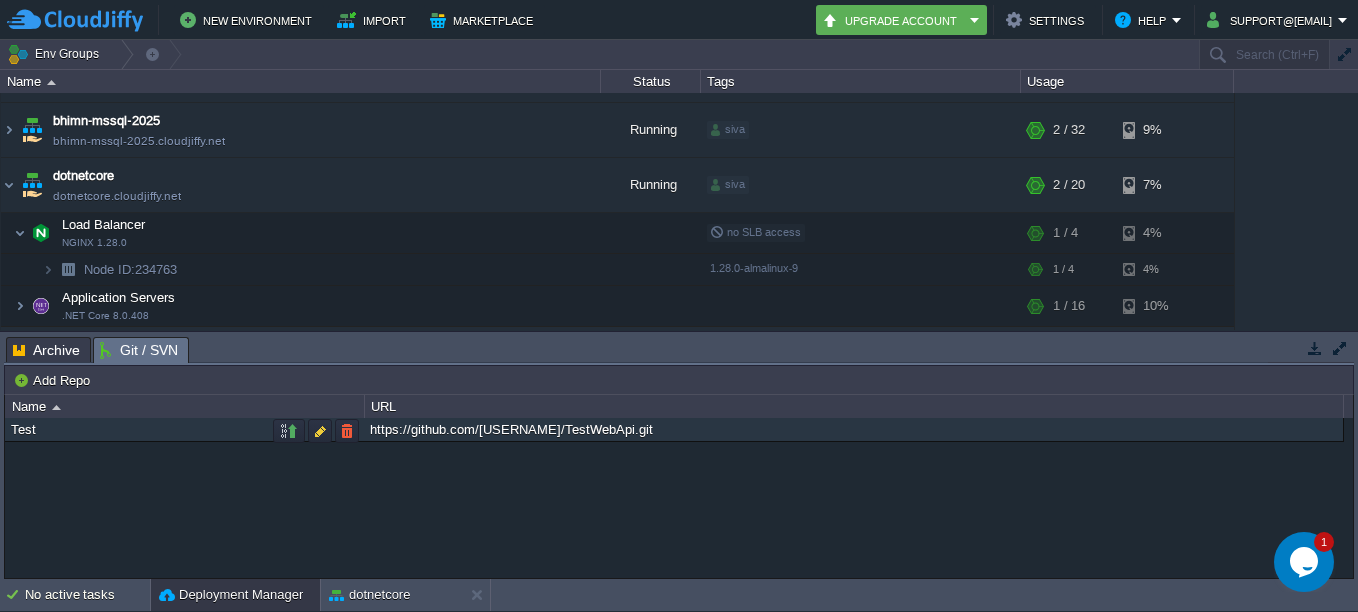 drag, startPoint x: 686, startPoint y: 432, endPoint x: 408, endPoint y: 431, distance: 278.0018 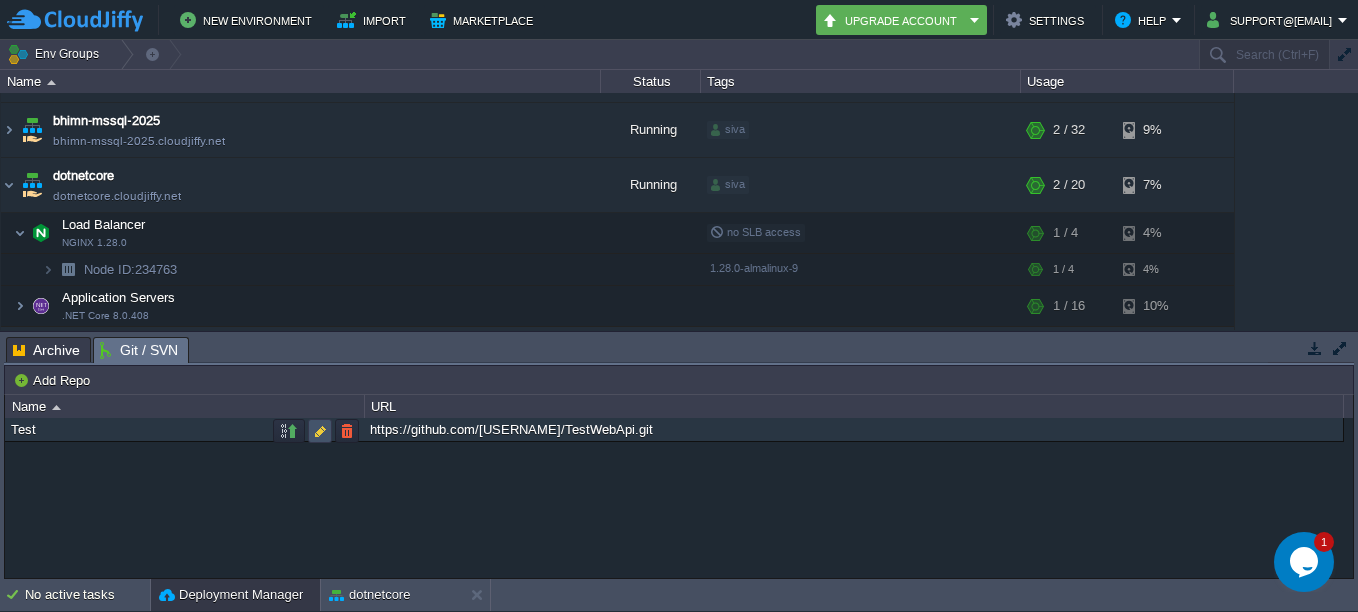 click at bounding box center (320, 431) 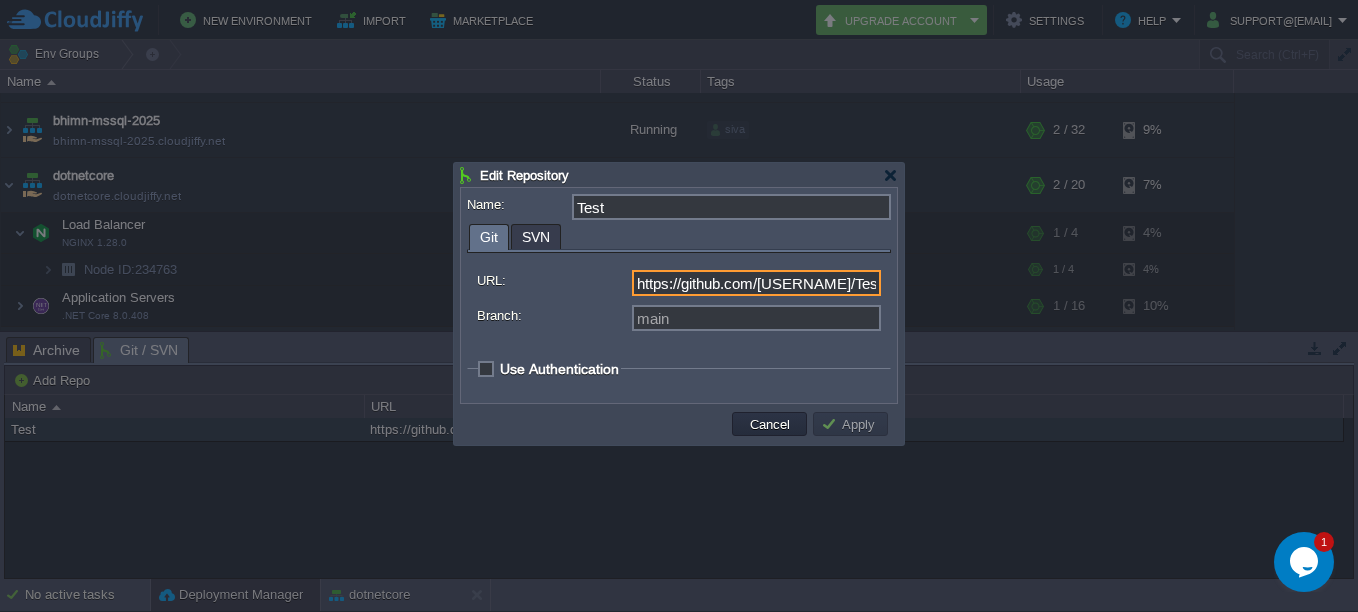 click on "https://github.com/[USERNAME]/TestWebApi.git" at bounding box center [756, 283] 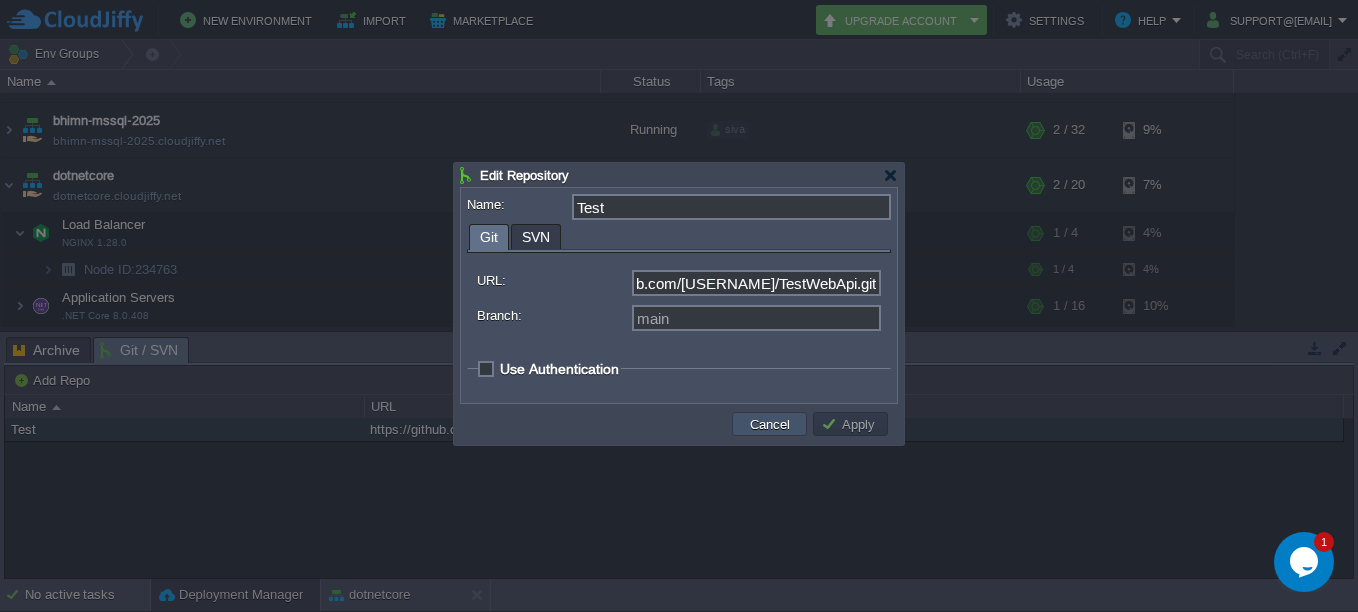 click on "Cancel" at bounding box center [770, 424] 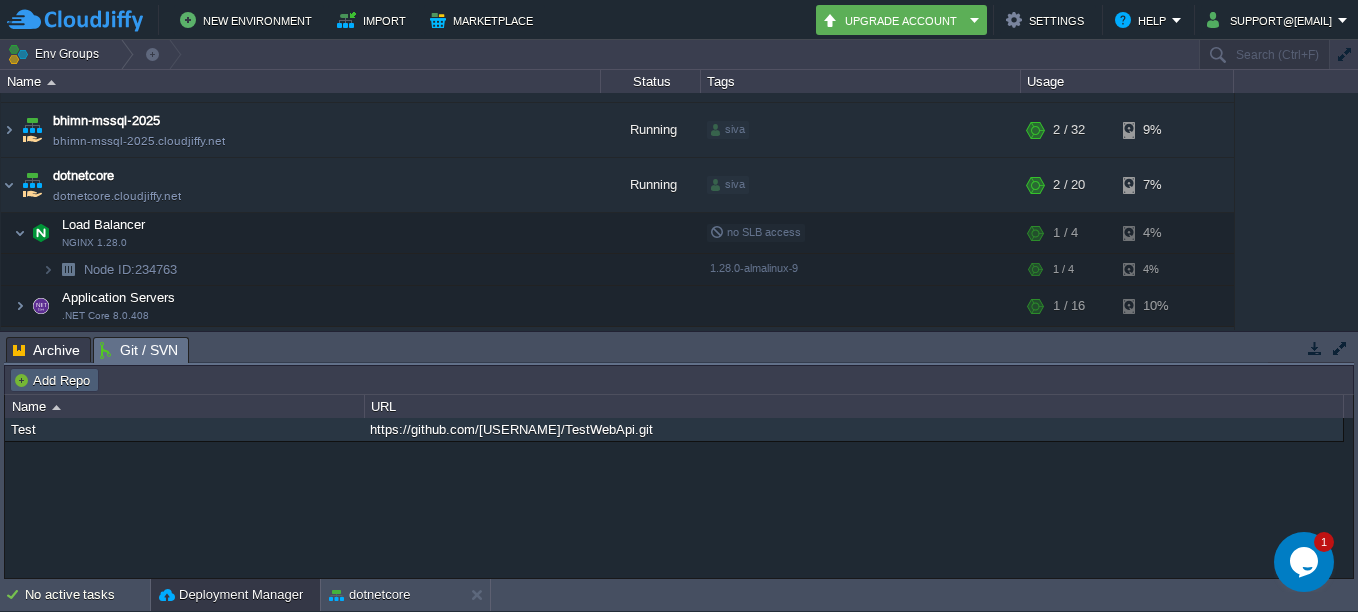 click on "Add Repo" at bounding box center [54, 380] 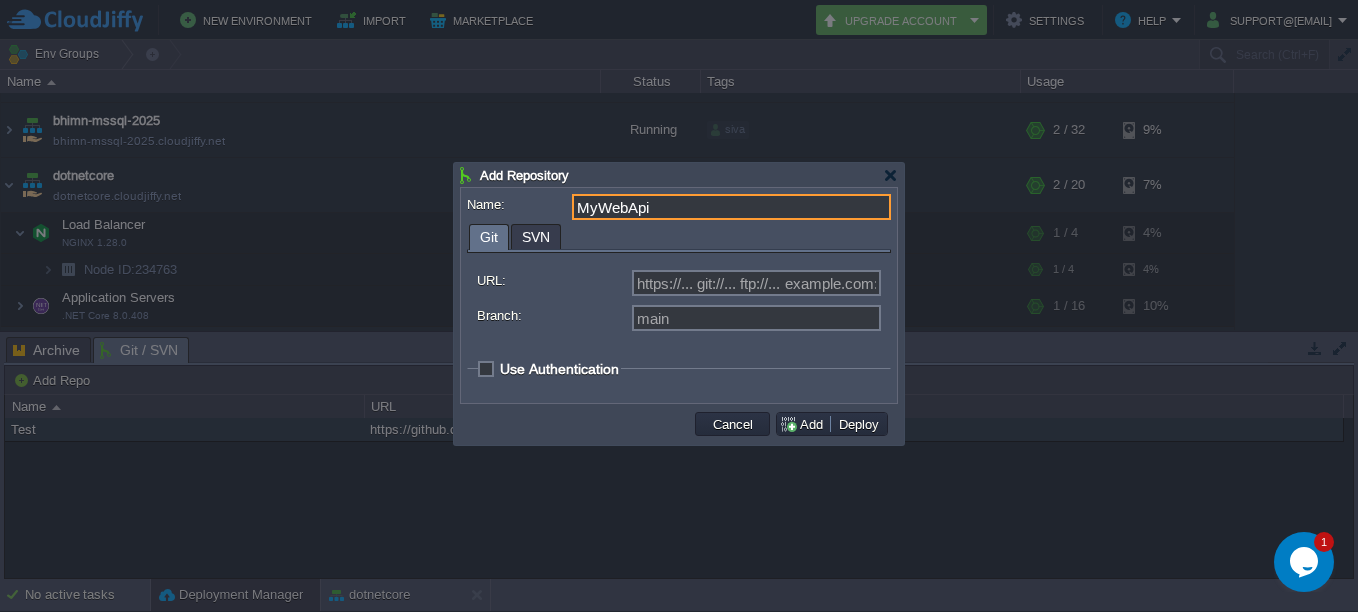 type on "MyWebApi" 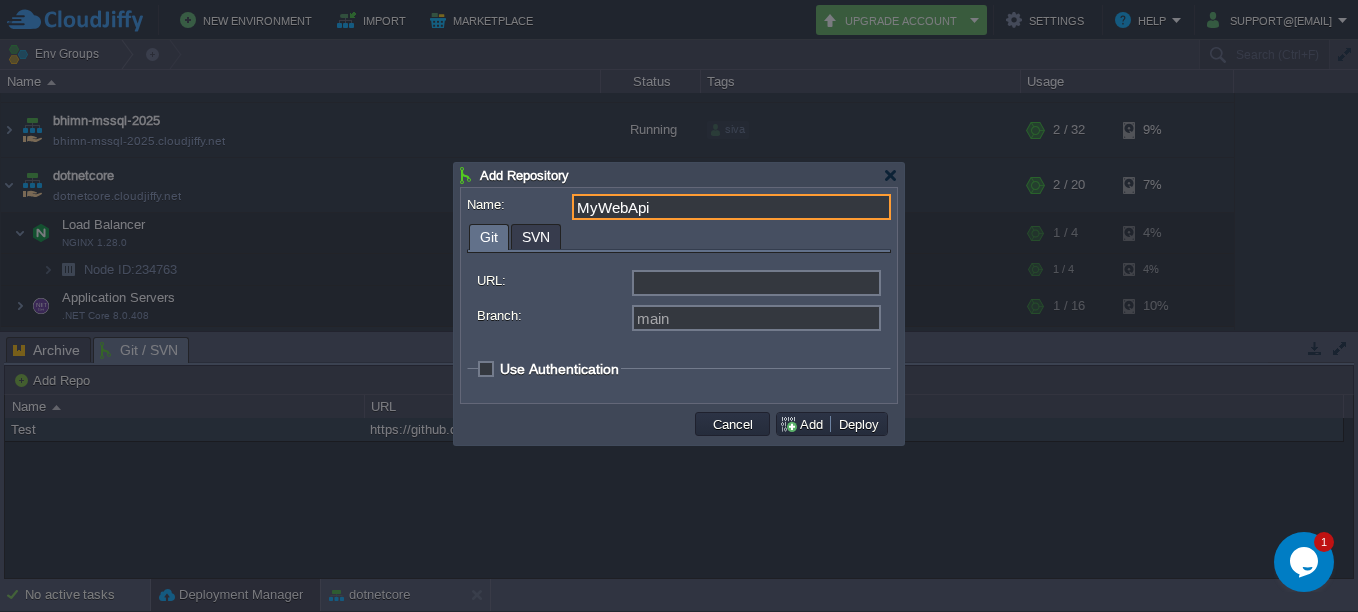 click on "URL:" at bounding box center [756, 283] 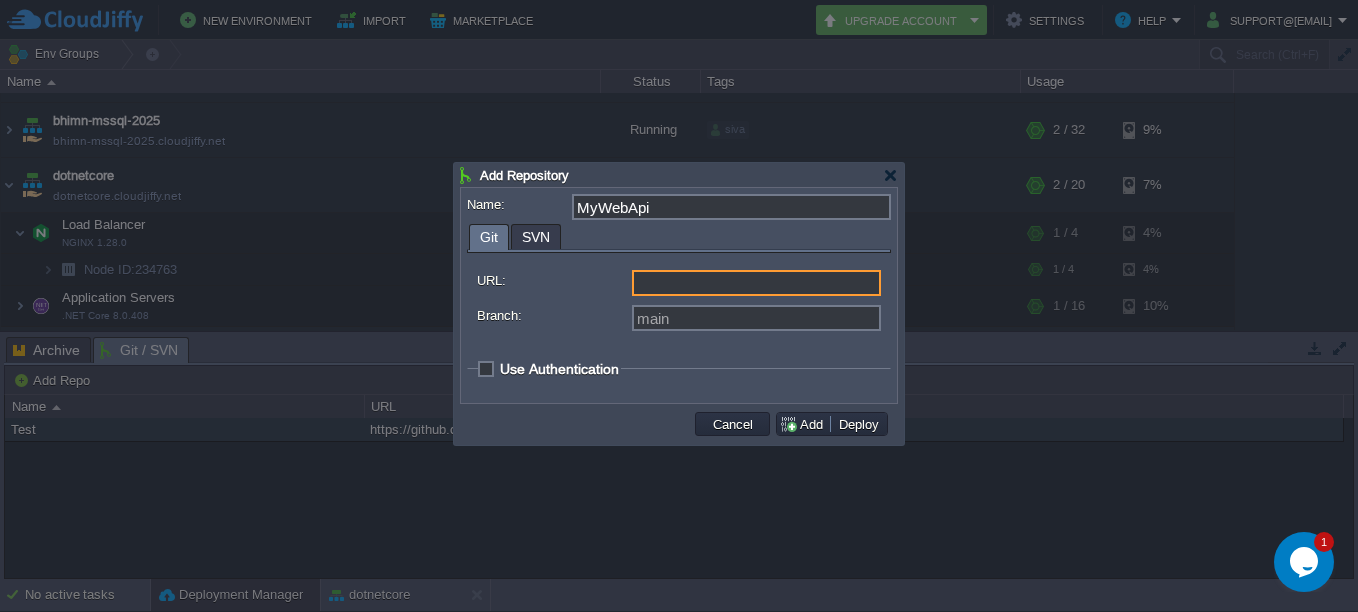 paste on "https://github.com/[USERNAME]/TestWebApi.git" 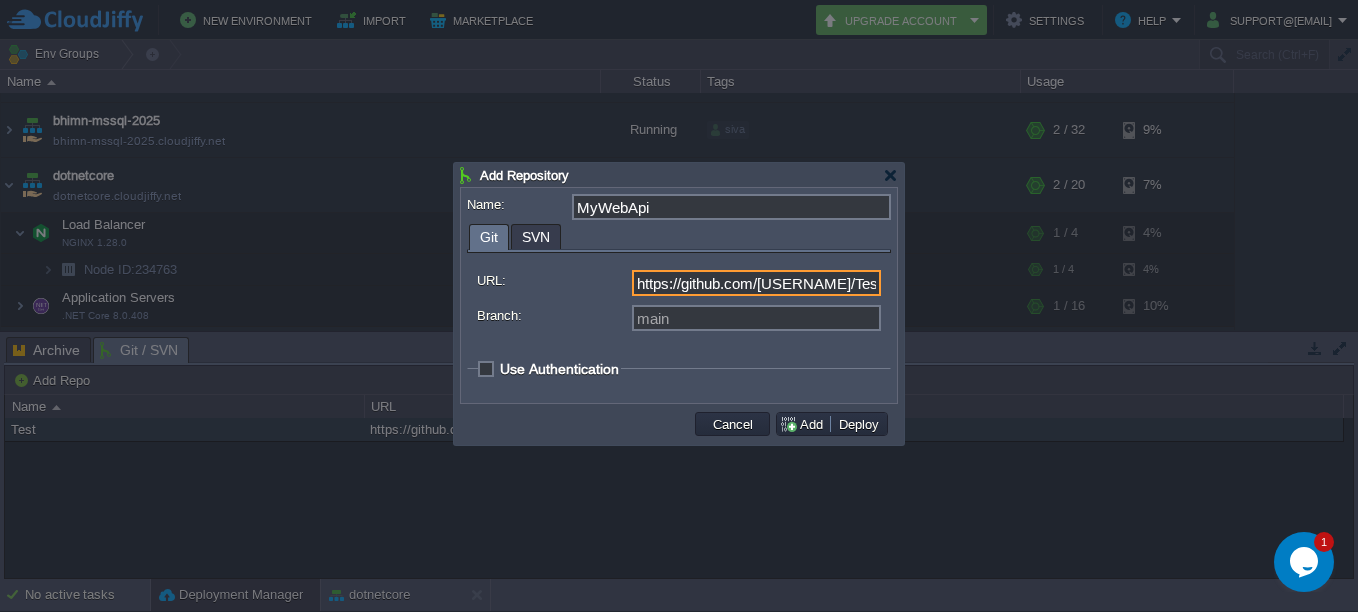 scroll, scrollTop: 0, scrollLeft: 94, axis: horizontal 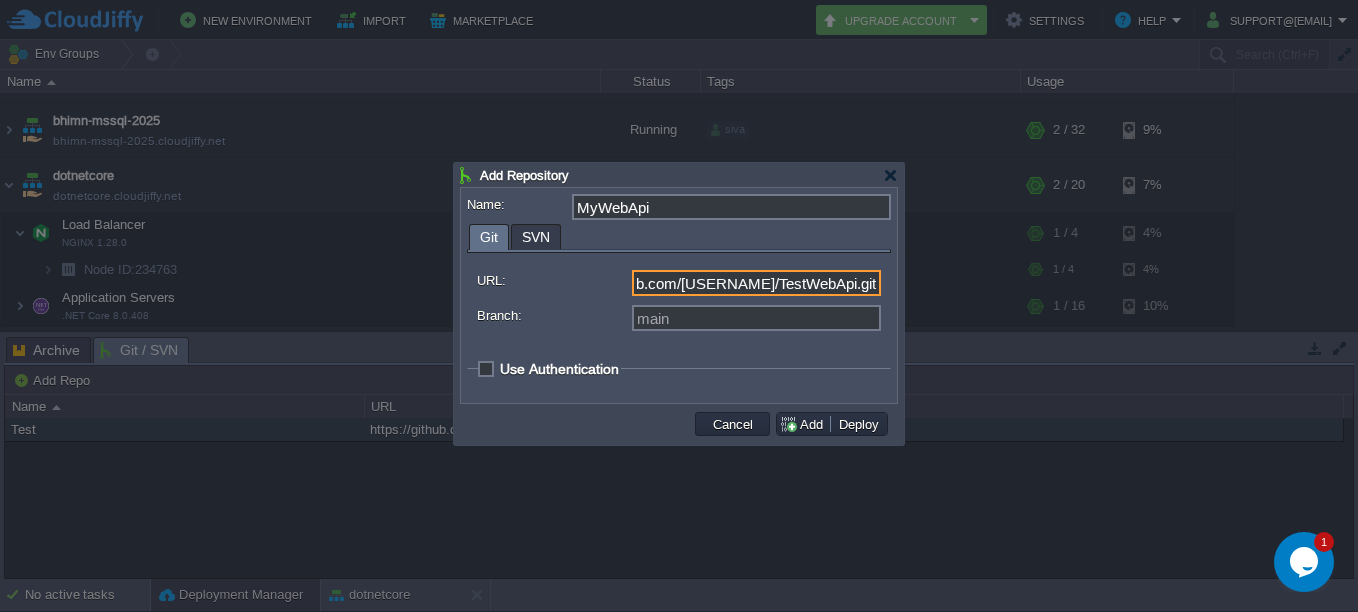 click on "https://github.com/[USERNAME]/TestWebApi.git" at bounding box center (756, 283) 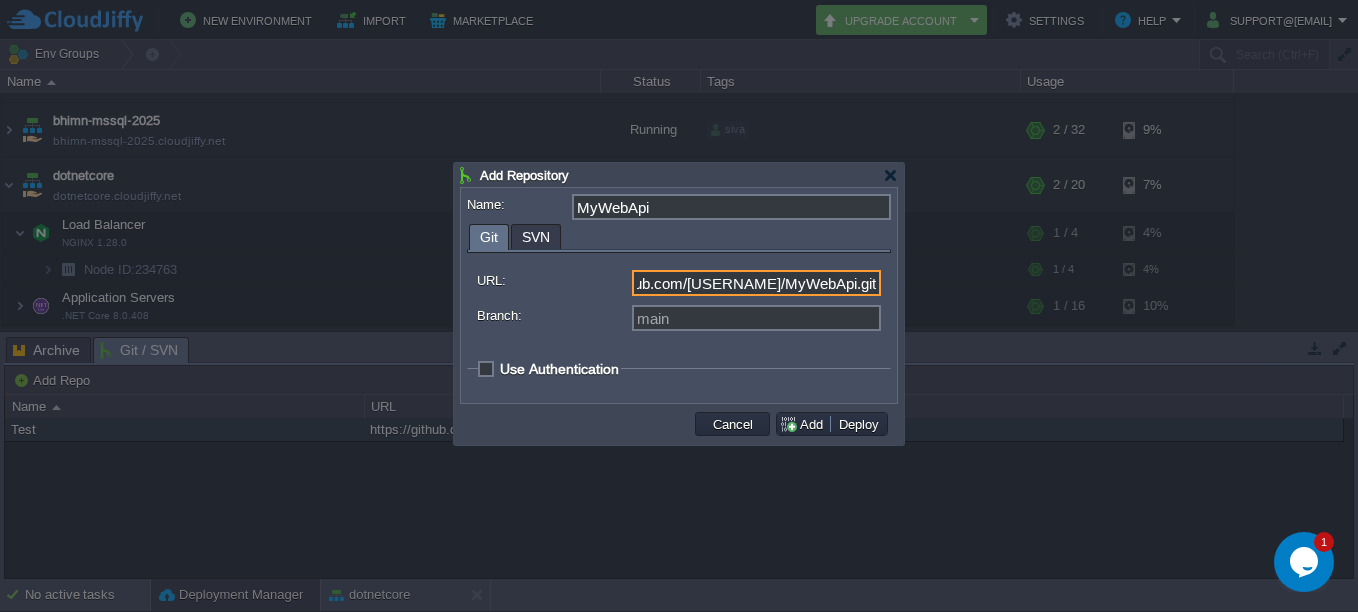 scroll, scrollTop: 0, scrollLeft: 0, axis: both 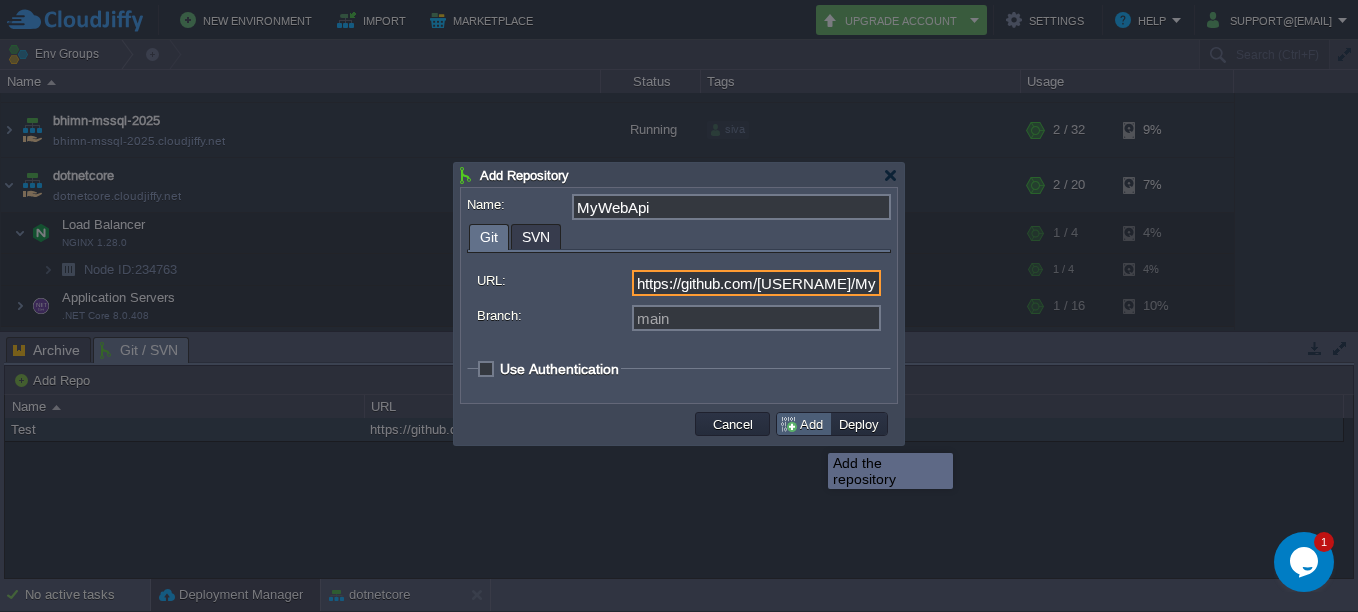 type on "https://github.com/[USERNAME]/MyWebApi.git" 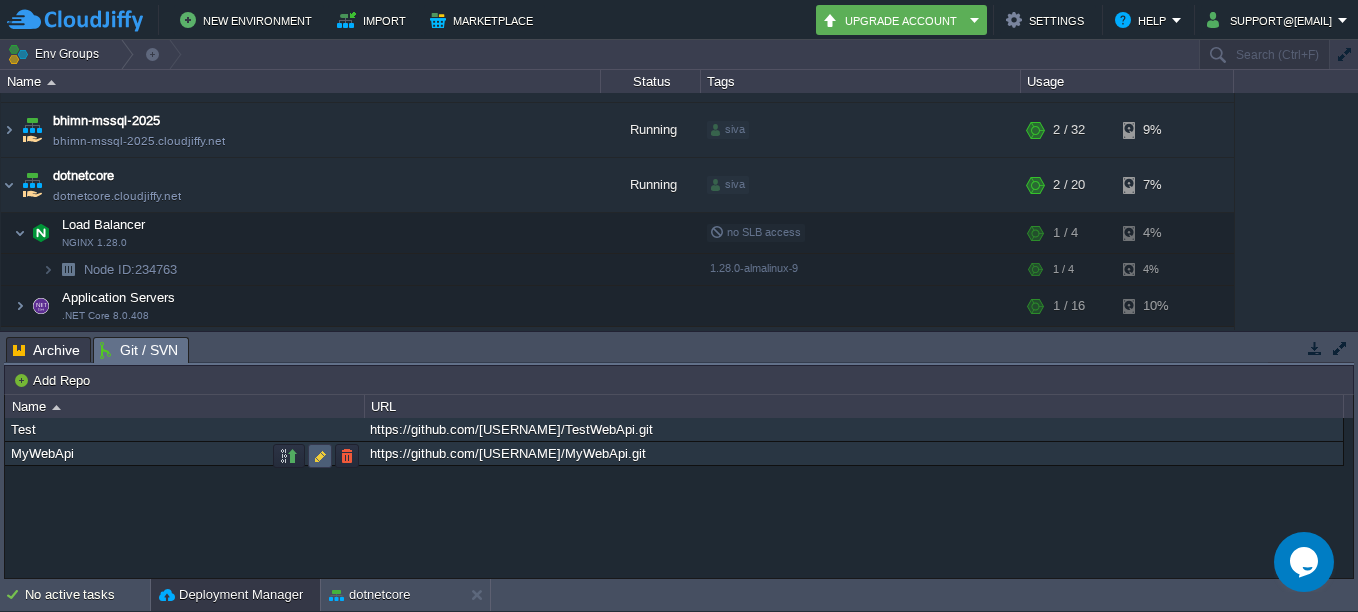 click at bounding box center (320, 456) 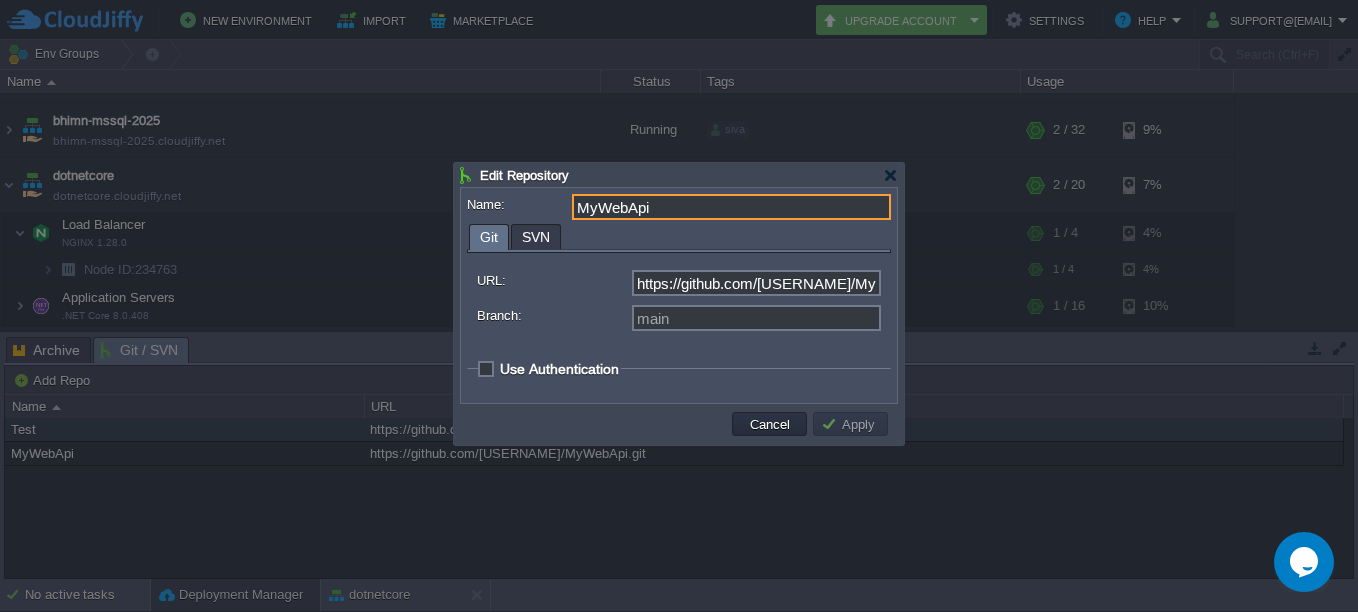 click on "https://github.com/[USERNAME]/MyWebApi.git" at bounding box center (756, 283) 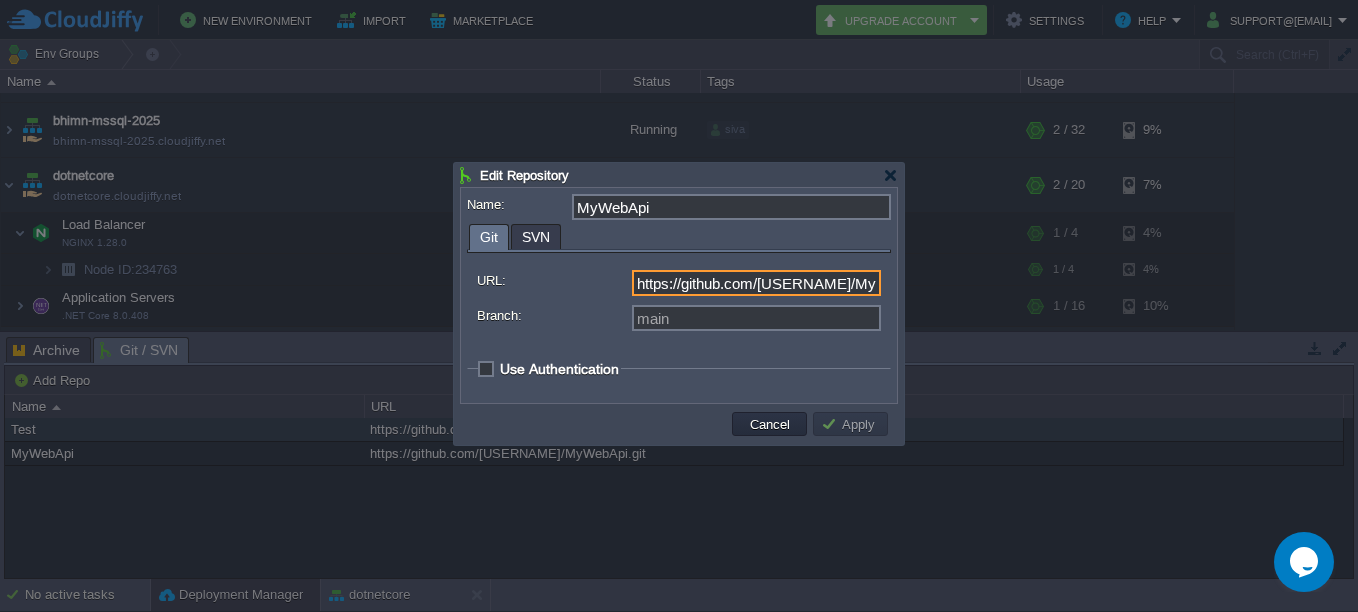 scroll, scrollTop: 0, scrollLeft: 86, axis: horizontal 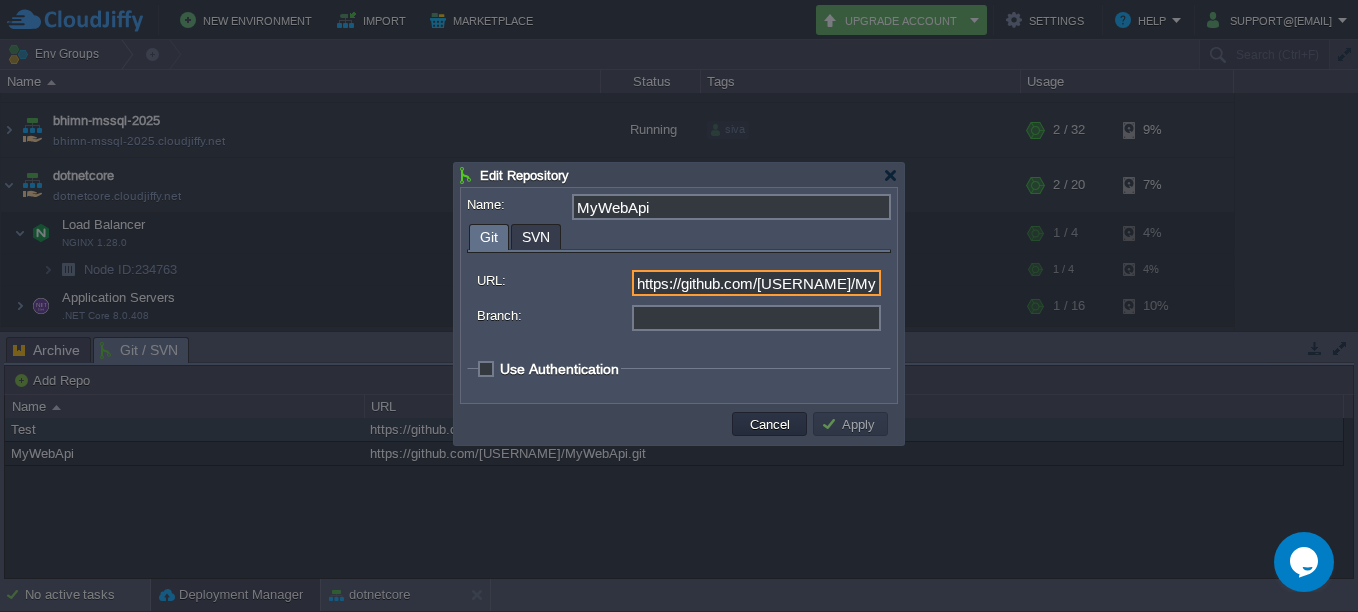 click on "Branch:" at bounding box center (756, 318) 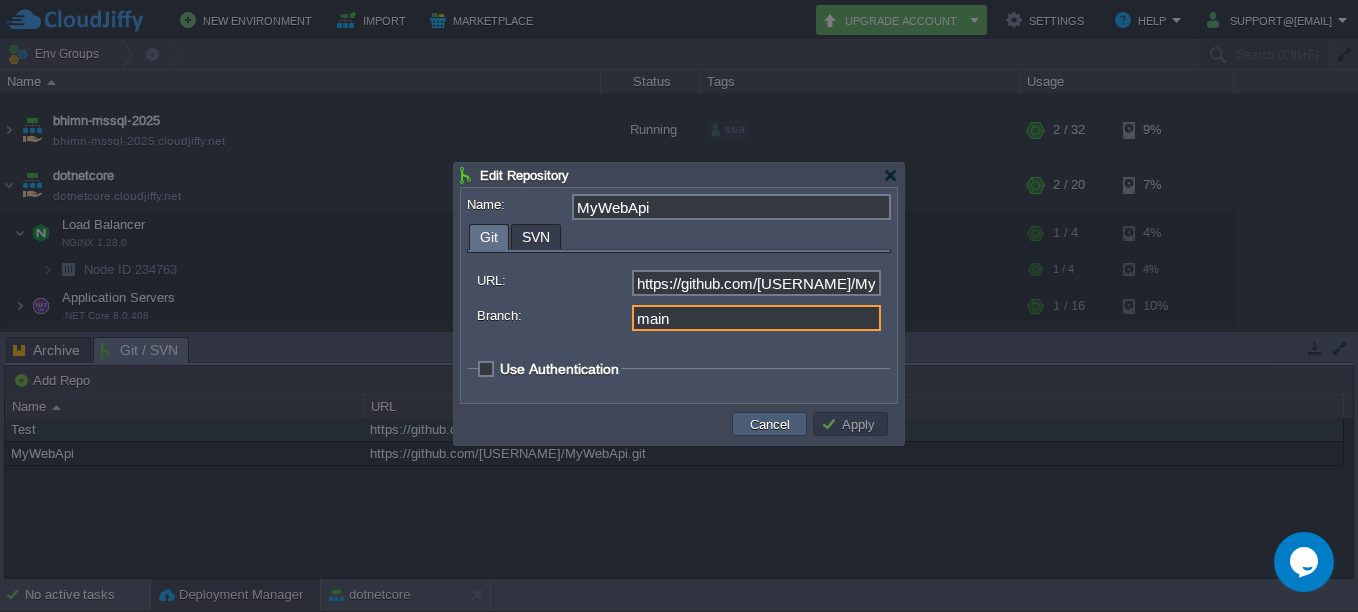 type on "main" 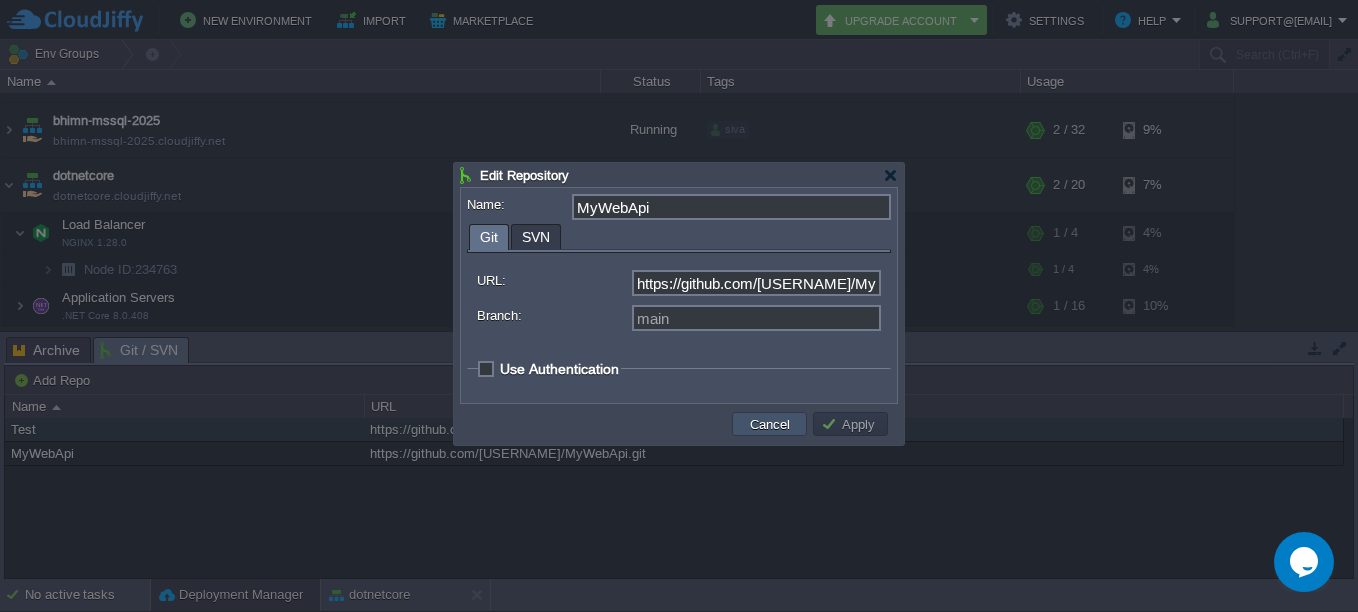 click on "Cancel" at bounding box center (770, 424) 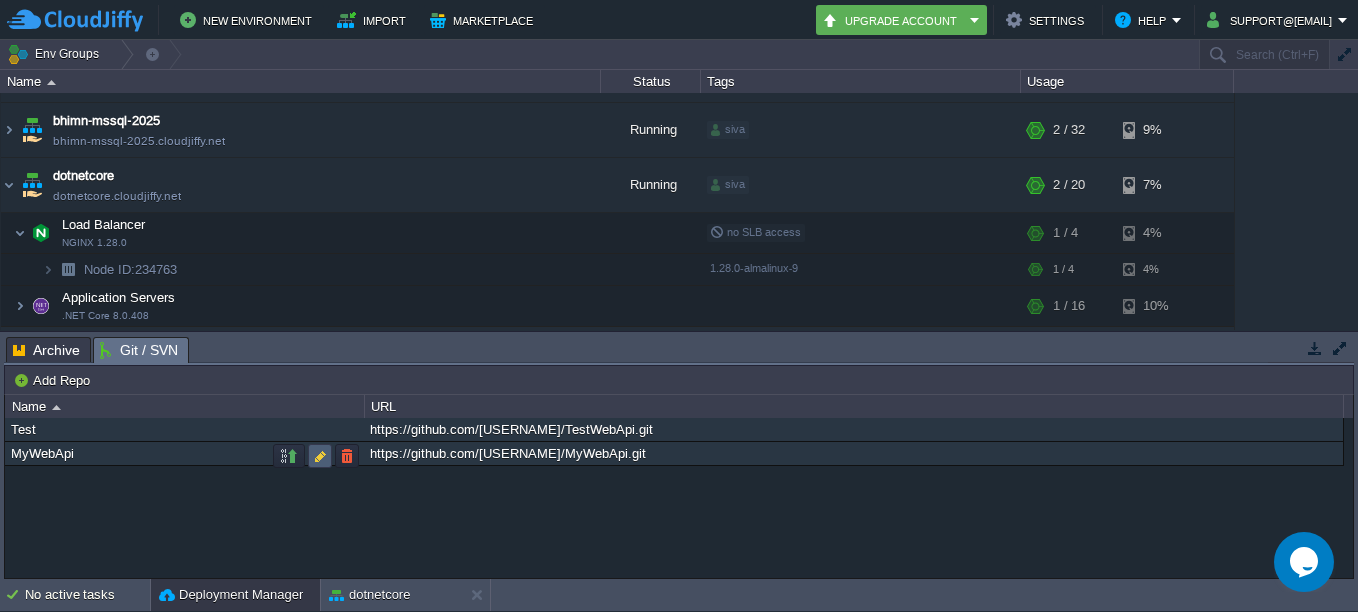 click at bounding box center (320, 456) 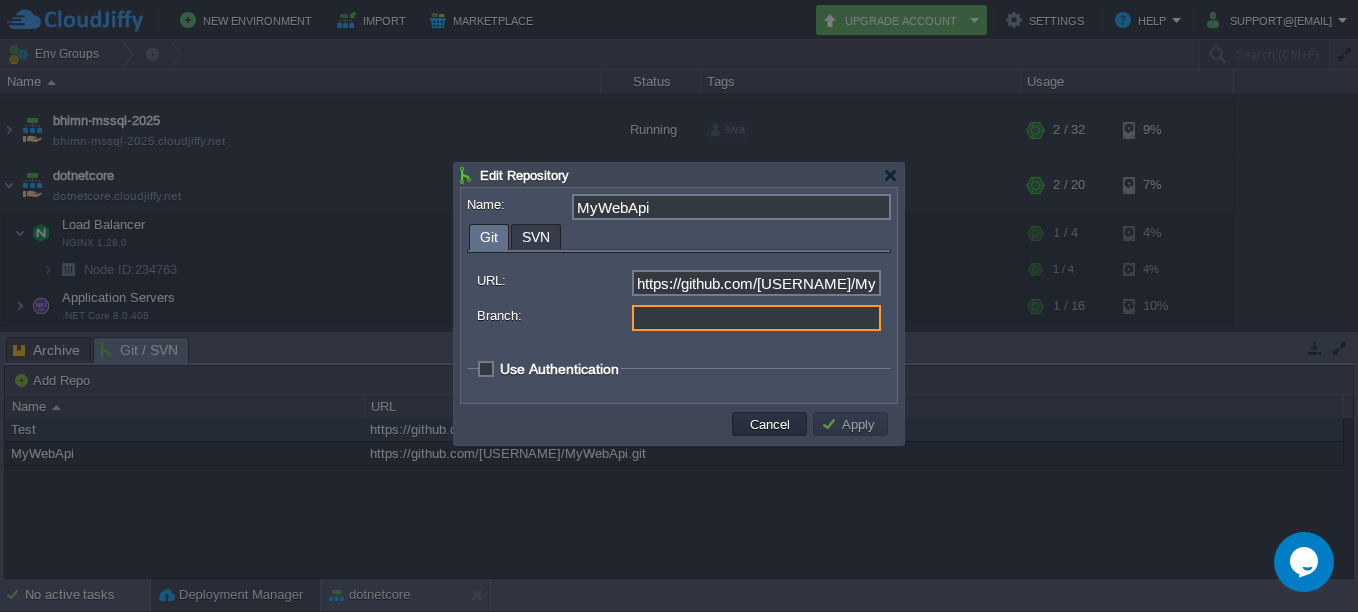 click on "Branch:" at bounding box center (756, 318) 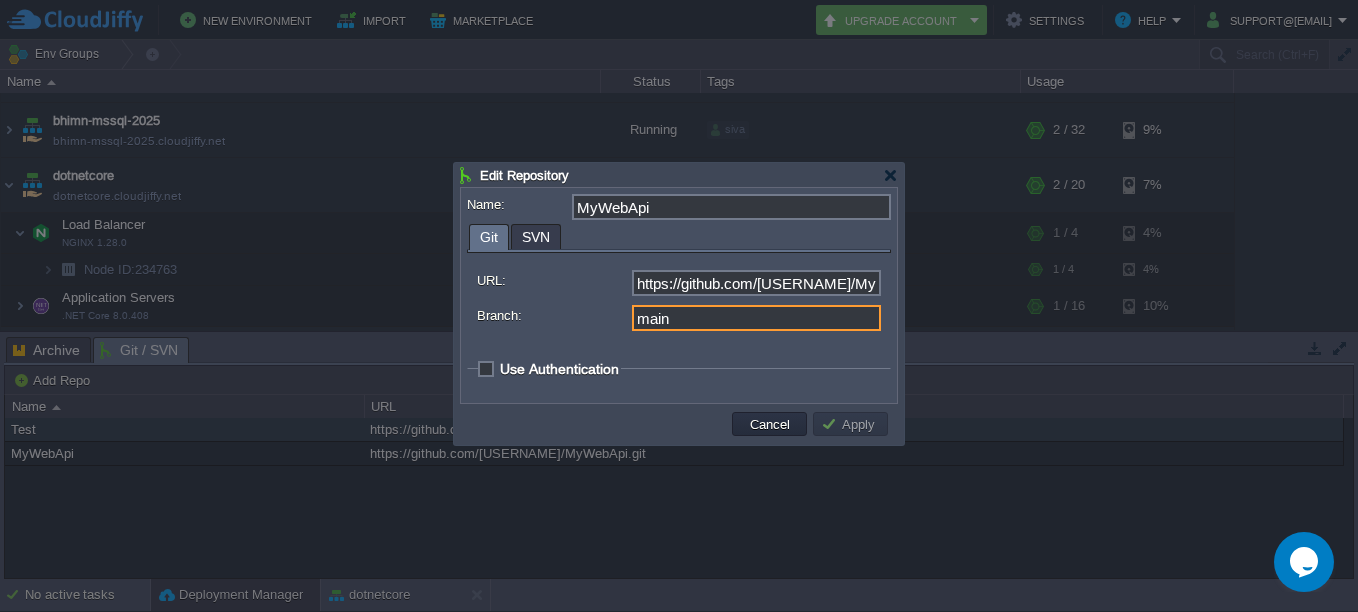 type on "main" 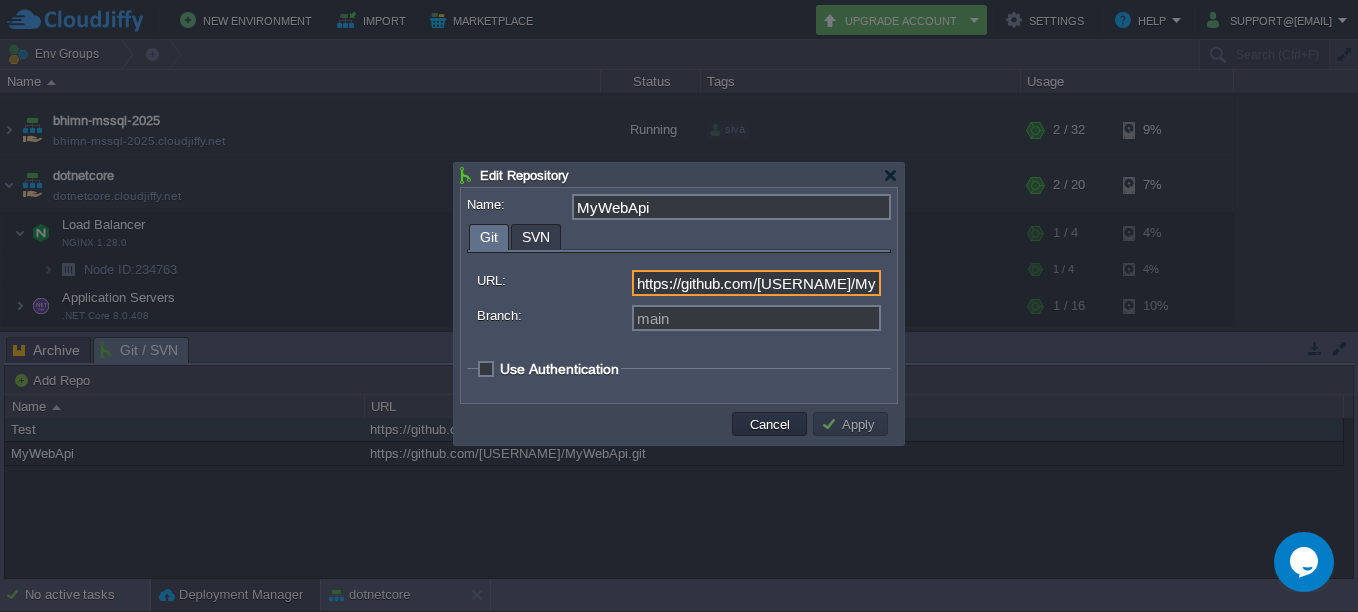 click on "https://github.com/[USERNAME]/MyWebApi.git" at bounding box center [756, 283] 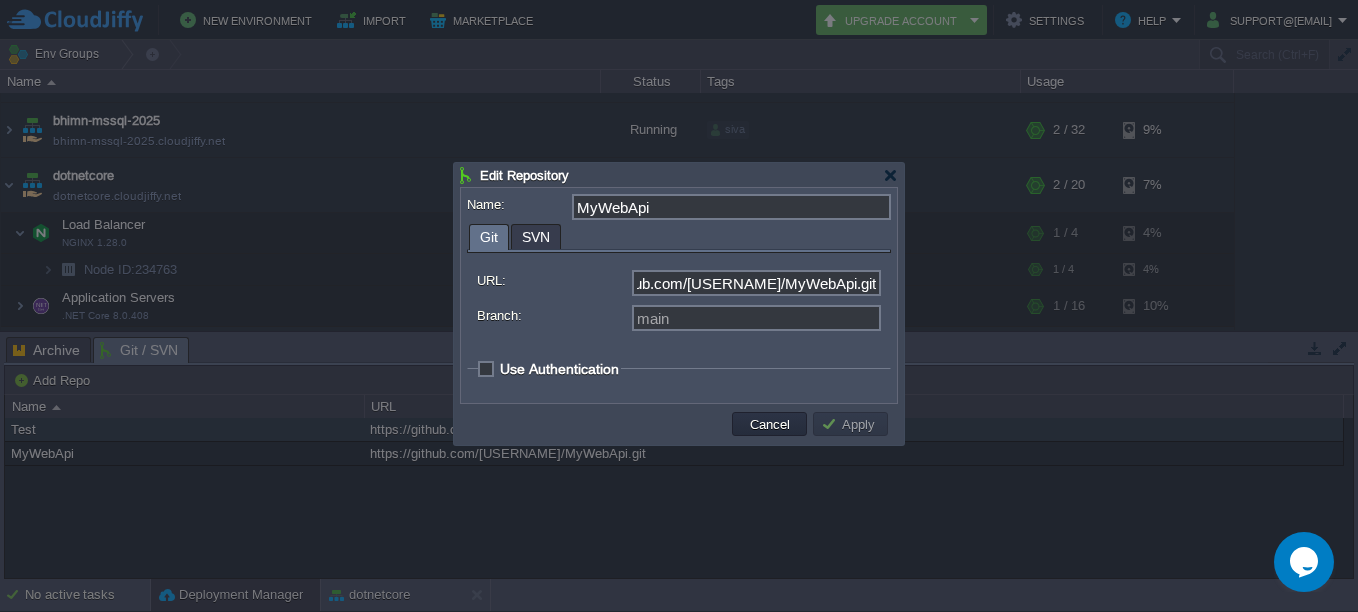 click on "Apply" at bounding box center (851, 424) 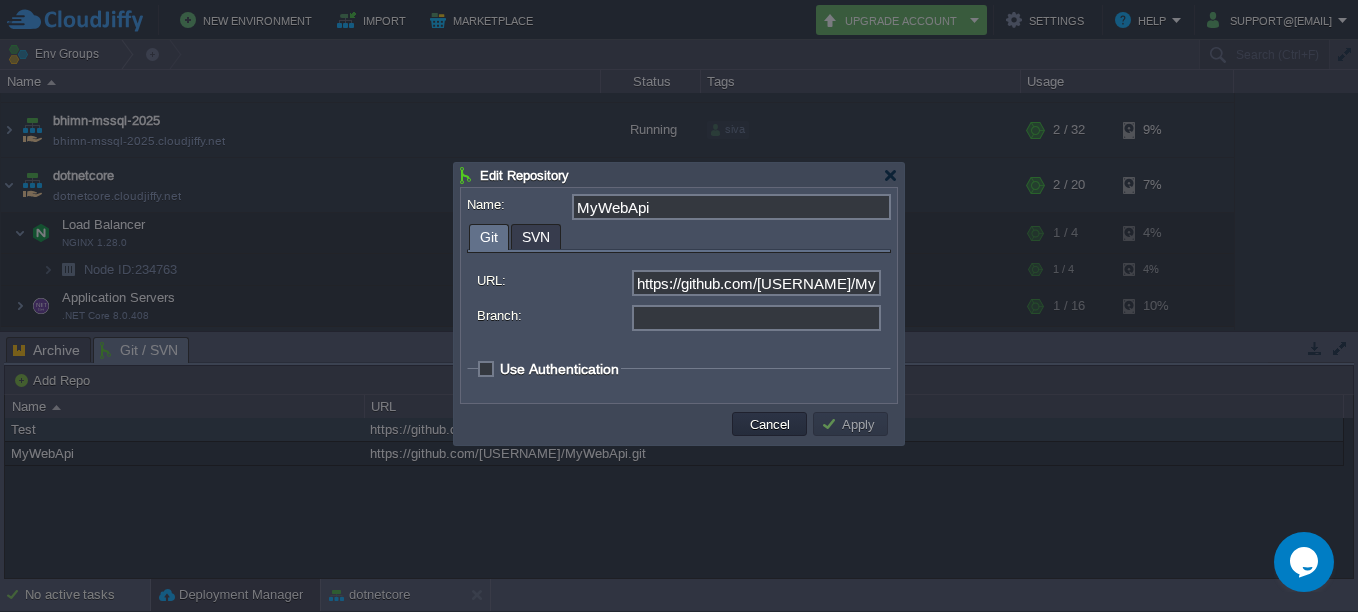 click on "Branch:" at bounding box center [756, 318] 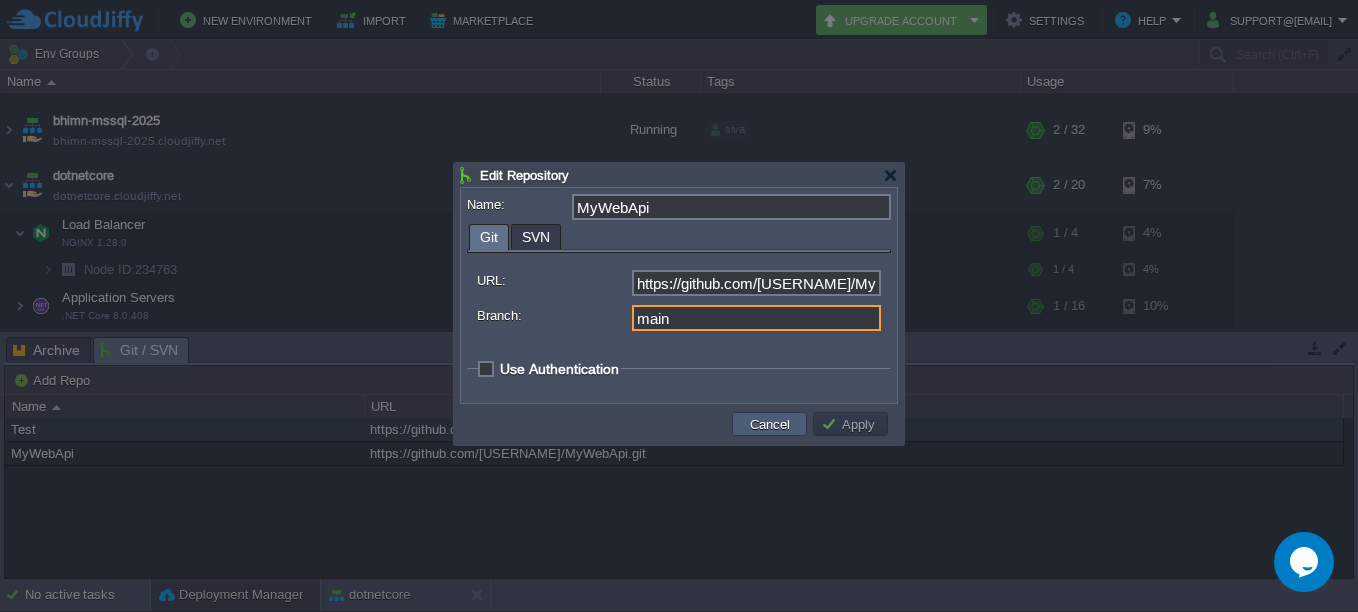 type on "main" 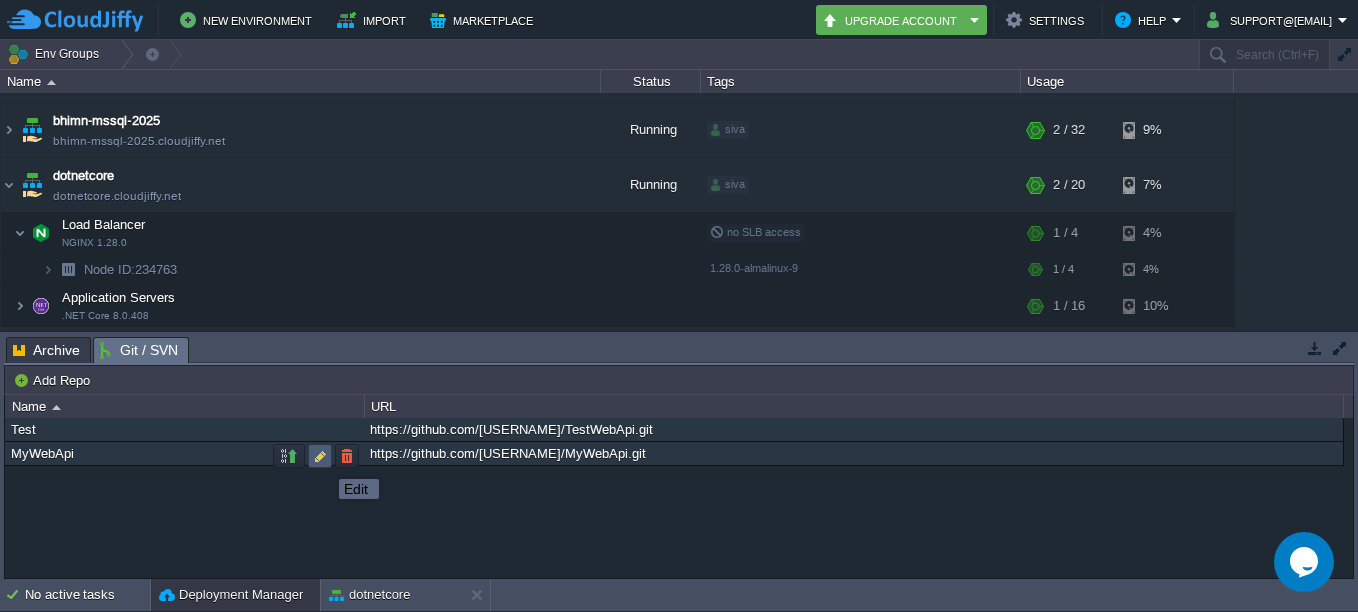 click at bounding box center (320, 456) 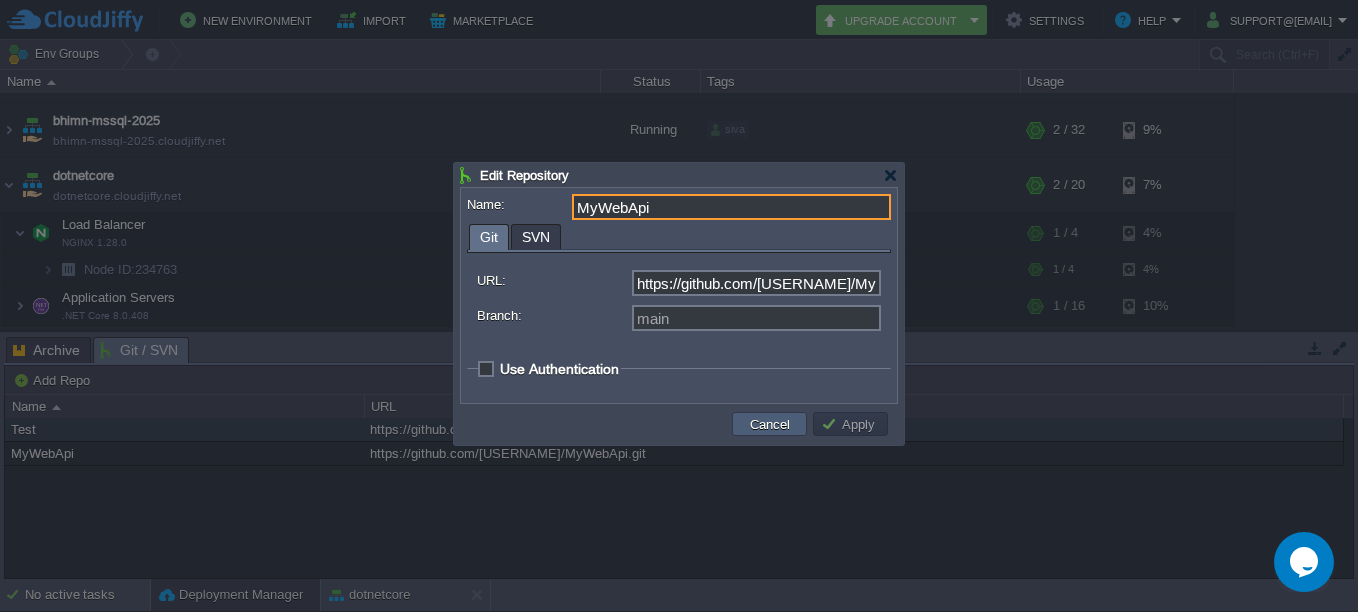 click on "Cancel" at bounding box center (770, 424) 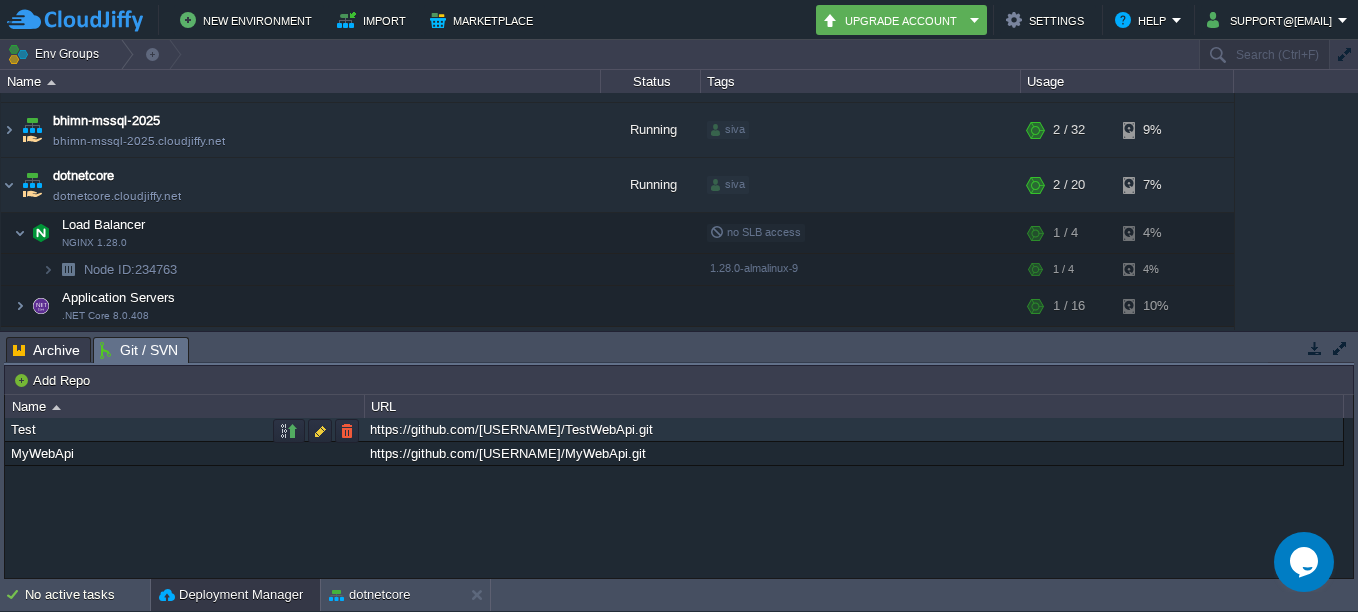 click on "Test https://github.com/saravanan1974/TestWebApi.git" at bounding box center [674, 430] 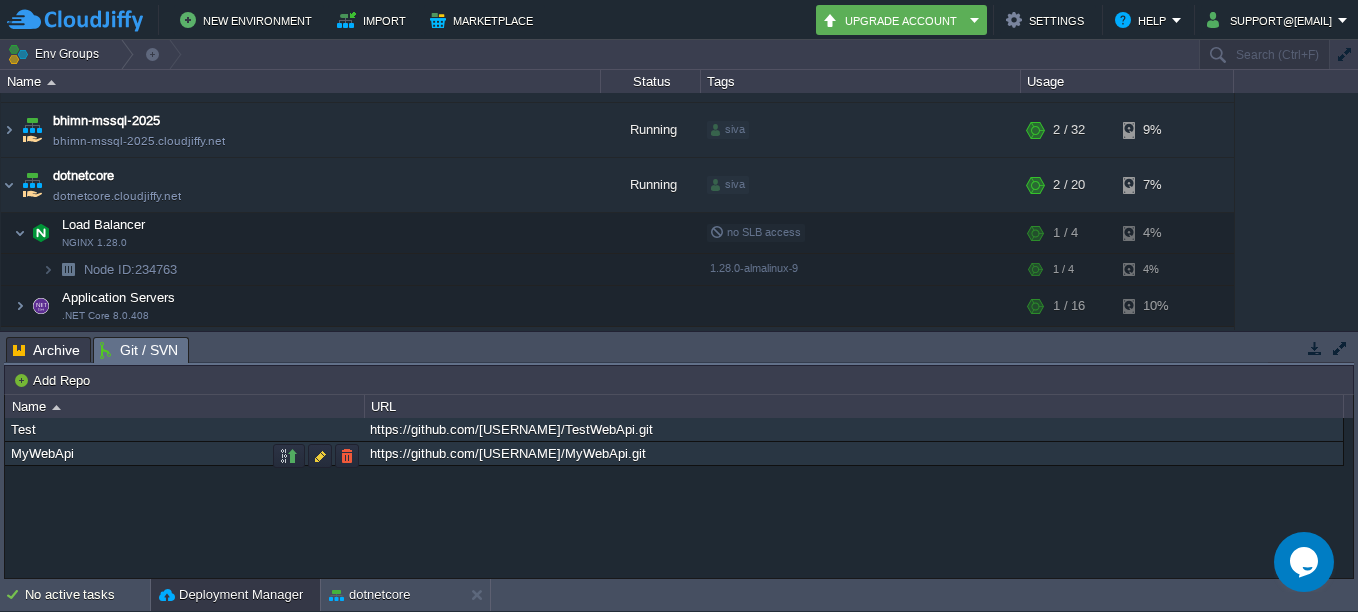 click on "https://github.com/[USERNAME]/MyWebApi.git" at bounding box center [853, 453] 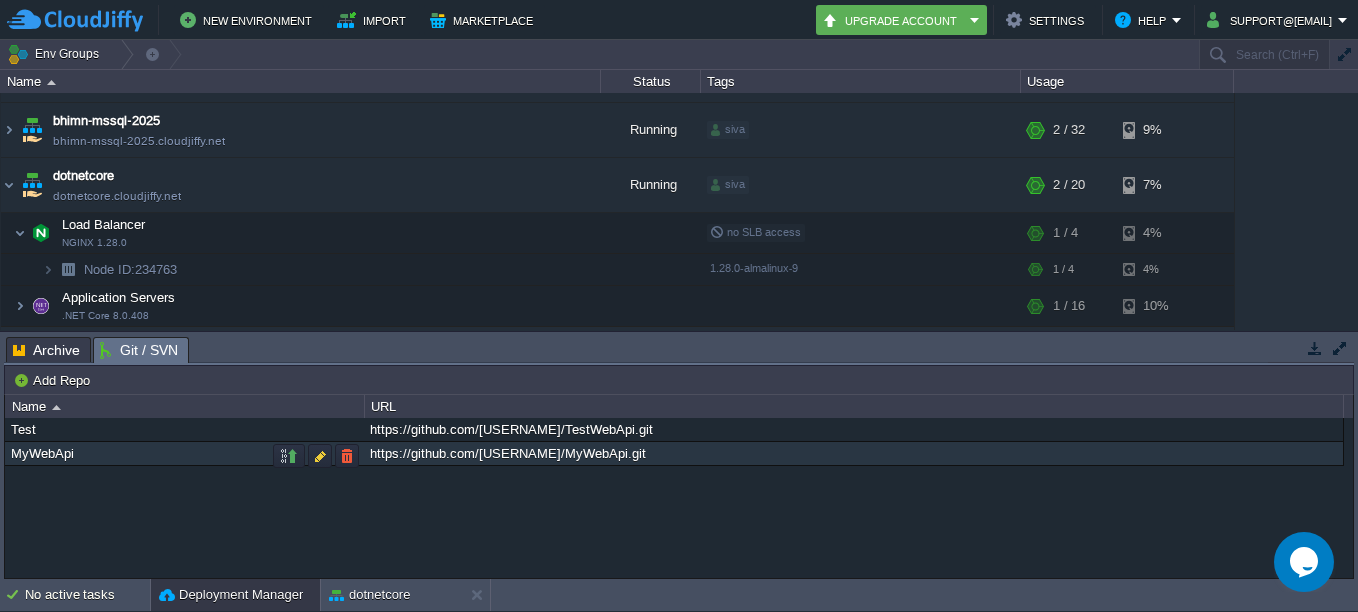 click on "https://github.com/[USERNAME]/MyWebApi.git" at bounding box center [853, 453] 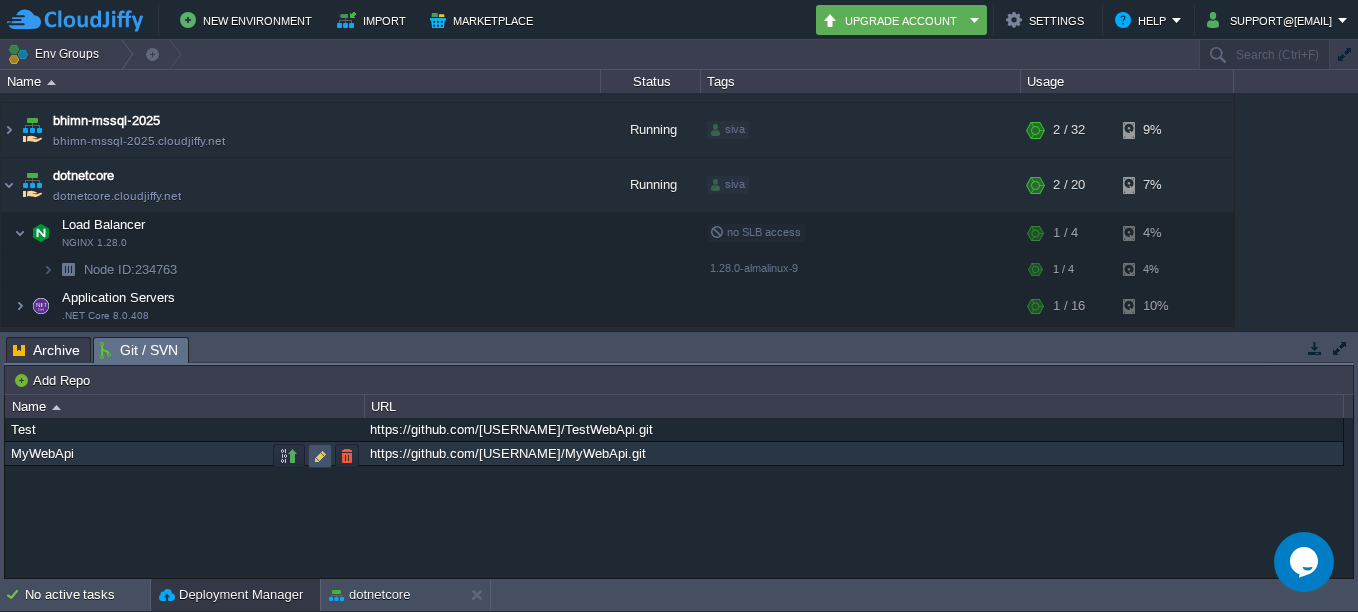 click at bounding box center (320, 456) 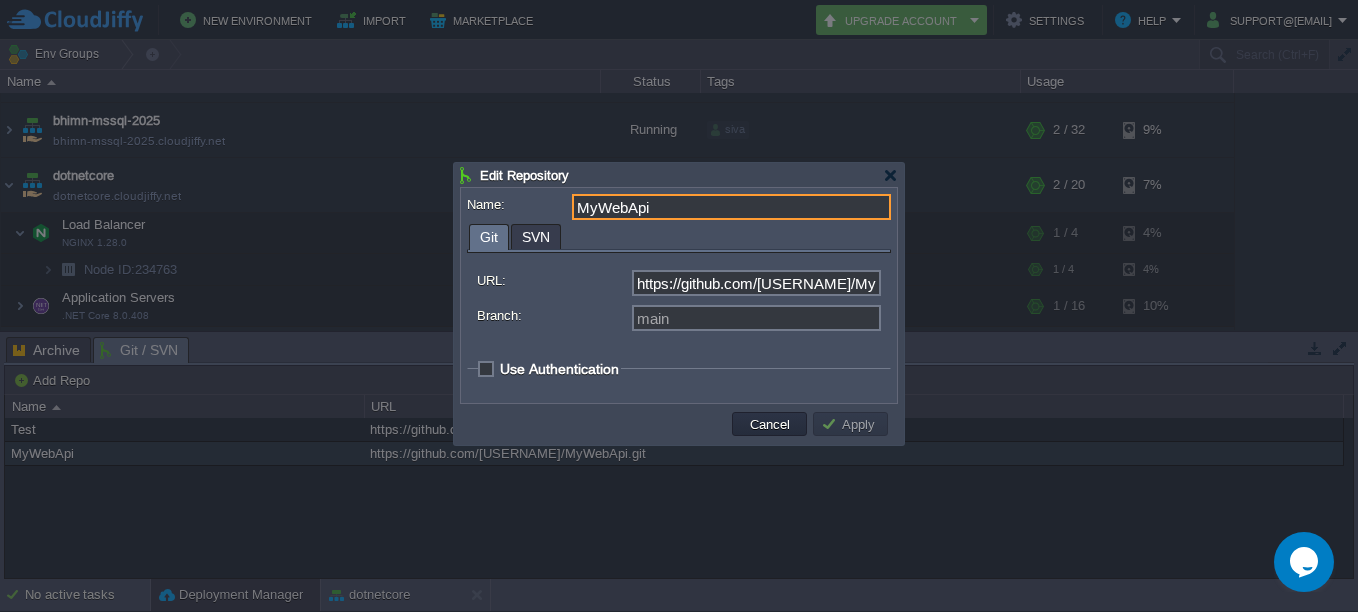 click on "https://github.com/[USERNAME]/MyWebApi.git" at bounding box center (756, 283) 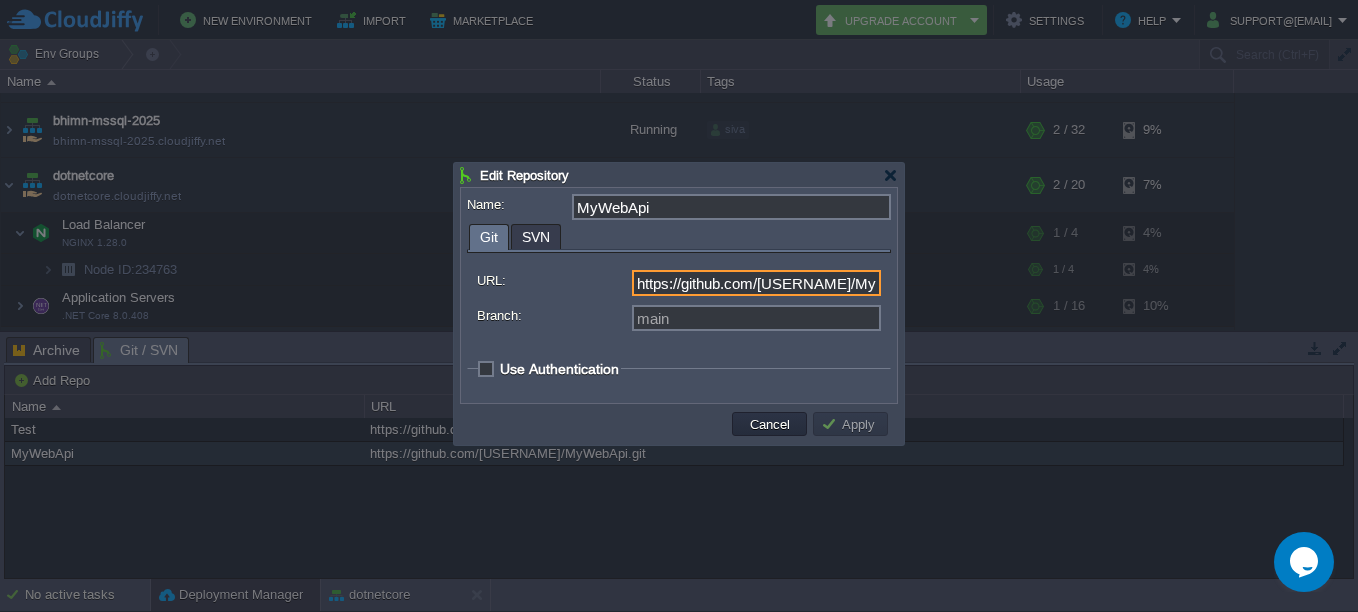 click on "https://github.com/[USERNAME]/MyWebApi.git" at bounding box center [756, 283] 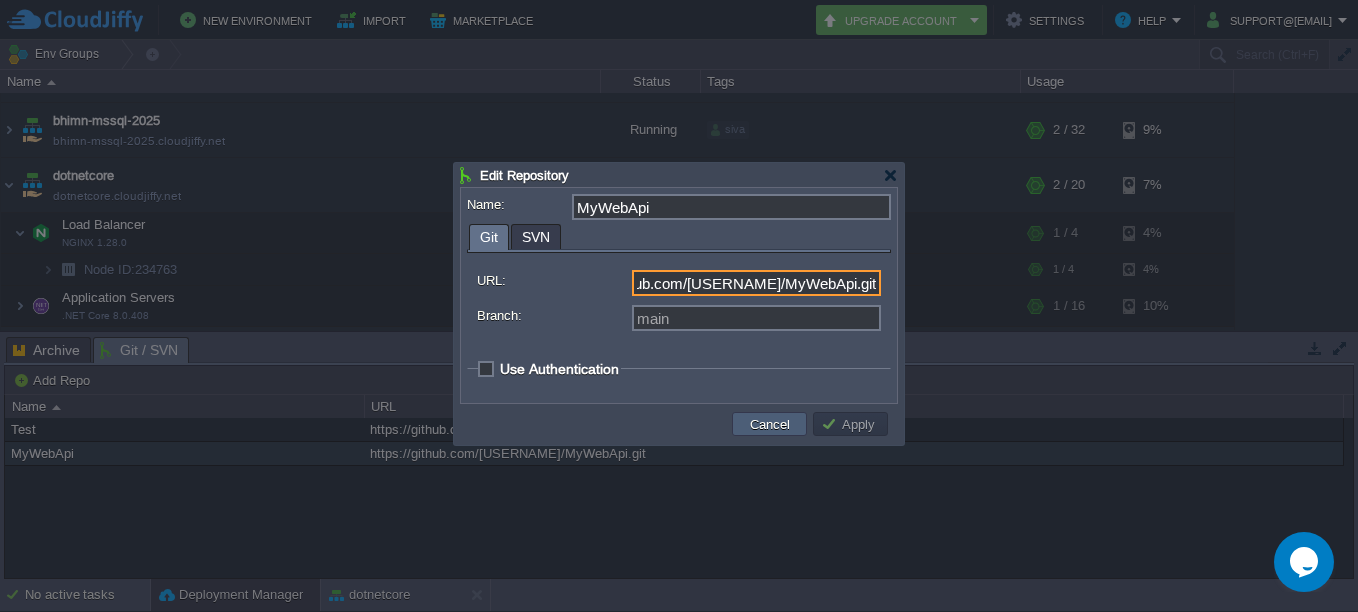 click on "Cancel" at bounding box center [769, 424] 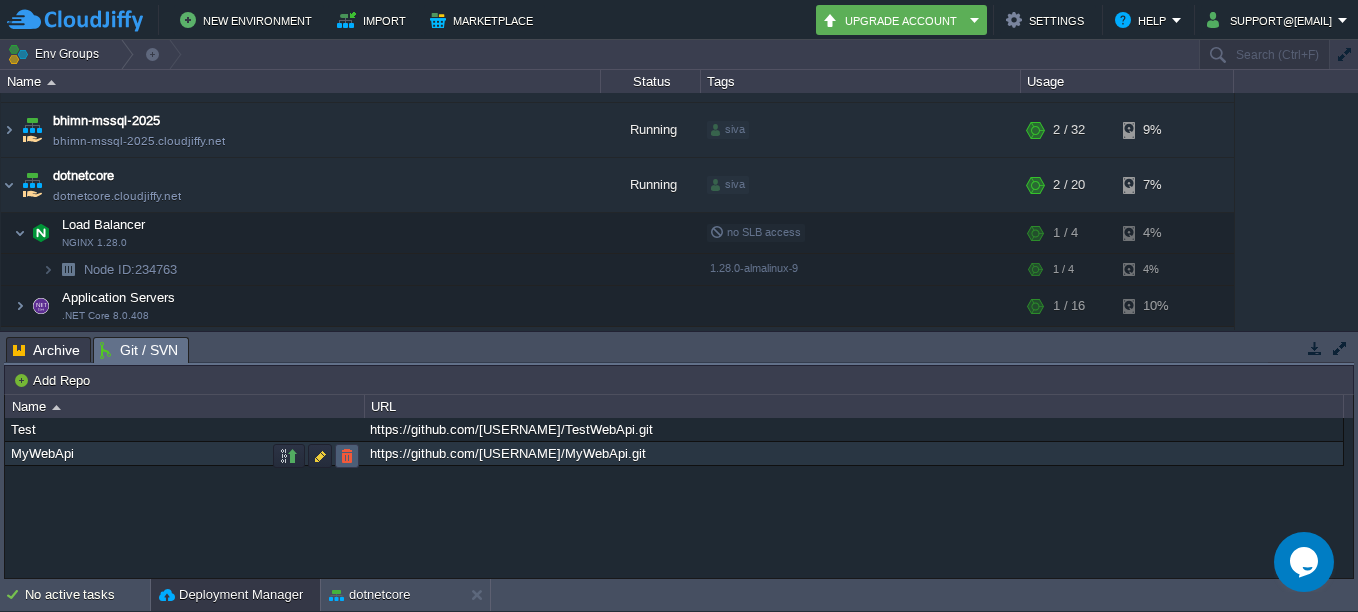 click at bounding box center [347, 456] 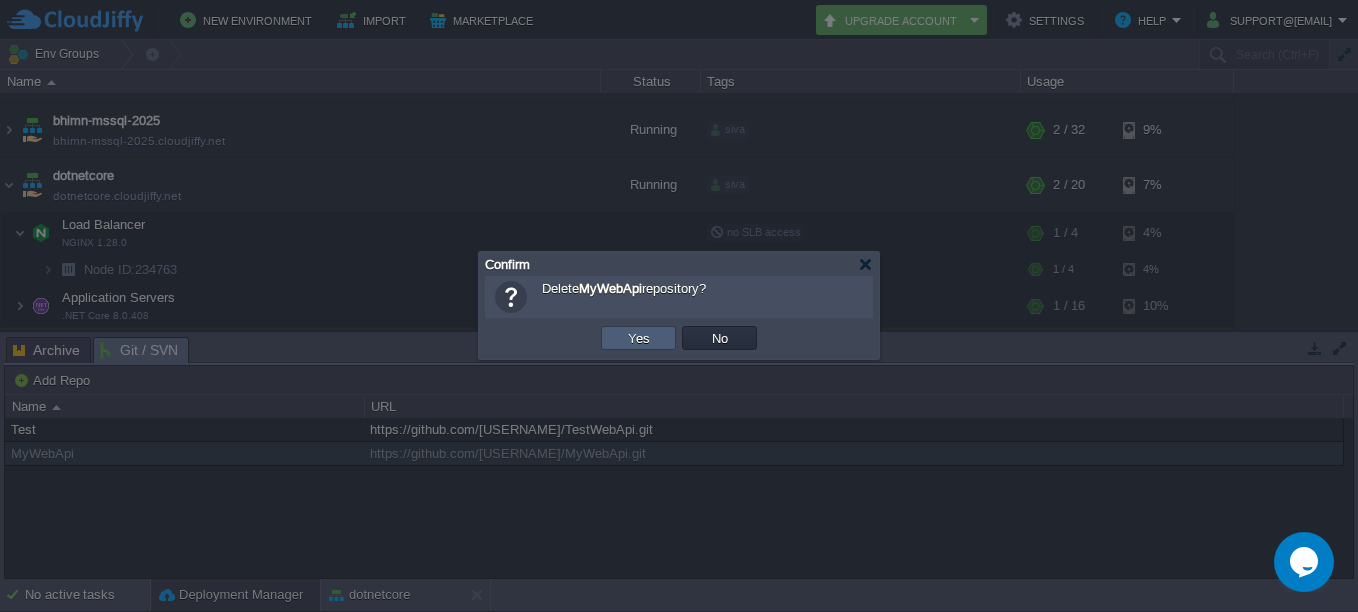 click on "Yes" at bounding box center (638, 338) 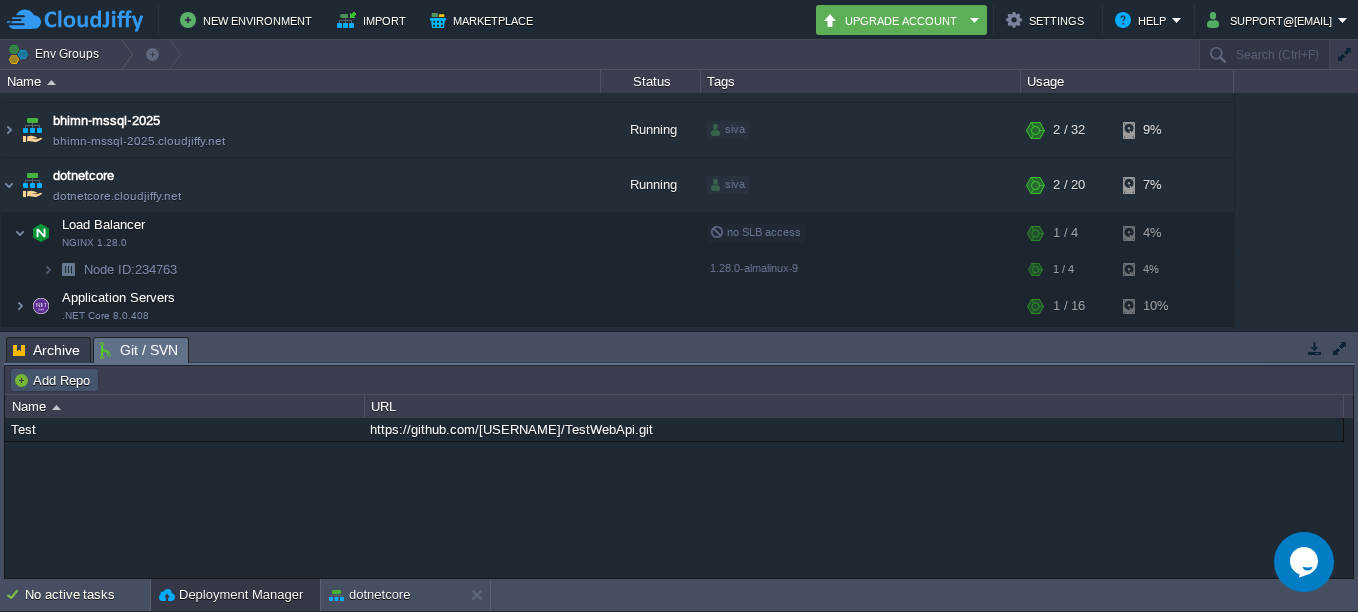 click on "Add Repo" at bounding box center [54, 380] 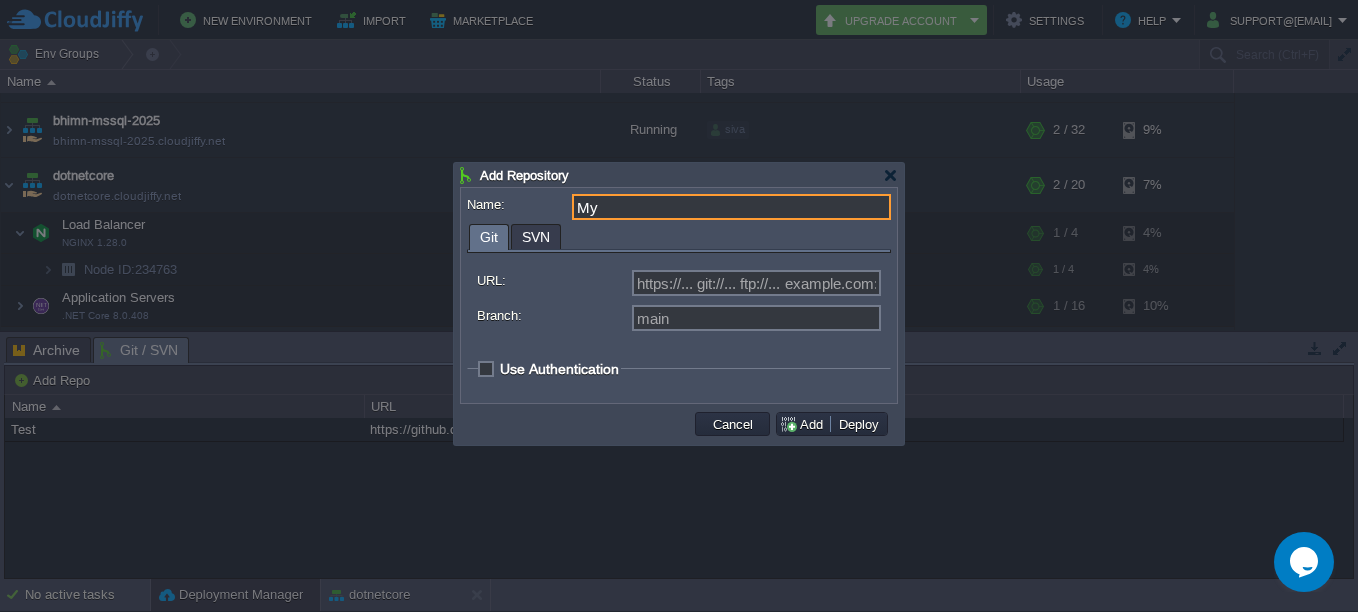 type on "M" 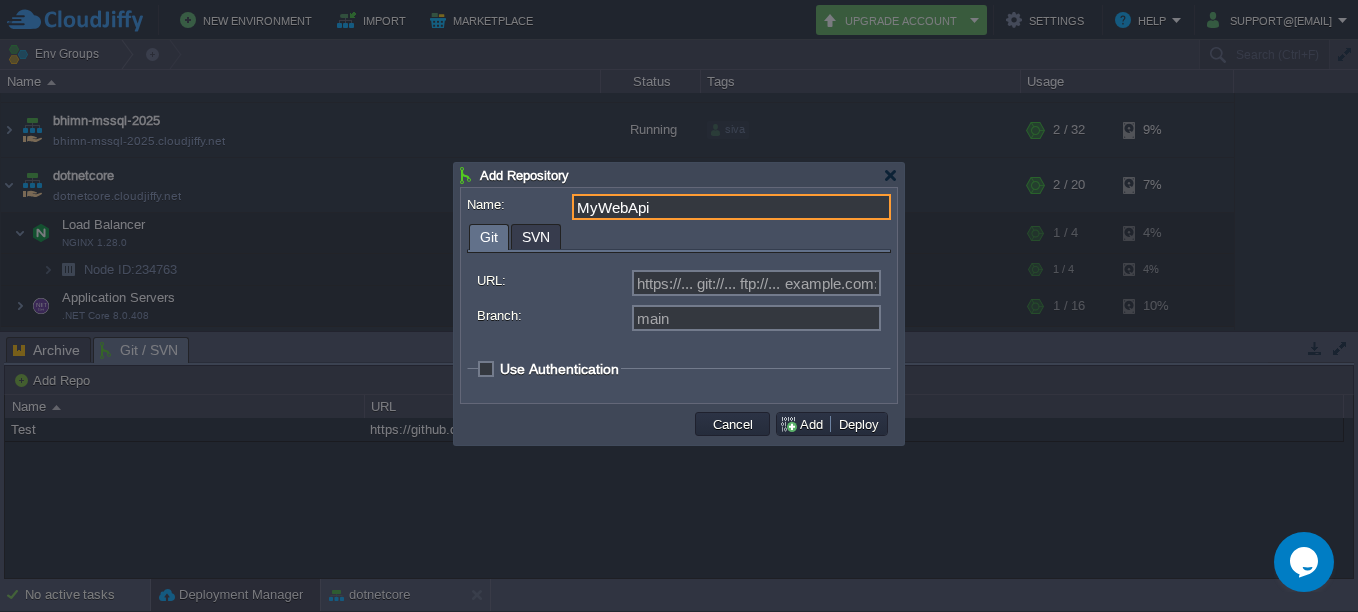 type on "MyWebApi" 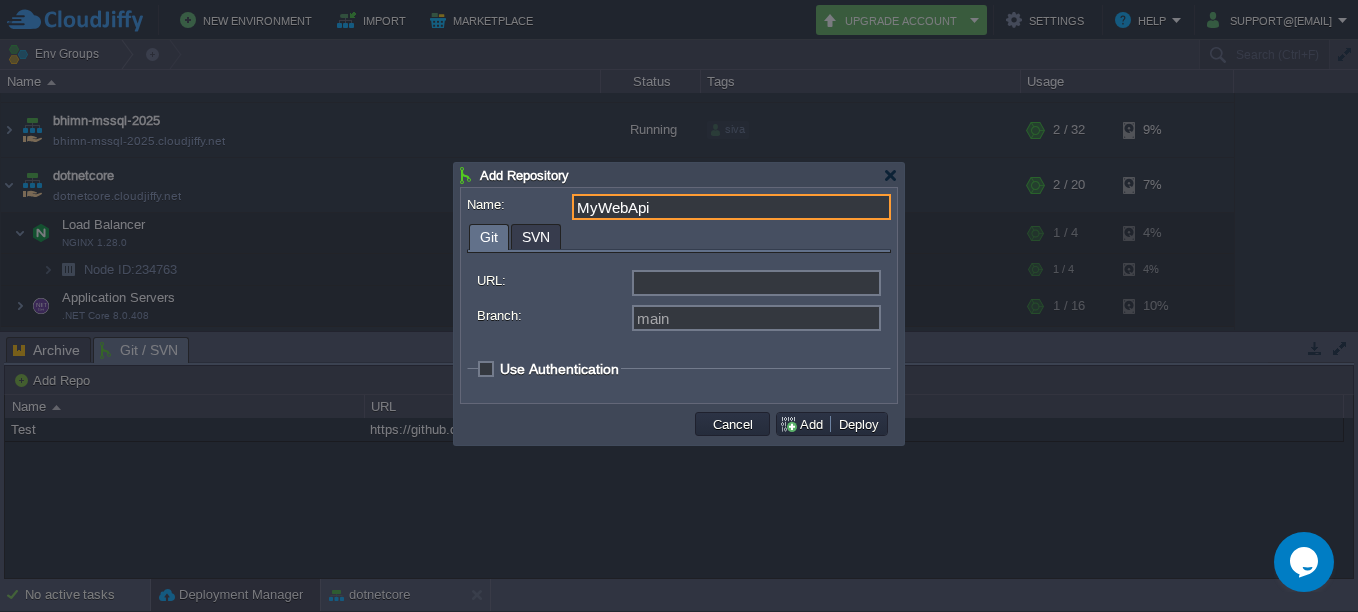 click on "URL:" at bounding box center [756, 283] 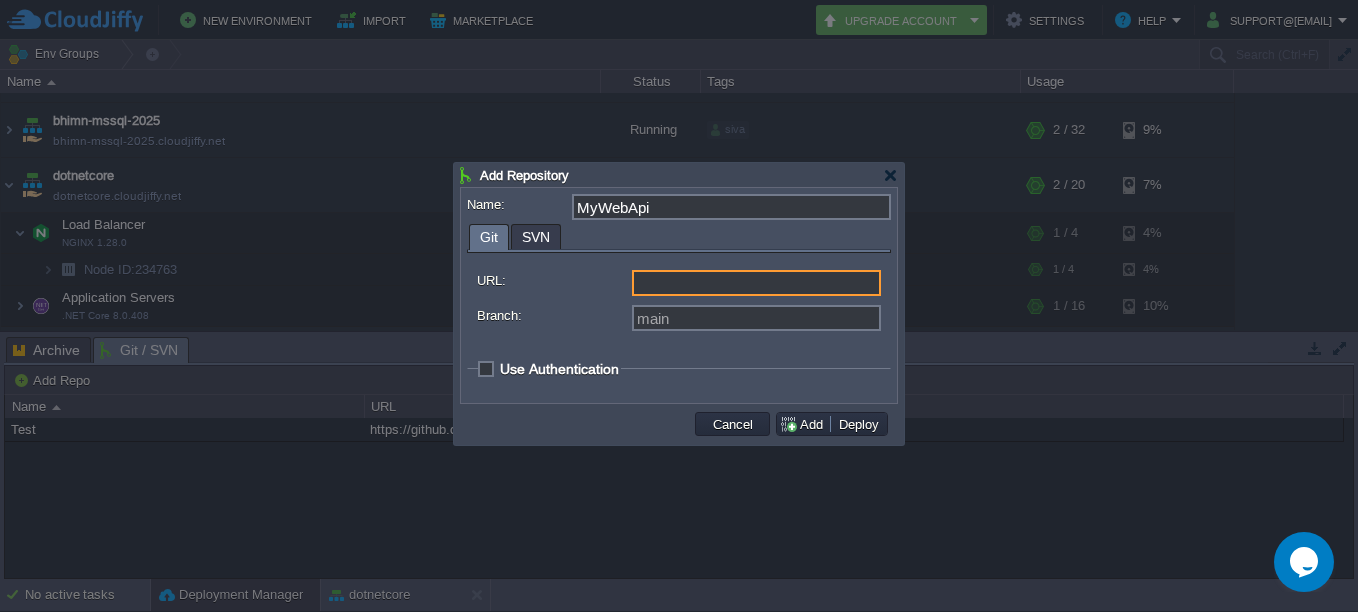 paste on "https://github.com/[USERNAME]/MyWebApi.git" 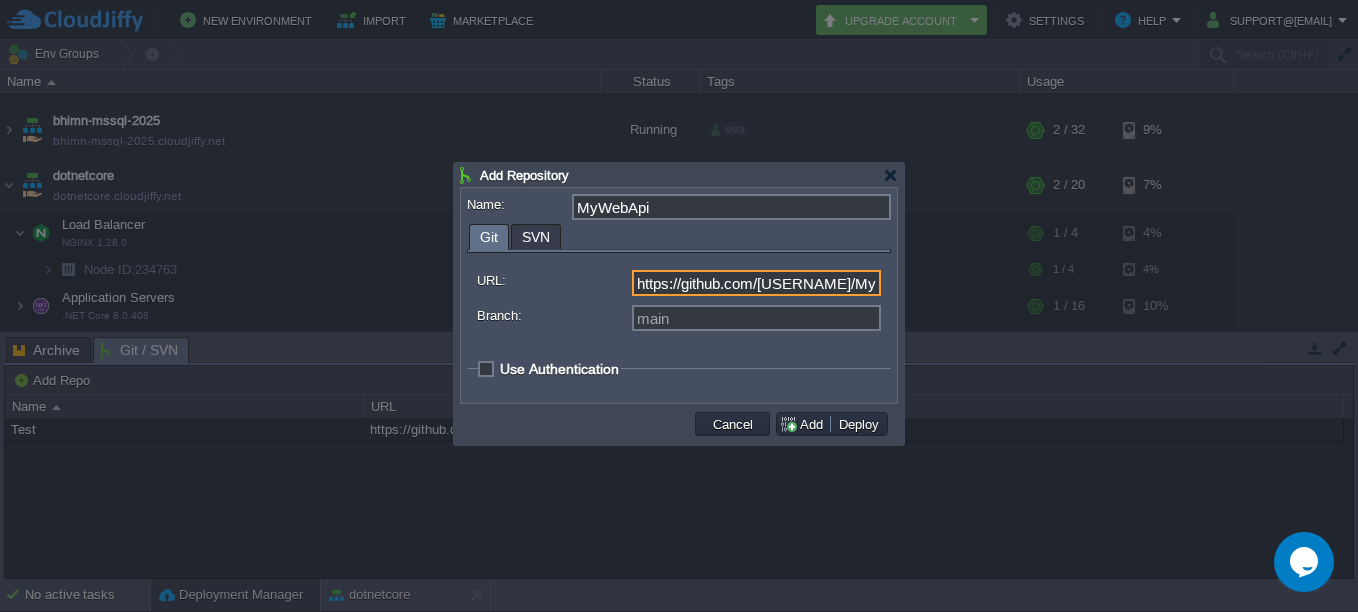 scroll, scrollTop: 0, scrollLeft: 86, axis: horizontal 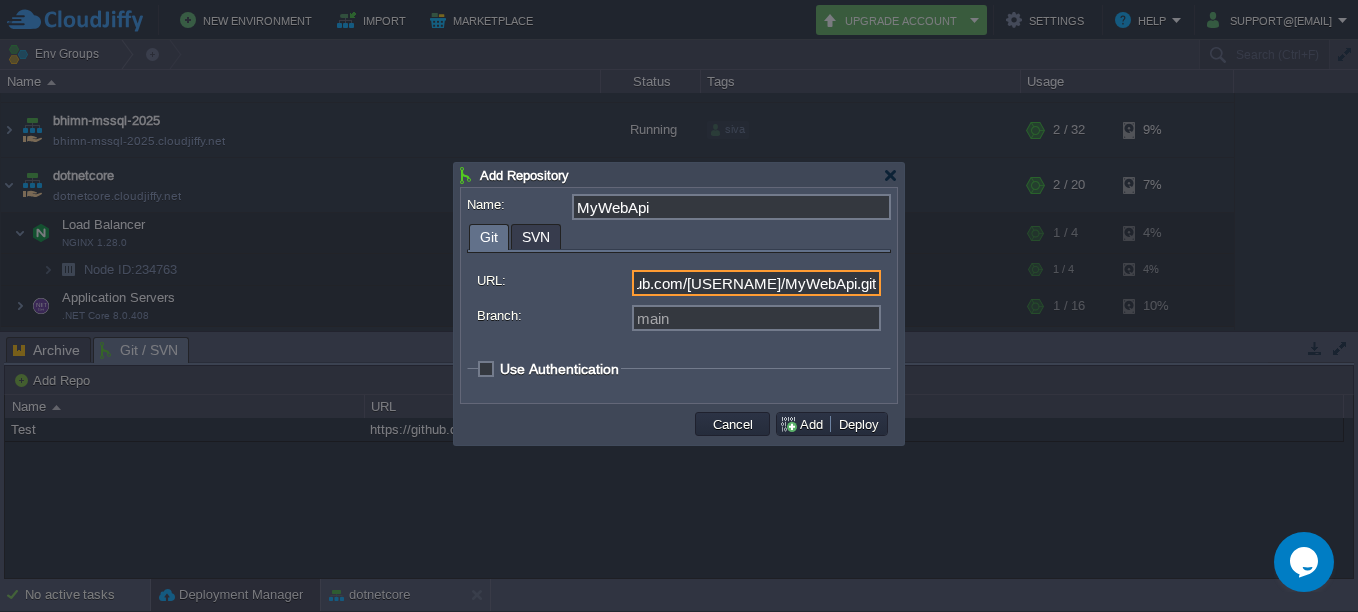 type on "https://github.com/[USERNAME]/MyWebApi.git" 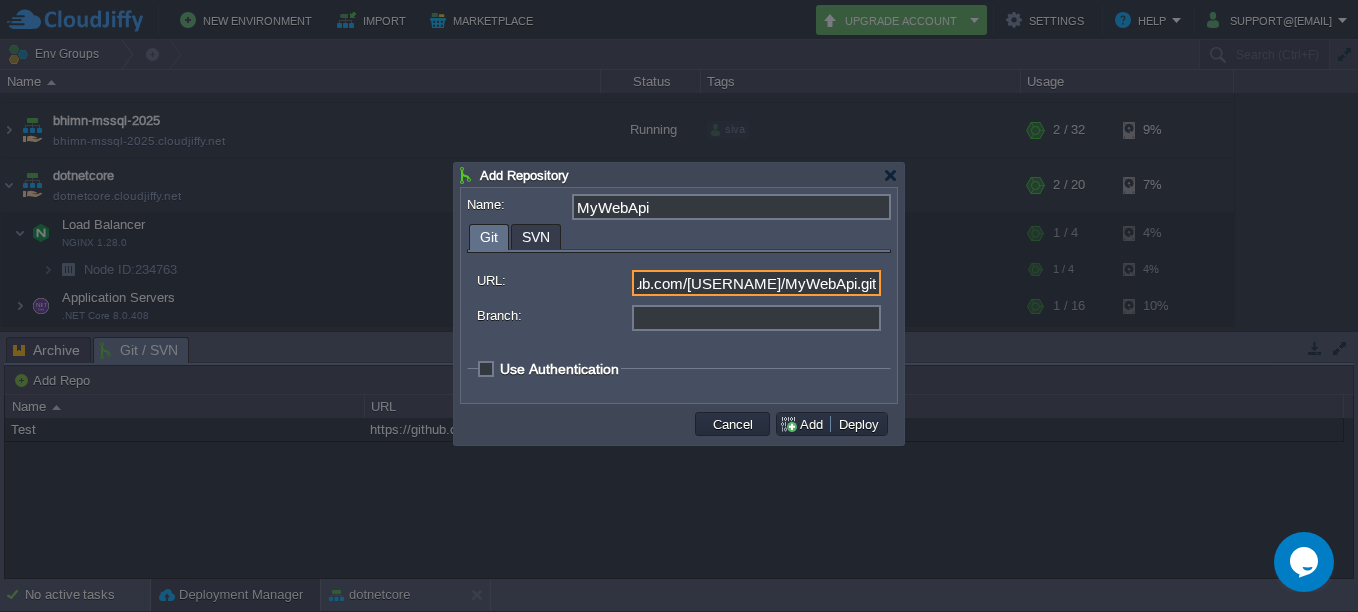 click on "Branch:" at bounding box center [756, 318] 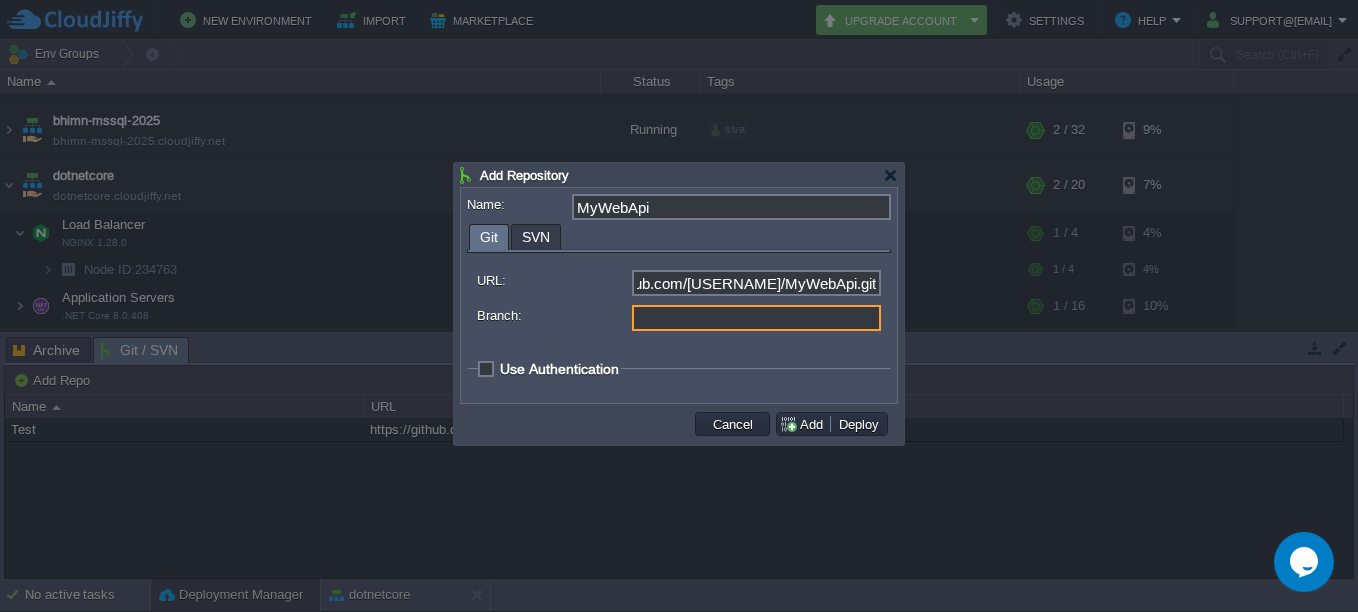 scroll, scrollTop: 0, scrollLeft: 0, axis: both 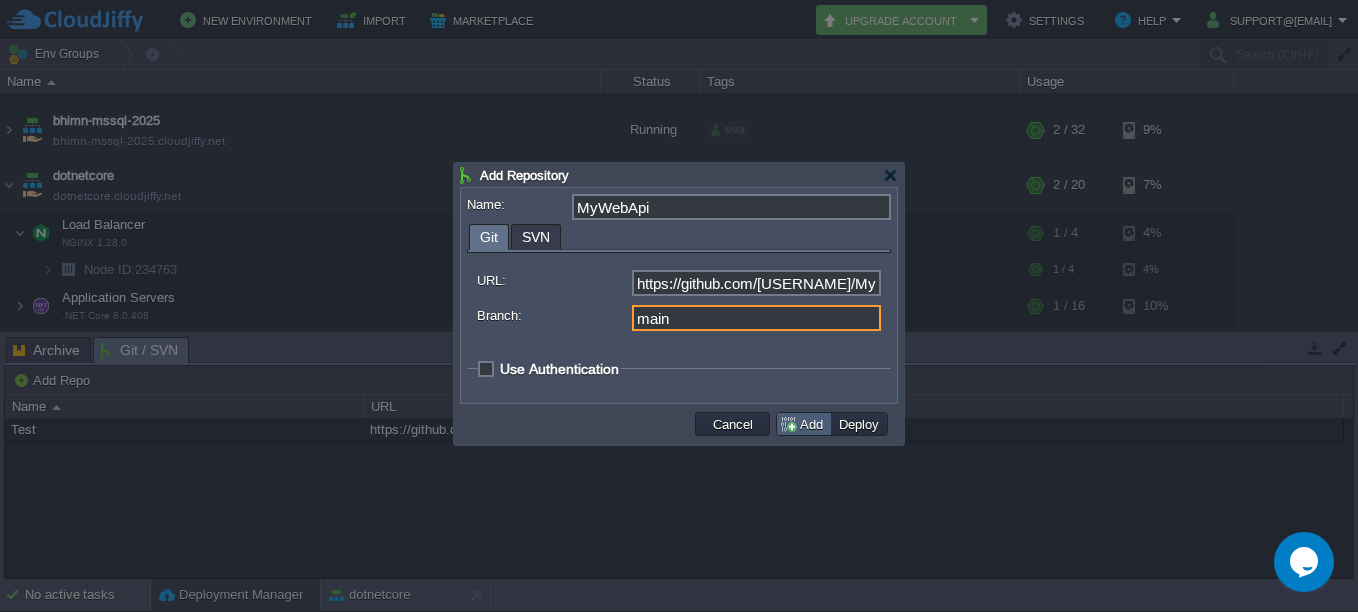 type on "main" 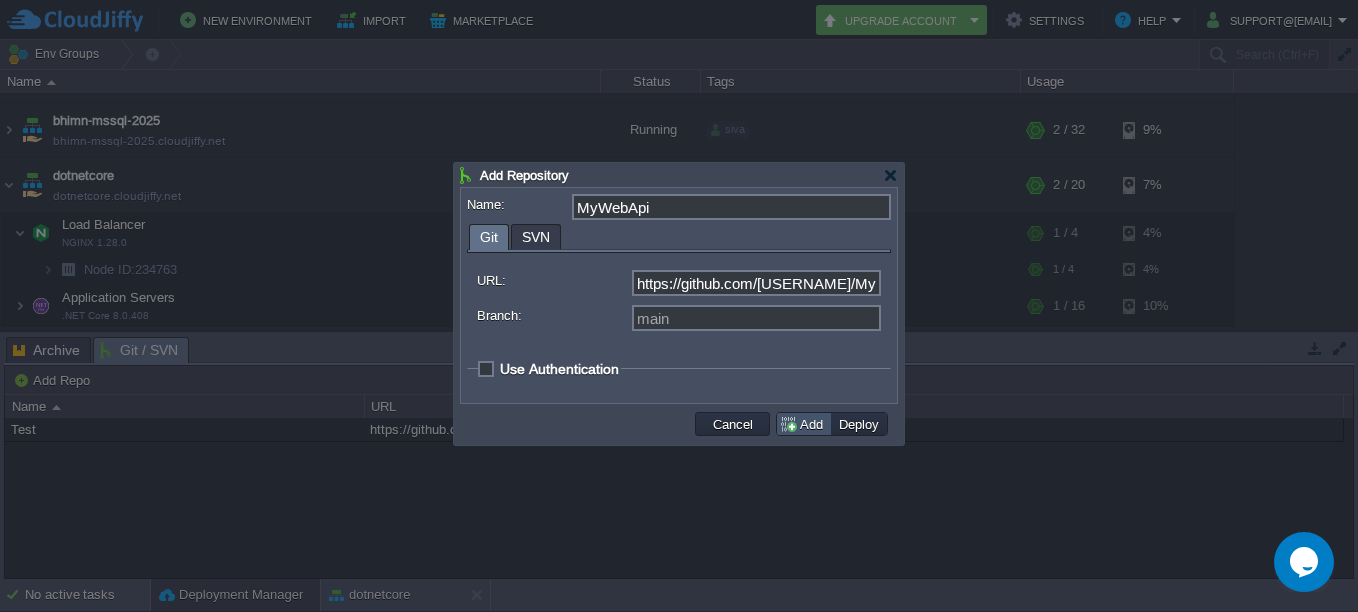 click on "Add" at bounding box center (804, 424) 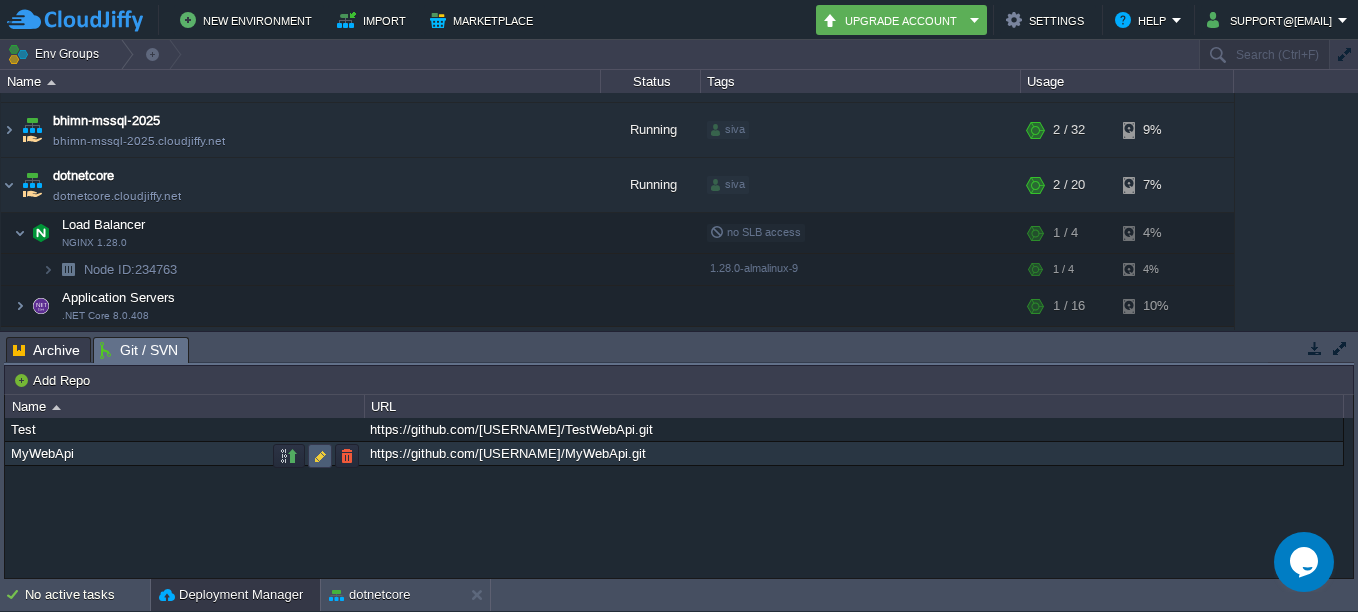 click at bounding box center [320, 456] 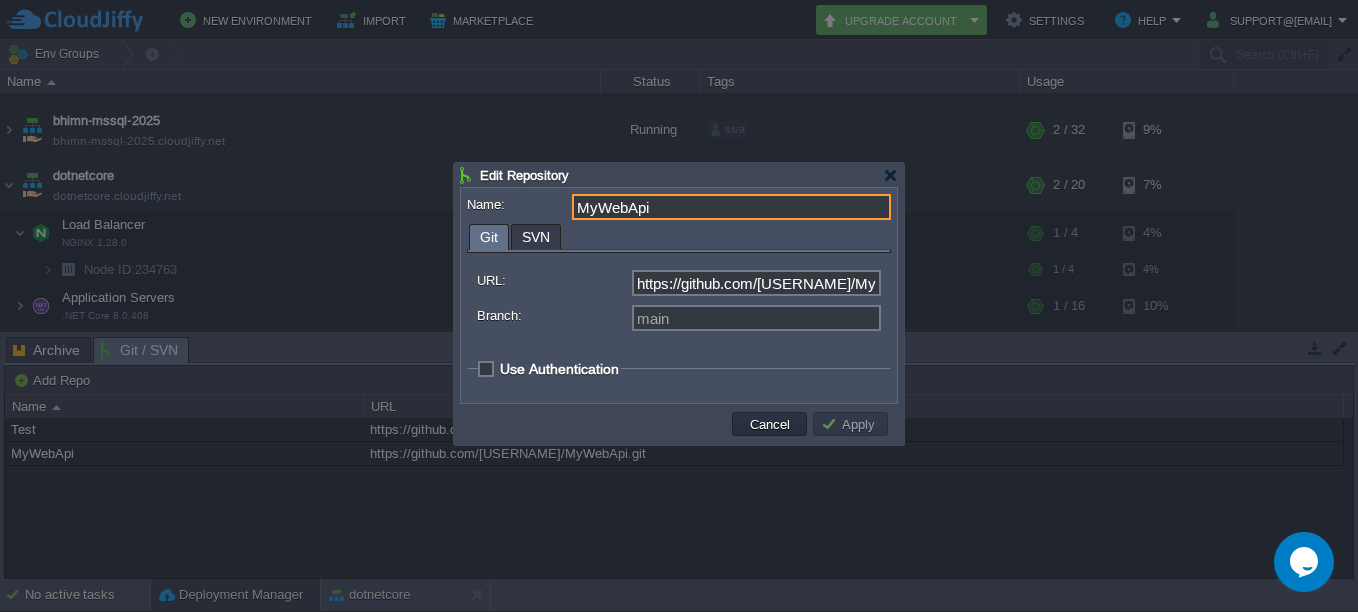 click on "https://github.com/[USERNAME]/MyWebApi.git" at bounding box center [756, 283] 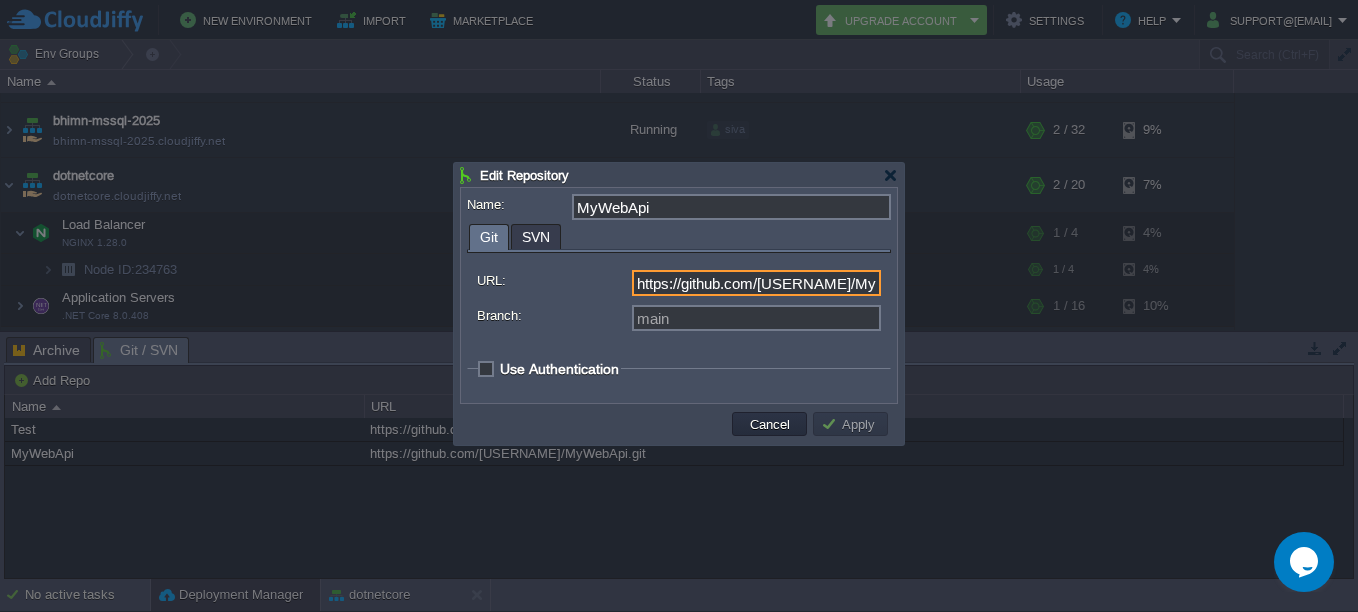 scroll, scrollTop: 0, scrollLeft: 86, axis: horizontal 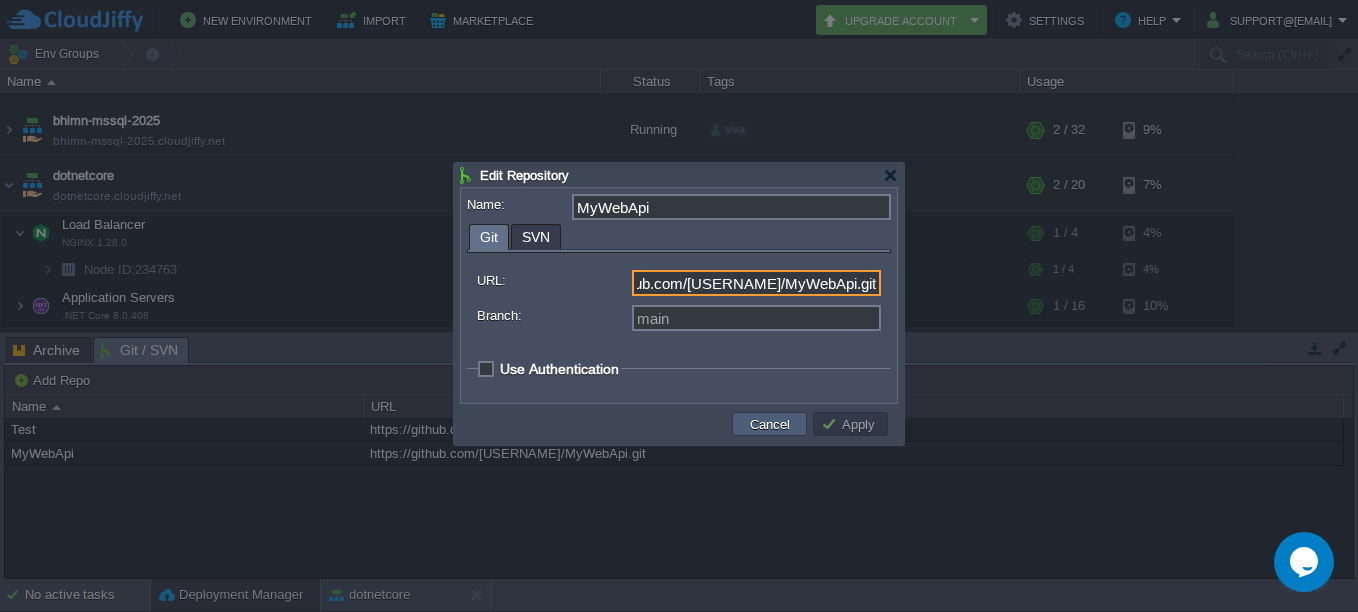 click on "Cancel" at bounding box center (770, 424) 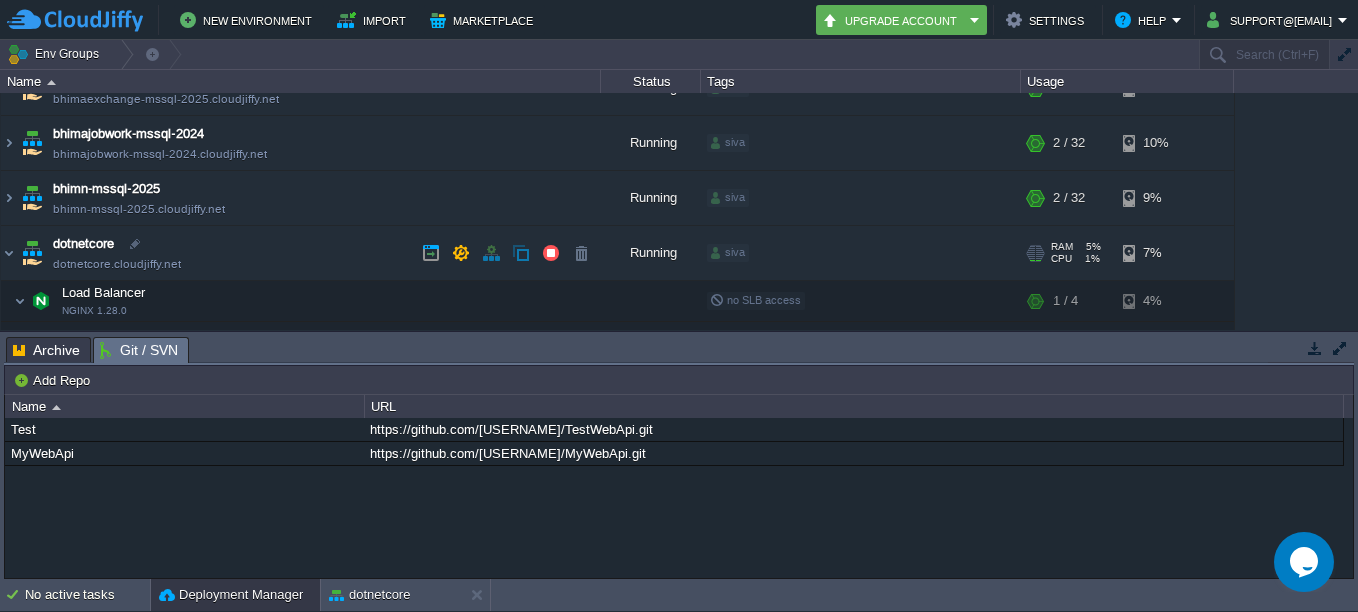 scroll, scrollTop: 0, scrollLeft: 0, axis: both 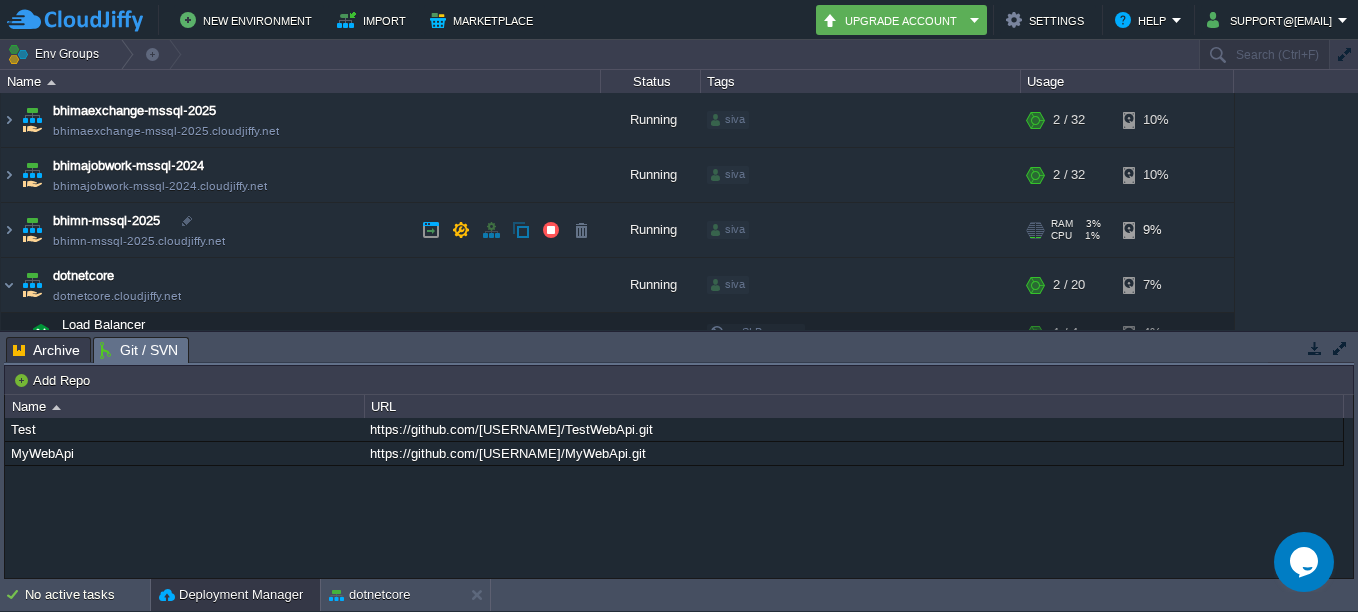 click at bounding box center [521, 230] 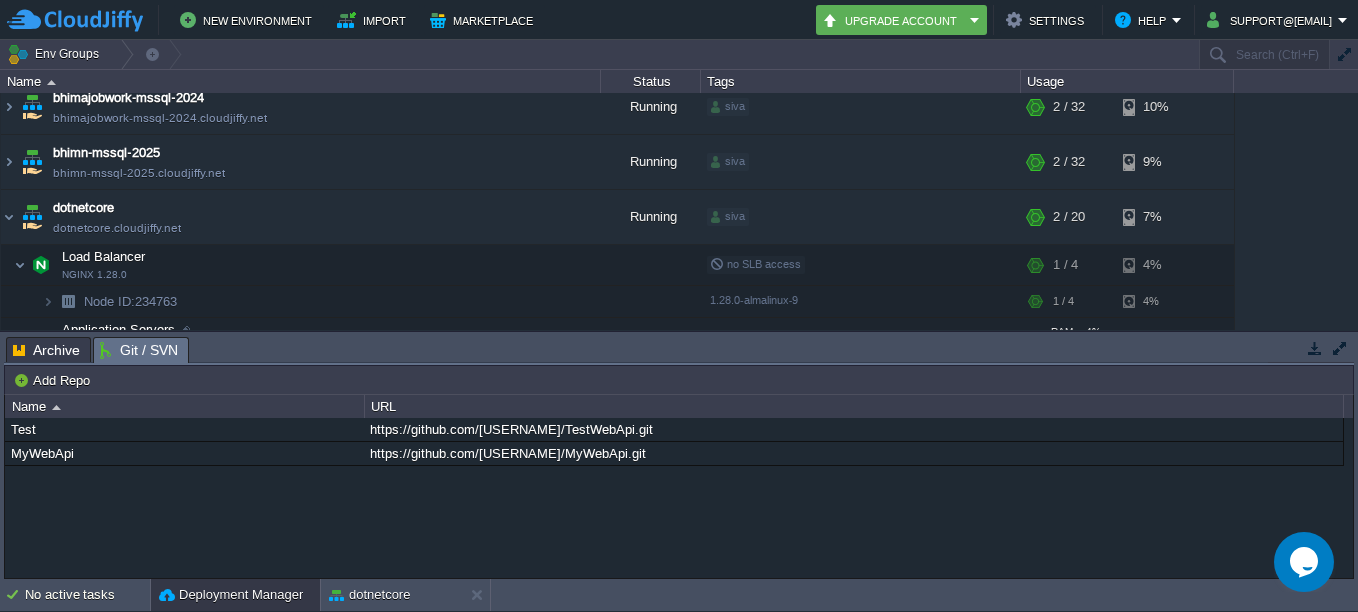 scroll, scrollTop: 100, scrollLeft: 0, axis: vertical 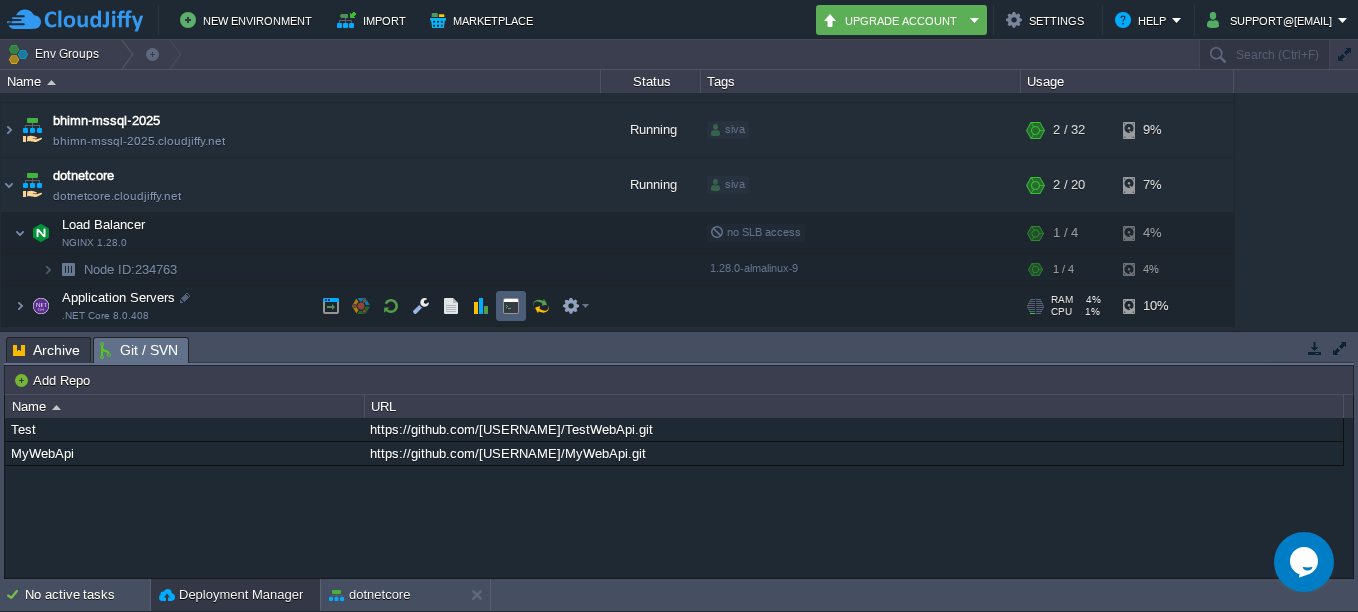 click at bounding box center [511, 306] 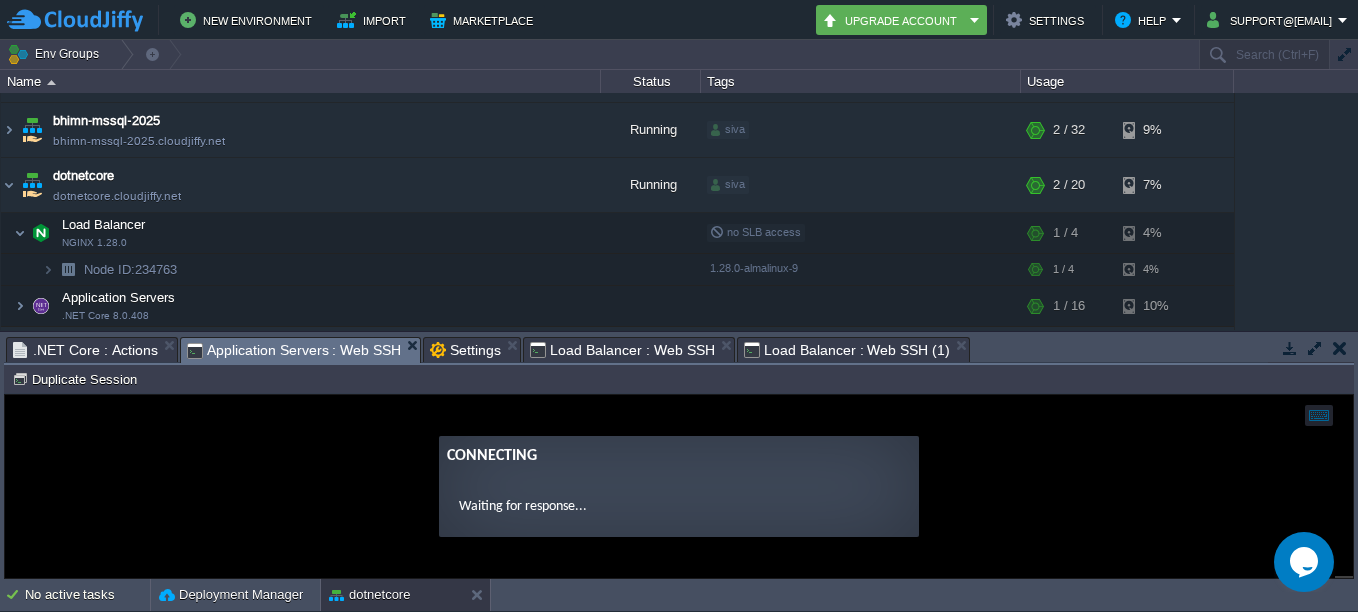 click on "Connecting
Waiting for response..." at bounding box center (679, 486) 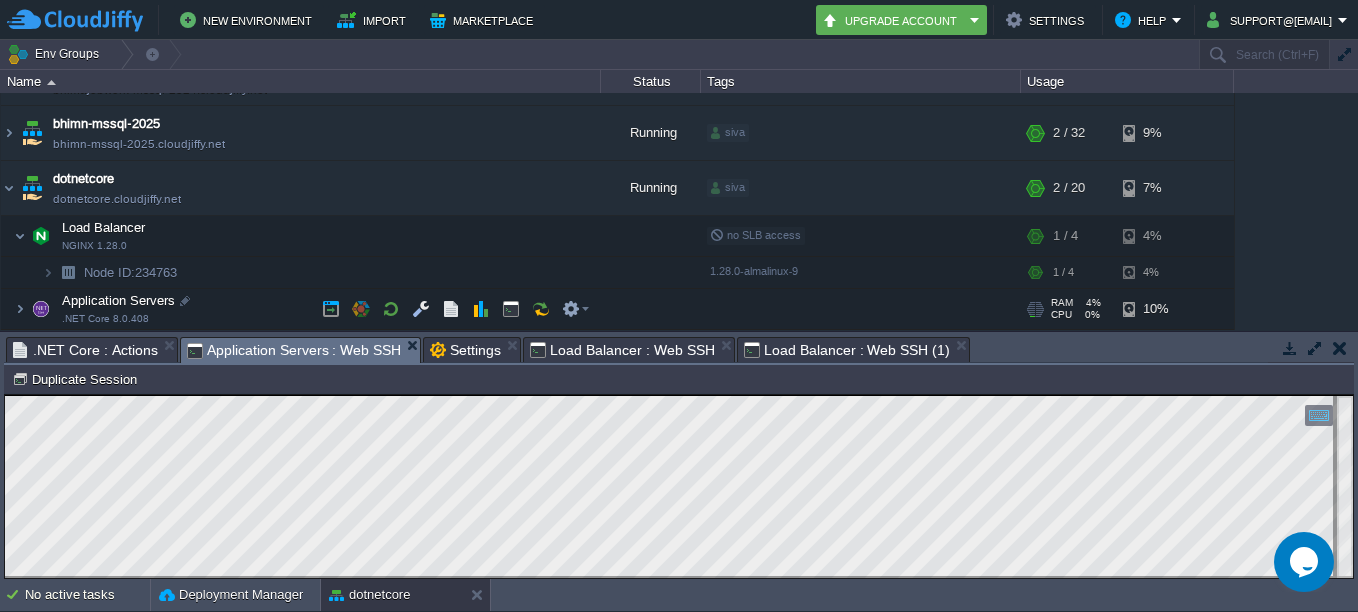 scroll, scrollTop: 92, scrollLeft: 0, axis: vertical 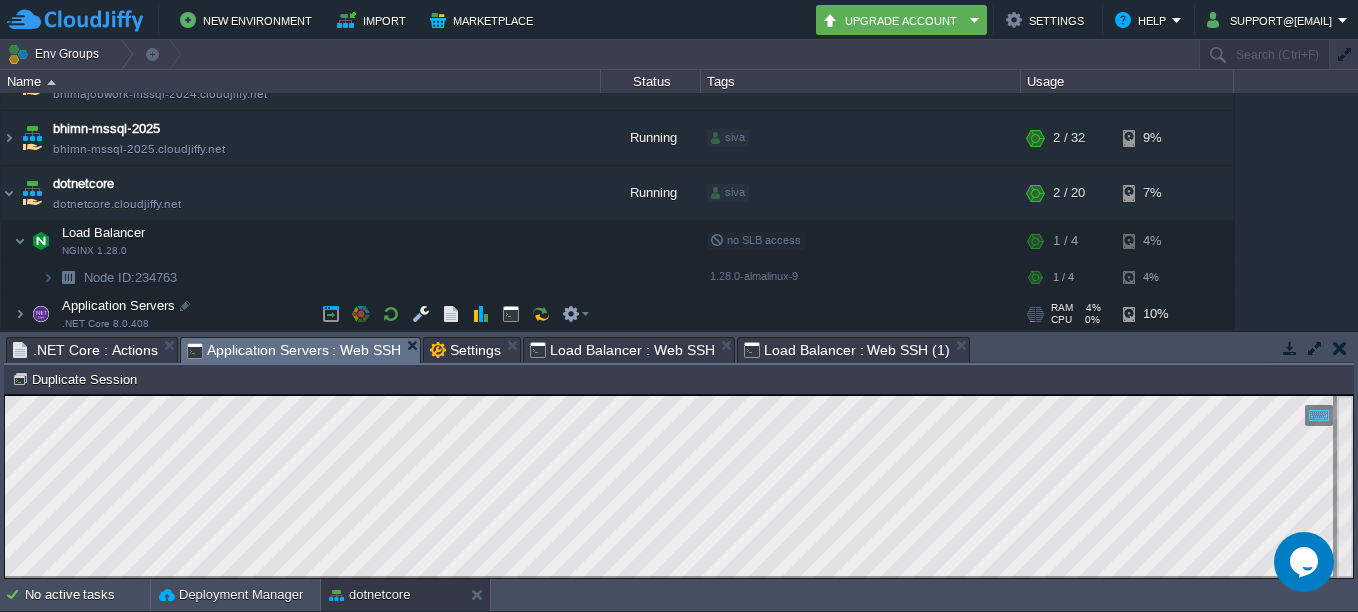 click at bounding box center (20, 314) 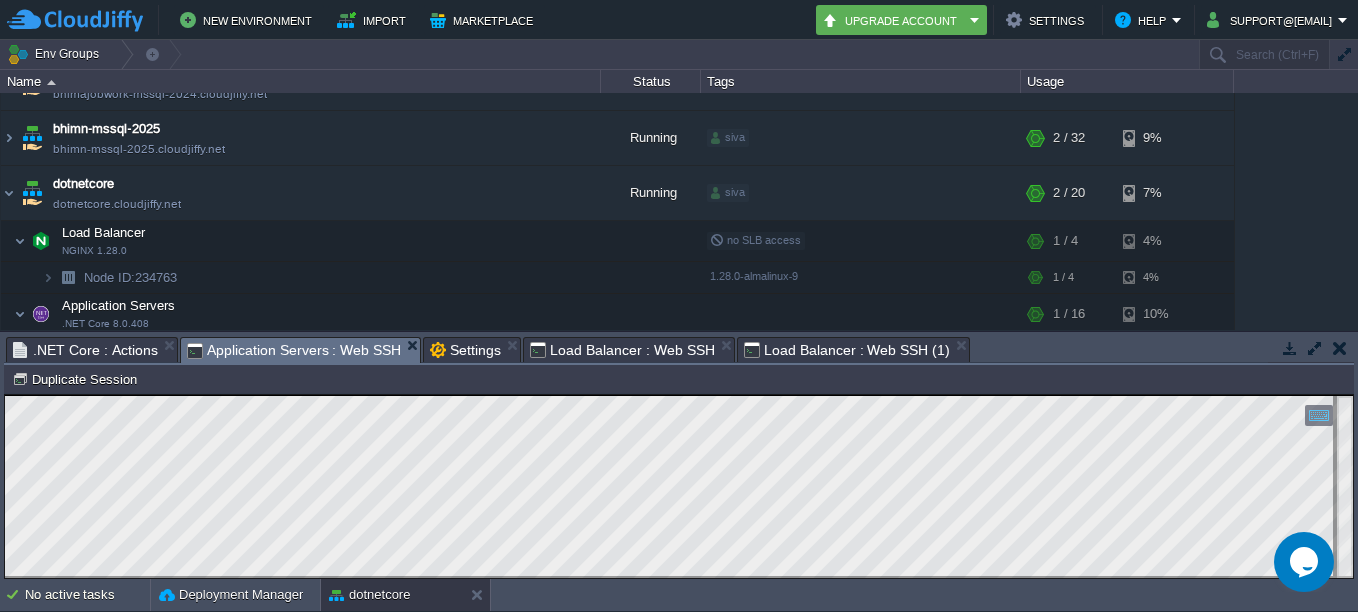 scroll, scrollTop: 192, scrollLeft: 0, axis: vertical 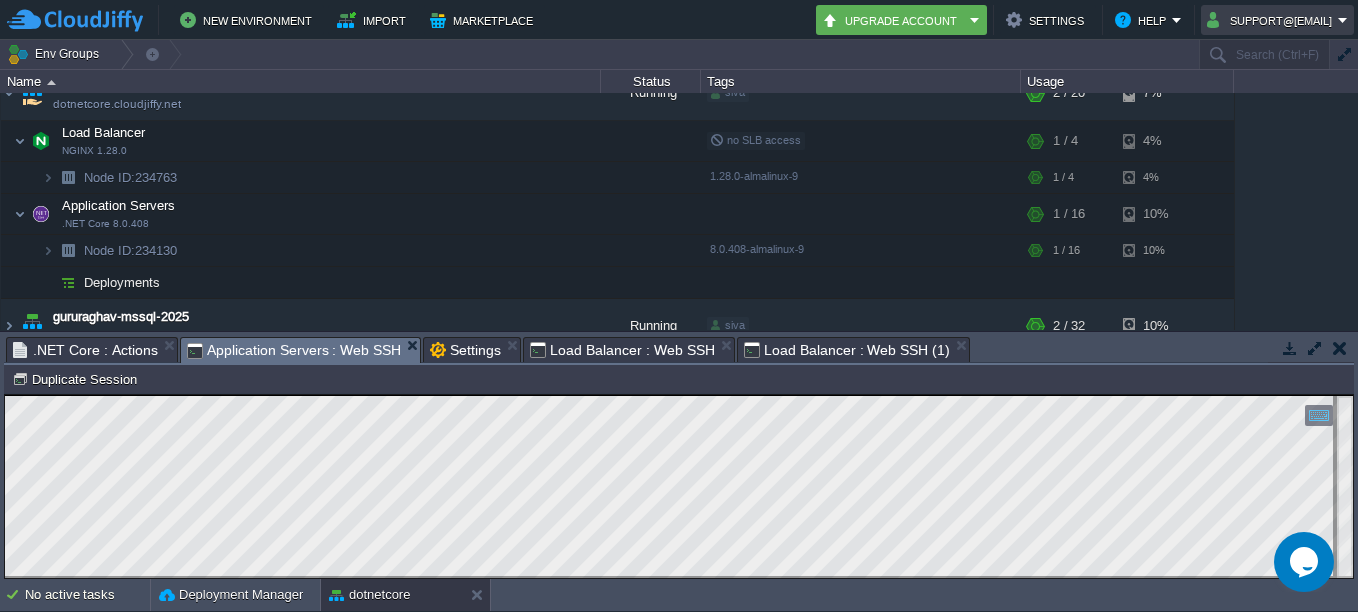 click on "support@[EMAIL]" at bounding box center [1277, 20] 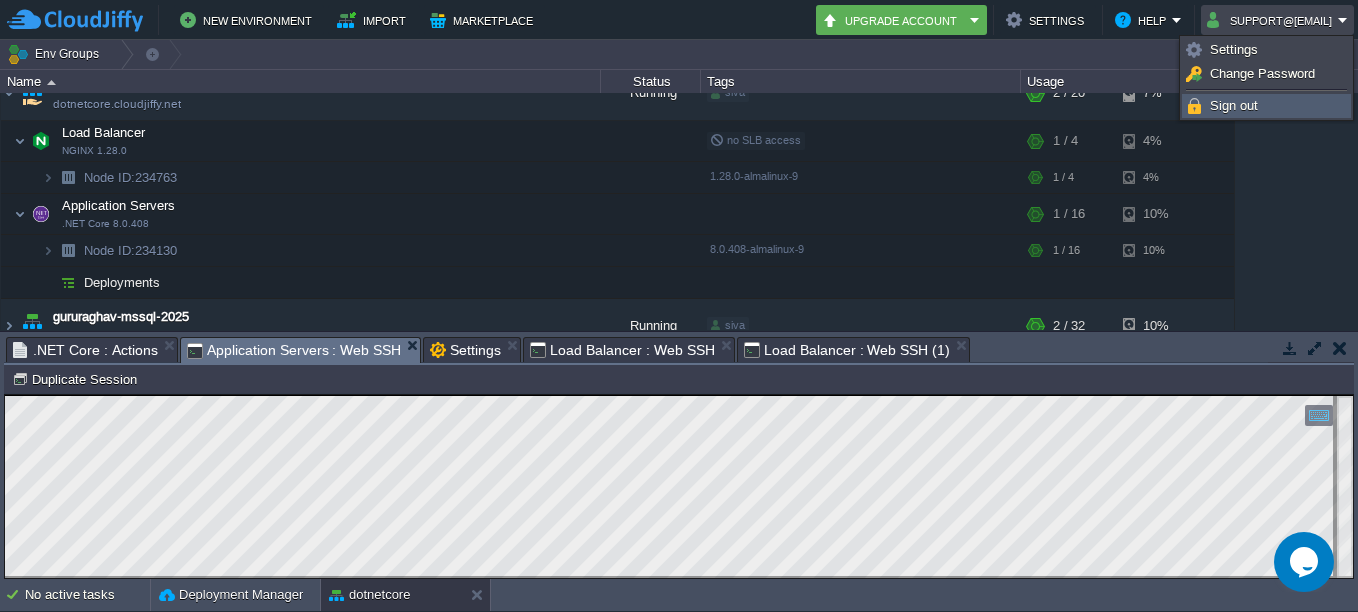 click on "Sign out" at bounding box center (1234, 105) 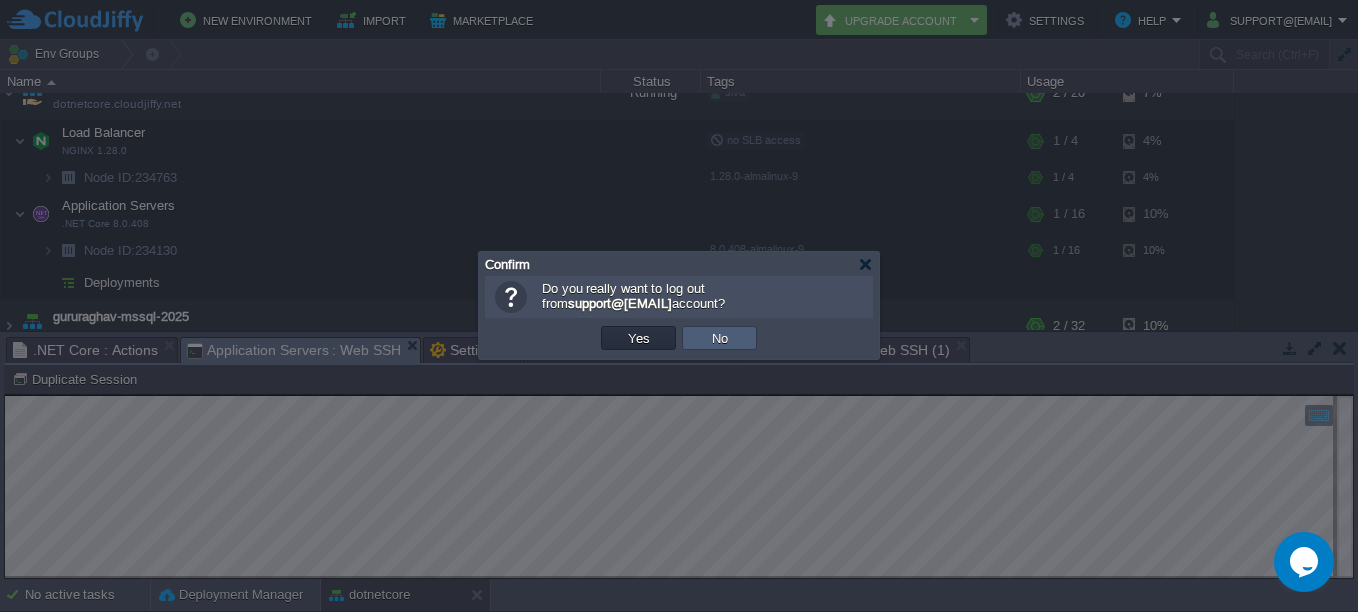 click on "No" at bounding box center (720, 338) 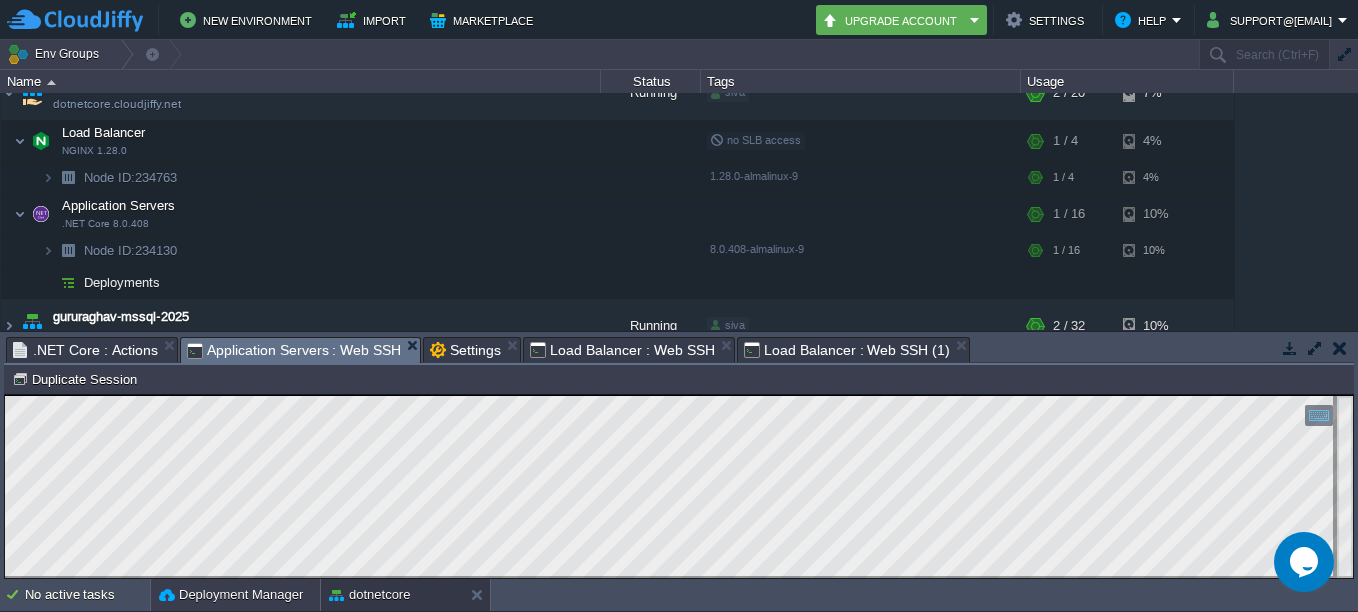 click on "Deployment Manager" at bounding box center (231, 595) 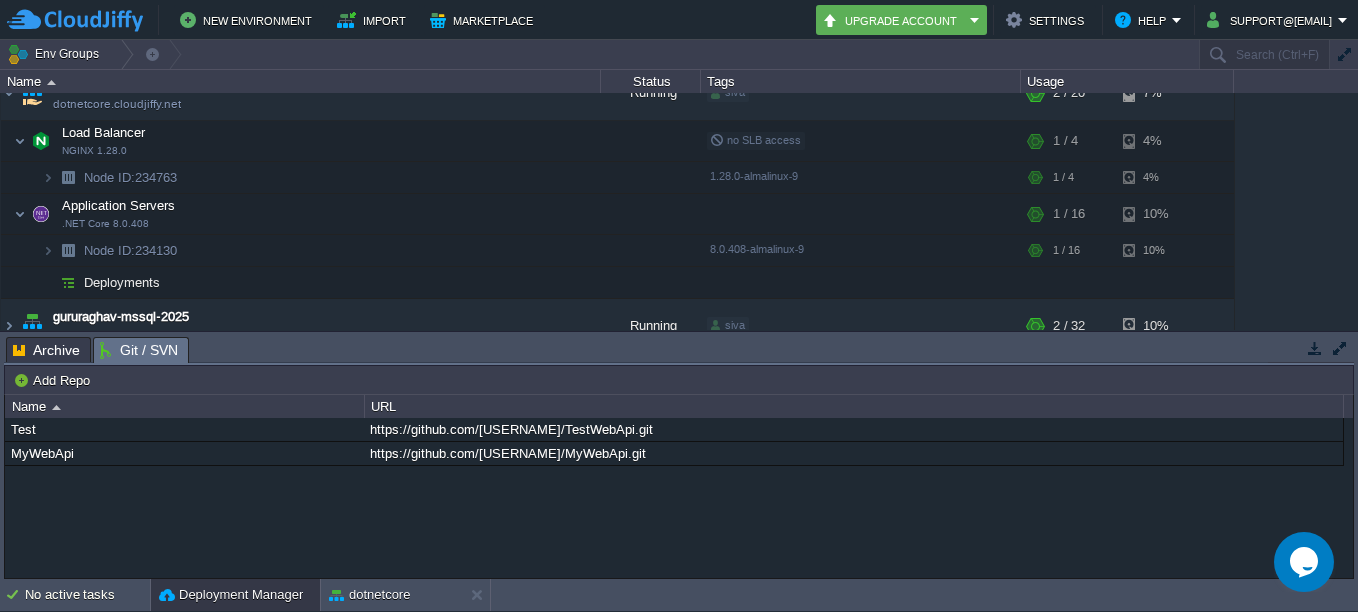 click on "Archive" at bounding box center (46, 350) 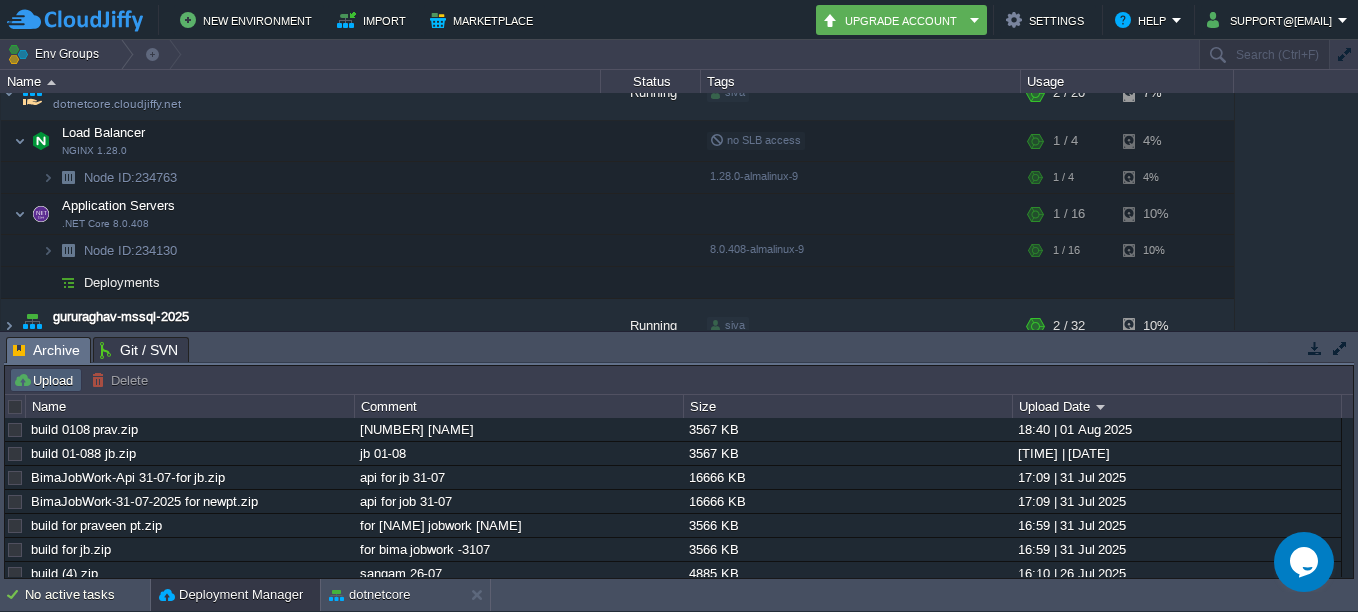 click on "Upload" at bounding box center [46, 380] 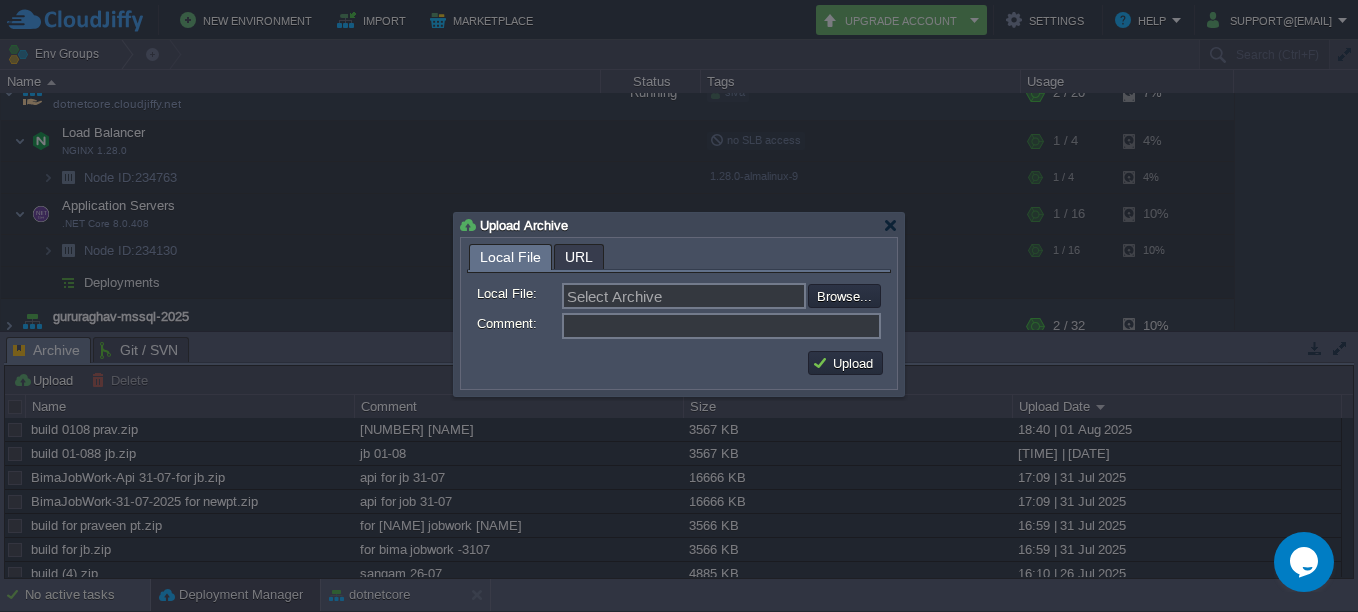 click on "Select Archive" at bounding box center [684, 296] 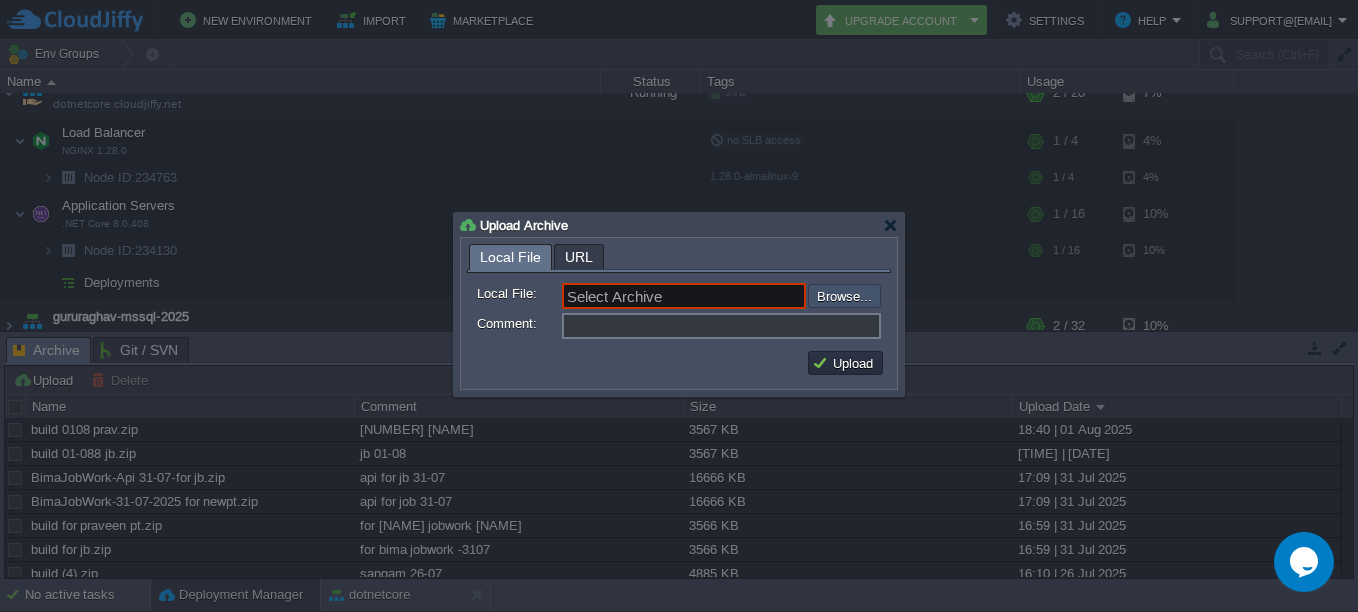 click at bounding box center (754, 296) 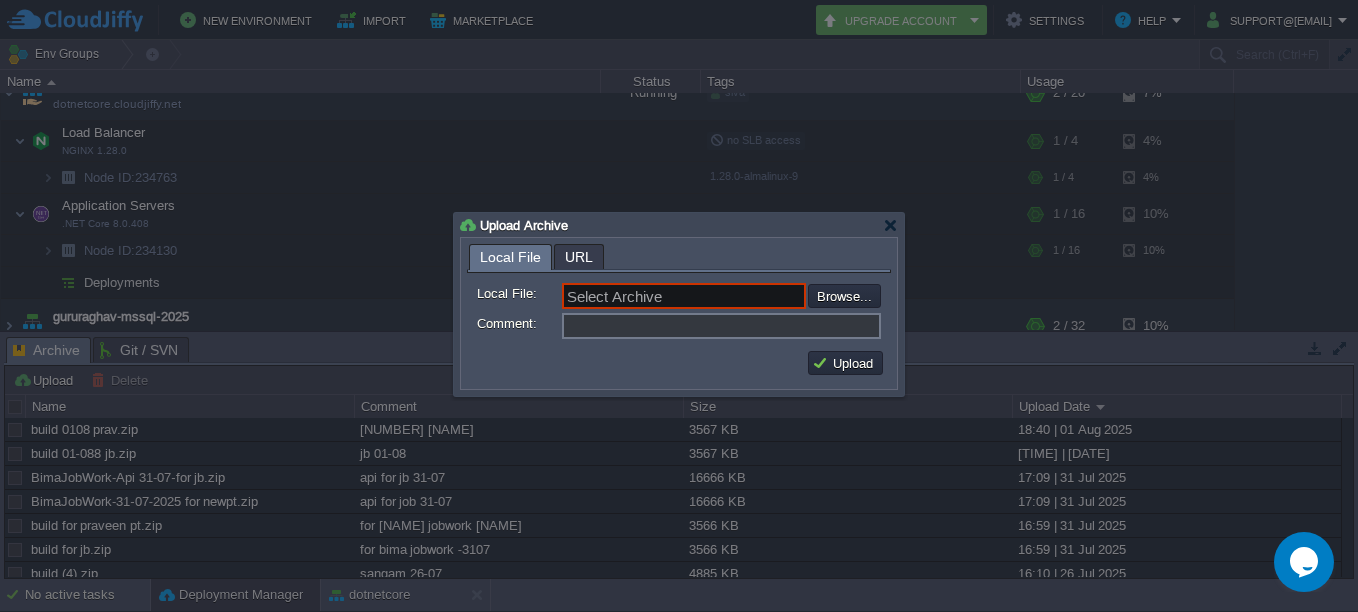 type on "C:\fakepath\publish.zip" 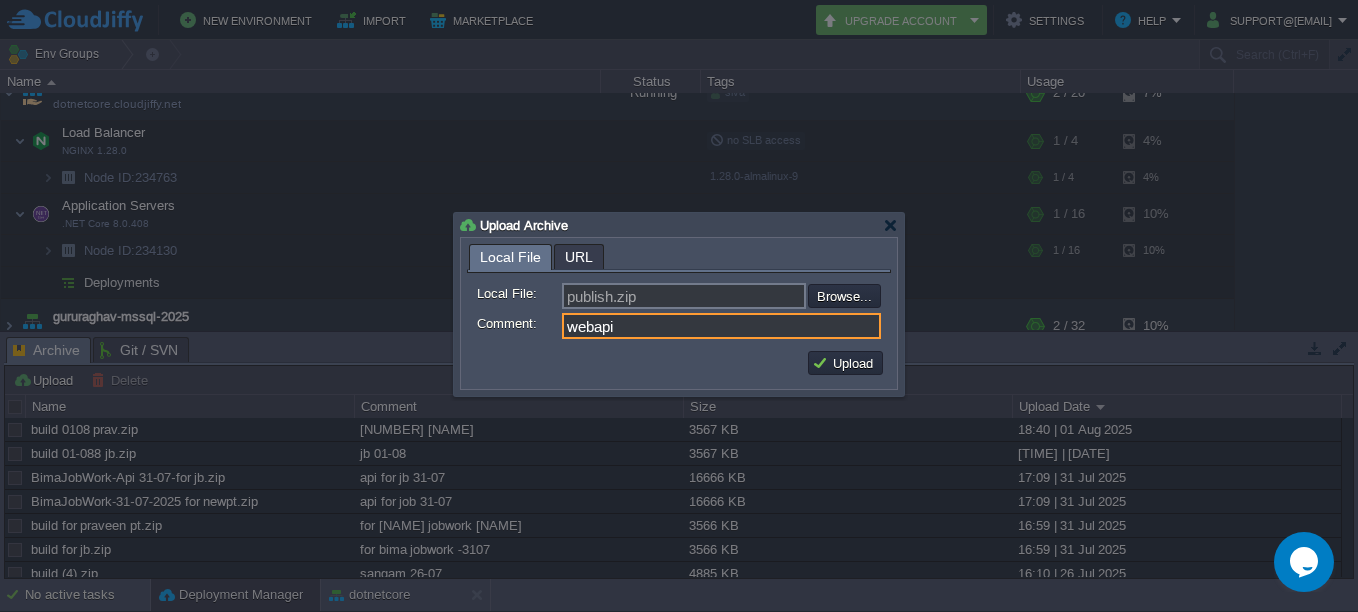type on "webapi" 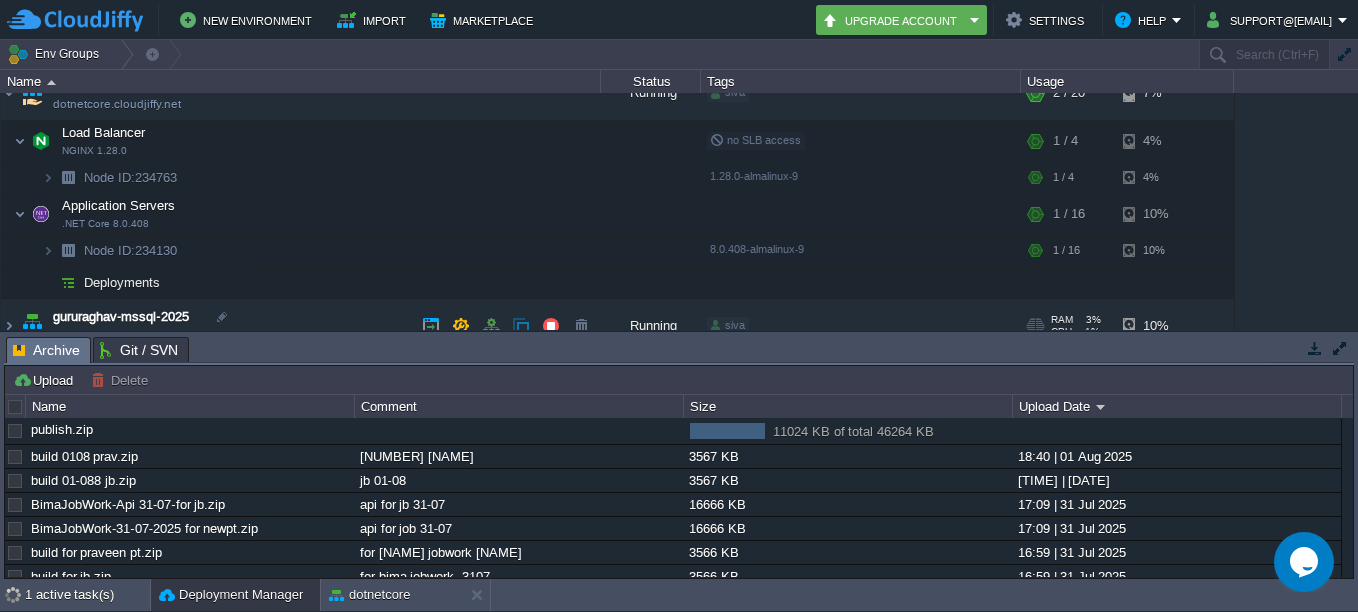 scroll, scrollTop: 292, scrollLeft: 0, axis: vertical 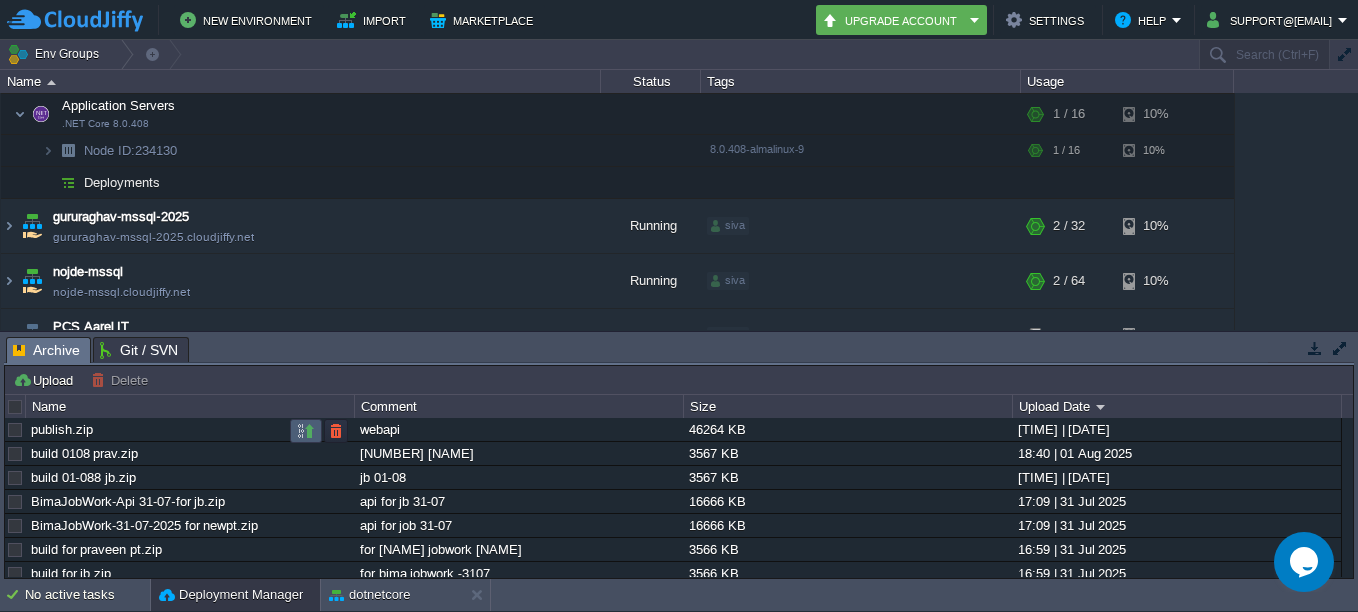 click at bounding box center [306, 431] 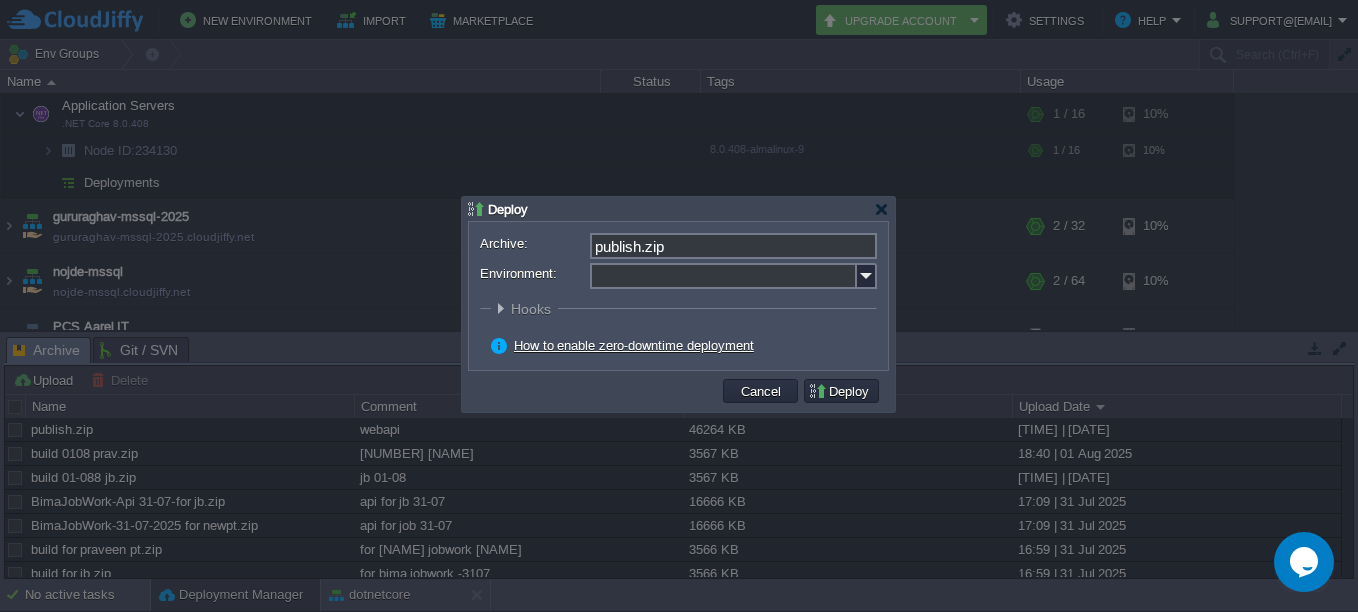 click on "Archive: publish.zip Environment:  : ROOT   Hooks  Pre   Build Post   Pre   Deploy Post   Pre   Update Post   Deploy Strategy Simultaneous deployment Sequential deployment with delay   30 sec Enable  zero-downtime deployment How to enable zero-downtime deployment" at bounding box center (678, 296) 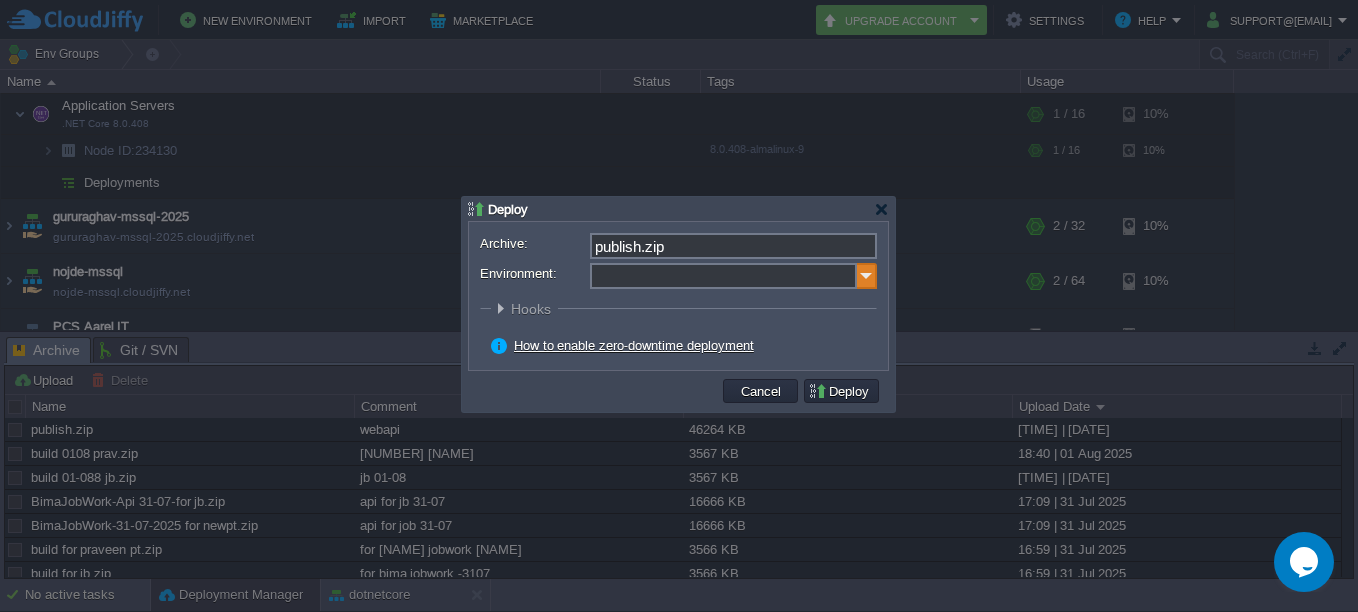 click at bounding box center (867, 276) 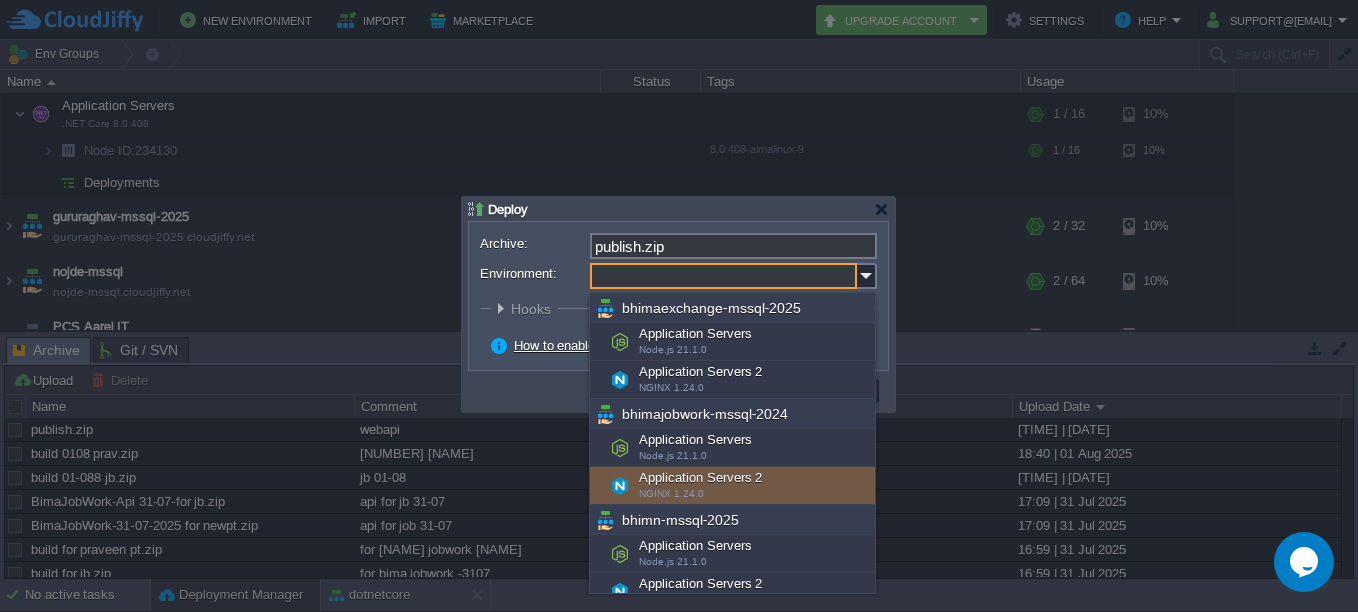 scroll, scrollTop: 200, scrollLeft: 0, axis: vertical 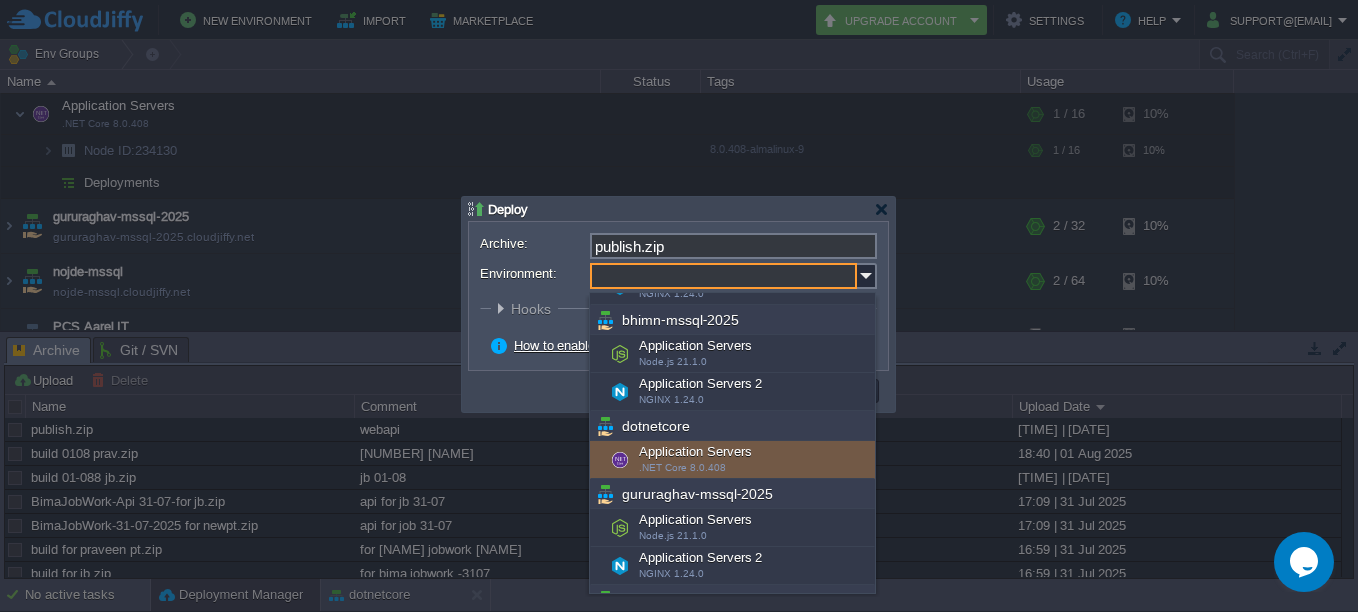 click on "Application Servers .NET Core 8.0.408" at bounding box center [732, 460] 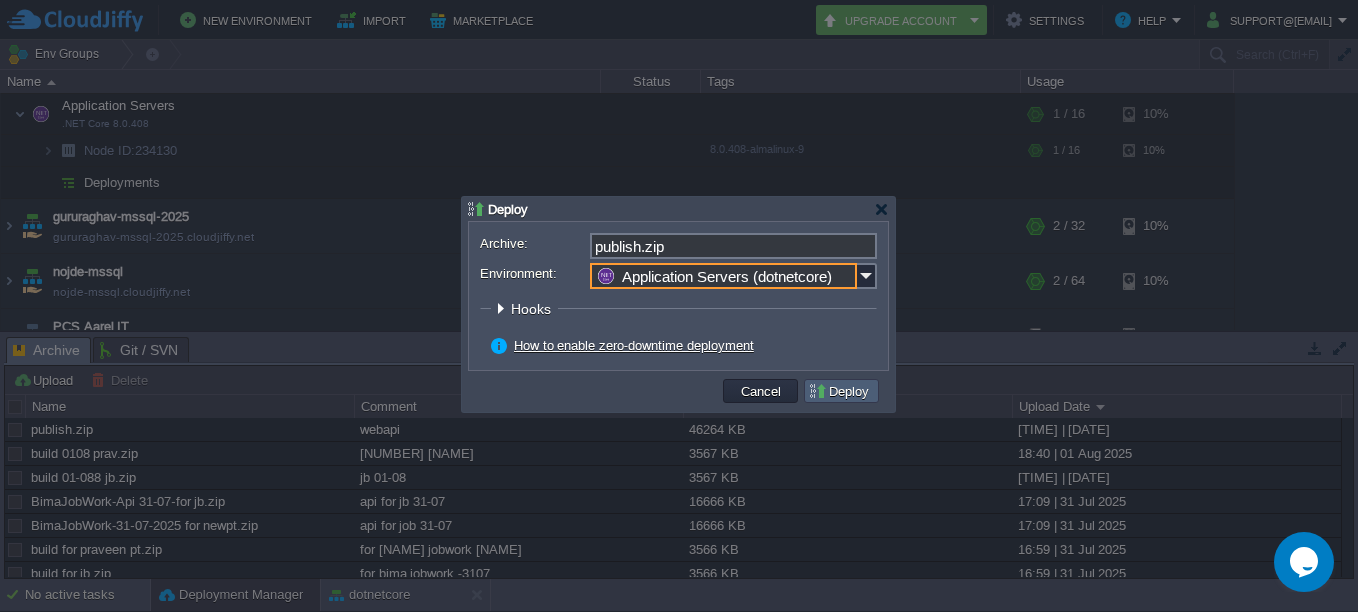 click on "Deploy" at bounding box center (841, 391) 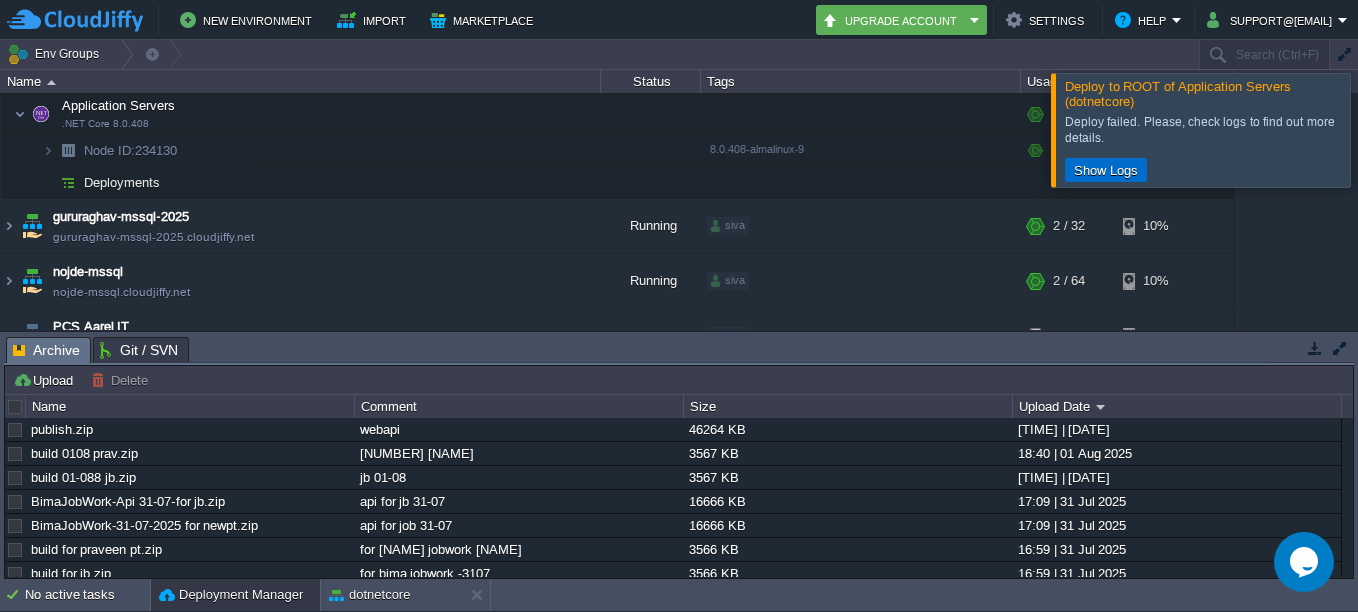 click on "Show Logs" at bounding box center (1106, 170) 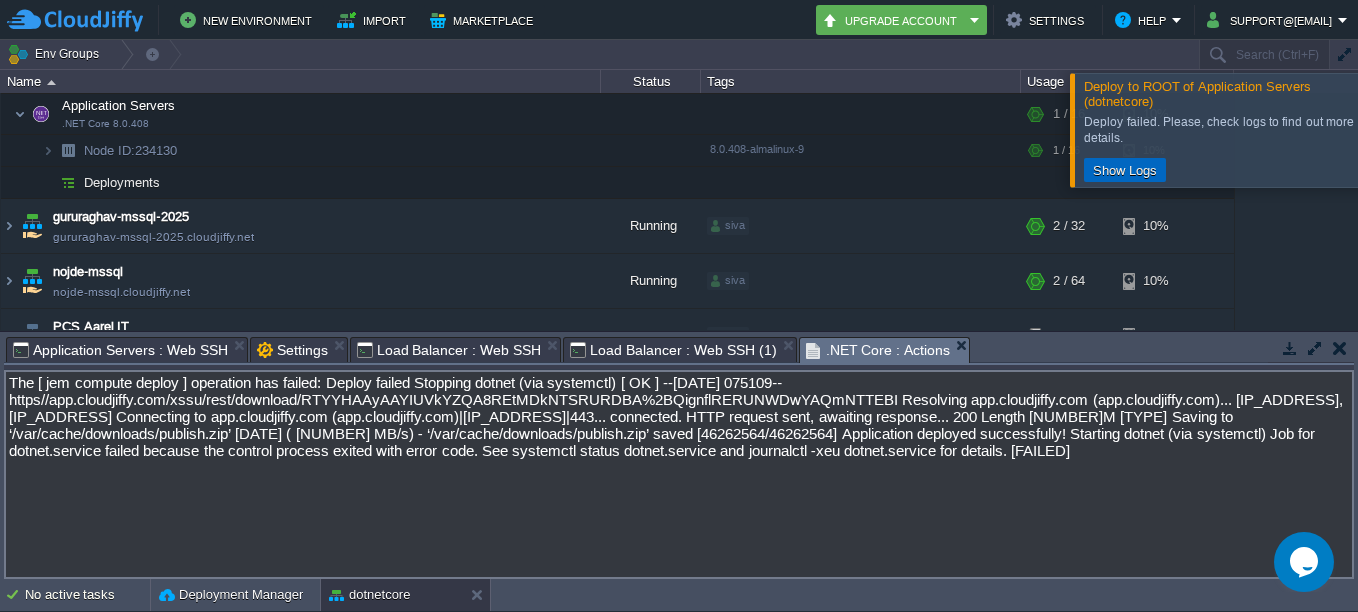 scroll, scrollTop: 123, scrollLeft: 0, axis: vertical 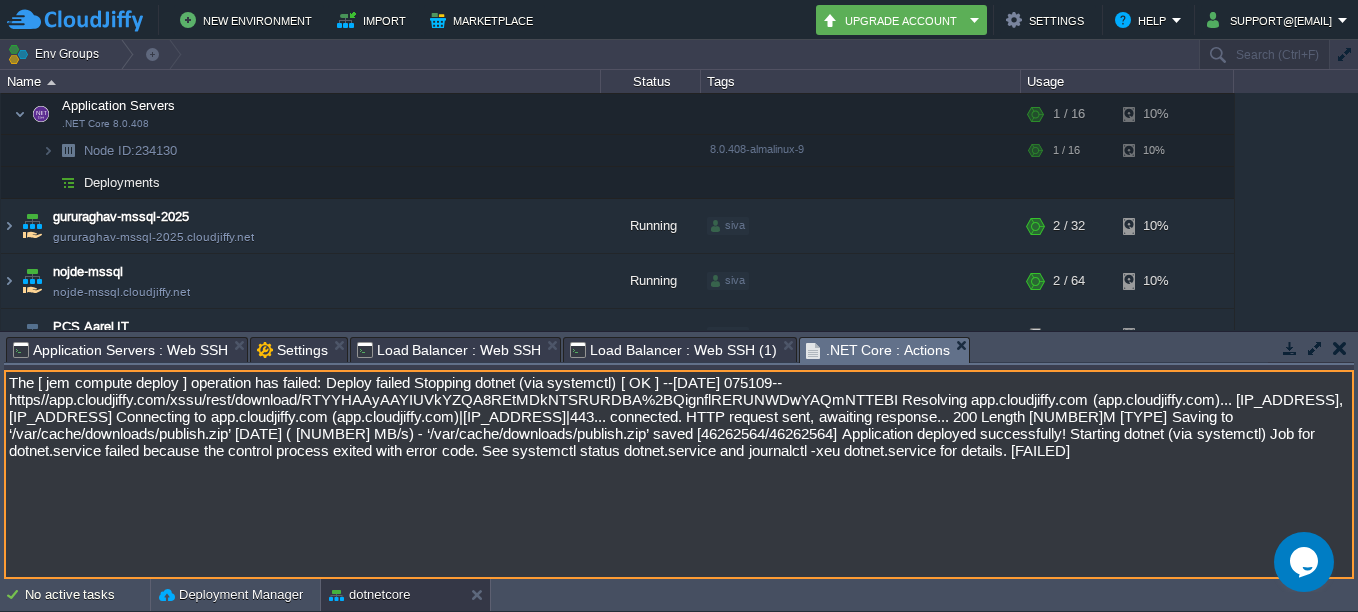 drag, startPoint x: 339, startPoint y: 504, endPoint x: 490, endPoint y: 525, distance: 152.45328 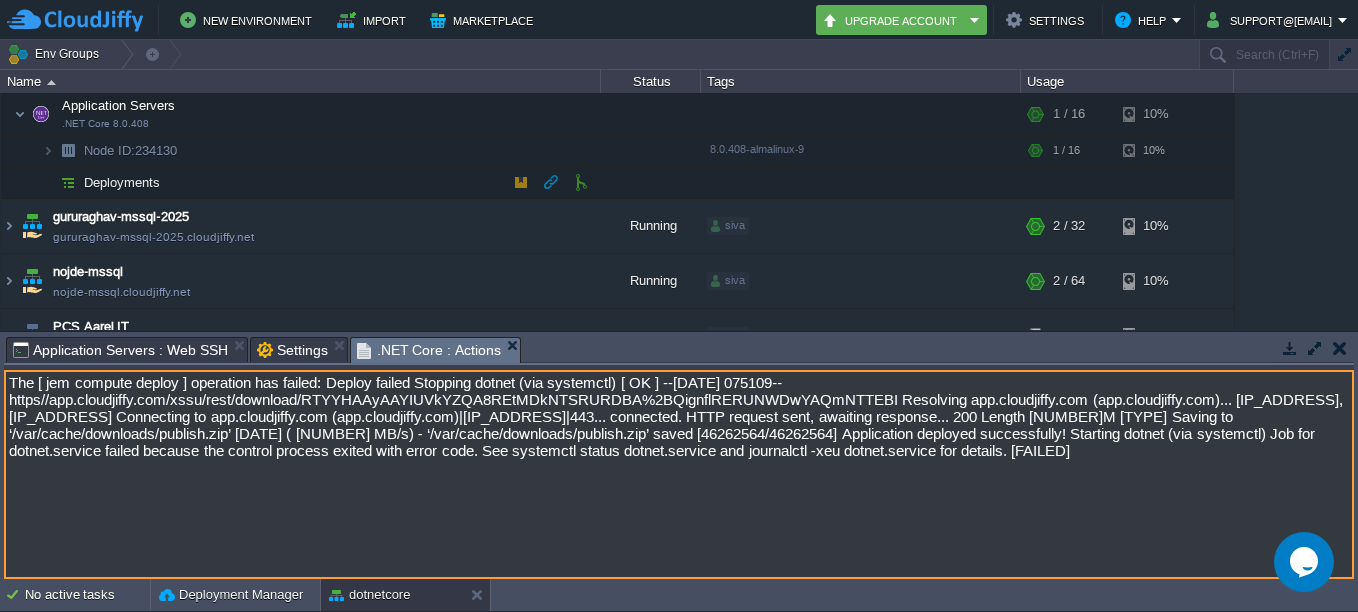 click on "Deployments" at bounding box center (122, 182) 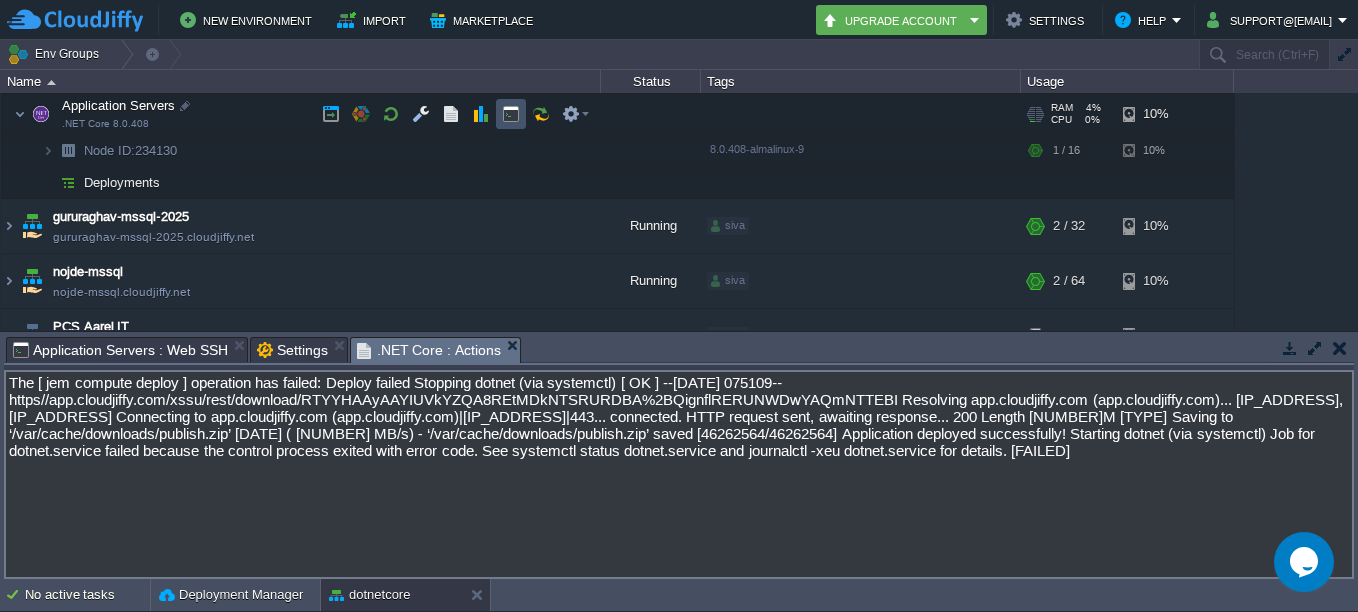 click at bounding box center [511, 114] 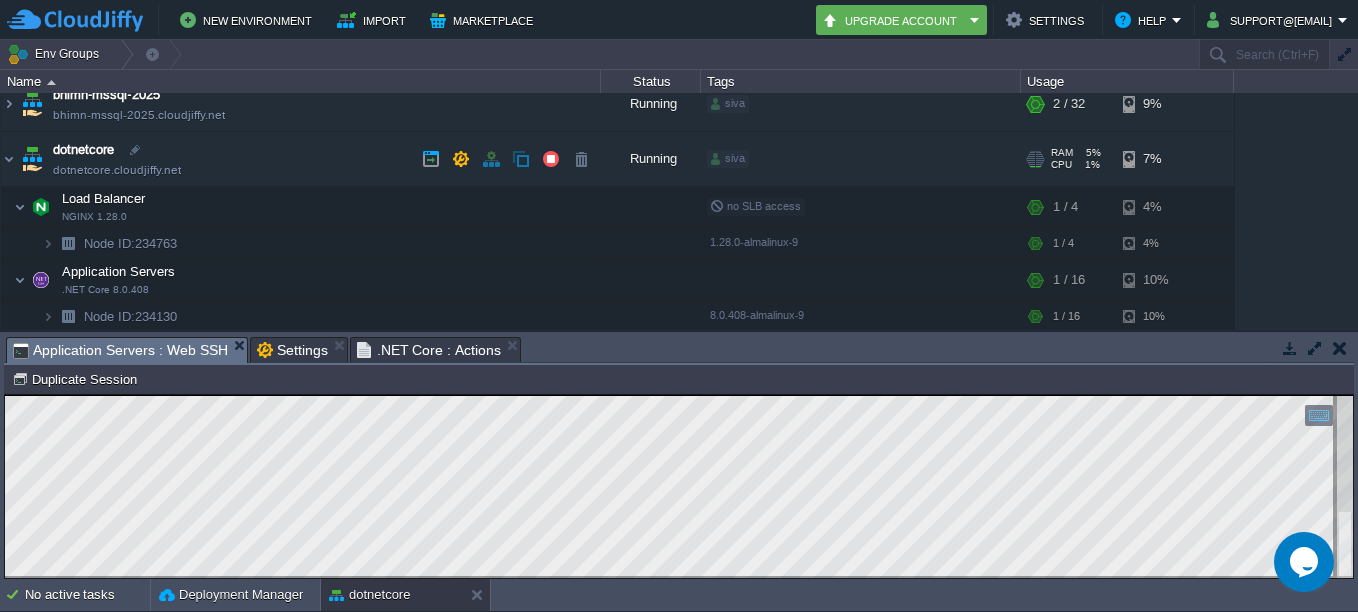 scroll, scrollTop: 92, scrollLeft: 0, axis: vertical 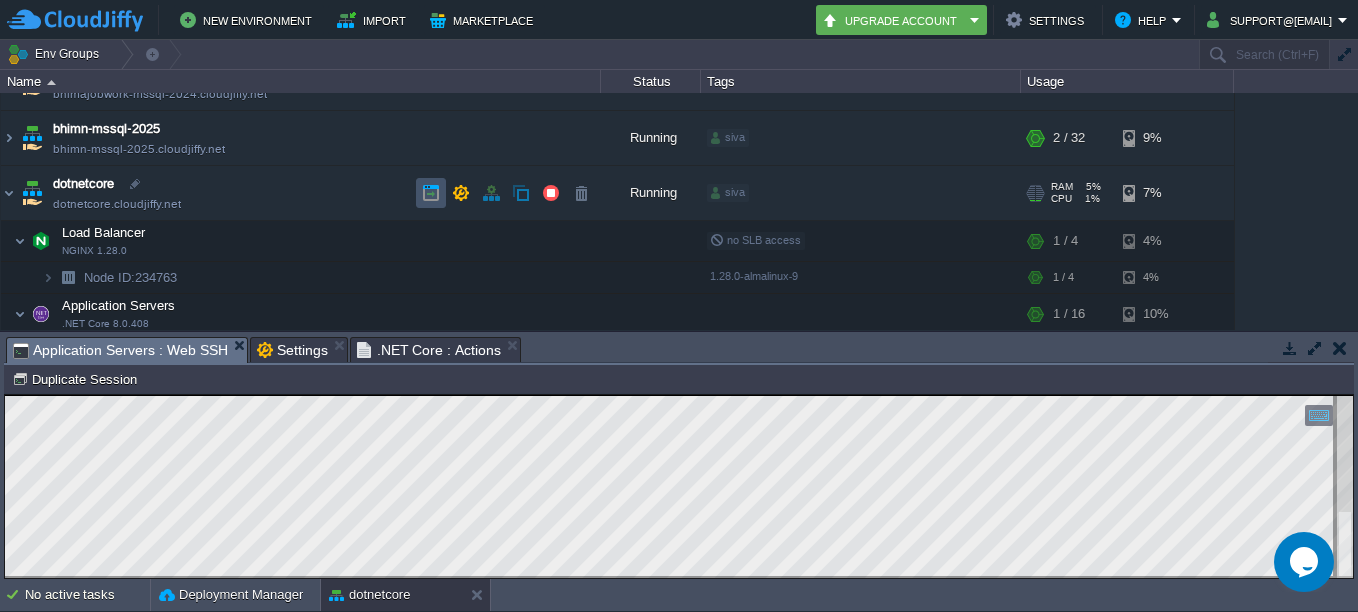 click at bounding box center (431, 193) 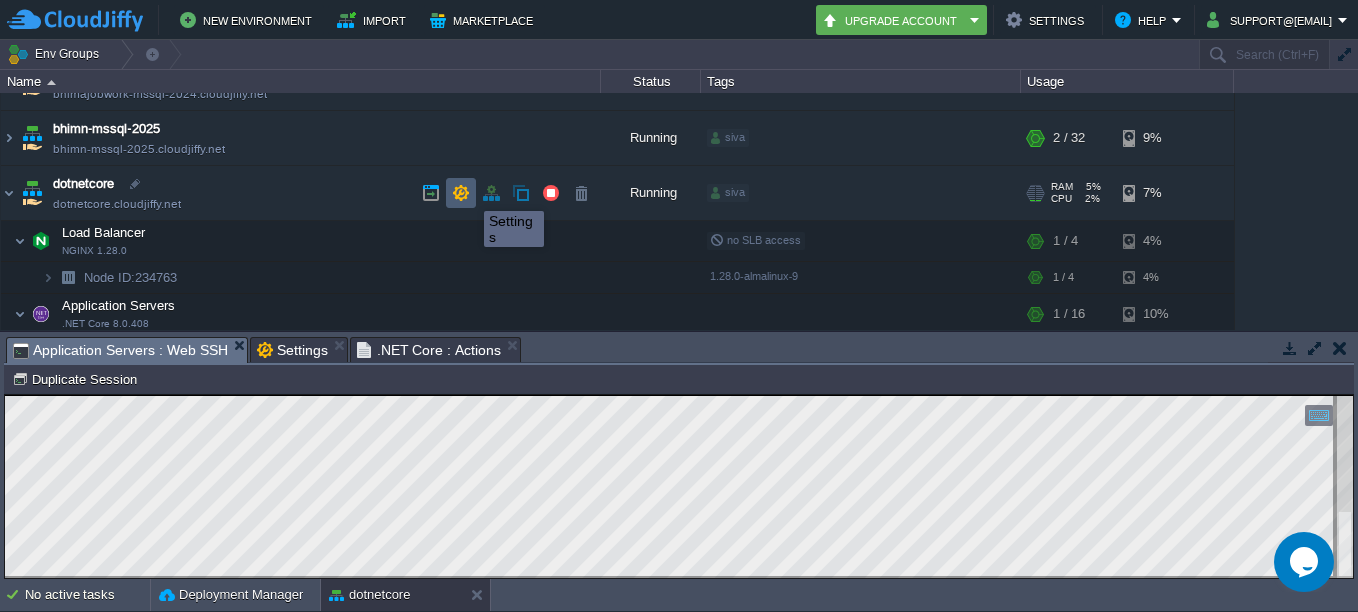 click at bounding box center [461, 193] 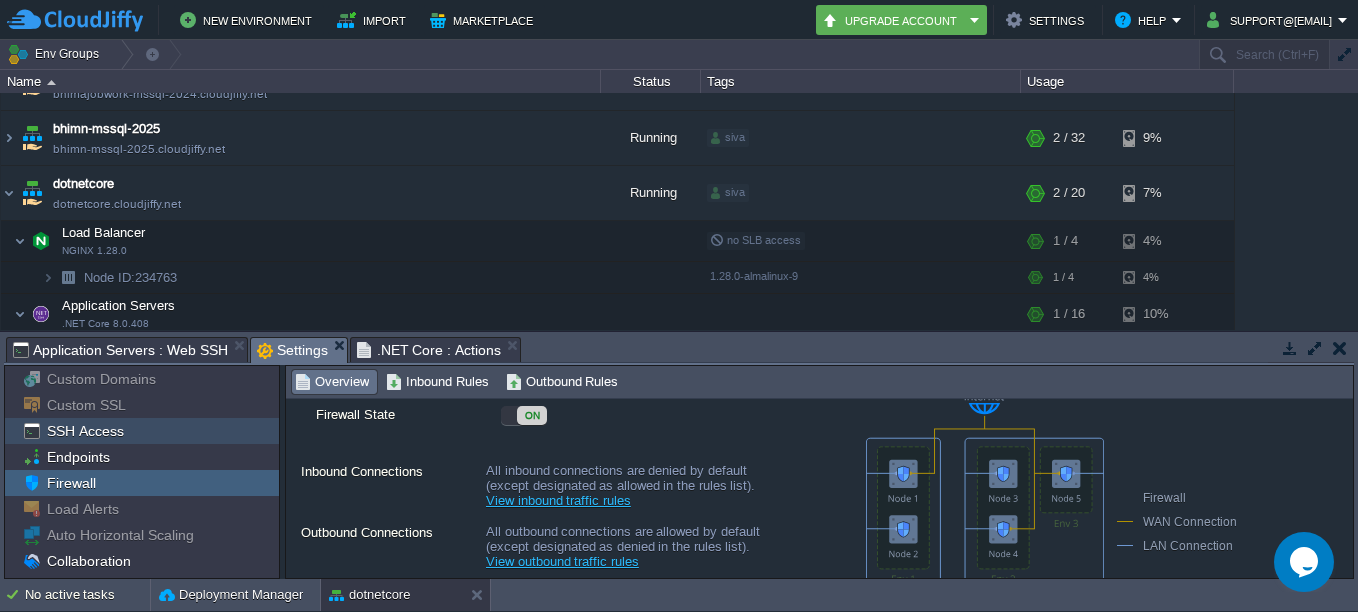 click on "SSH Access" at bounding box center (85, 431) 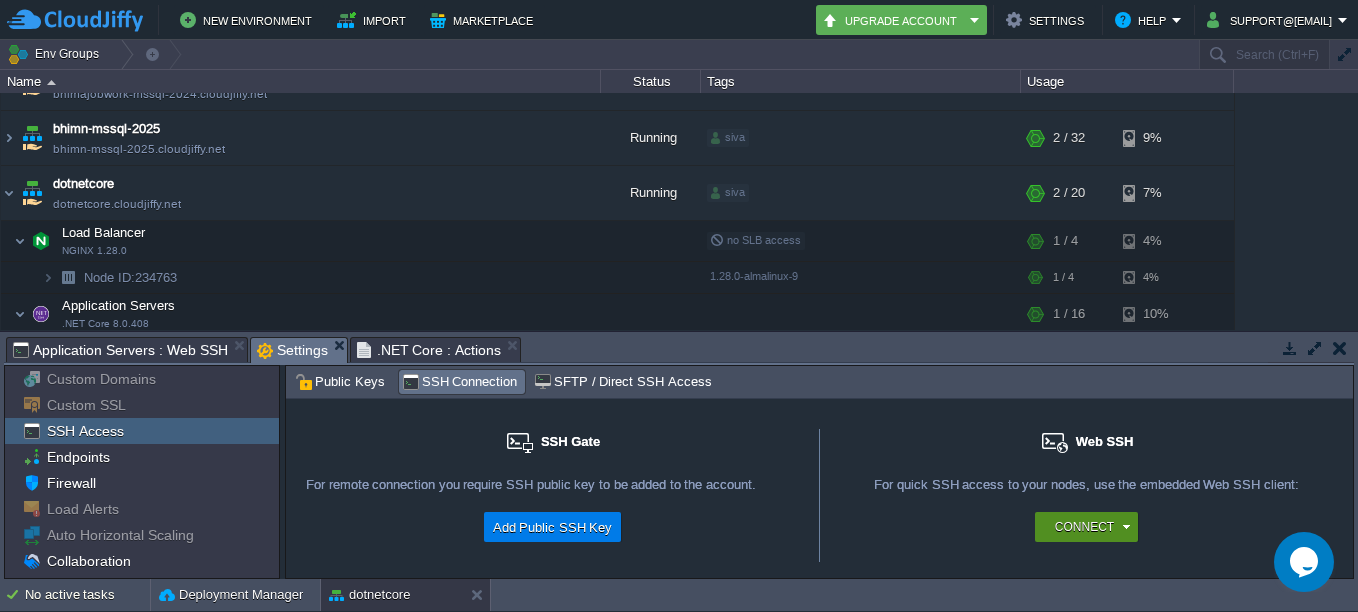 click on "Connect" at bounding box center (1084, 527) 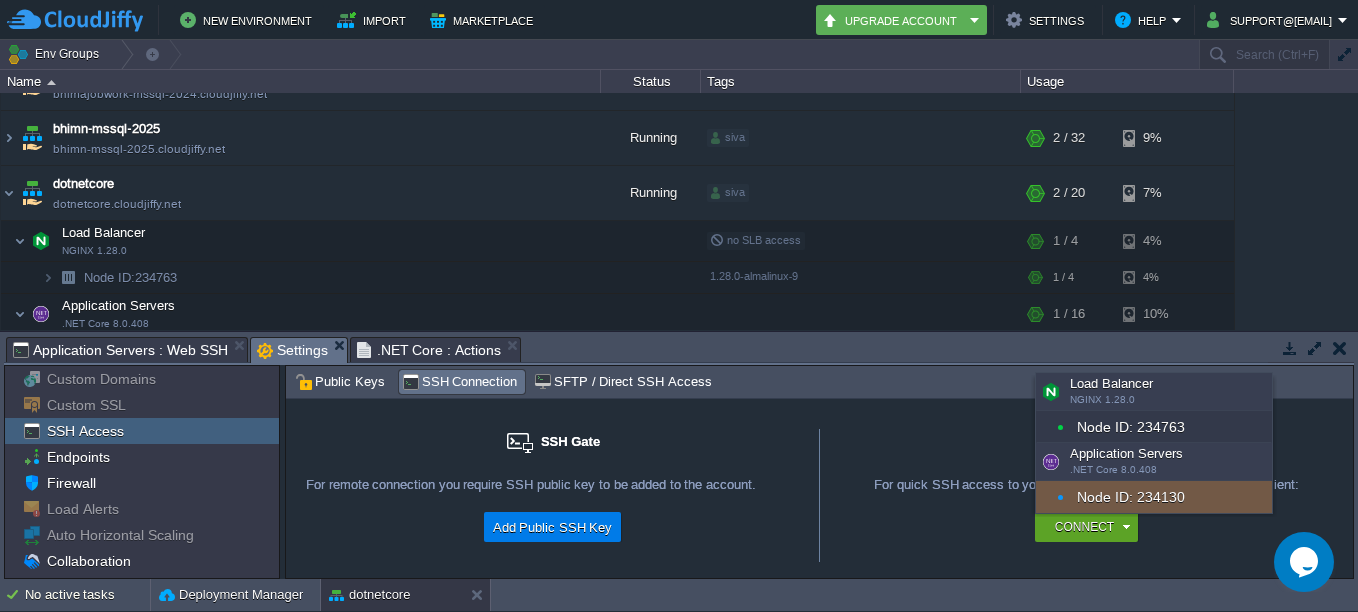 click on "Node ID: 234130" at bounding box center (1154, 497) 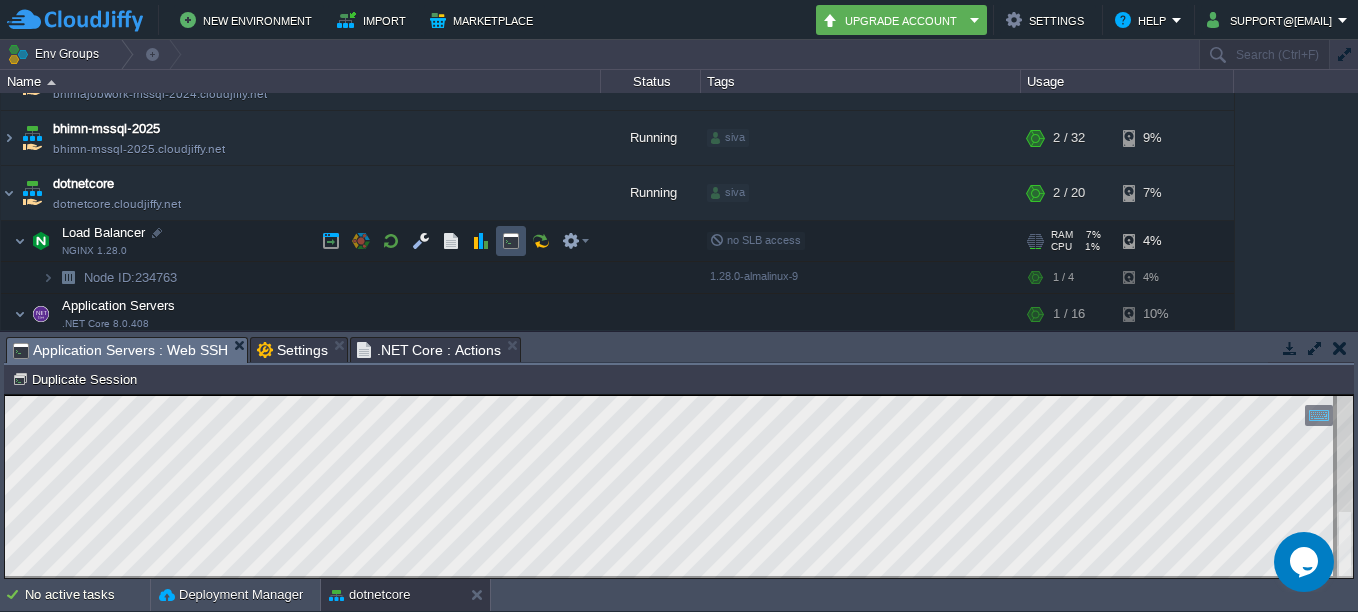 click at bounding box center (511, 241) 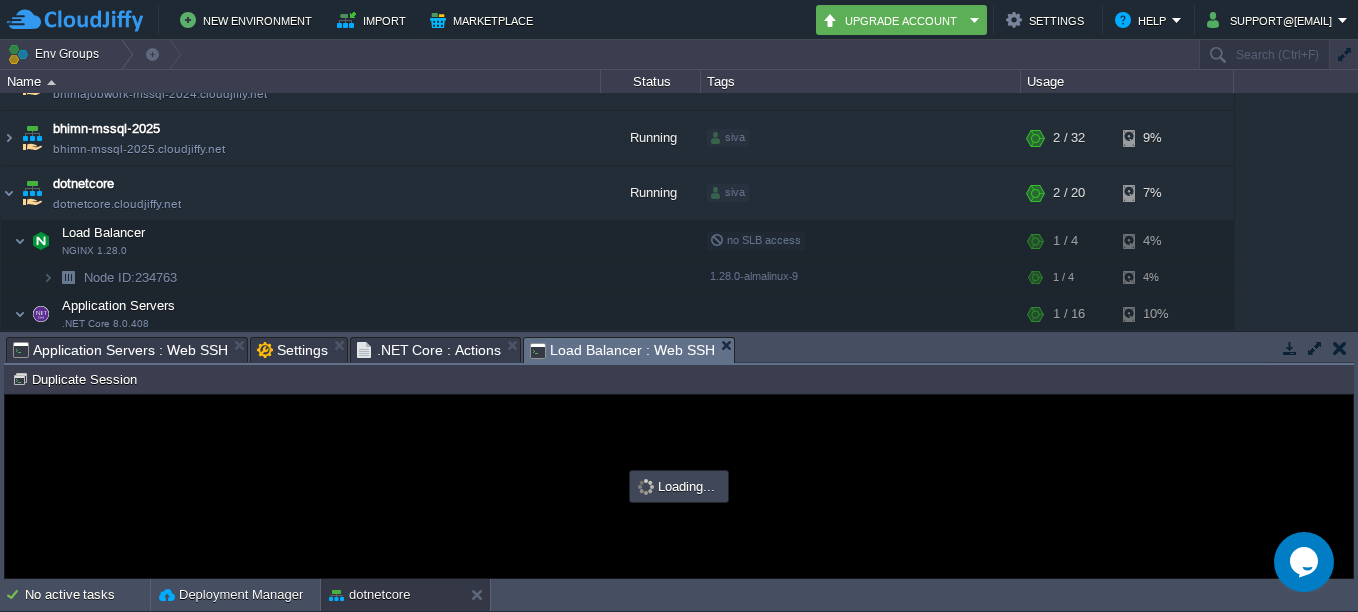 scroll, scrollTop: 0, scrollLeft: 0, axis: both 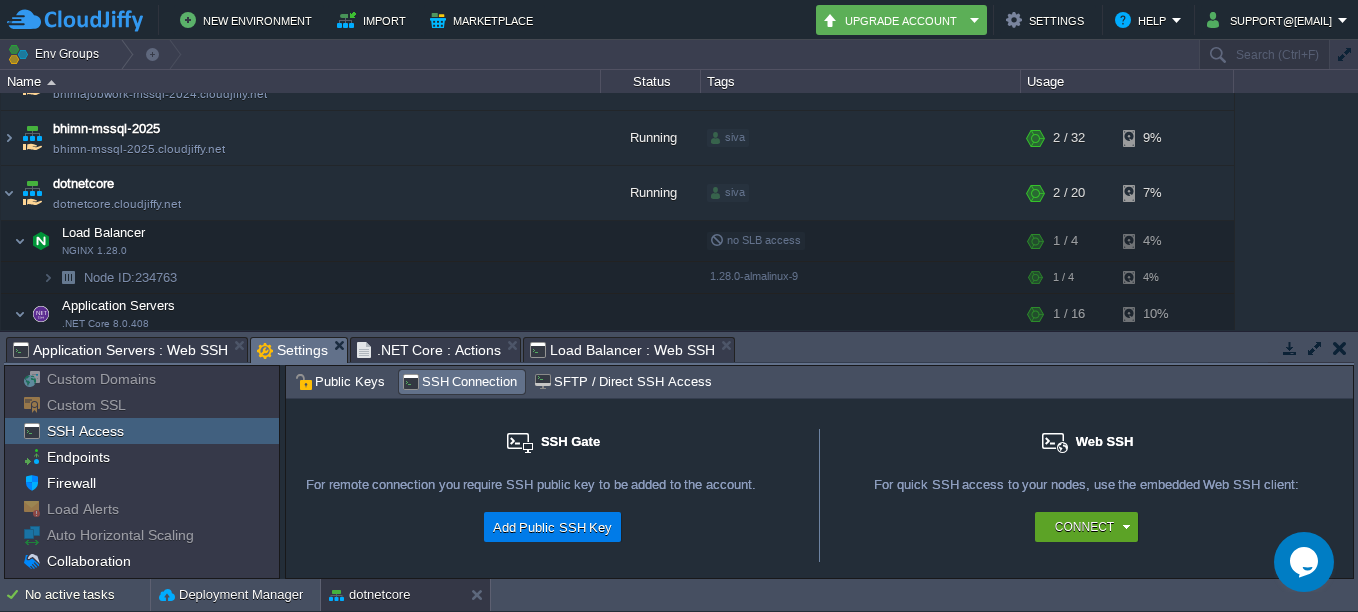 click on "Settings" at bounding box center [292, 350] 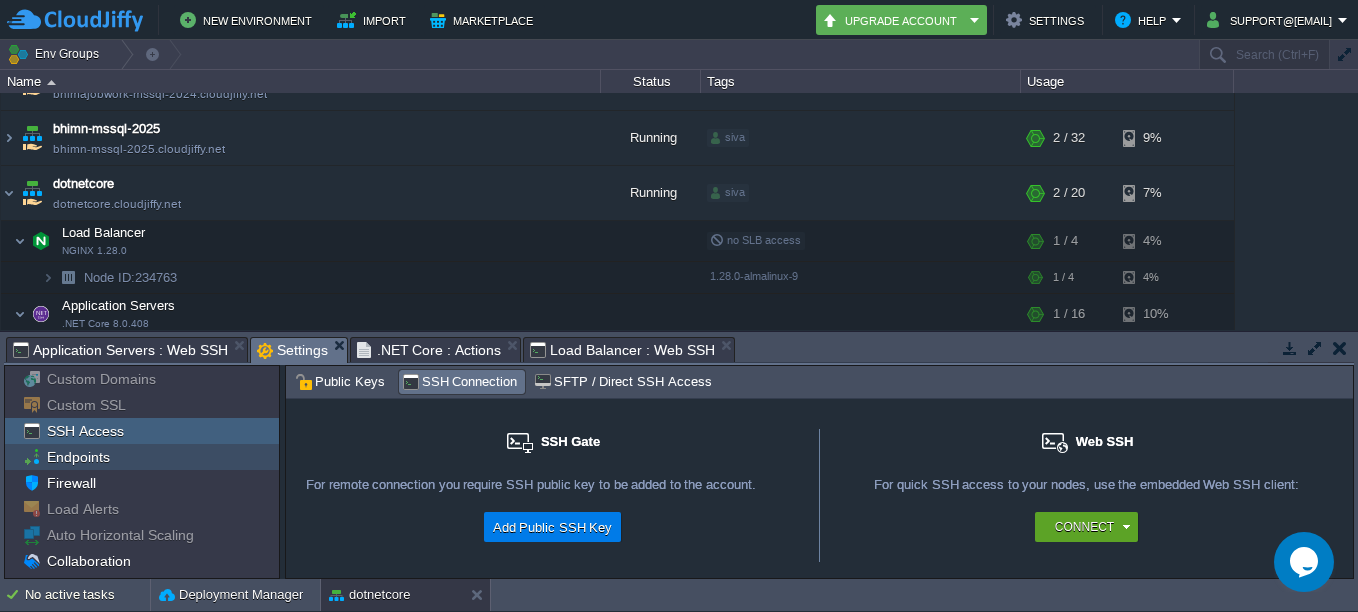 click on "Endpoints" at bounding box center [78, 457] 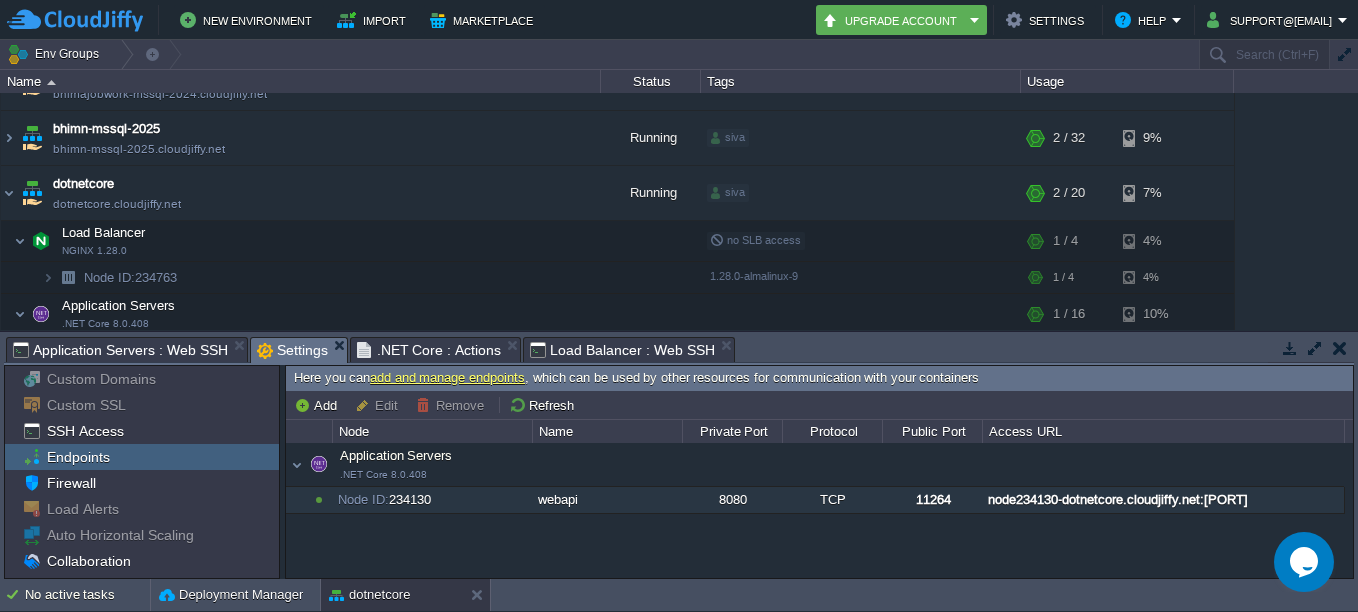 click on "node234130-dotnetcore.cloudjiffy.net:[PORT]" at bounding box center (1163, 500) 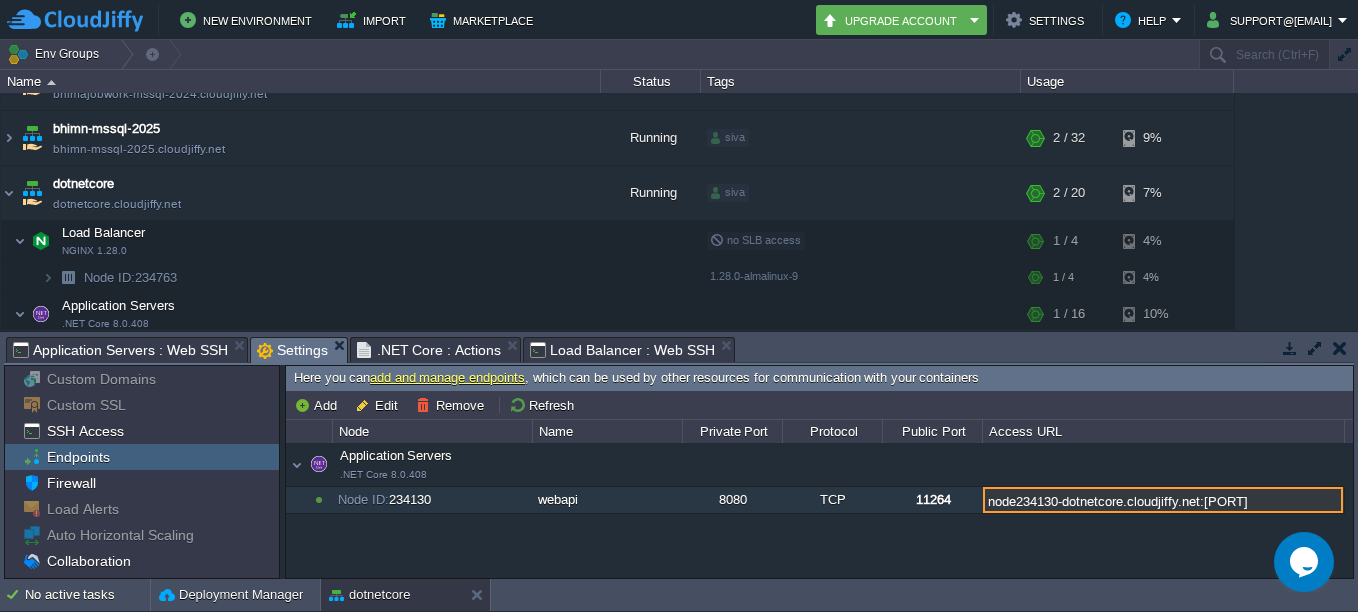 click on "node234130-dotnetcore.cloudjiffy.net:[PORT]" at bounding box center (1163, 500) 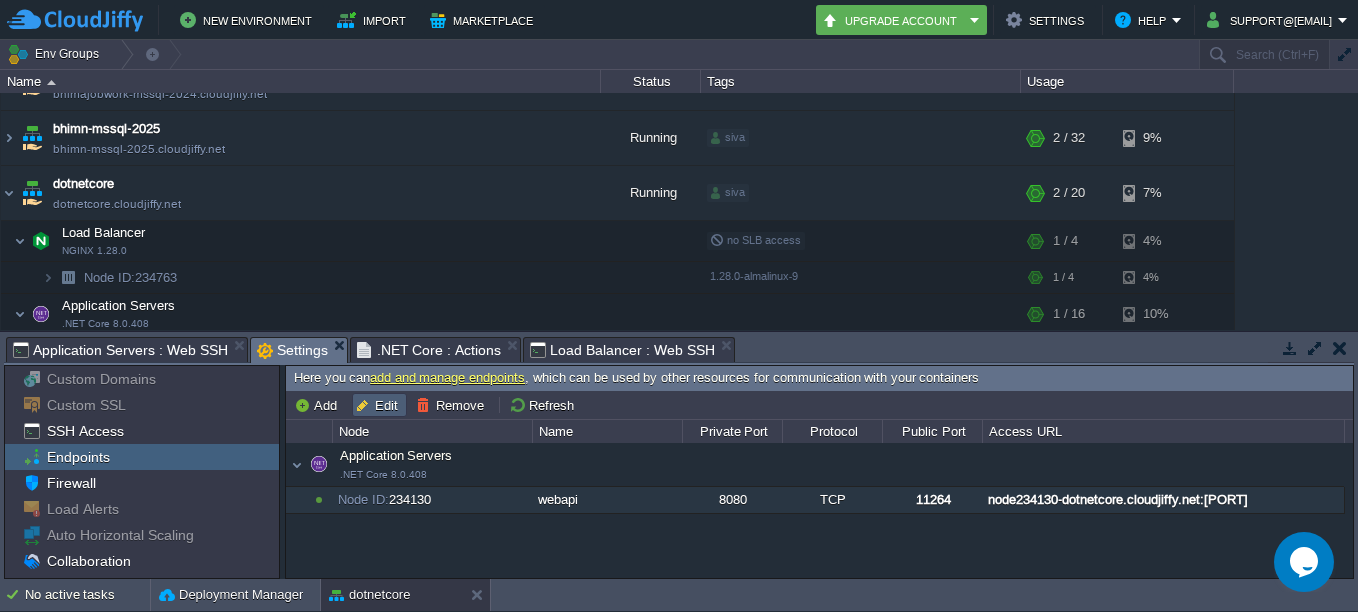 click on "Edit" at bounding box center [379, 405] 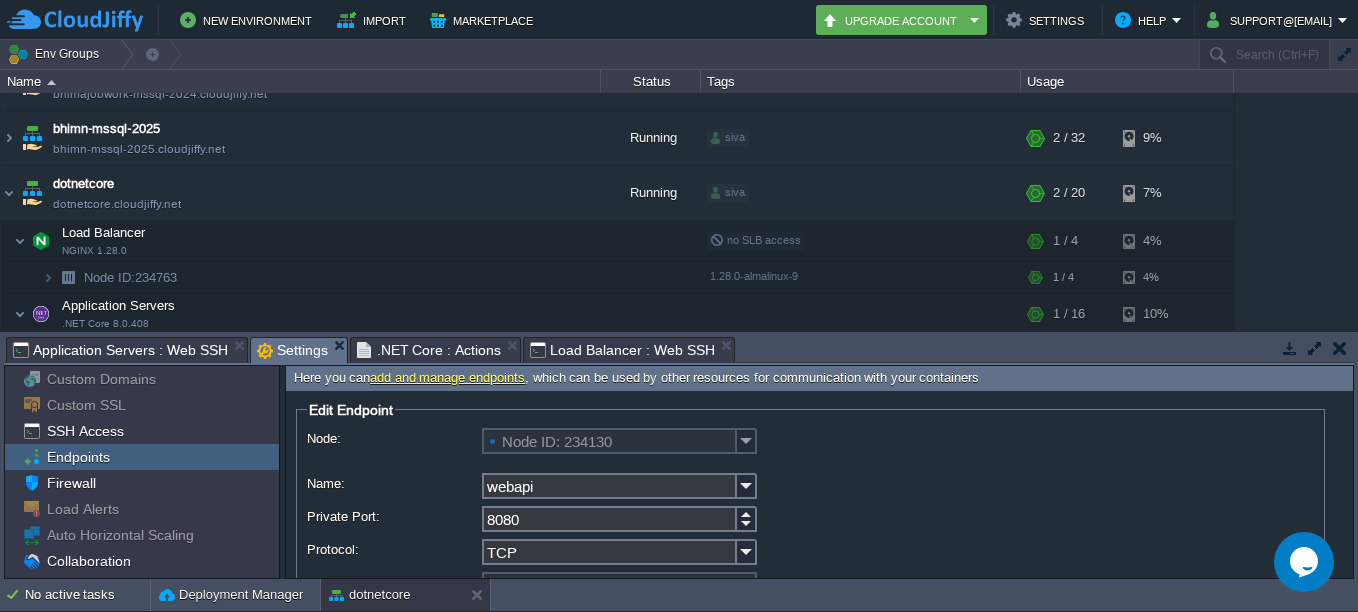 click on "TCP" at bounding box center (609, 552) 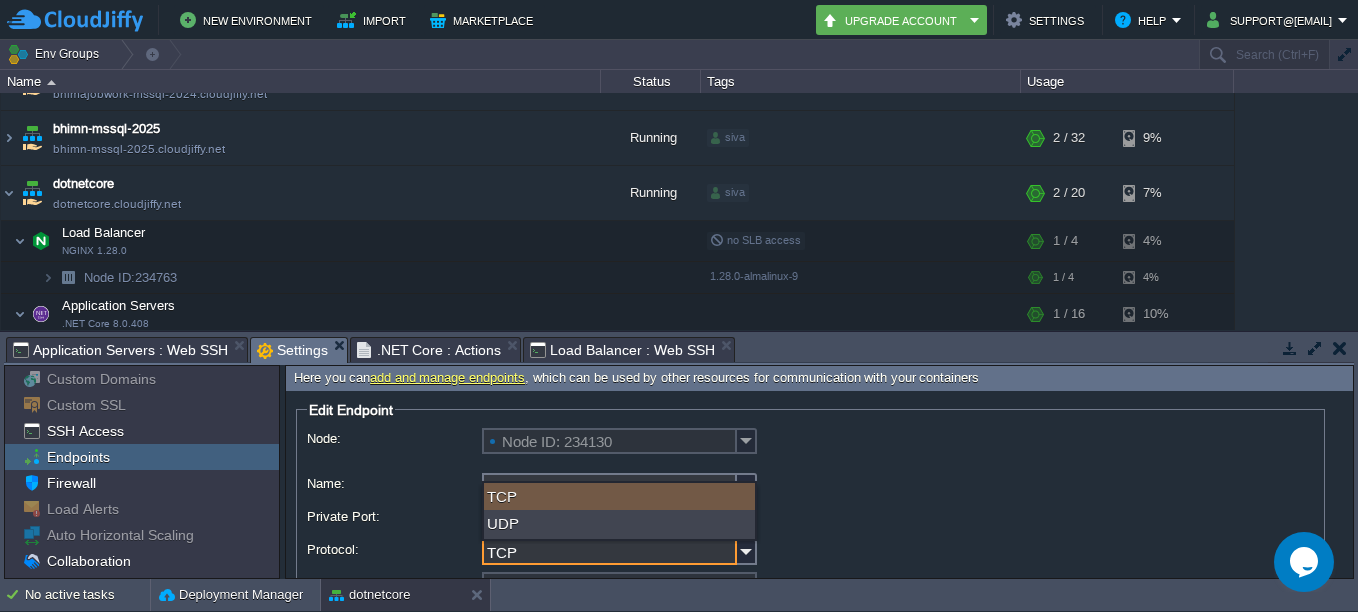 click on "TCP" at bounding box center (609, 552) 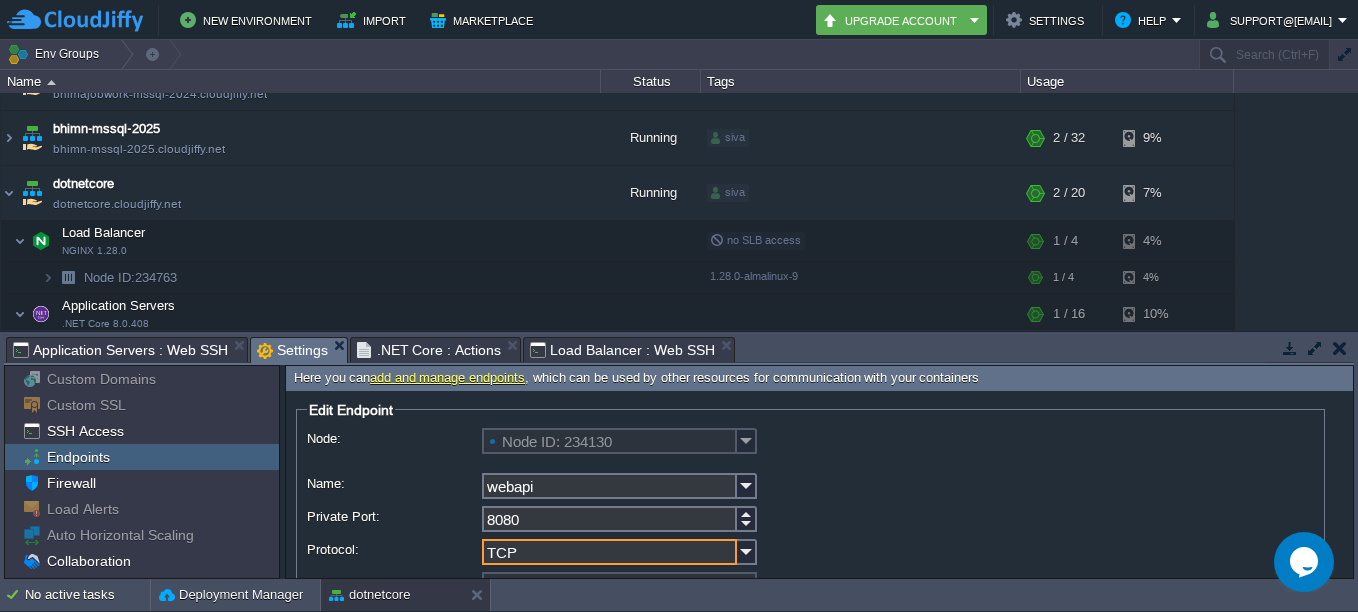click on "8080" at bounding box center (810, 520) 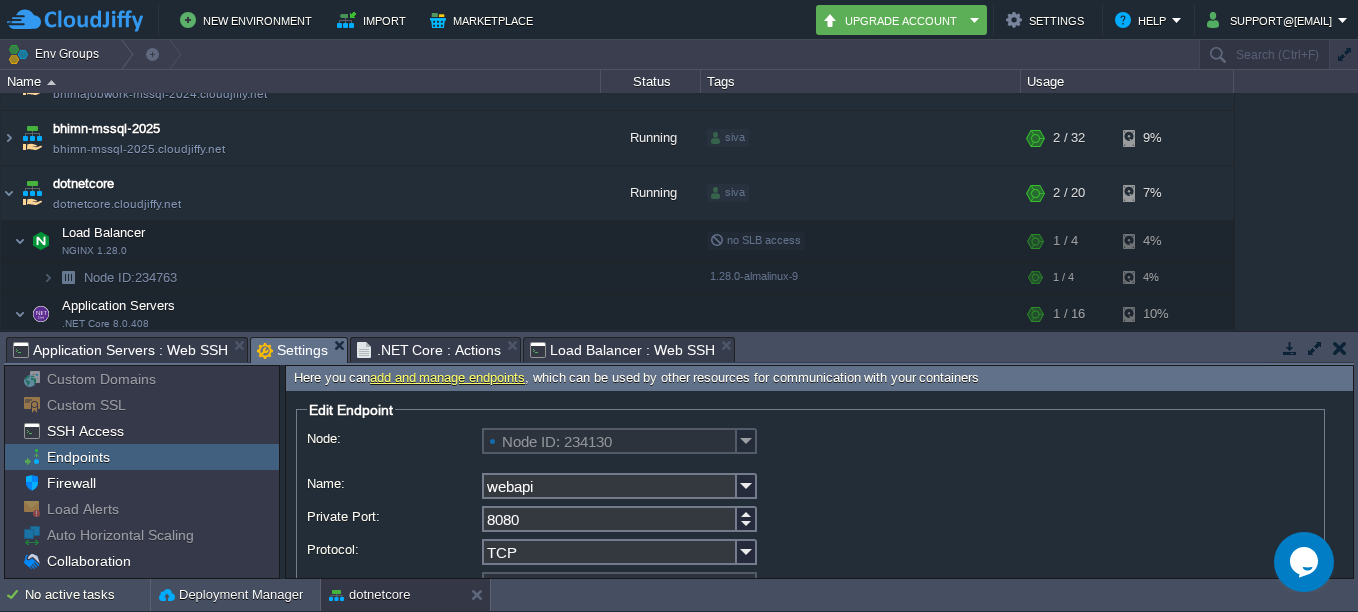 scroll, scrollTop: 132, scrollLeft: 0, axis: vertical 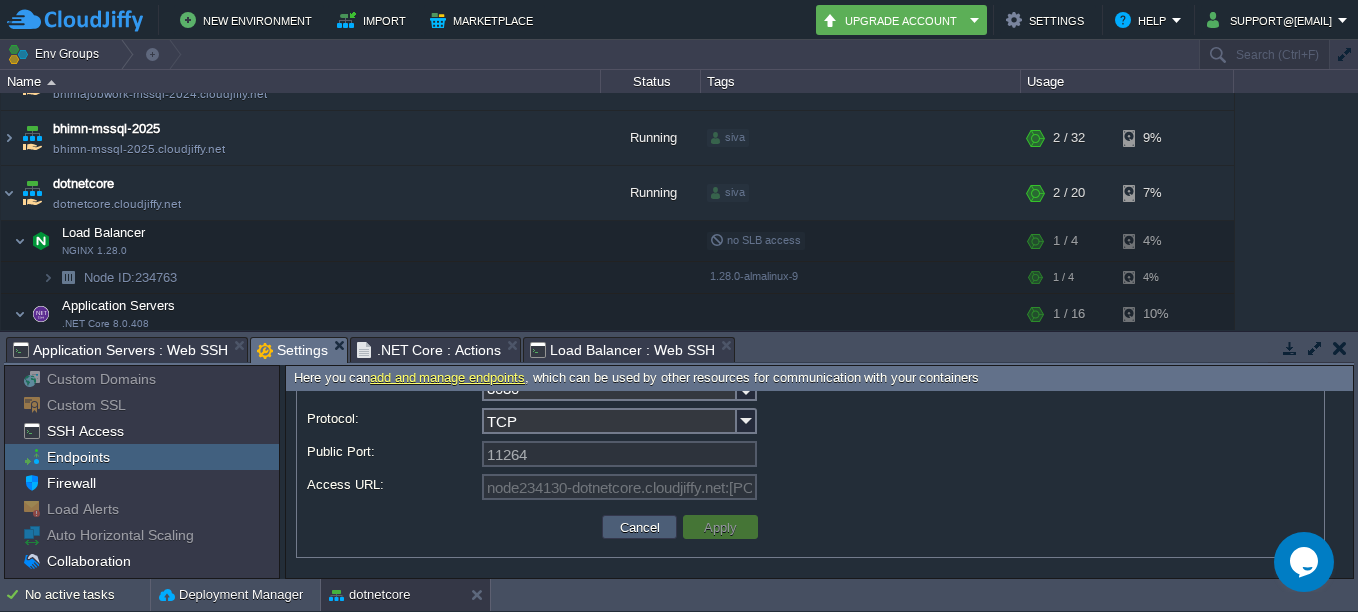 click on "Cancel" at bounding box center [640, 527] 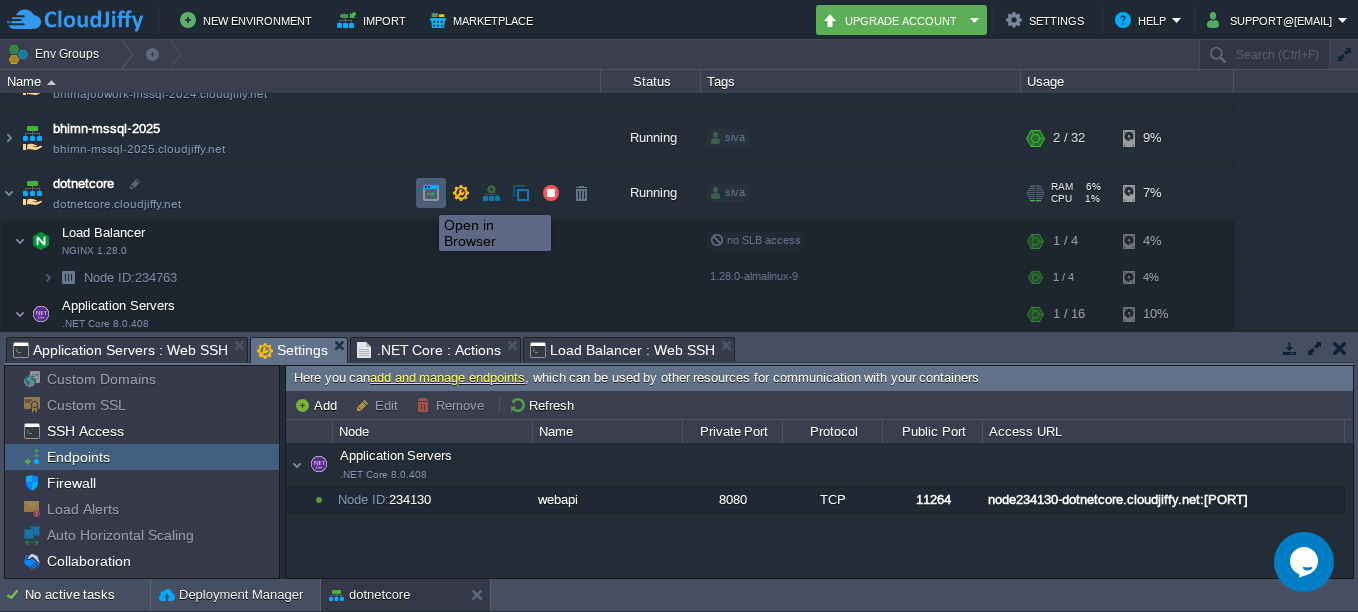 click at bounding box center (431, 193) 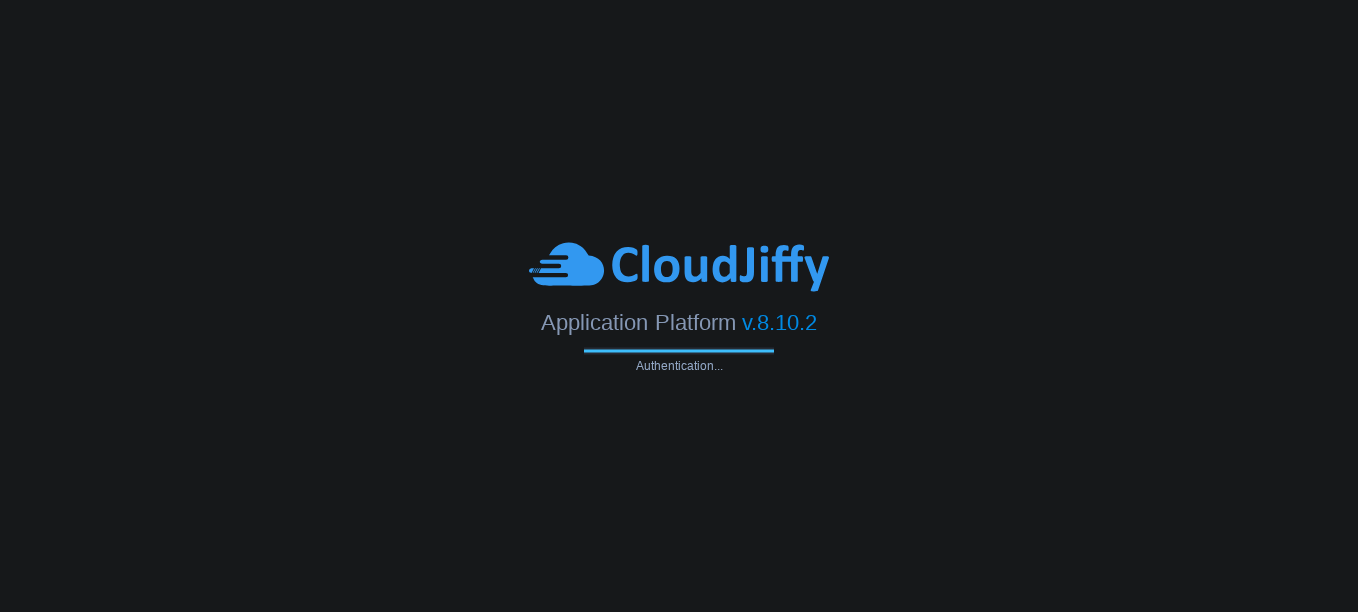 scroll, scrollTop: 0, scrollLeft: 0, axis: both 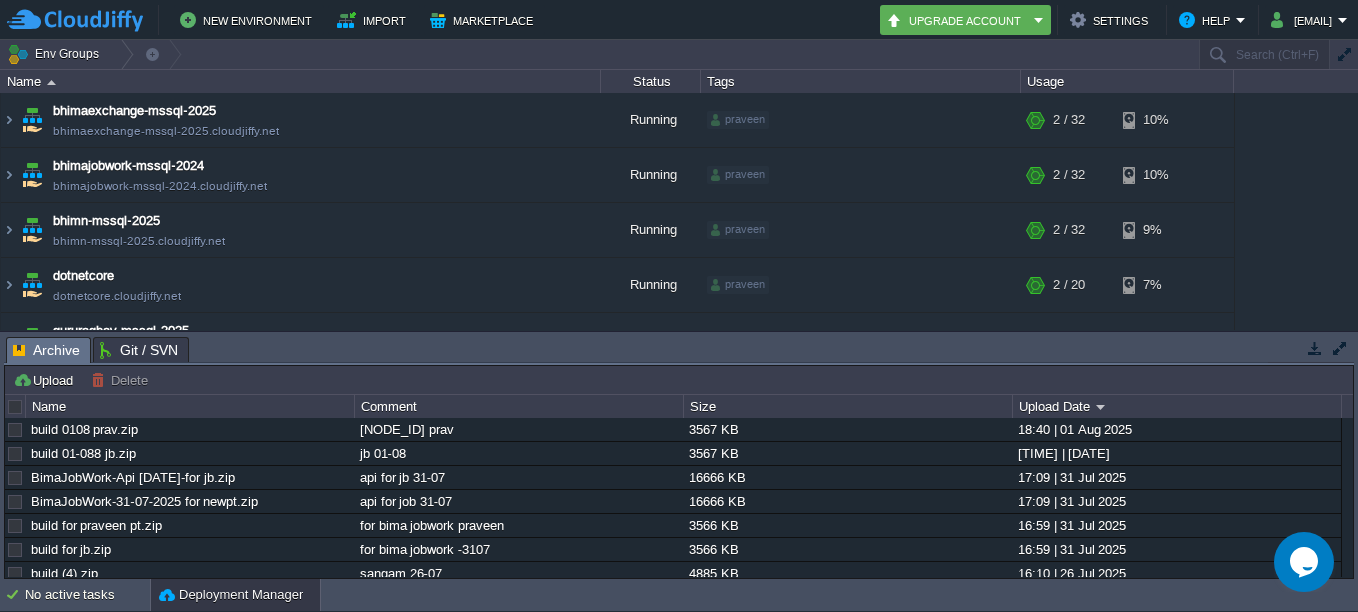 click on "Git / SVN" at bounding box center [139, 350] 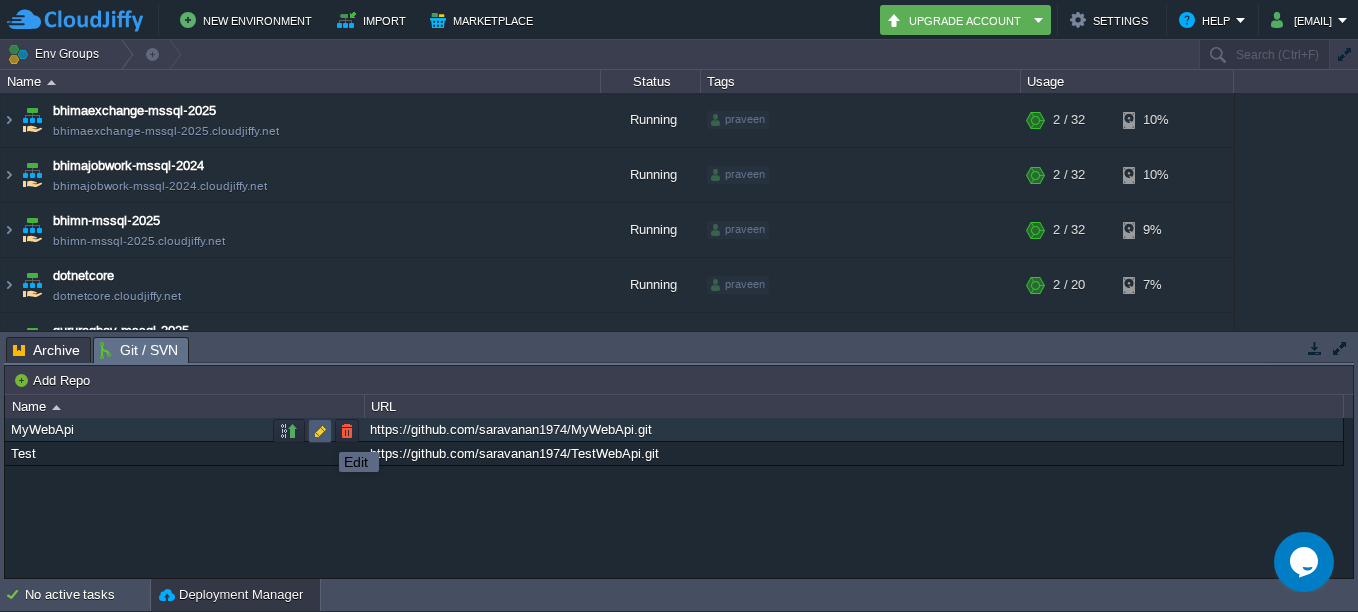 click at bounding box center [320, 431] 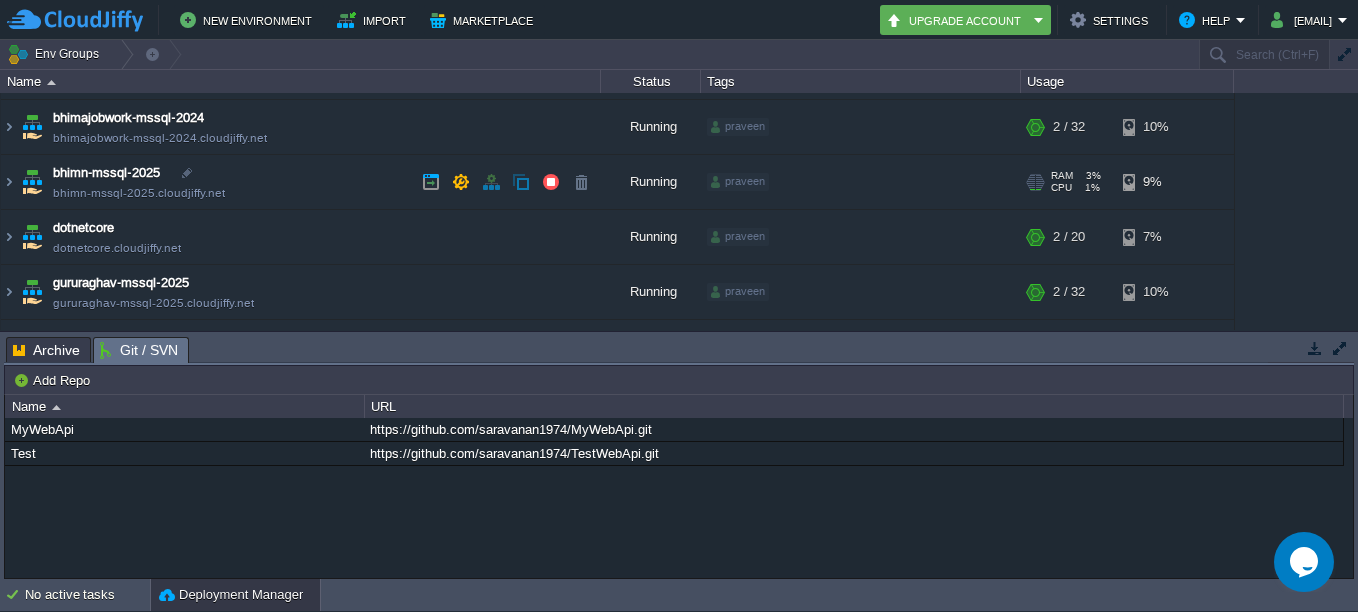 scroll, scrollTop: 0, scrollLeft: 0, axis: both 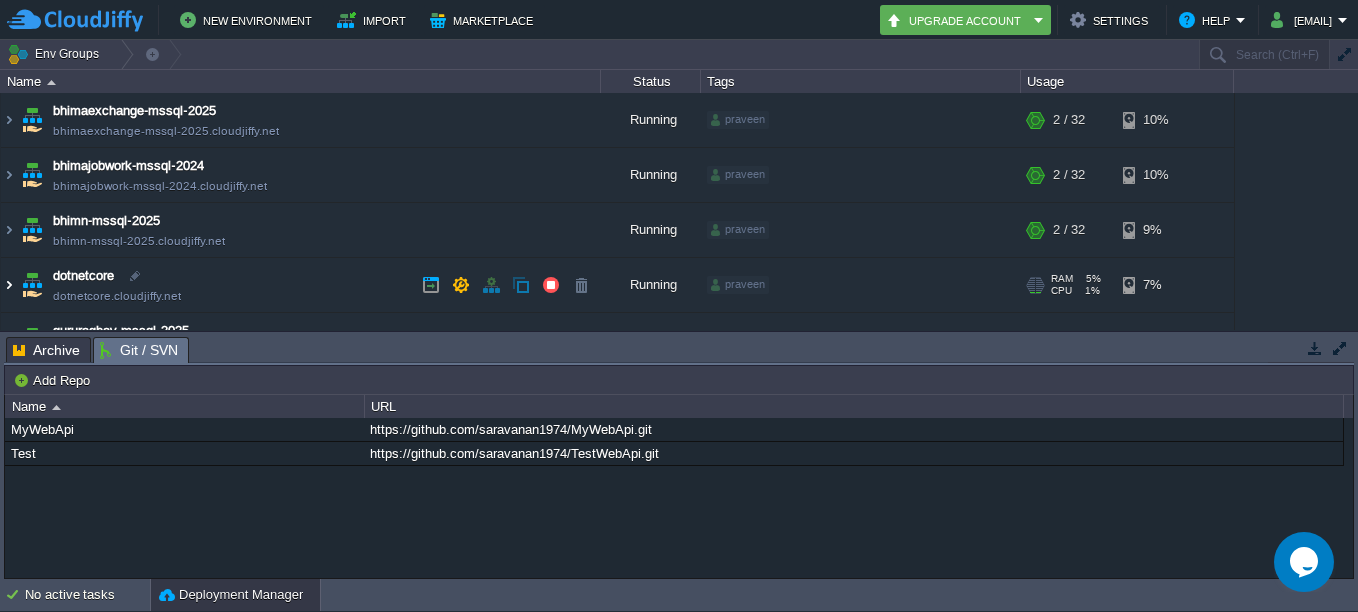 click at bounding box center [9, 285] 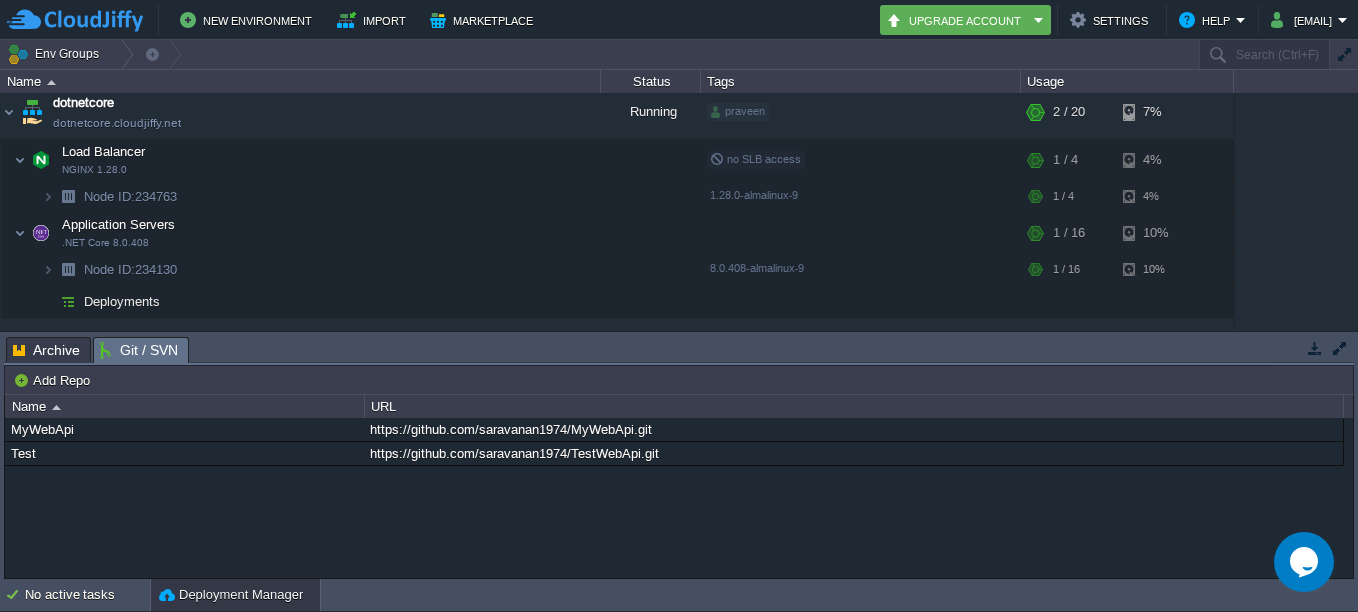 scroll, scrollTop: 200, scrollLeft: 0, axis: vertical 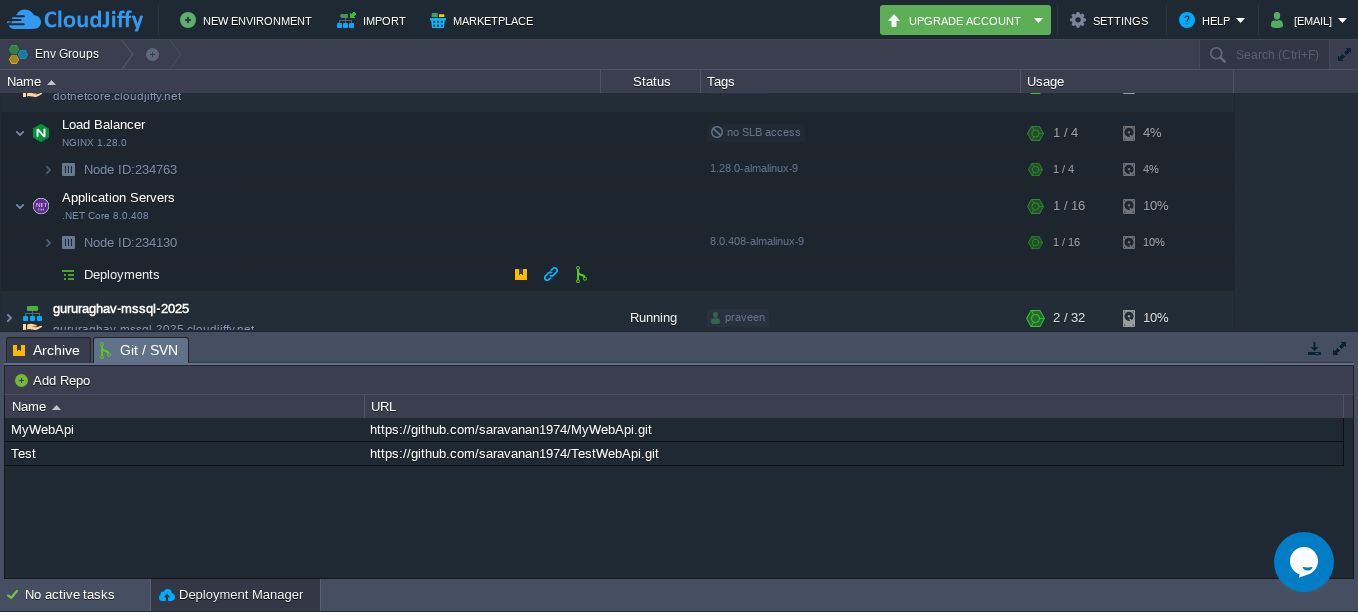 click on "Deployments" at bounding box center (122, 274) 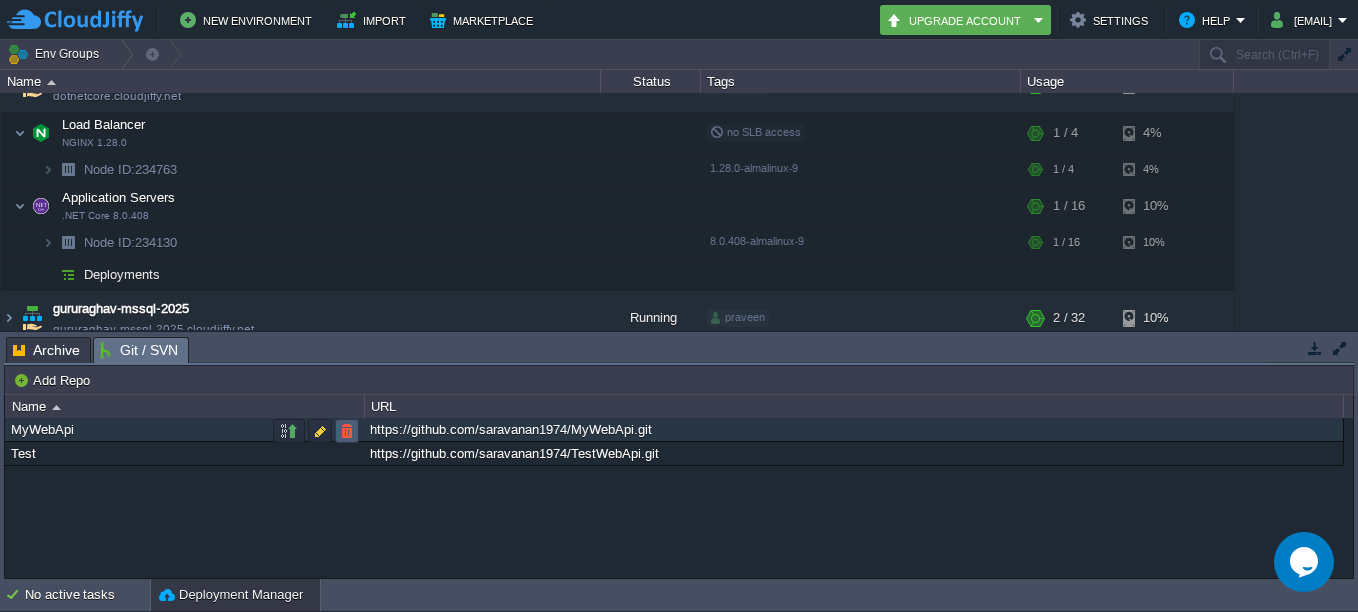 click at bounding box center [347, 431] 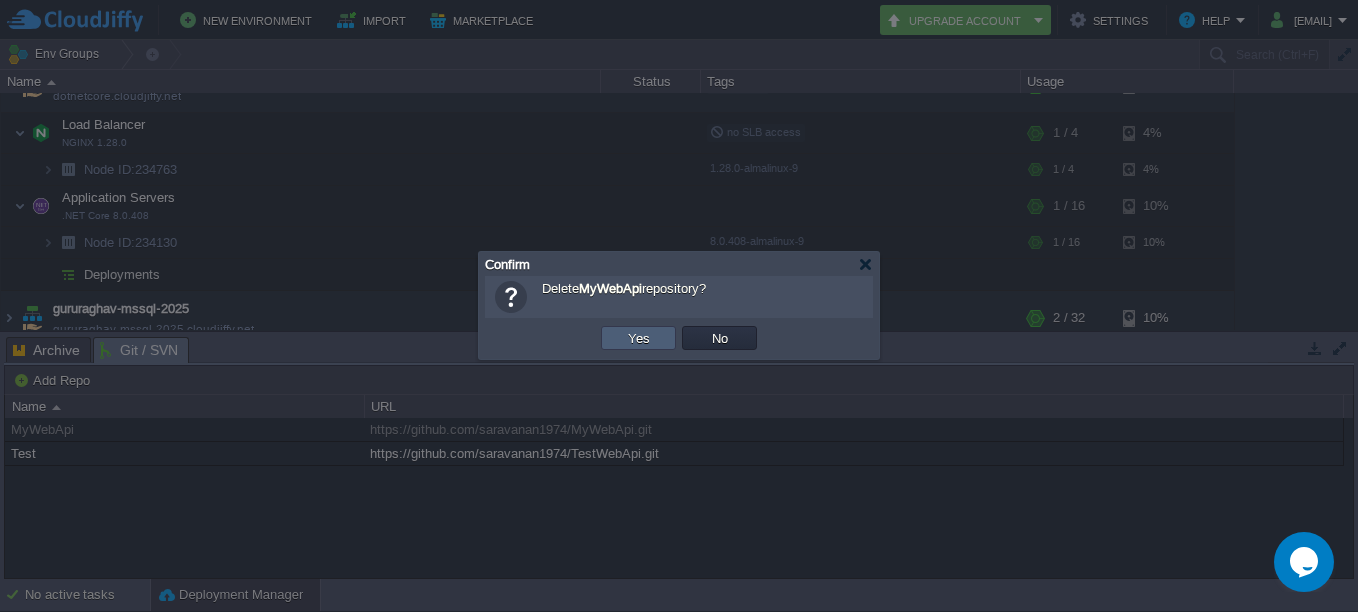 click on "Yes" at bounding box center (639, 338) 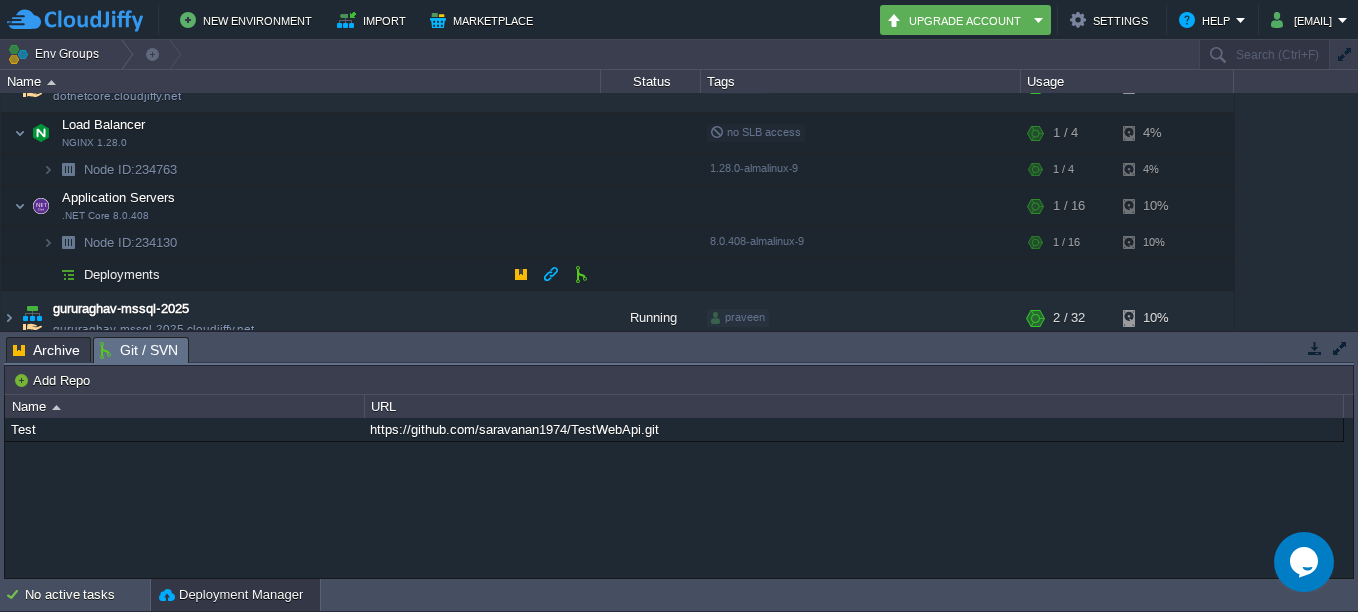 scroll, scrollTop: 300, scrollLeft: 0, axis: vertical 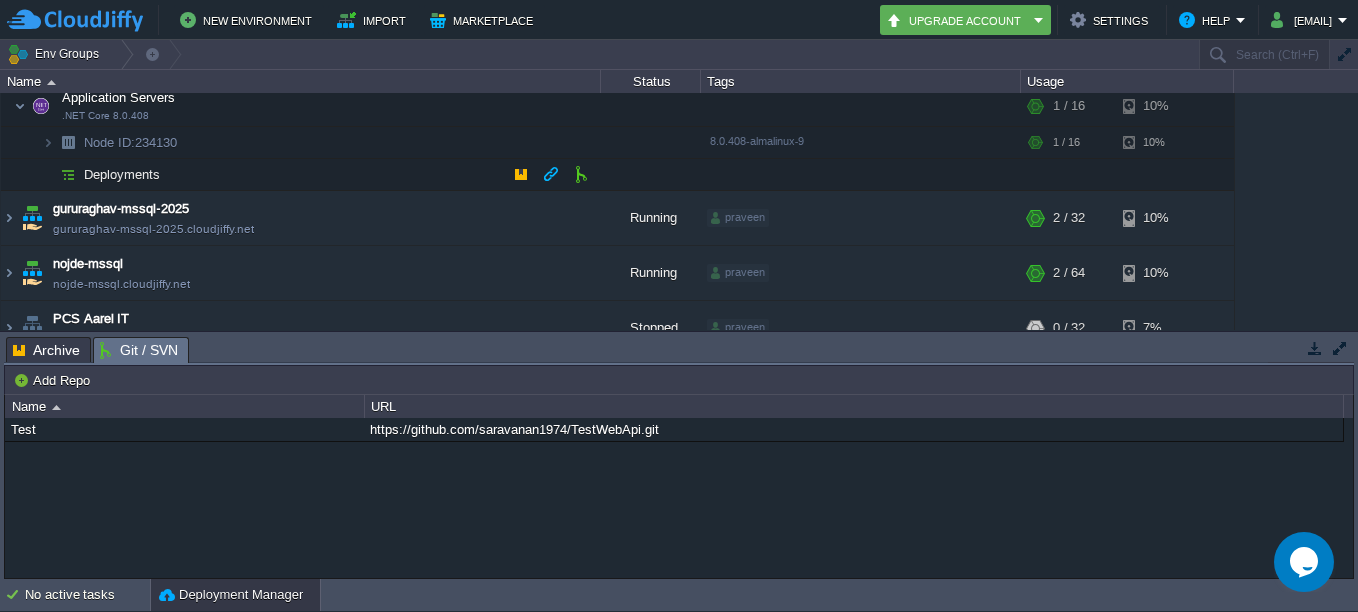 click on "Deployments" at bounding box center (122, 174) 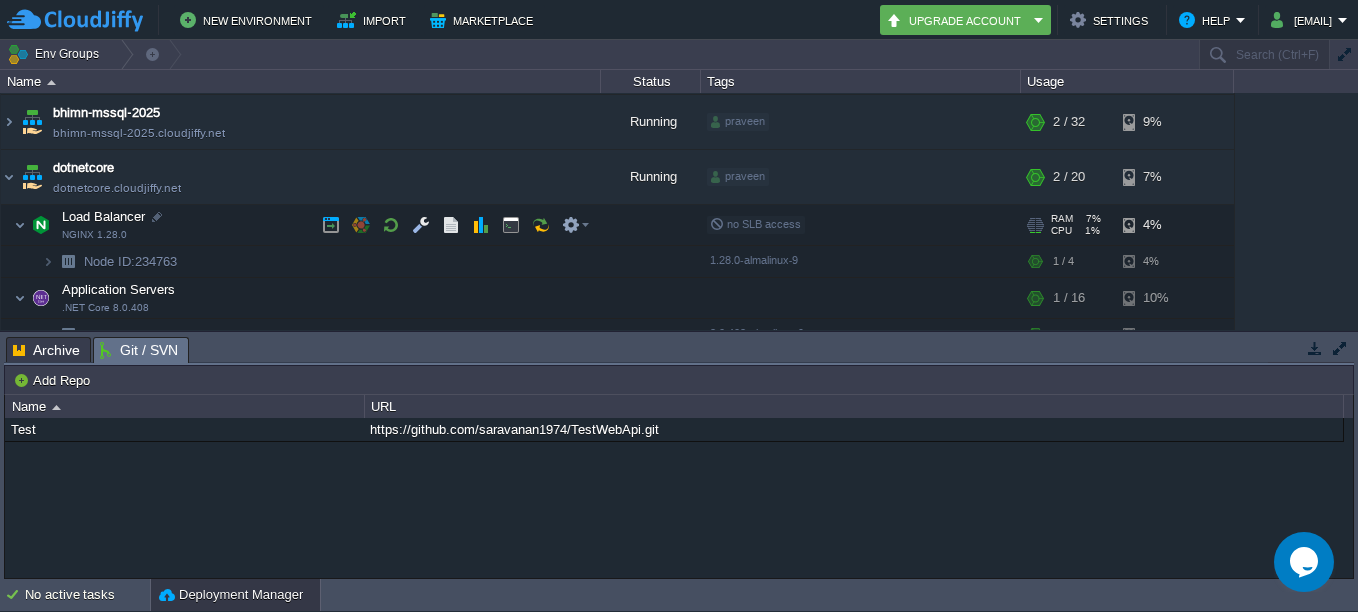 scroll, scrollTop: 100, scrollLeft: 0, axis: vertical 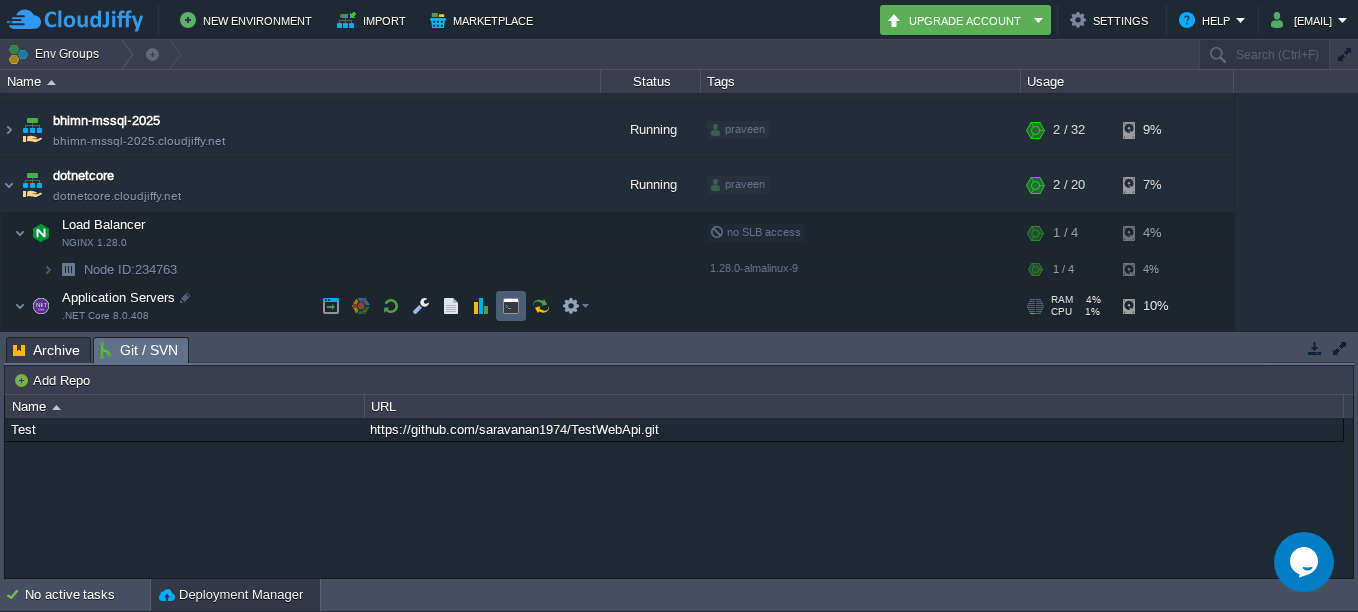 click at bounding box center [511, 306] 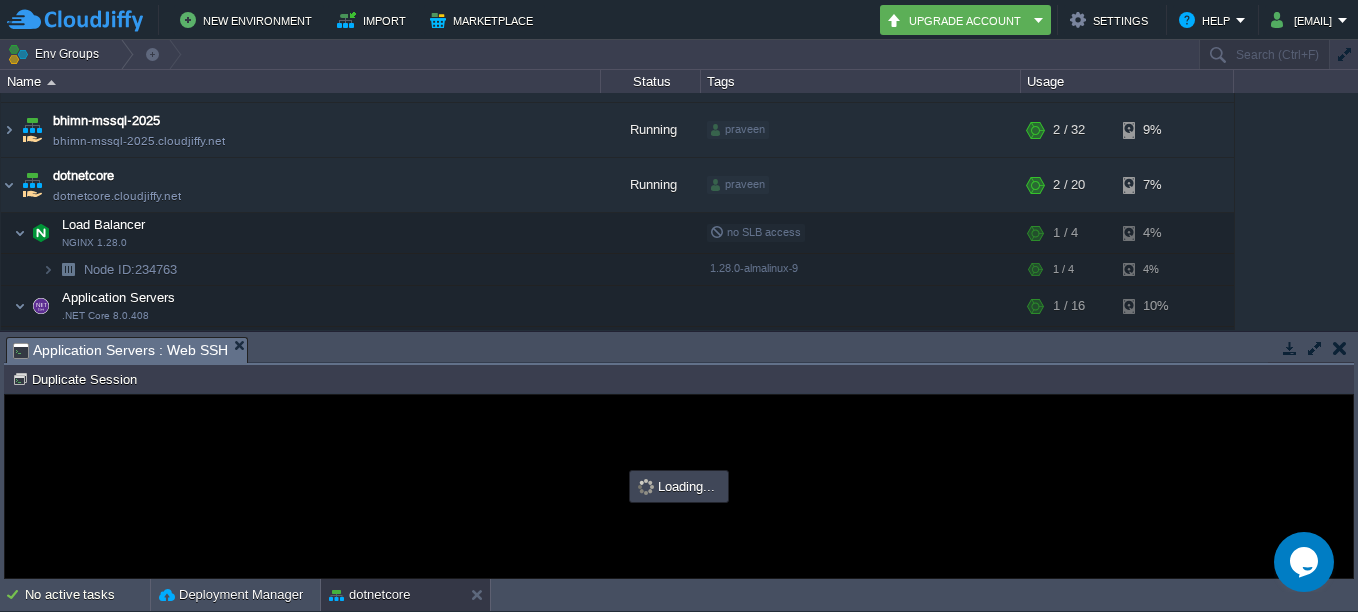 scroll, scrollTop: 0, scrollLeft: 0, axis: both 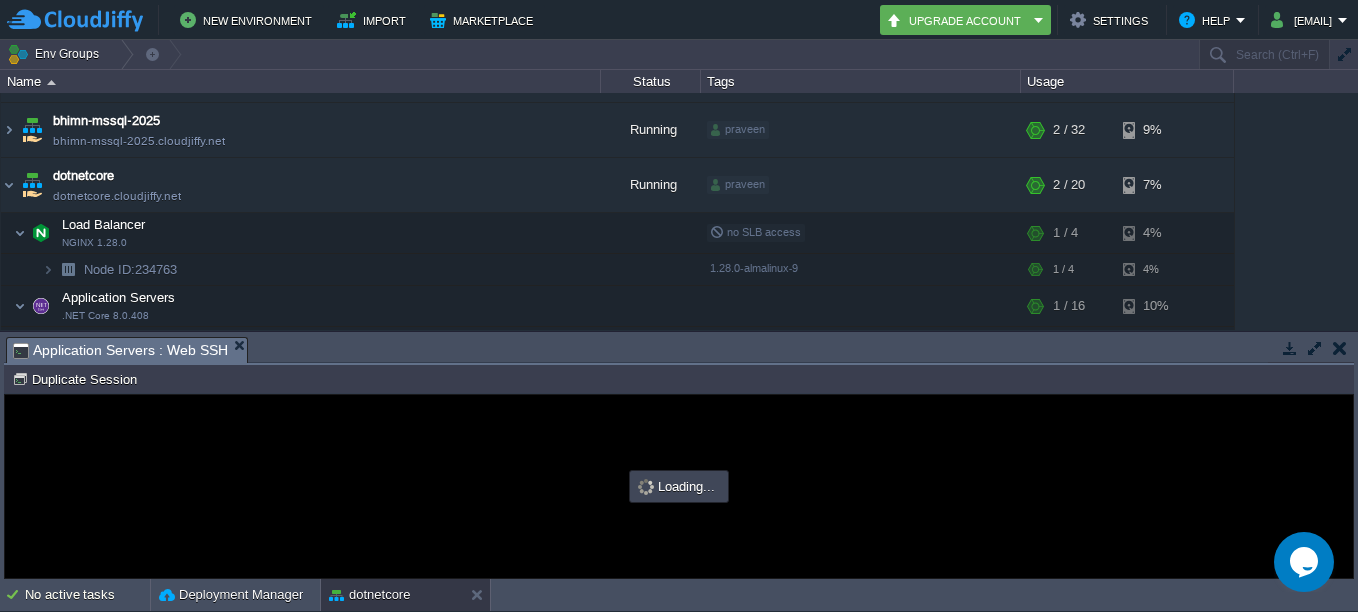 type on "#000000" 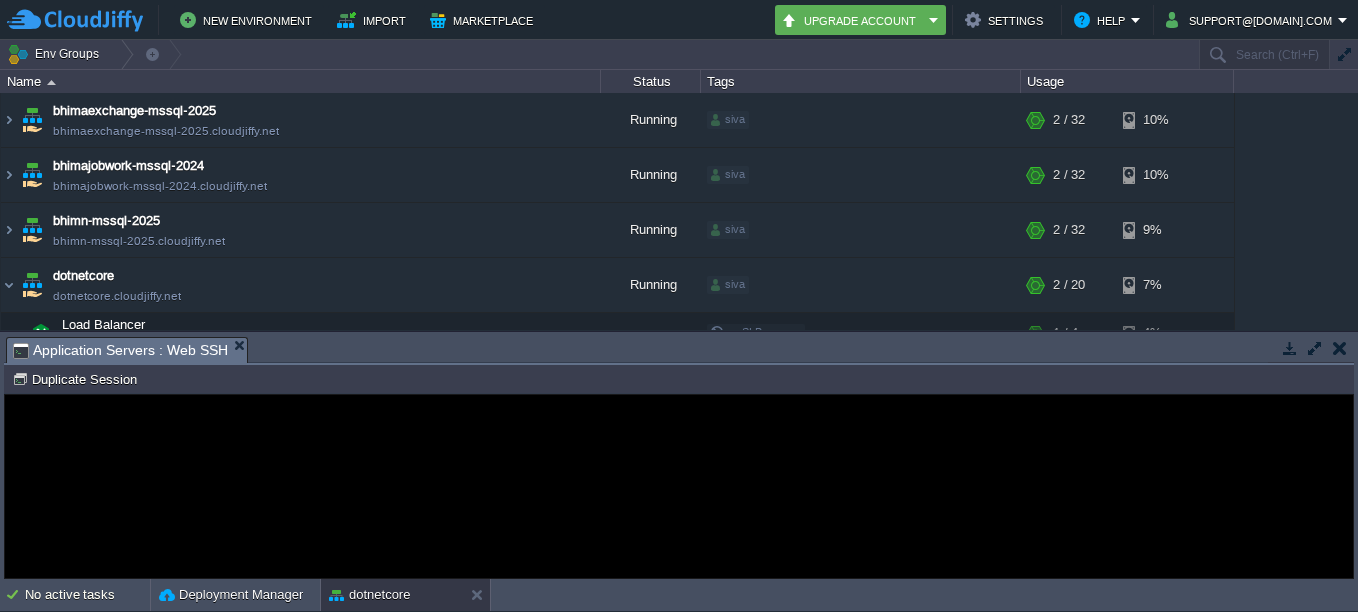 scroll, scrollTop: 0, scrollLeft: 0, axis: both 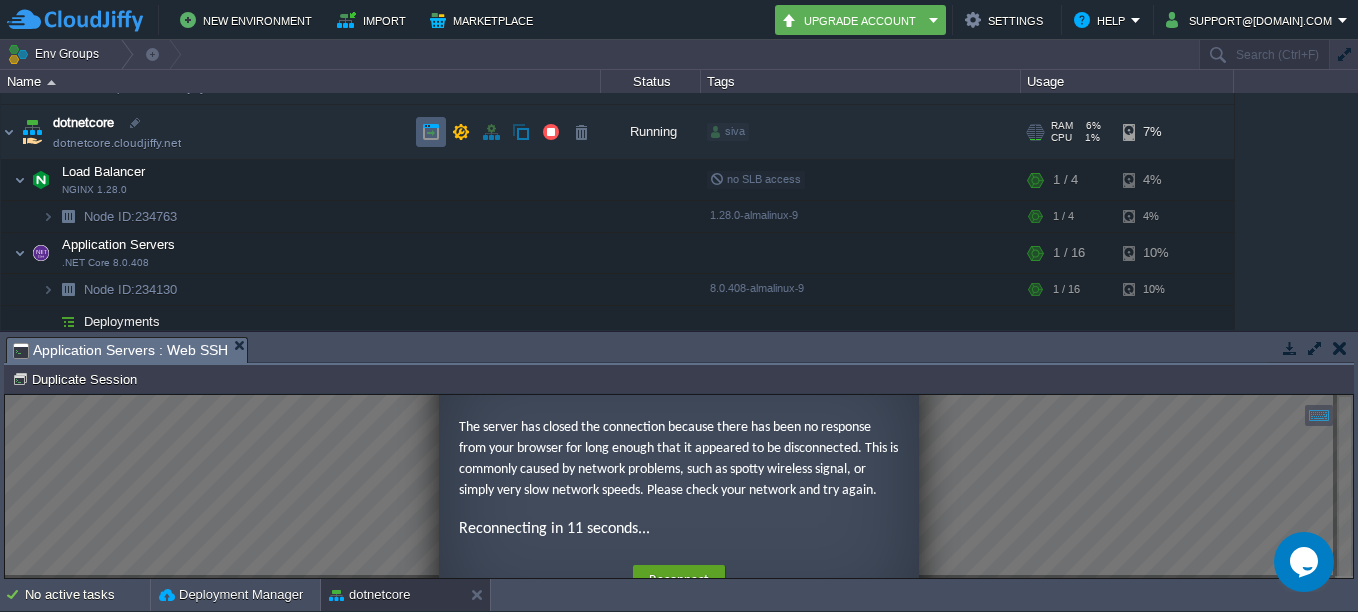 click at bounding box center (431, 132) 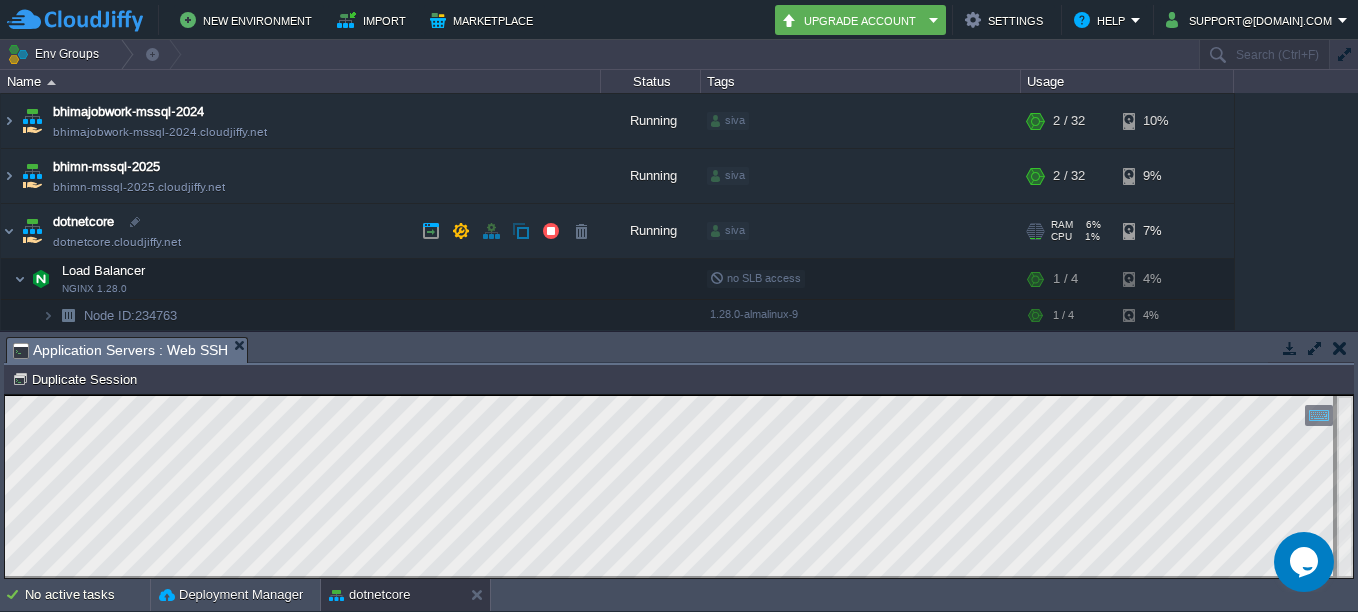 scroll, scrollTop: 53, scrollLeft: 0, axis: vertical 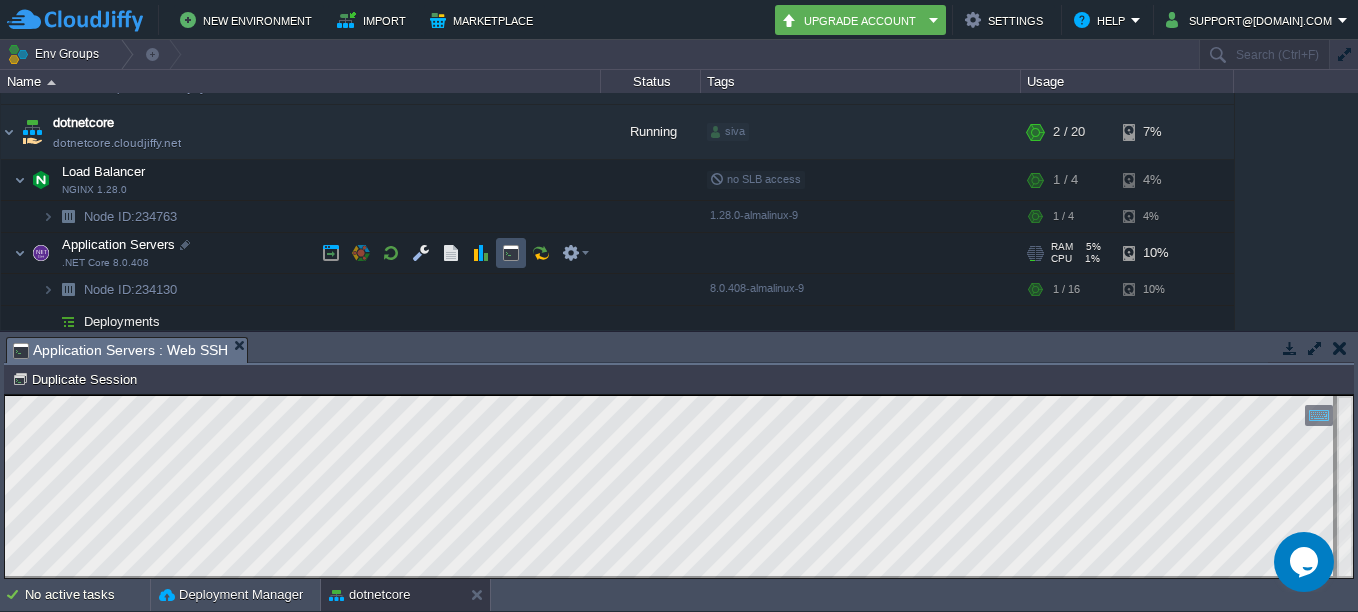 click at bounding box center [511, 253] 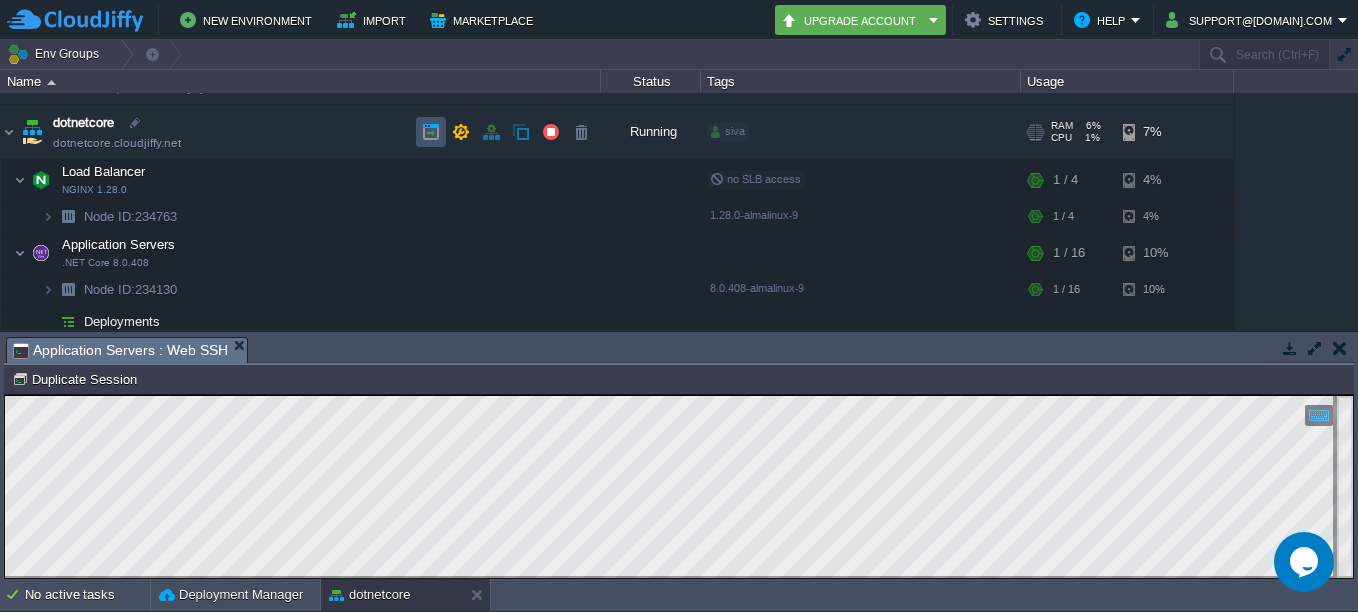 click at bounding box center (431, 132) 